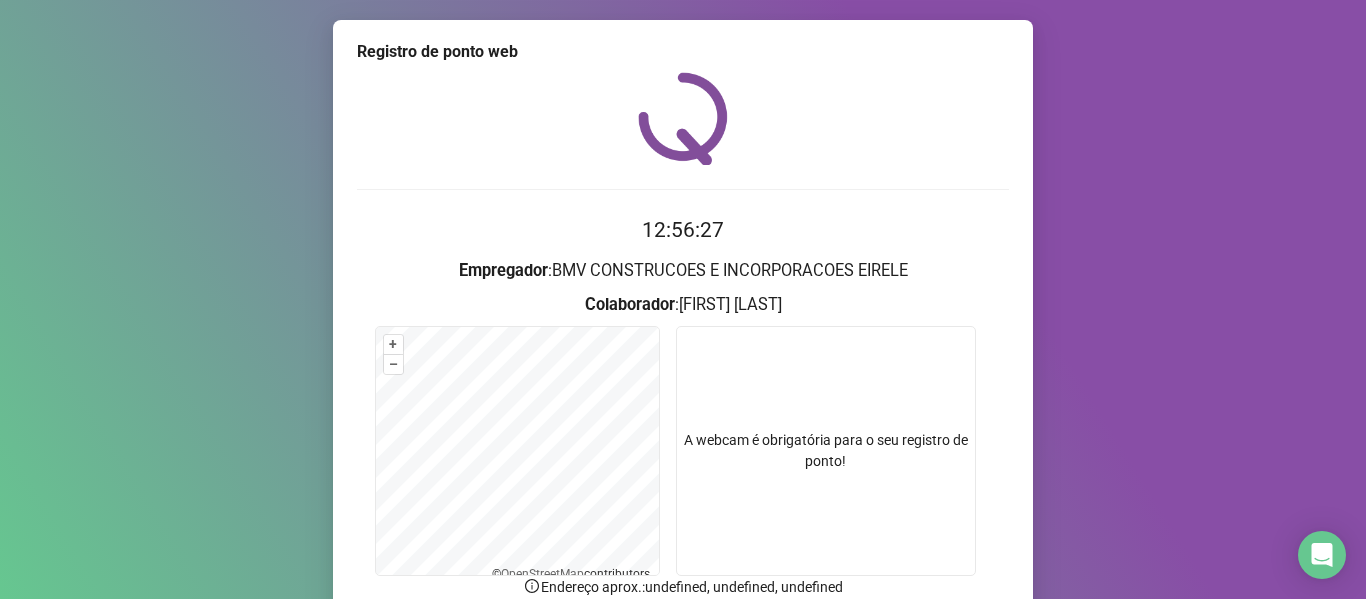 scroll, scrollTop: 0, scrollLeft: 0, axis: both 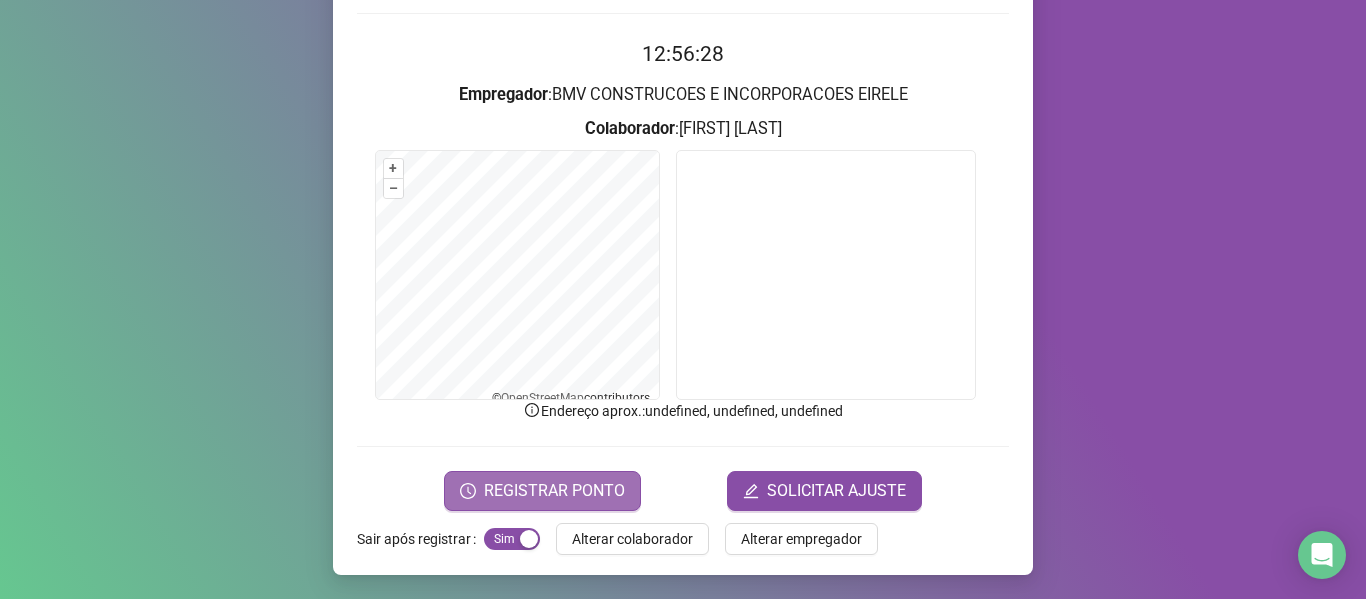 click on "REGISTRAR PONTO" at bounding box center [542, 491] 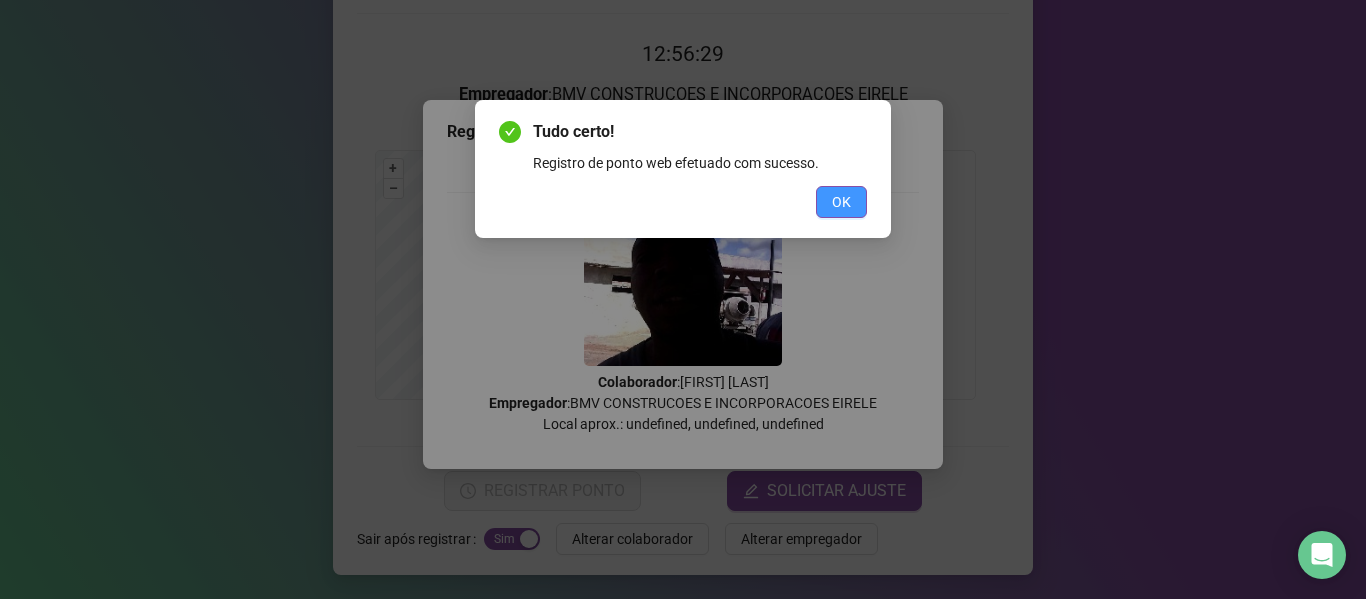 click on "OK" at bounding box center (841, 202) 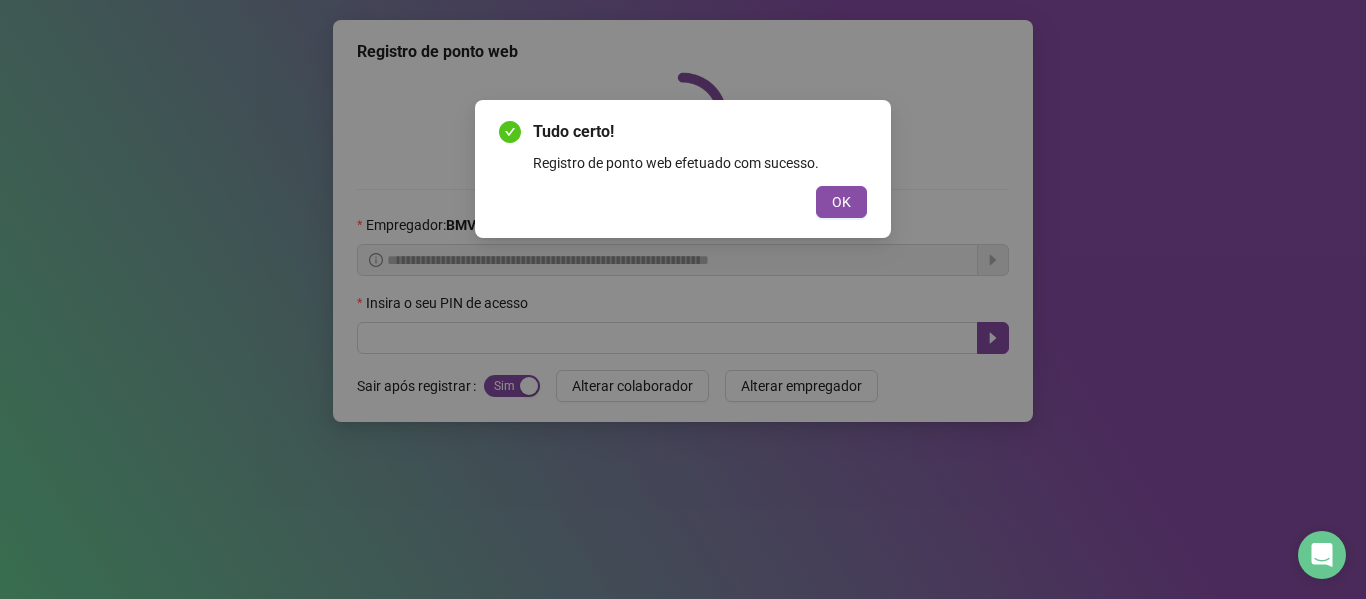 scroll, scrollTop: 0, scrollLeft: 0, axis: both 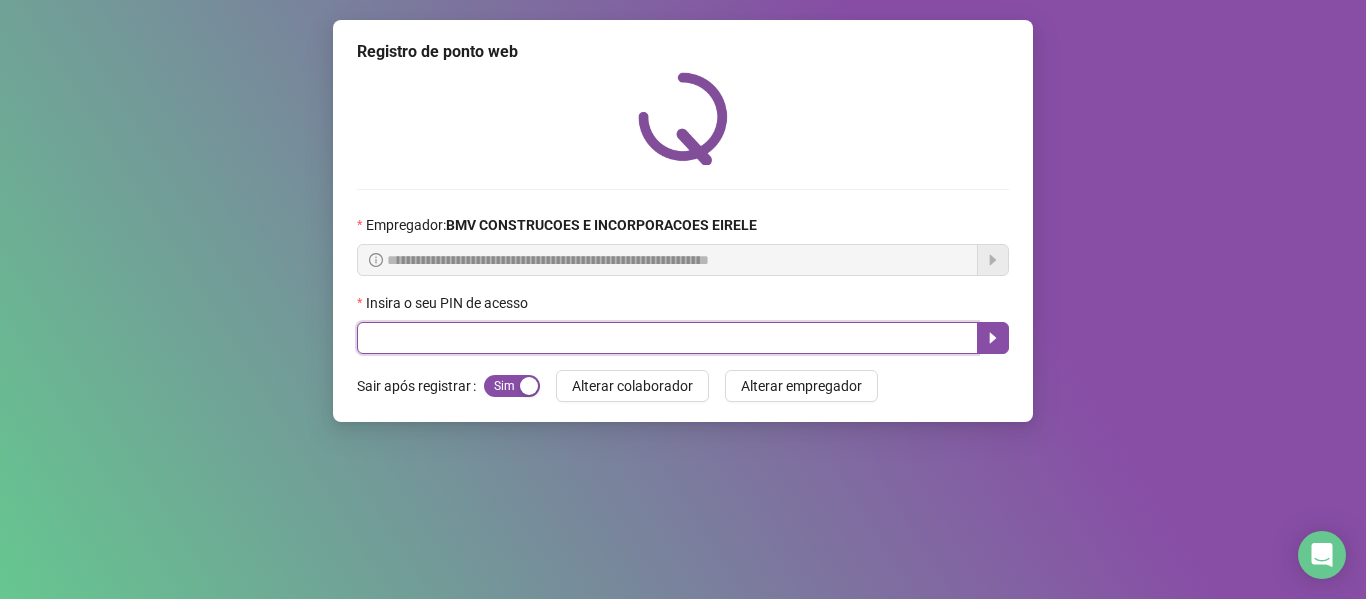 click at bounding box center (667, 338) 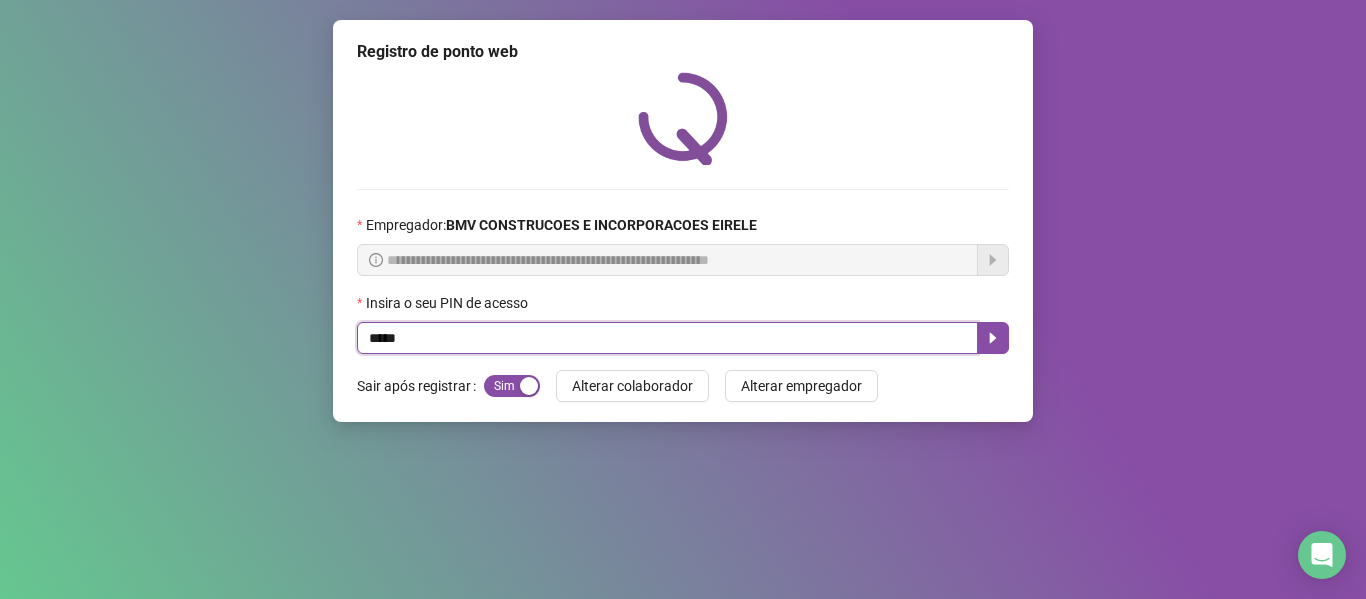 type on "*****" 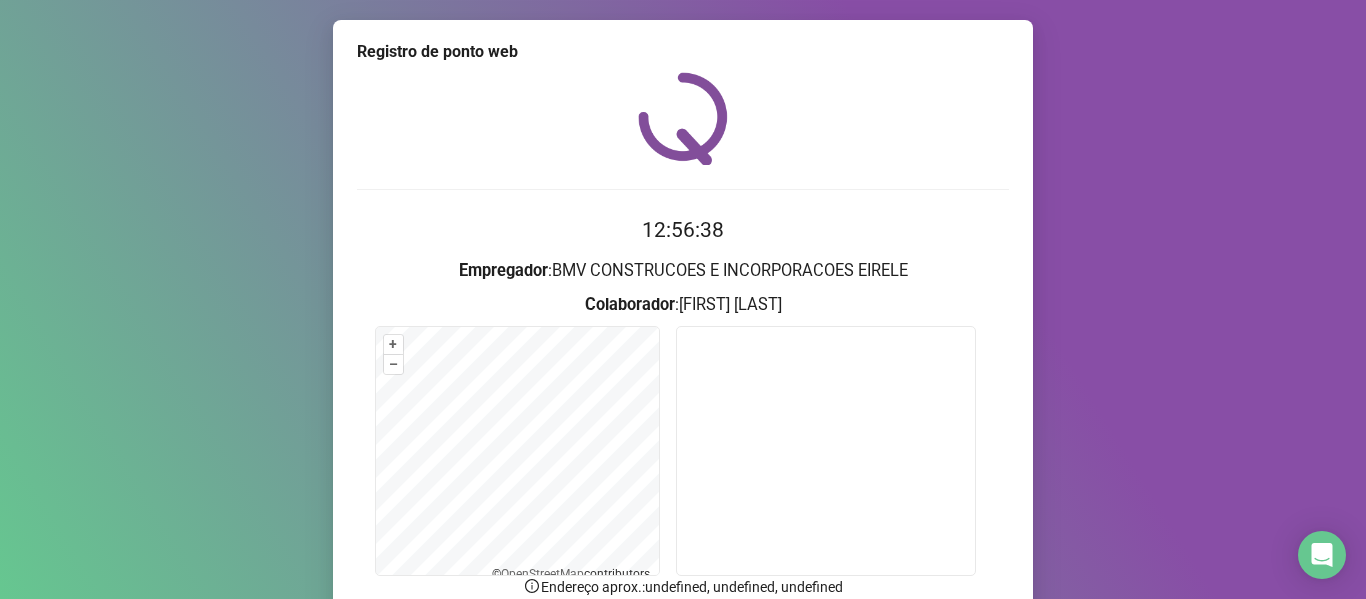 scroll, scrollTop: 176, scrollLeft: 0, axis: vertical 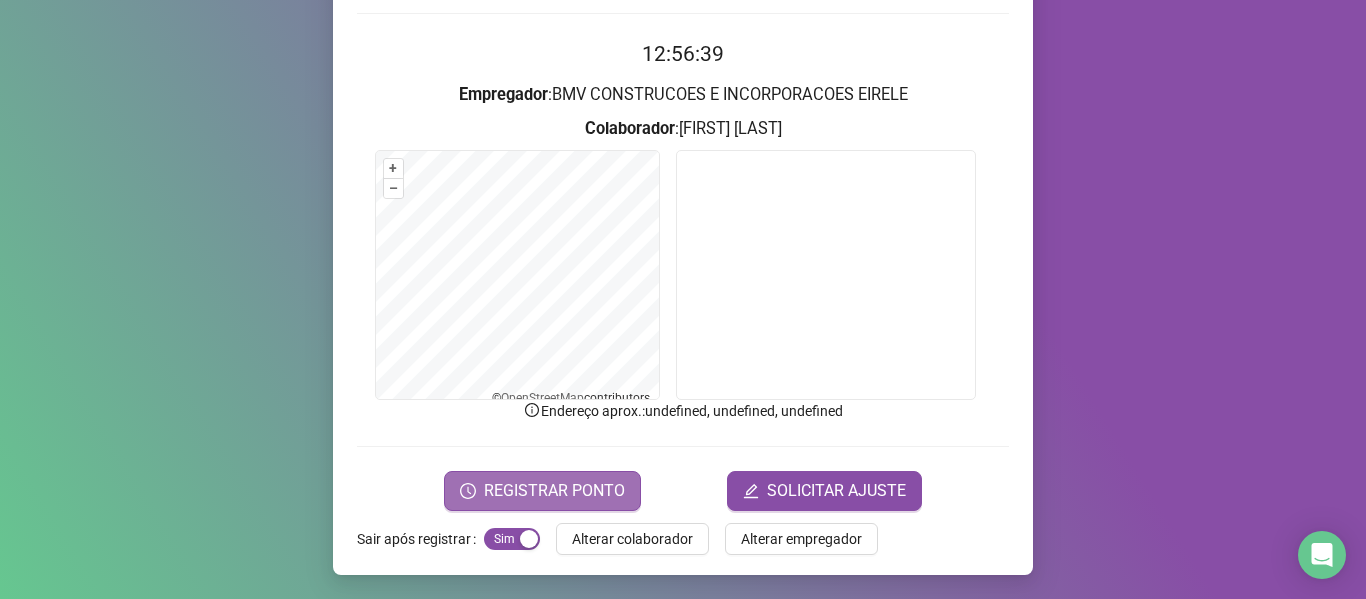 click on "REGISTRAR PONTO" at bounding box center (554, 491) 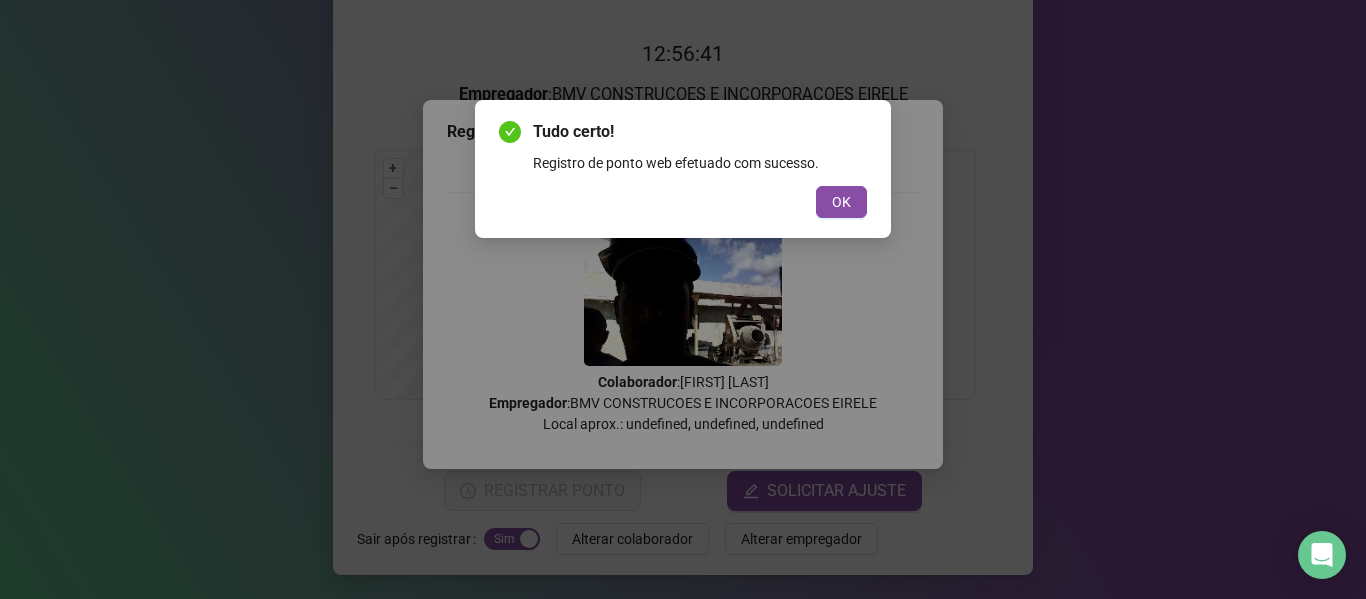 click on "OK" at bounding box center (841, 202) 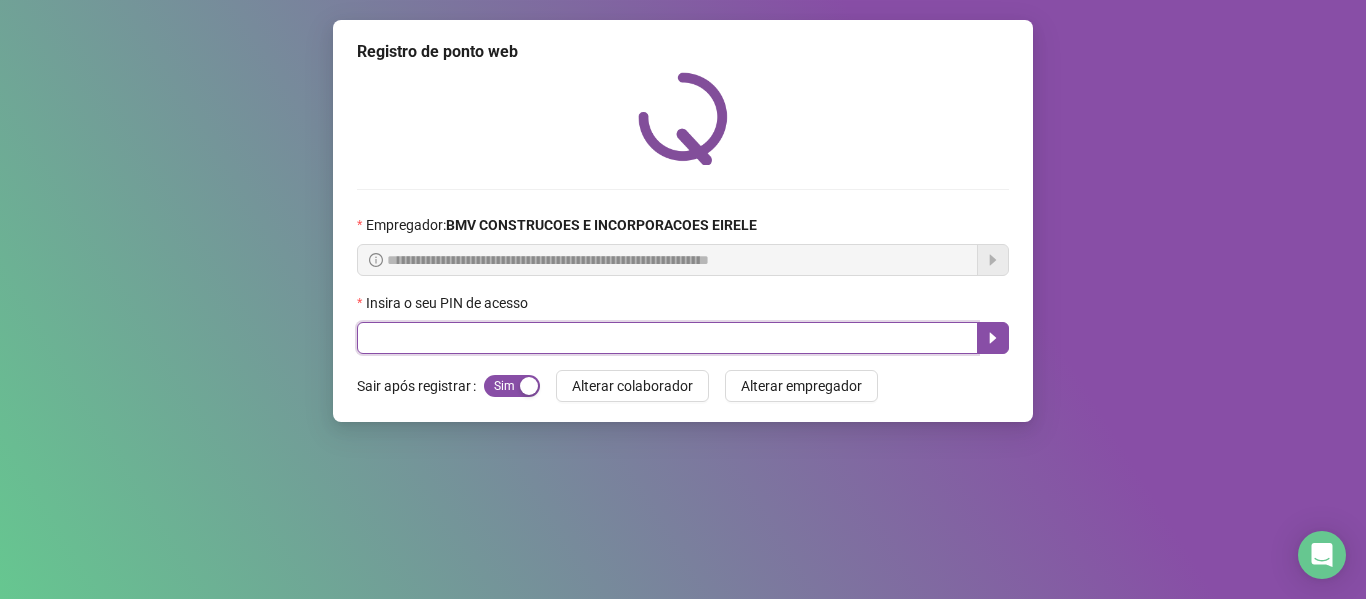 click at bounding box center (667, 338) 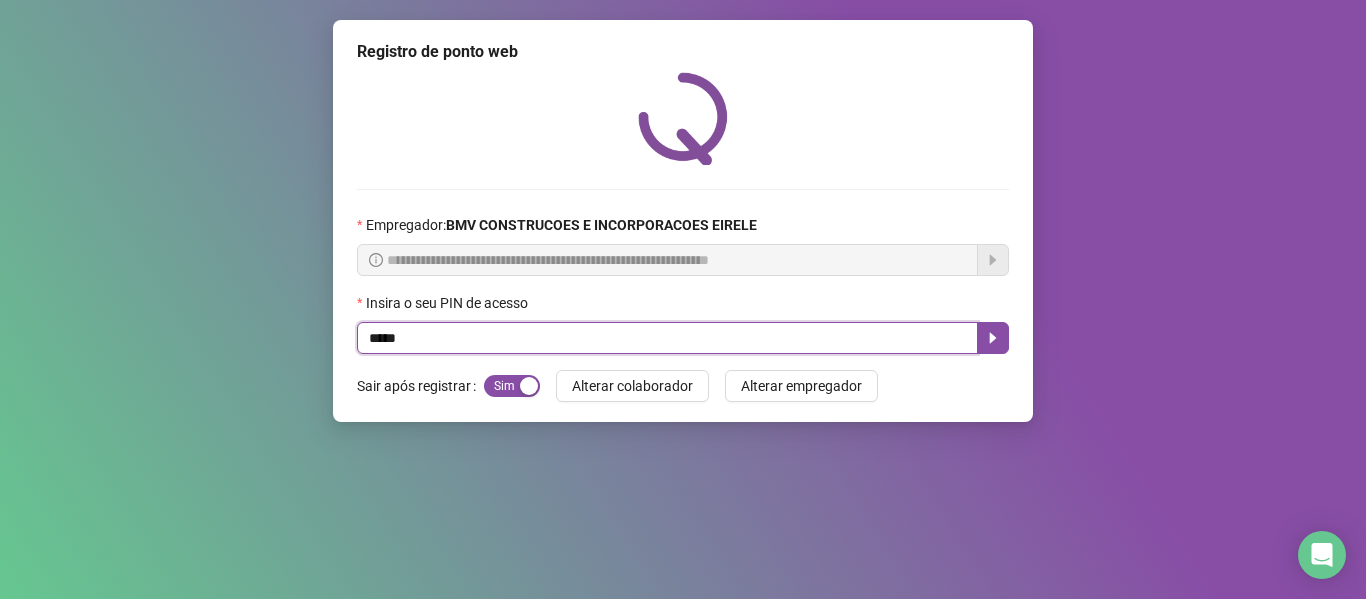 type on "*****" 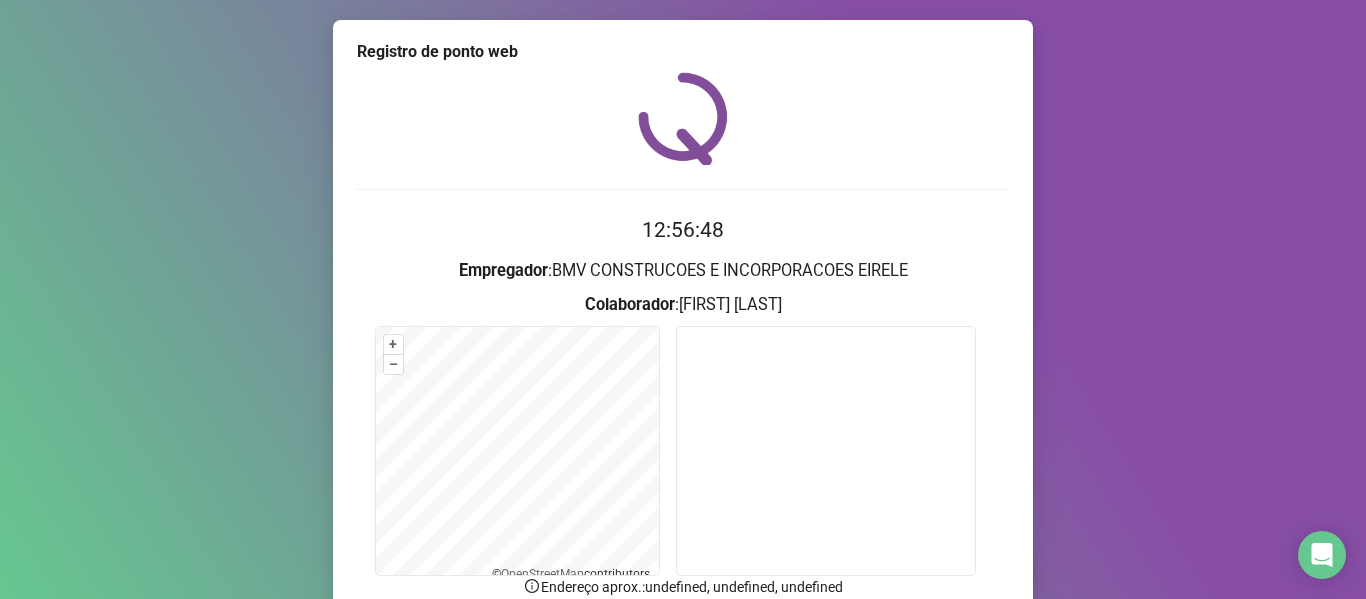 scroll, scrollTop: 176, scrollLeft: 0, axis: vertical 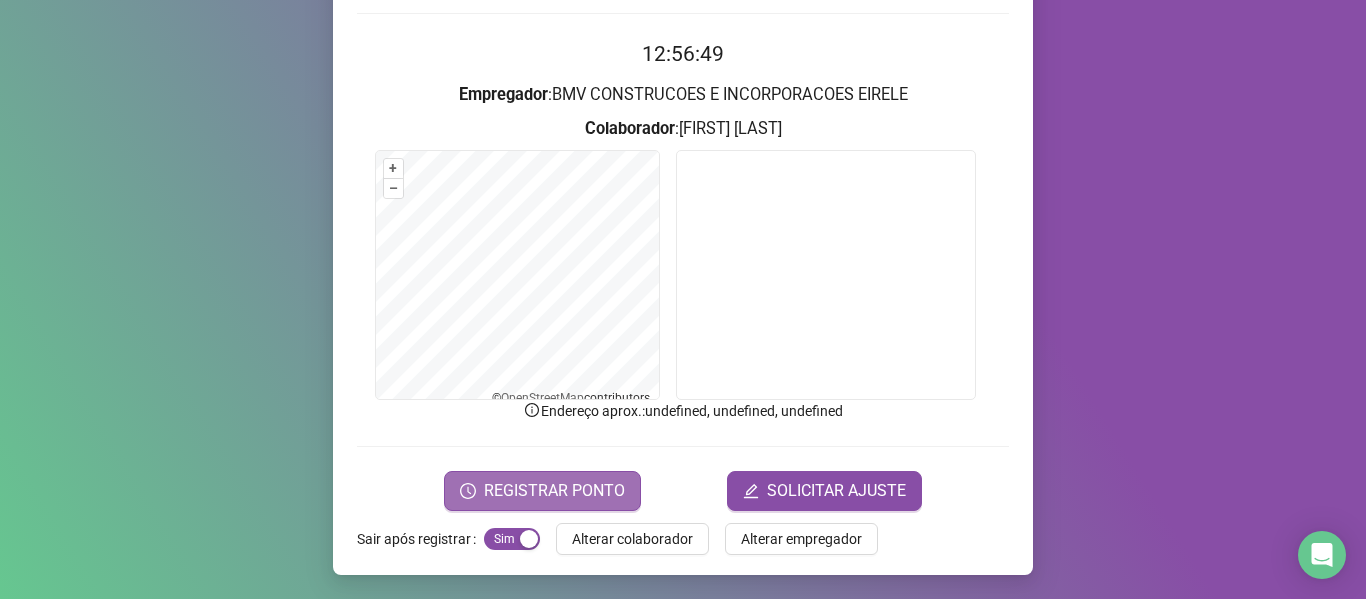 click on "REGISTRAR PONTO" at bounding box center [554, 491] 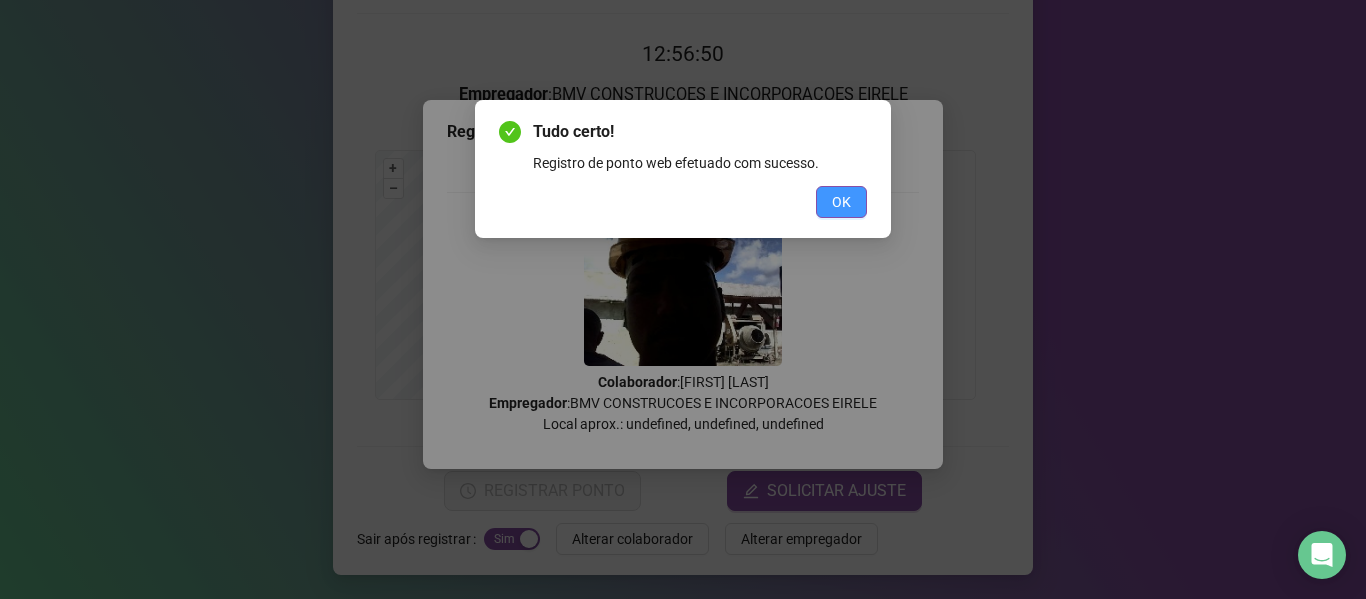 click on "OK" at bounding box center [841, 202] 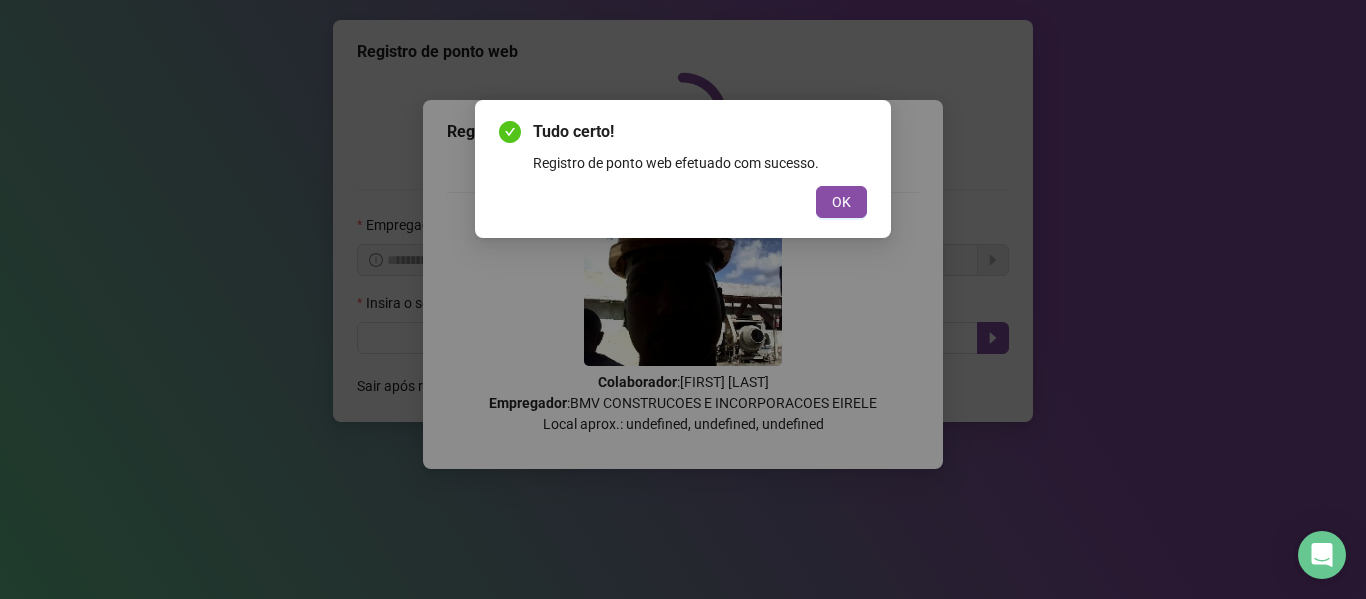scroll, scrollTop: 0, scrollLeft: 0, axis: both 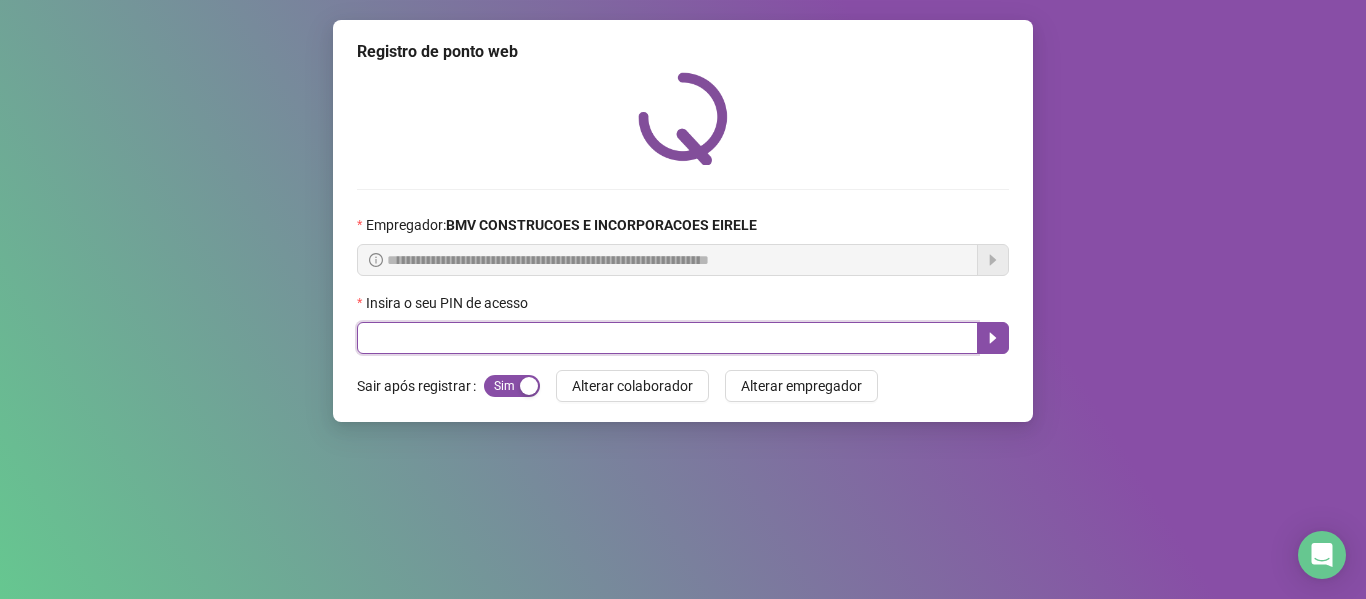click at bounding box center (667, 338) 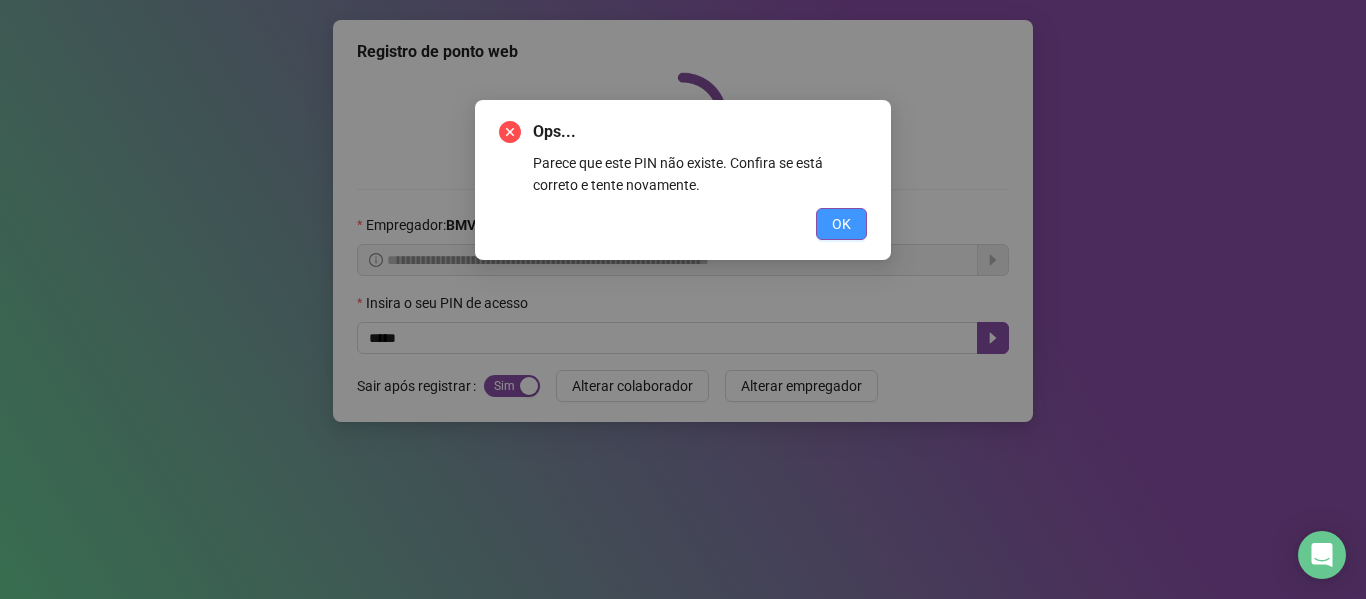 drag, startPoint x: 864, startPoint y: 240, endPoint x: 860, endPoint y: 225, distance: 15.524175 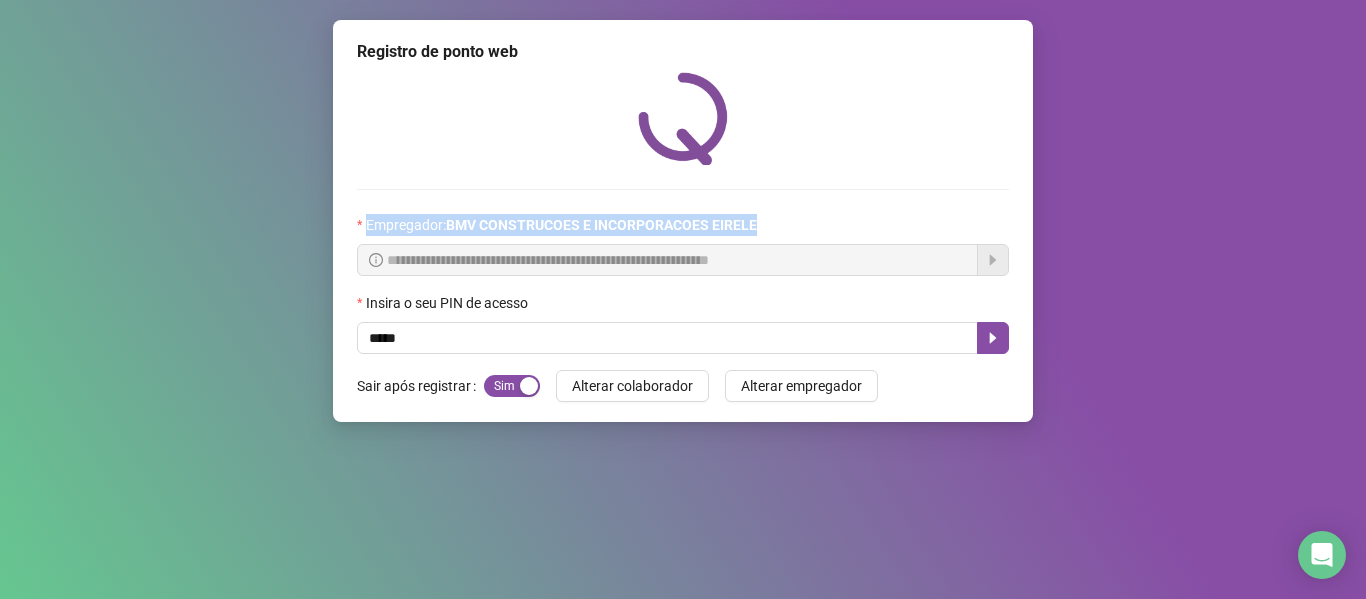 click on "Empregador : BMV CONSTRUCOES E INCORPORACOES EIRELE" at bounding box center (683, 229) 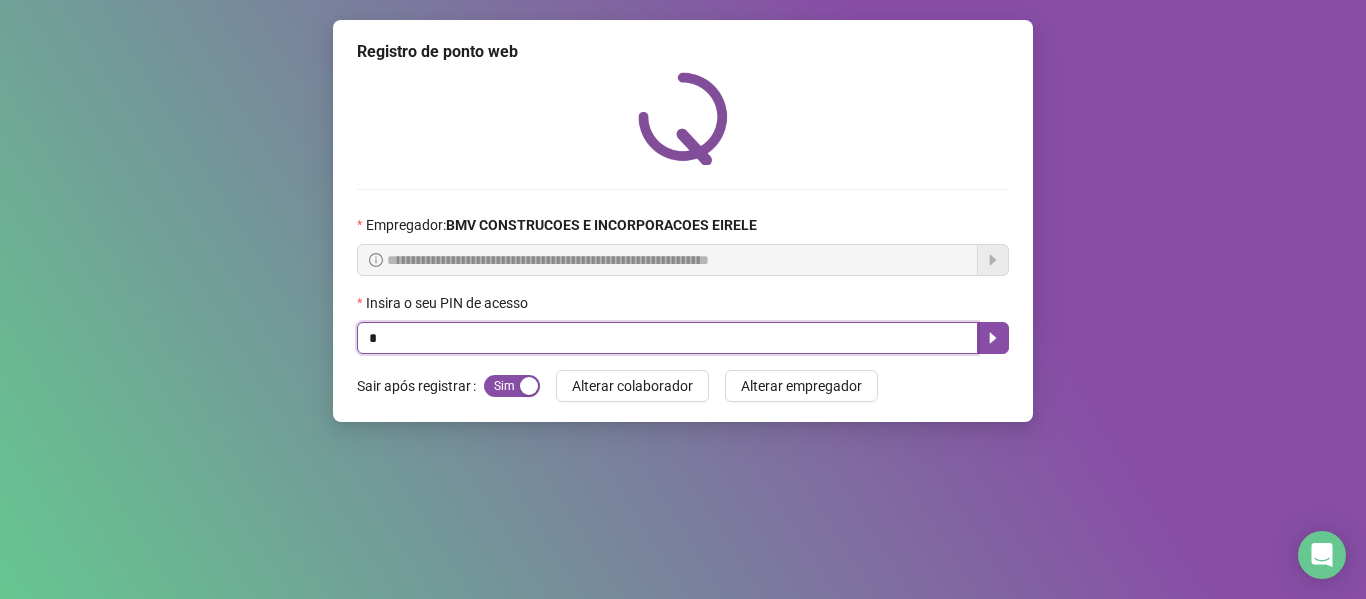 drag, startPoint x: 433, startPoint y: 341, endPoint x: 167, endPoint y: 364, distance: 266.99252 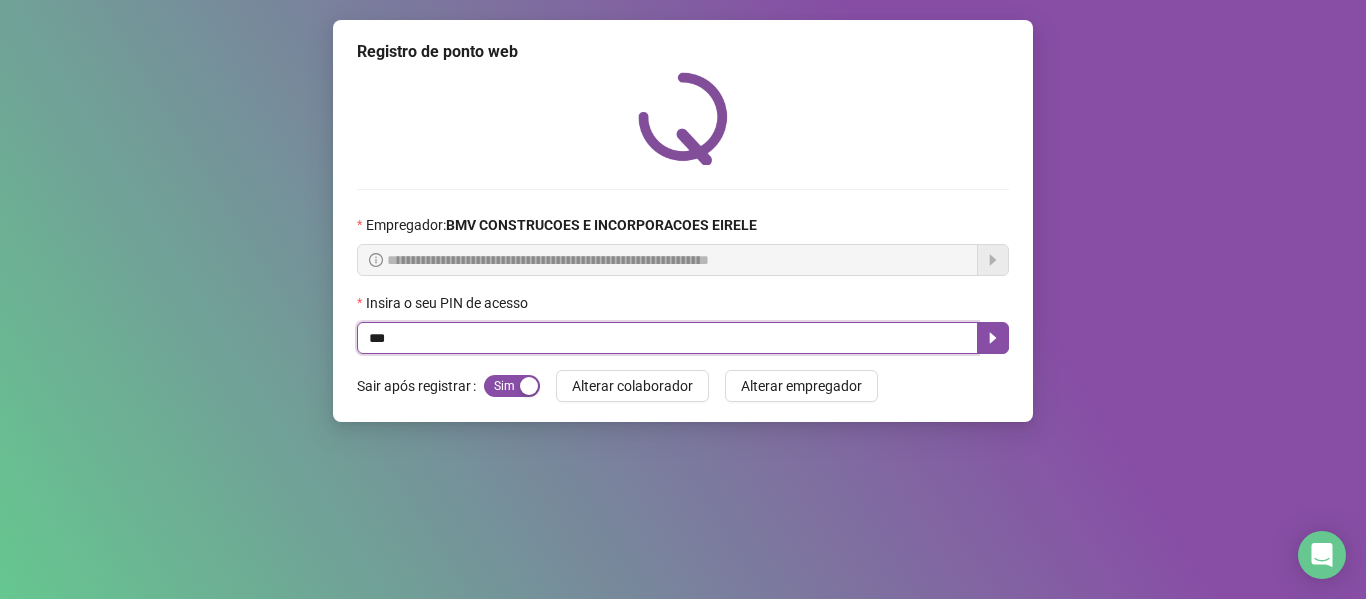 click on "***" at bounding box center [667, 338] 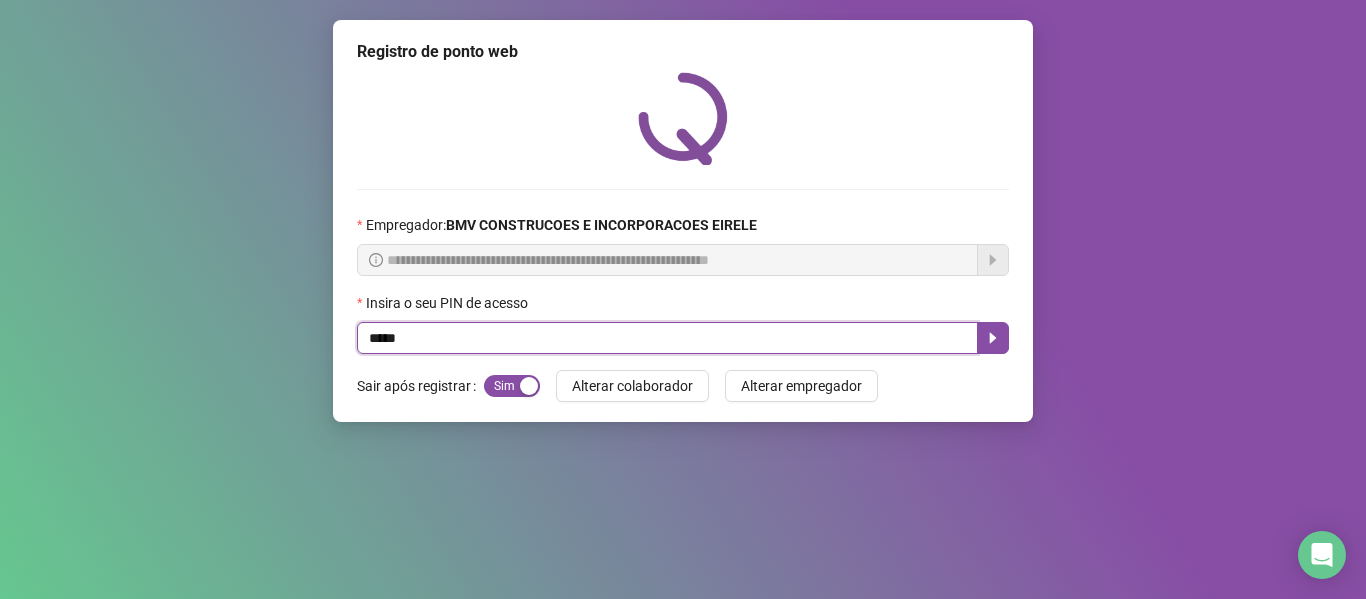type on "*****" 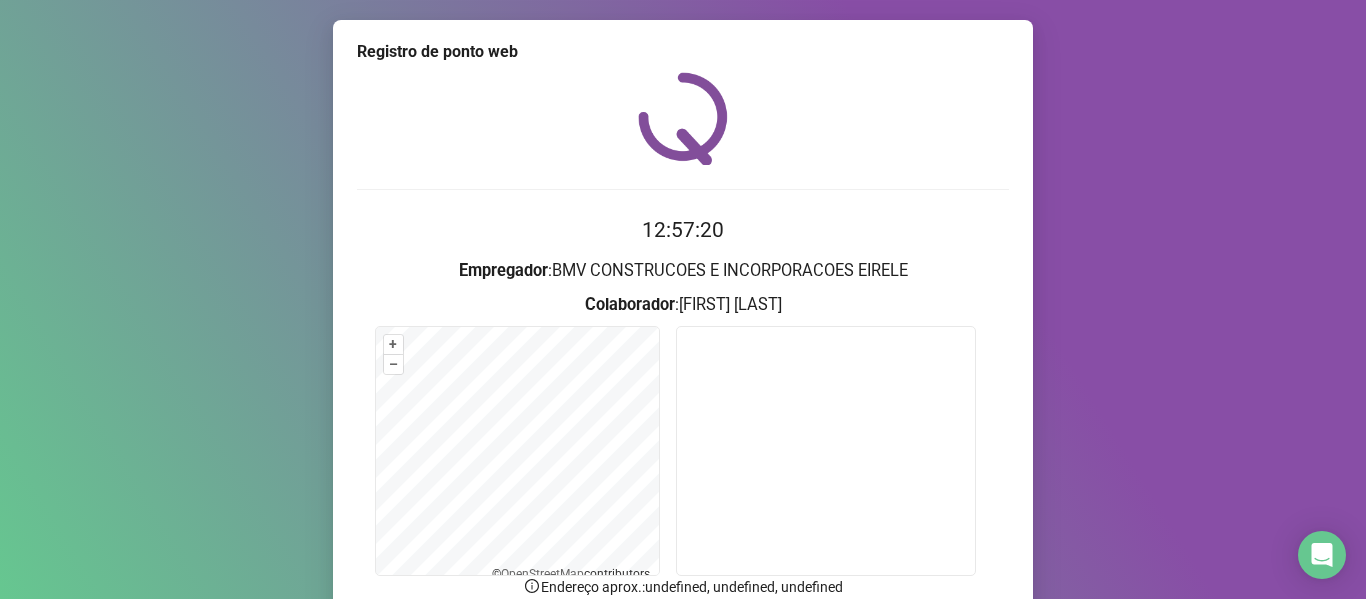 scroll, scrollTop: 168, scrollLeft: 0, axis: vertical 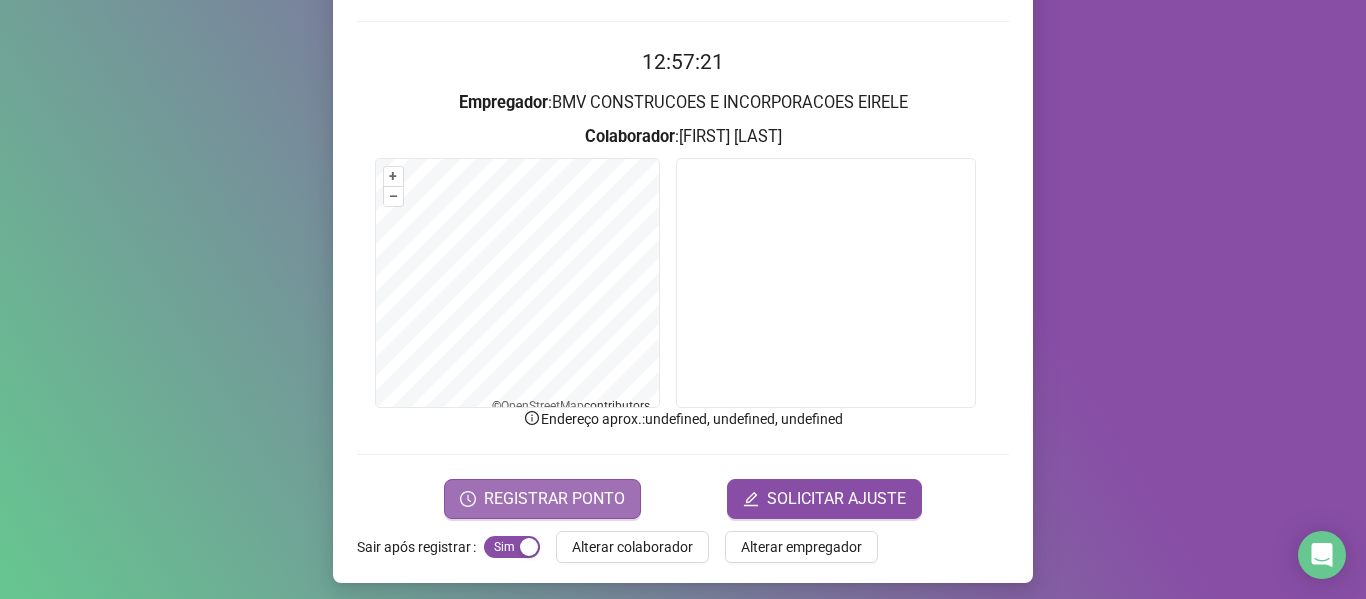 click on "REGISTRAR PONTO" at bounding box center (542, 499) 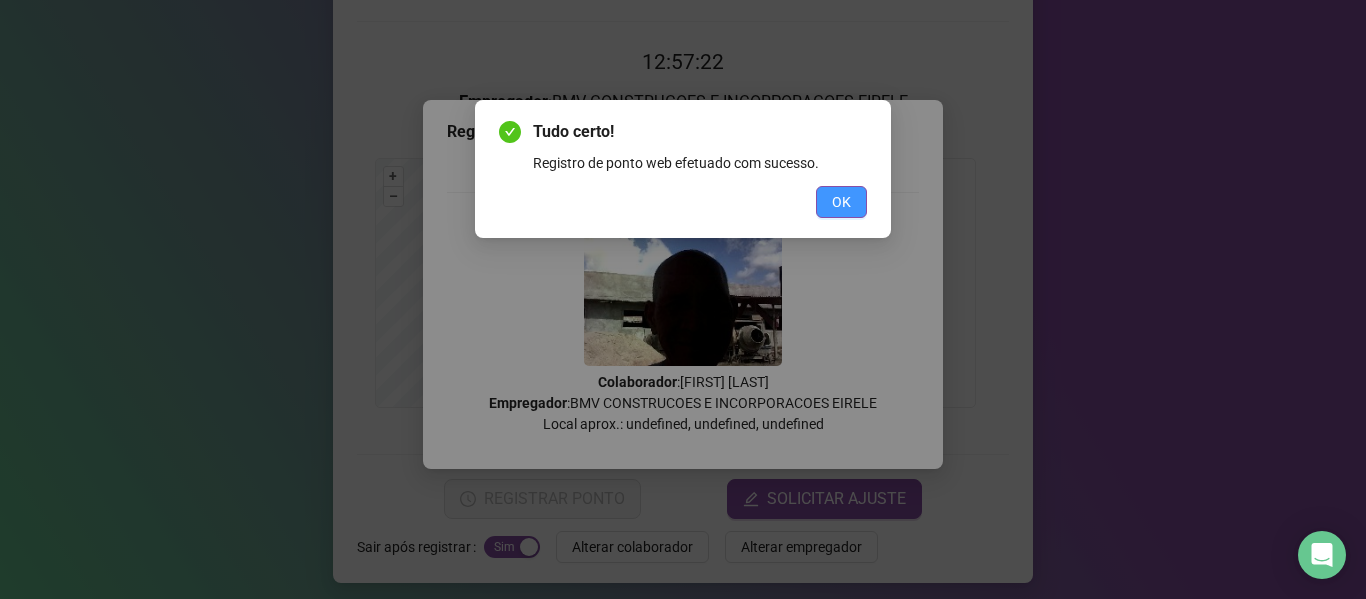 click on "OK" at bounding box center (841, 202) 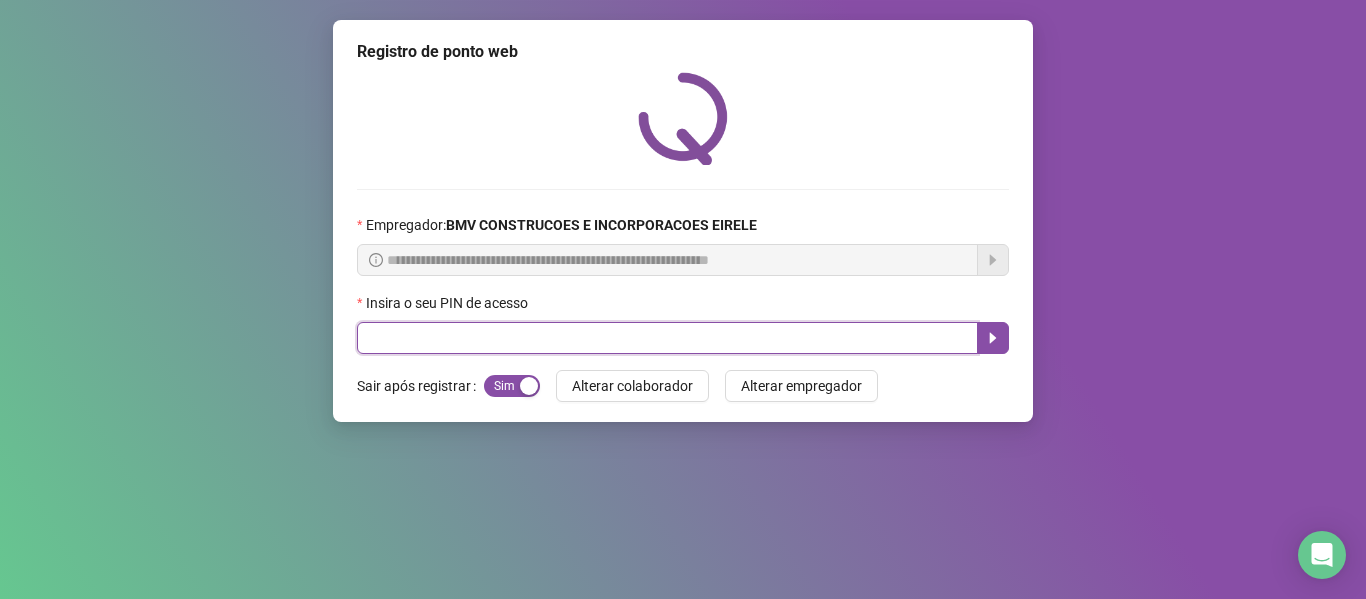 click at bounding box center [667, 338] 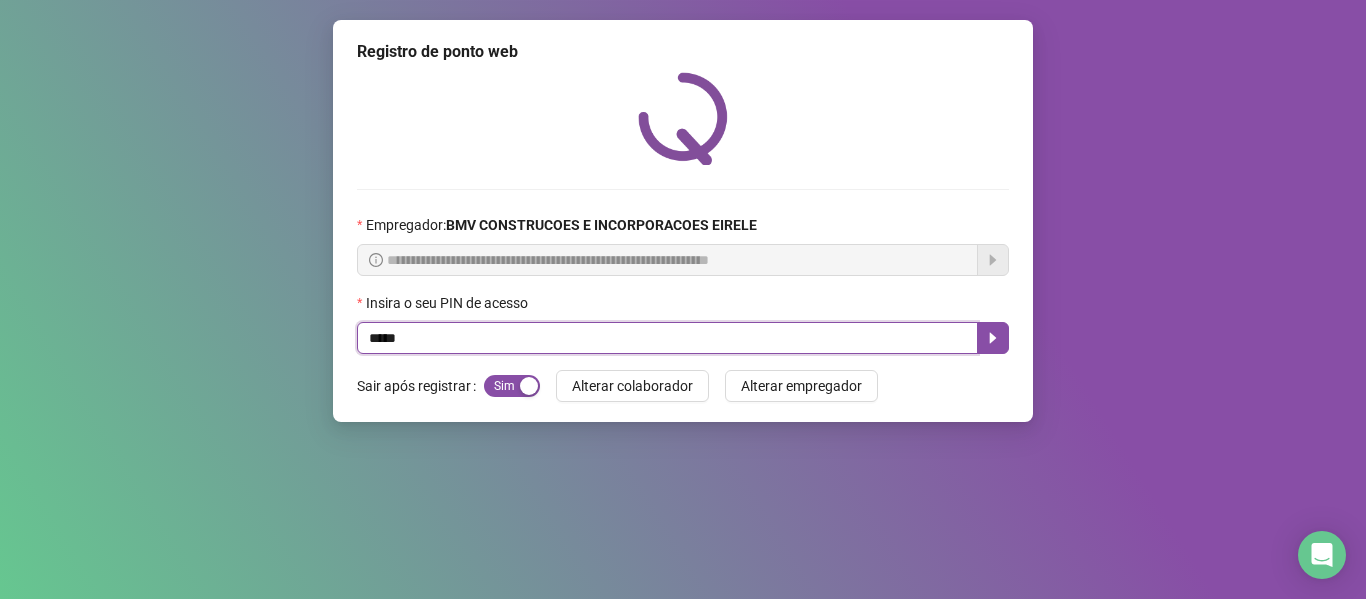 type on "*****" 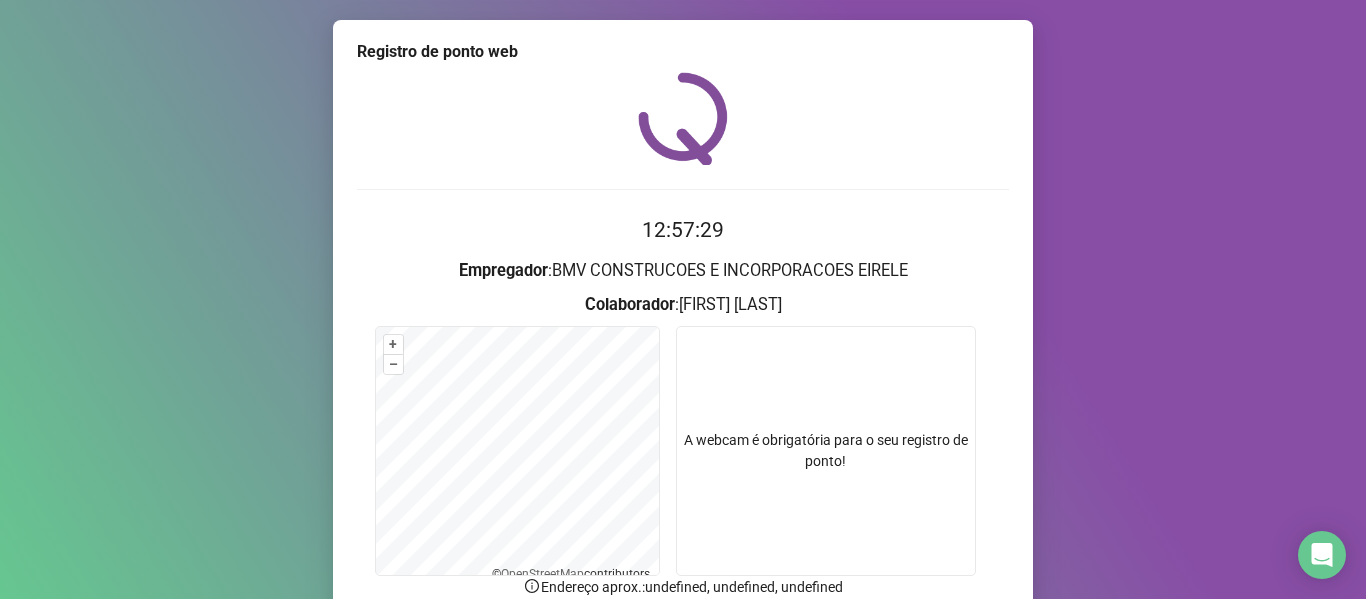 scroll, scrollTop: 176, scrollLeft: 0, axis: vertical 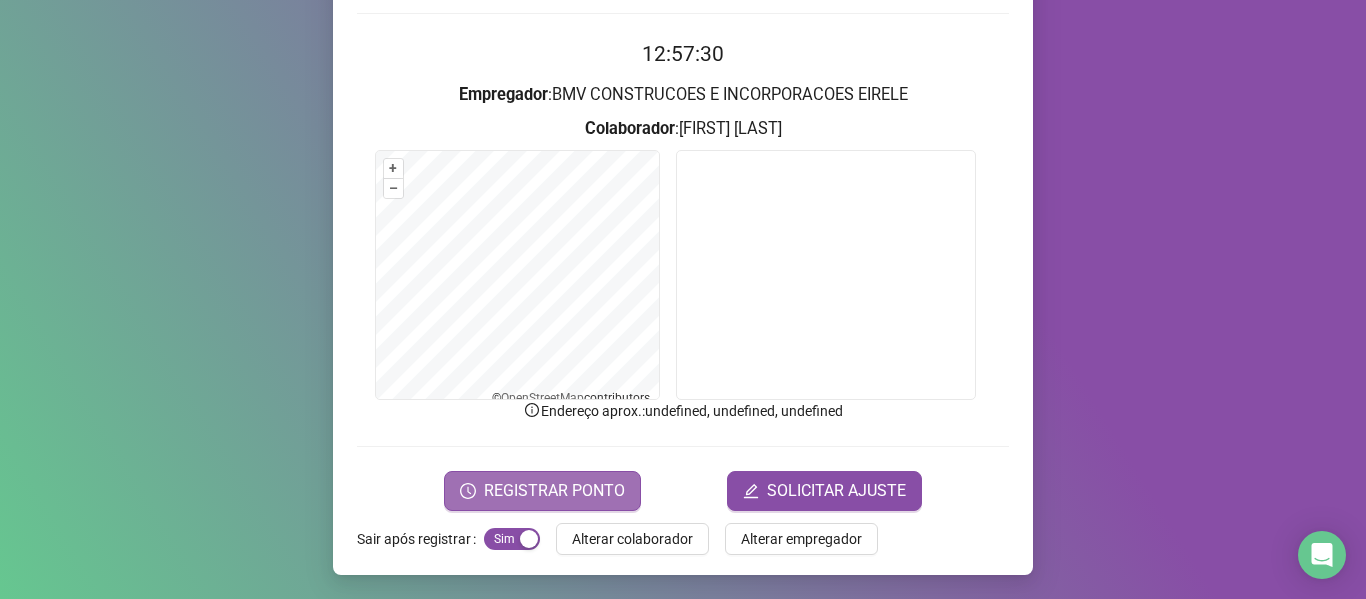 click on "REGISTRAR PONTO" at bounding box center (554, 491) 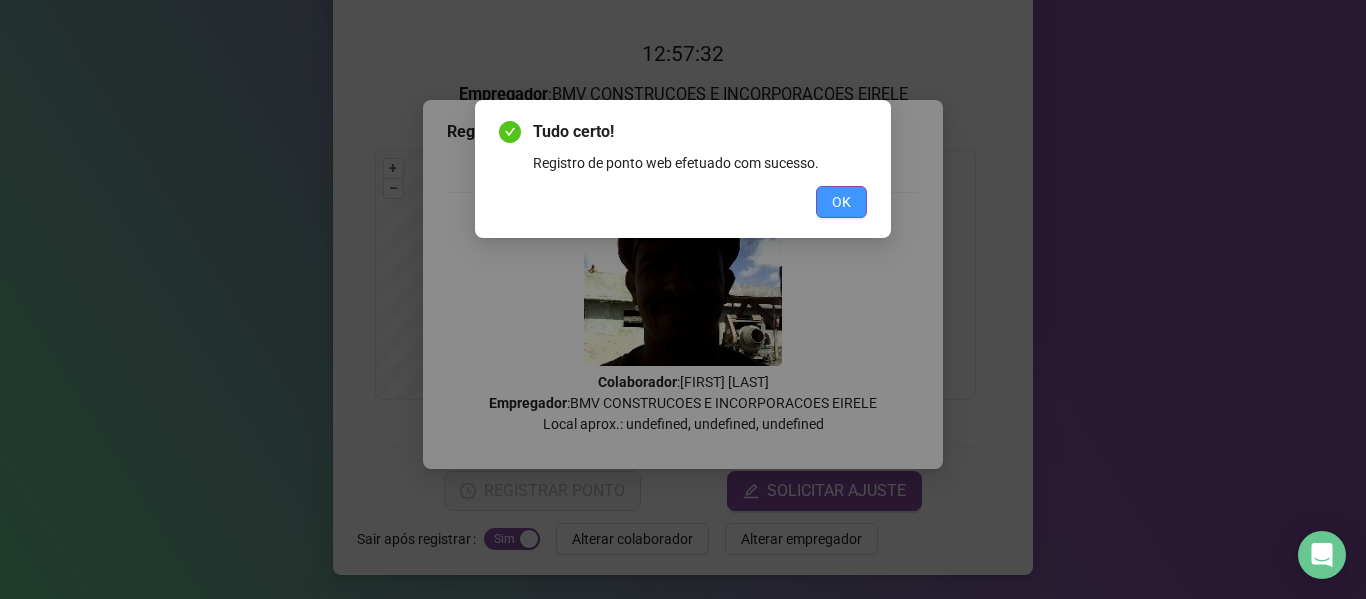 click on "OK" at bounding box center [841, 202] 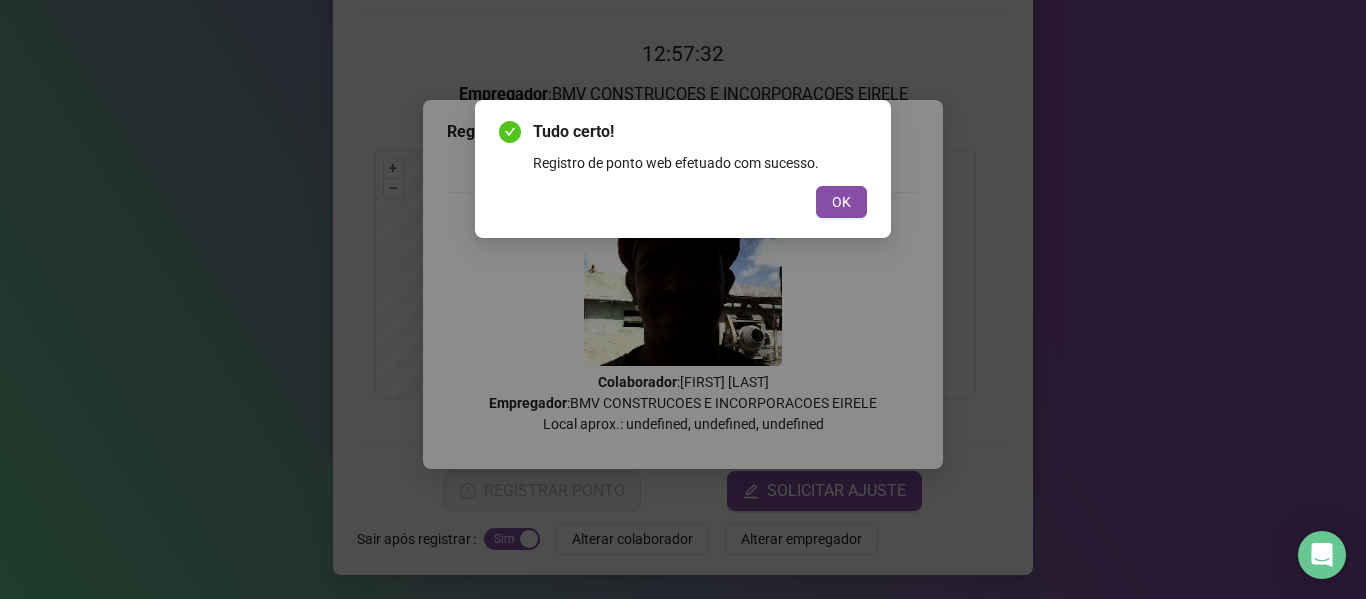 scroll, scrollTop: 0, scrollLeft: 0, axis: both 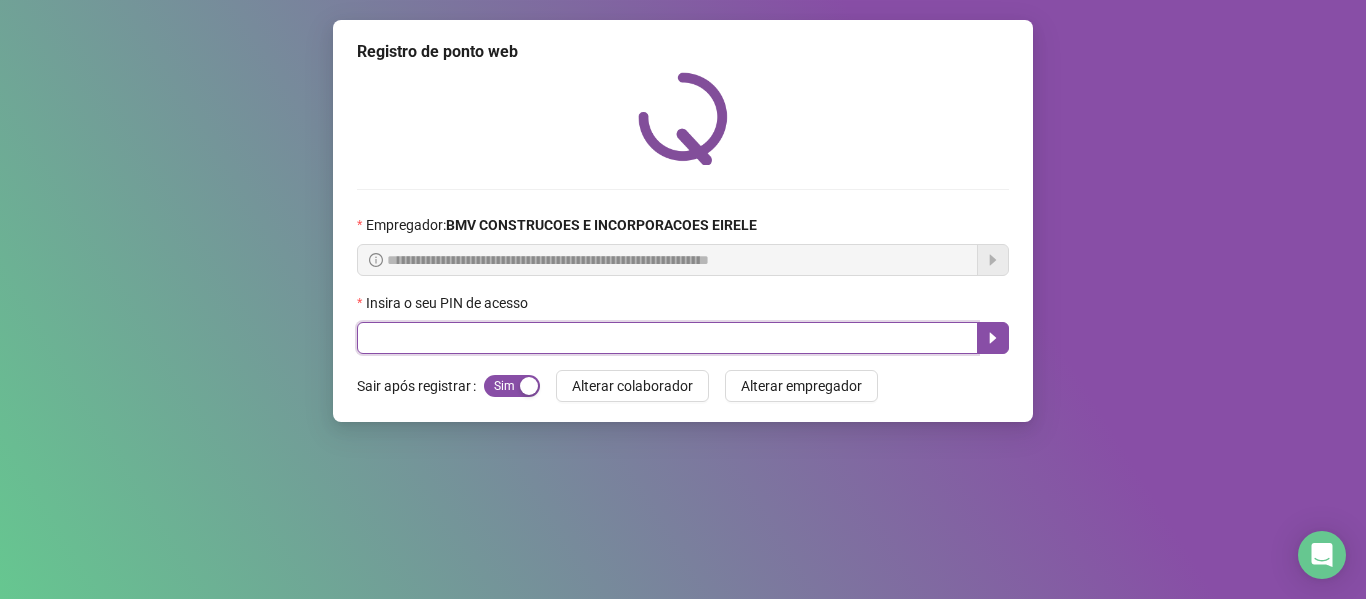 click at bounding box center (667, 338) 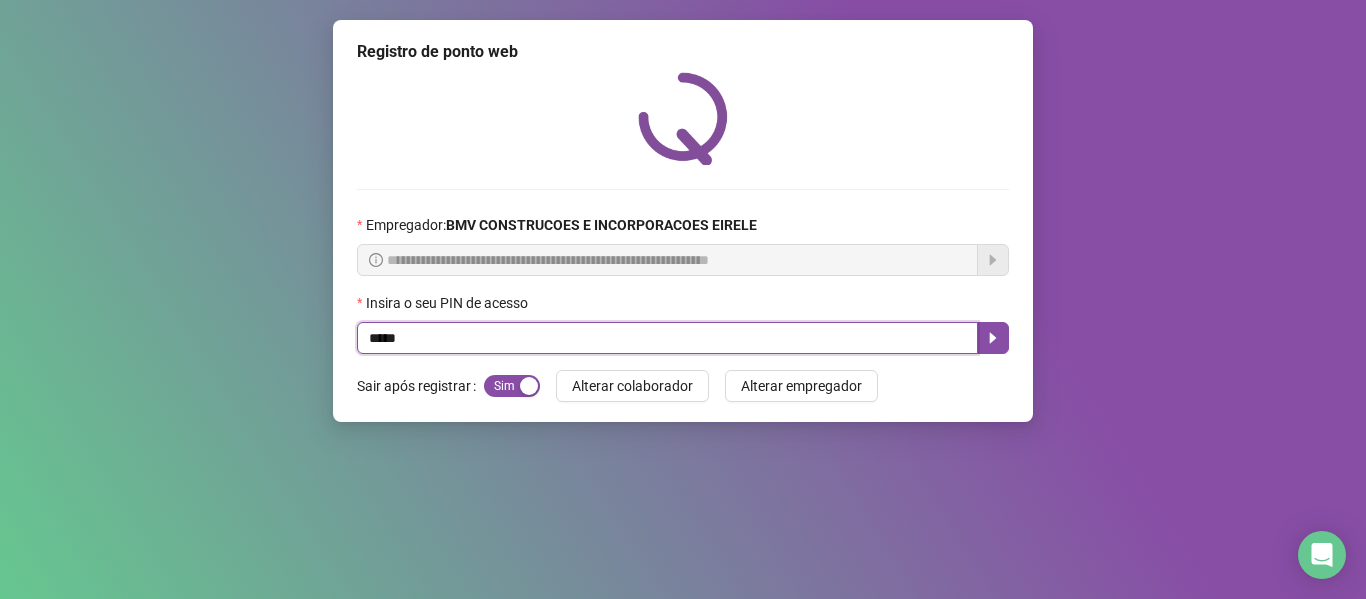 type on "*****" 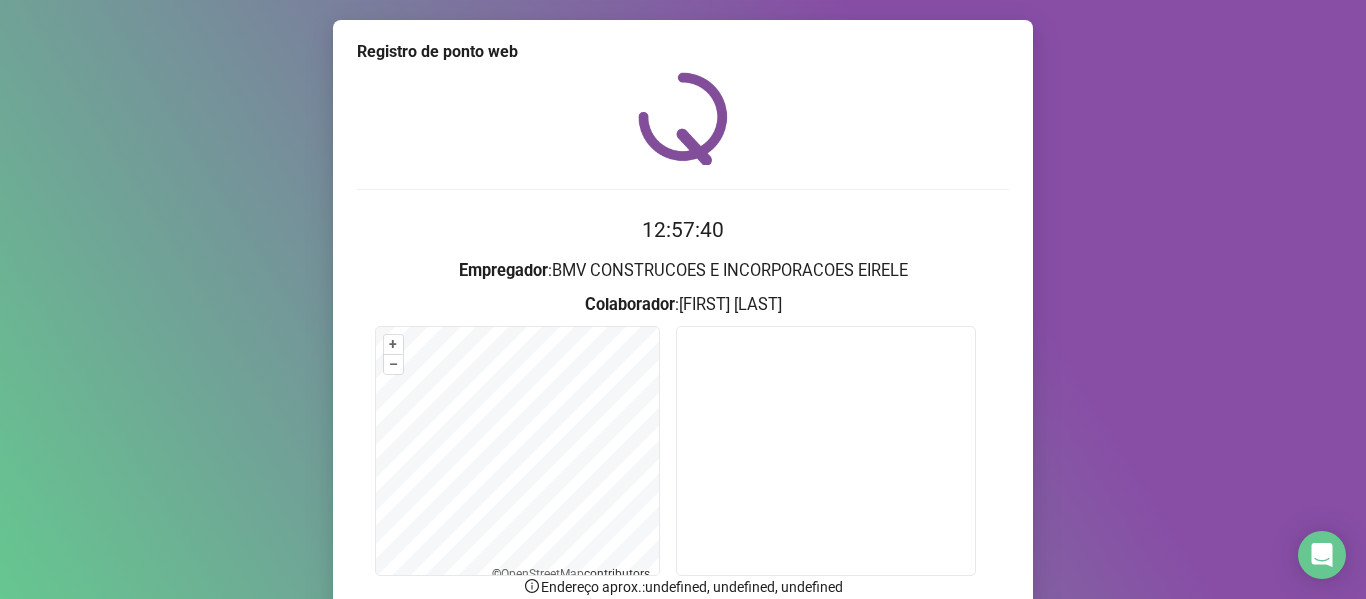 scroll, scrollTop: 176, scrollLeft: 0, axis: vertical 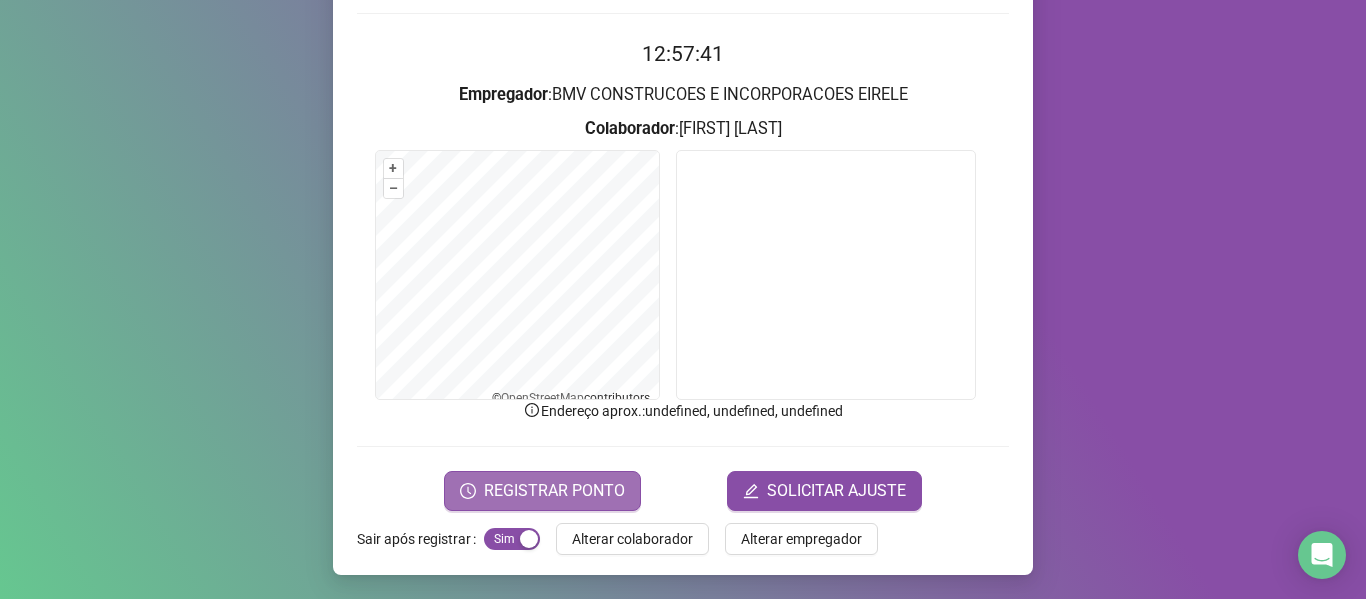 click on "REGISTRAR PONTO" at bounding box center [554, 491] 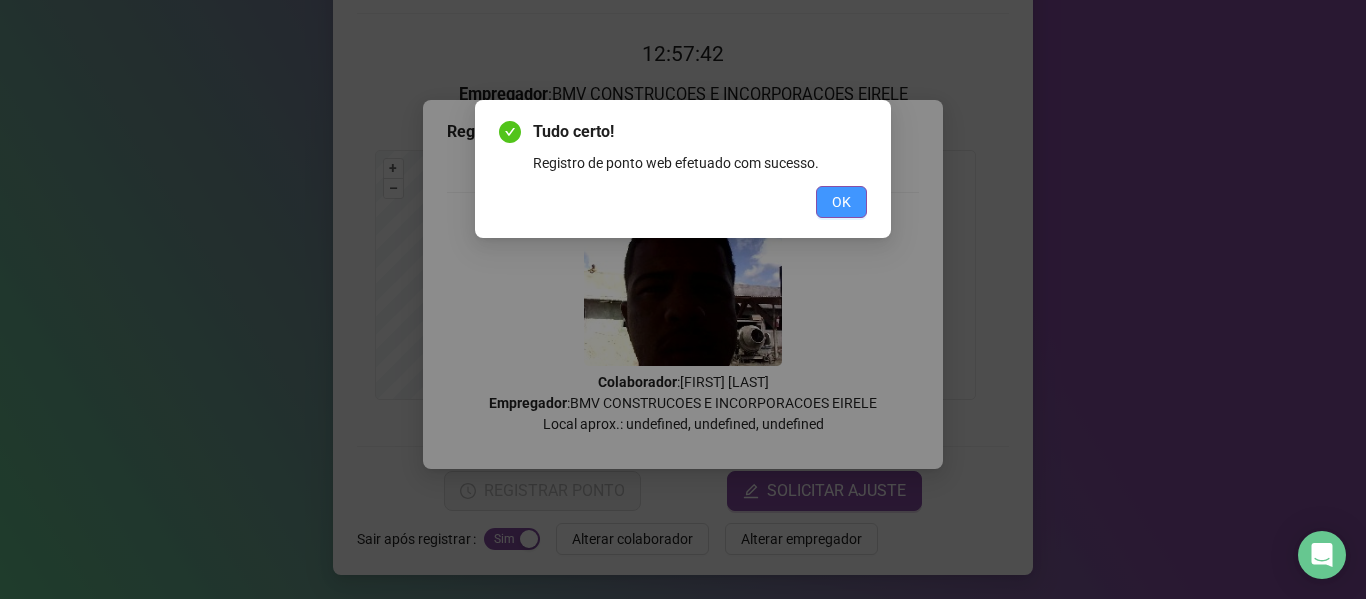 click on "OK" at bounding box center [841, 202] 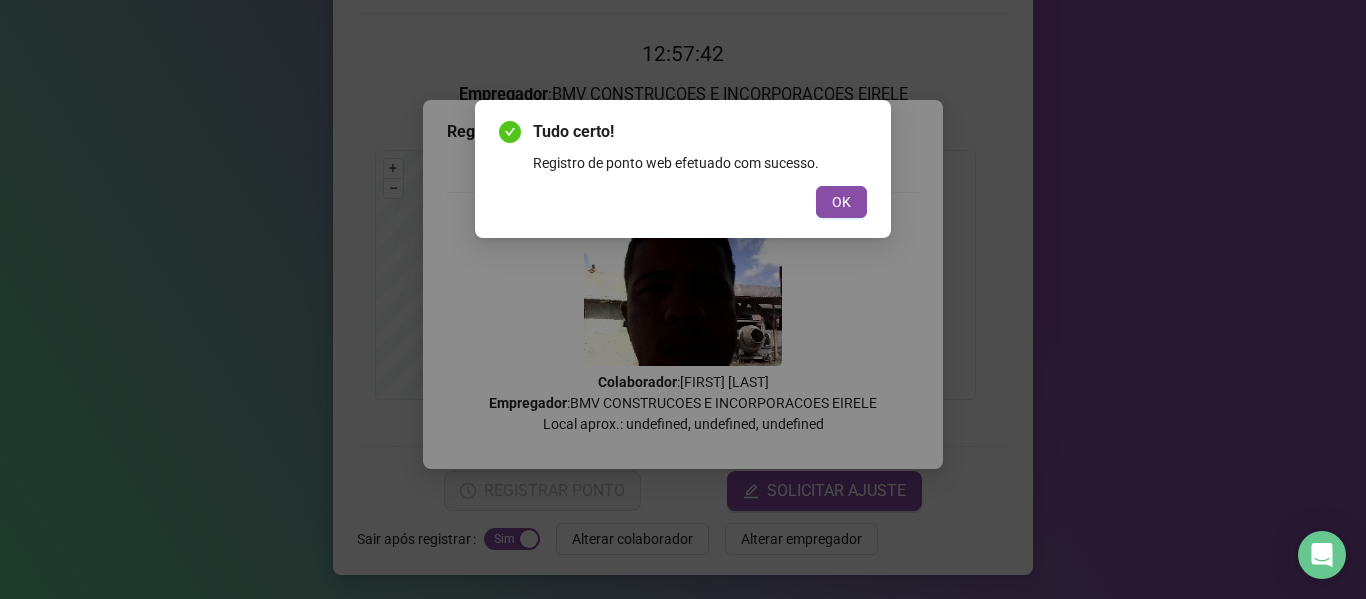 scroll, scrollTop: 0, scrollLeft: 0, axis: both 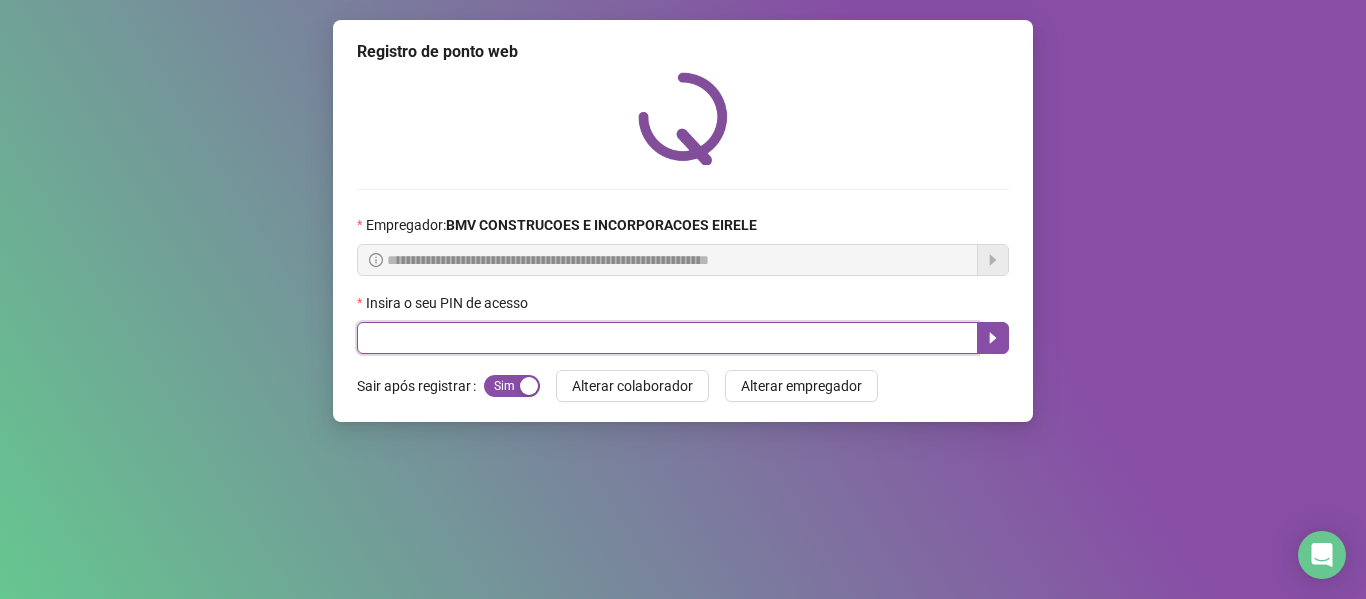 click at bounding box center (667, 338) 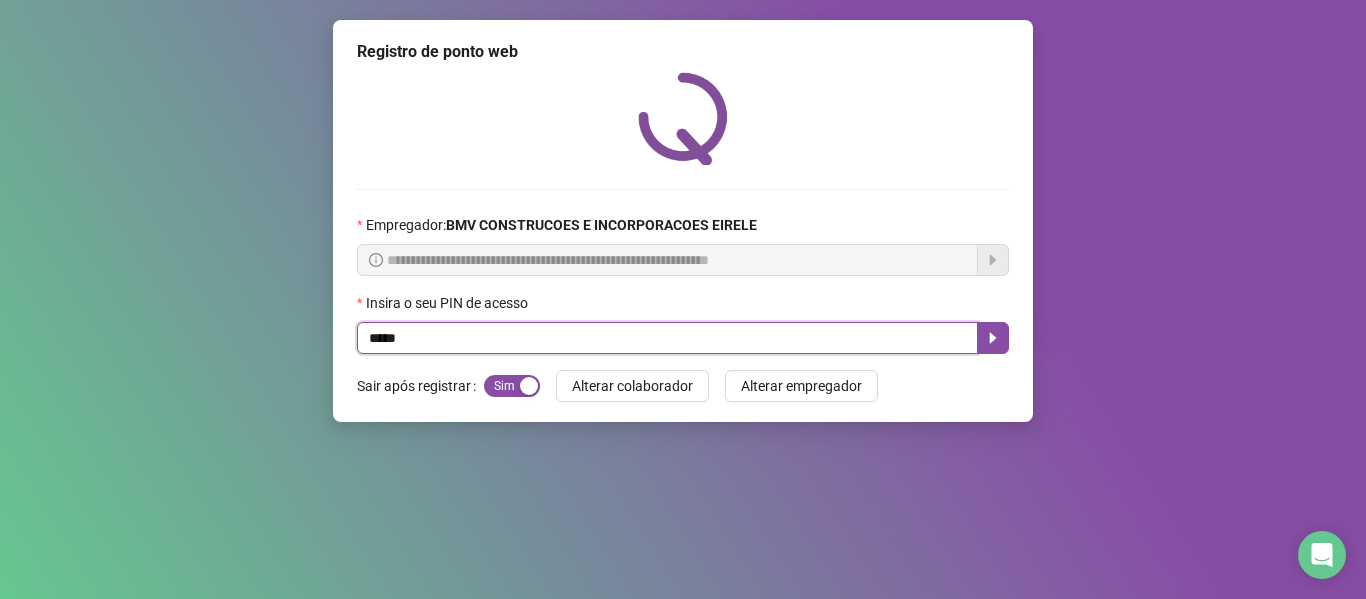 type on "*****" 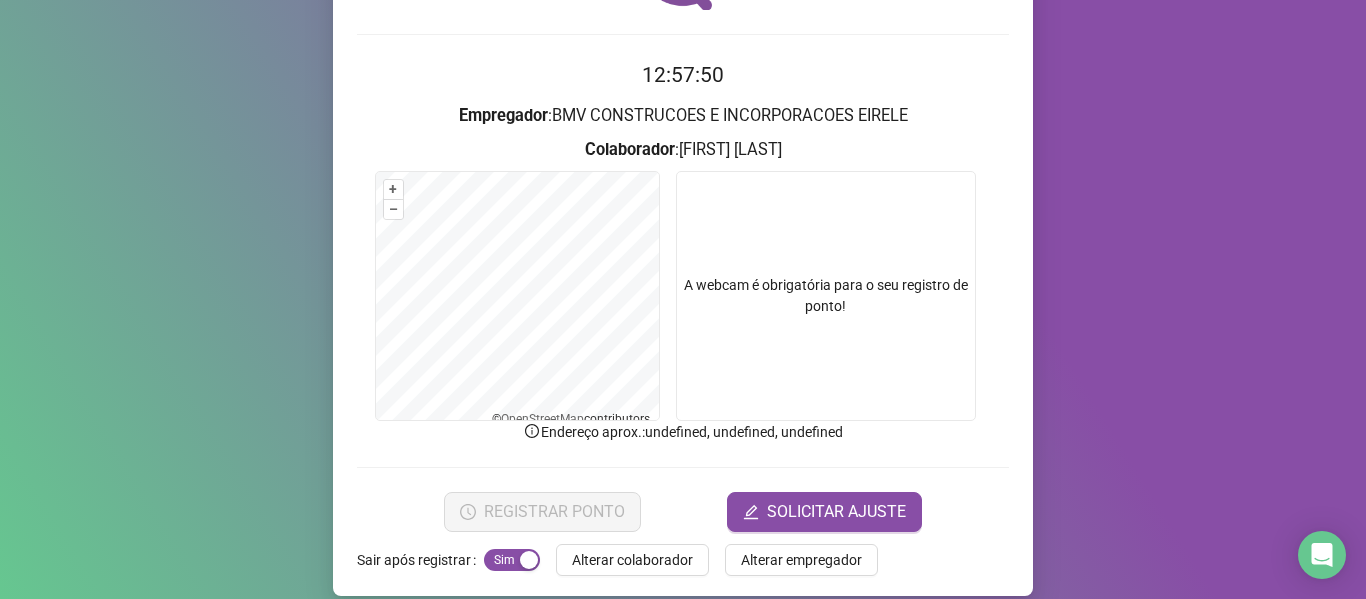 scroll, scrollTop: 176, scrollLeft: 0, axis: vertical 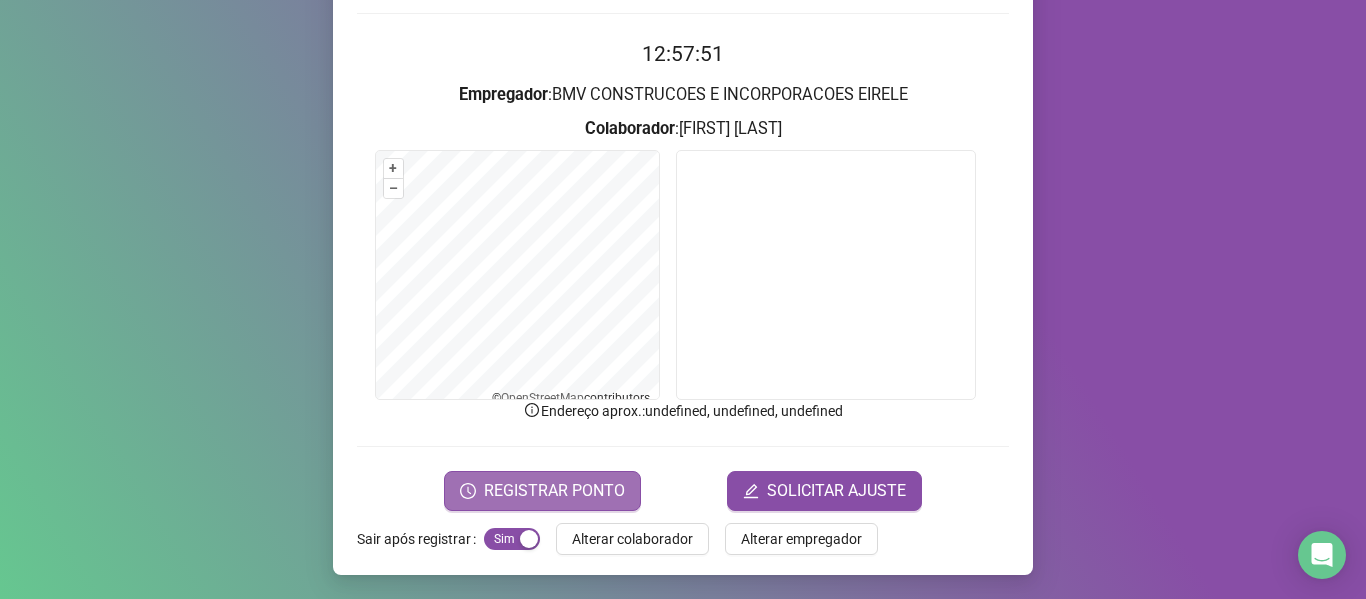 click on "REGISTRAR PONTO" at bounding box center (554, 491) 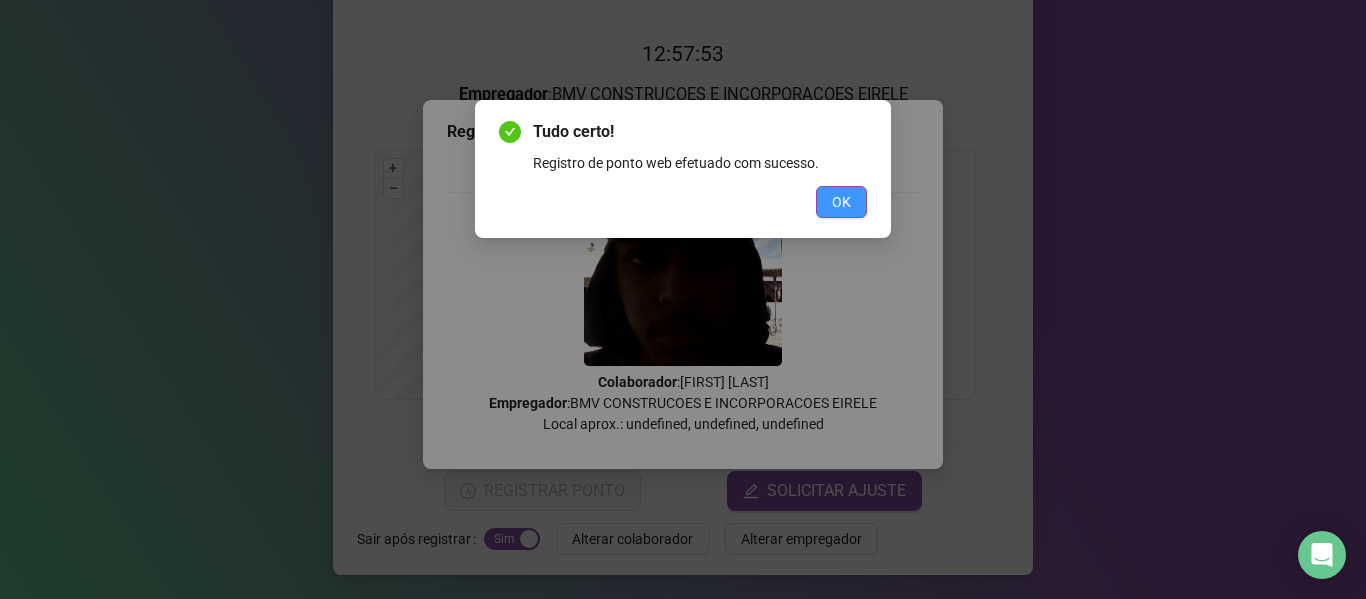 click on "OK" at bounding box center [841, 202] 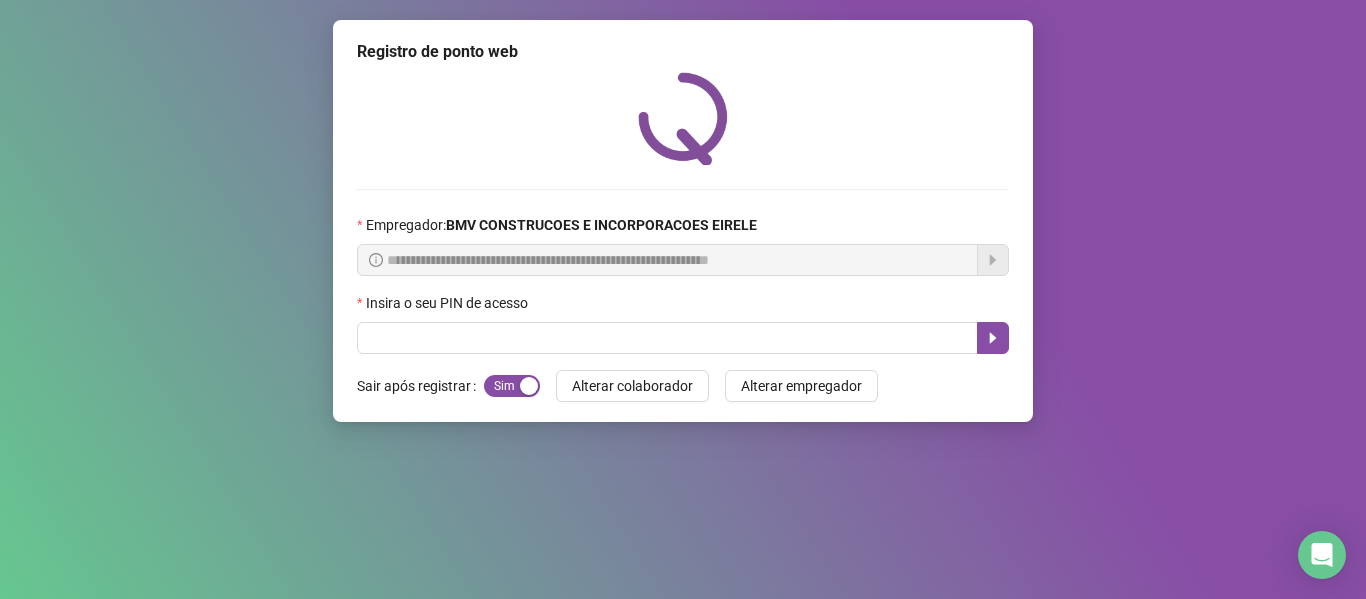 scroll, scrollTop: 0, scrollLeft: 0, axis: both 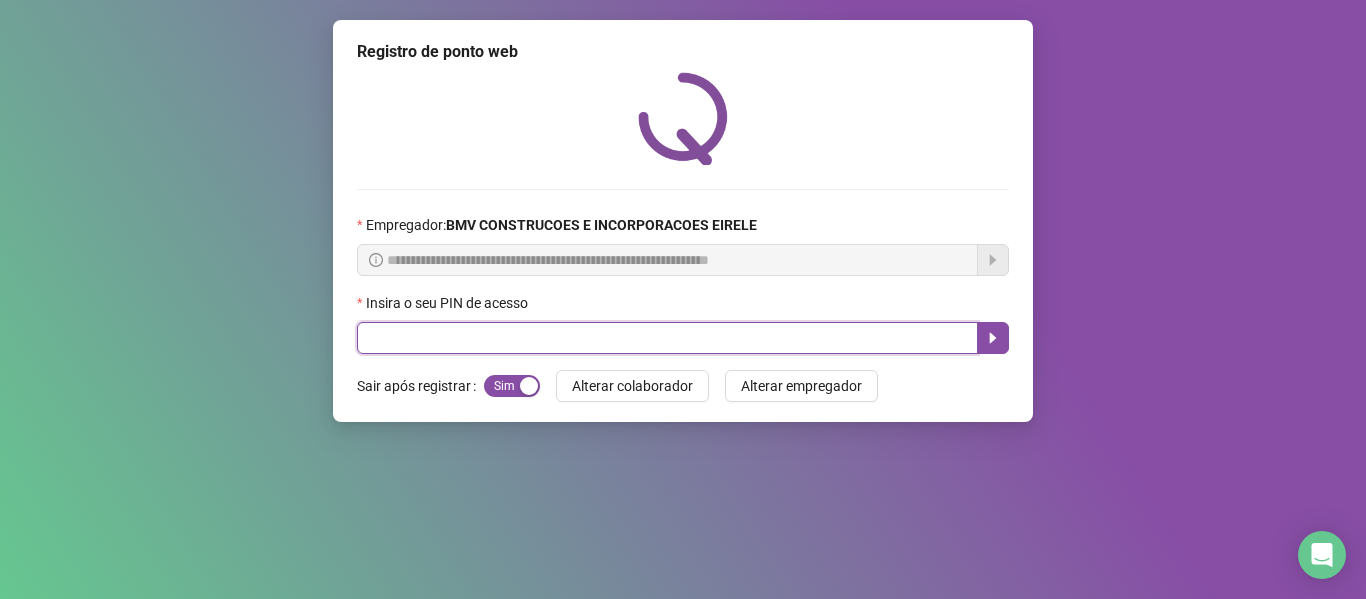 click at bounding box center [667, 338] 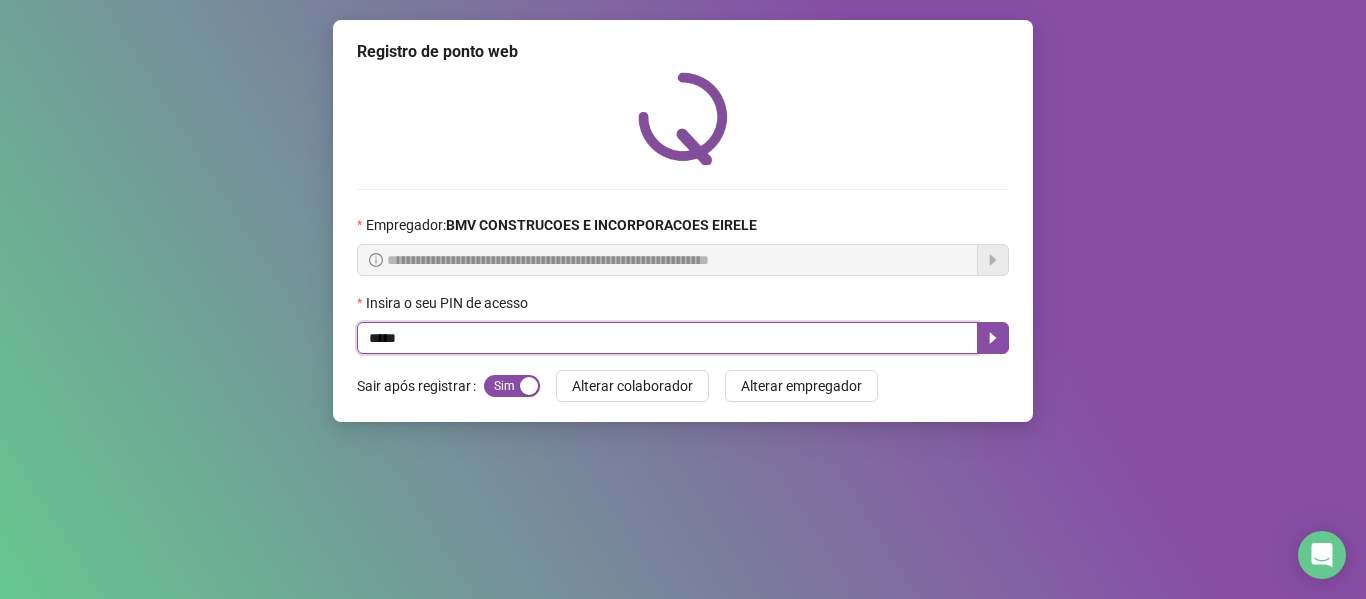 type on "*****" 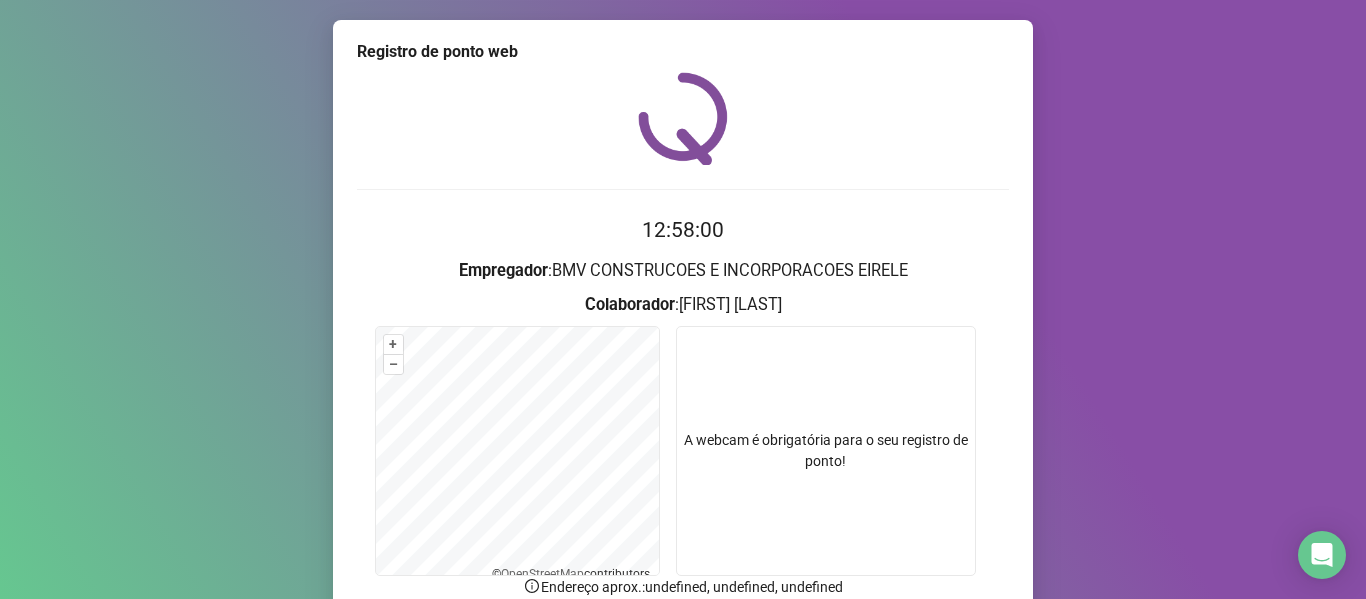 scroll, scrollTop: 176, scrollLeft: 0, axis: vertical 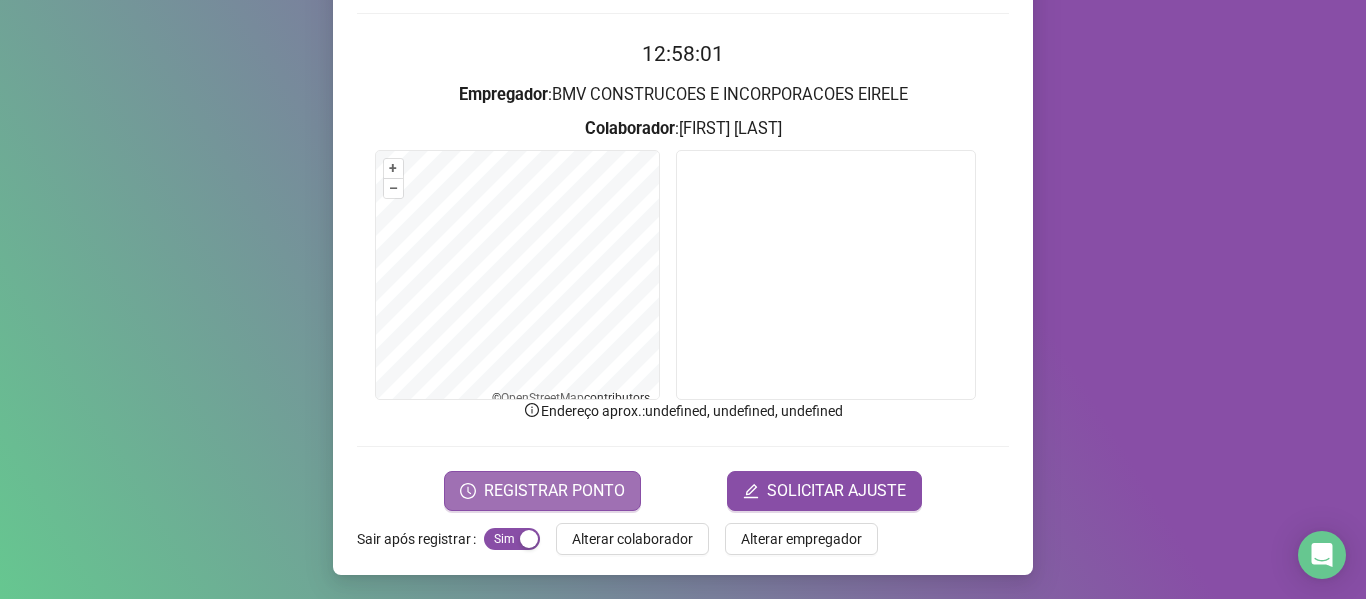 click on "REGISTRAR PONTO" at bounding box center (554, 491) 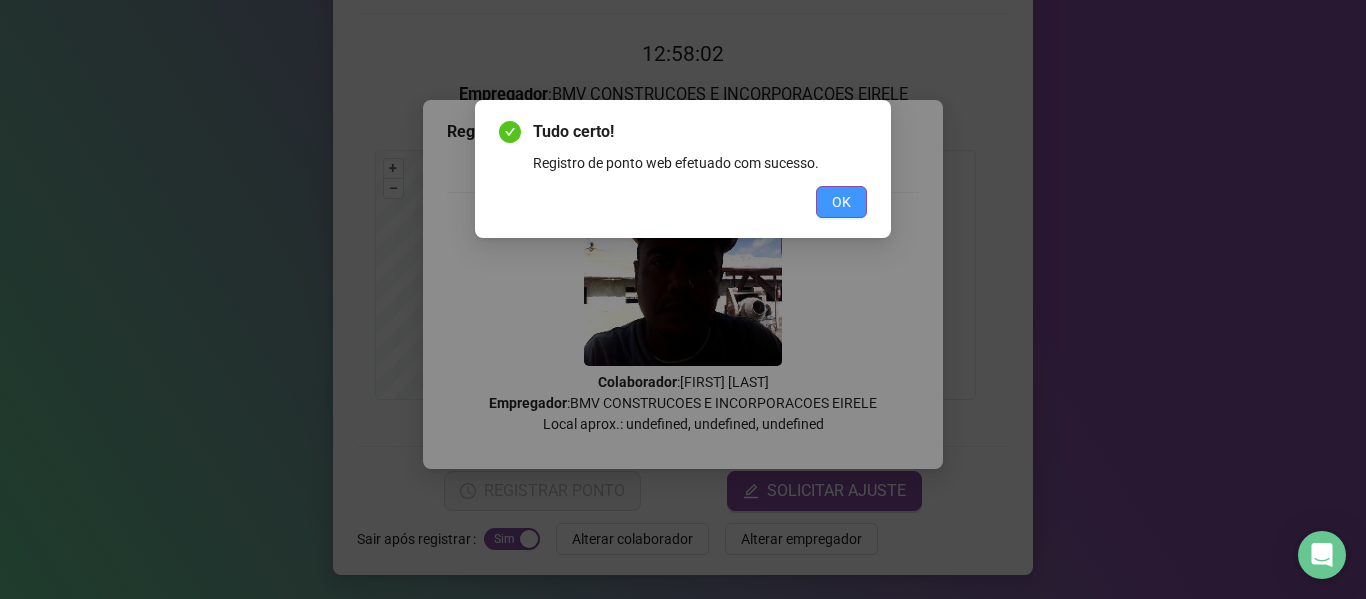 click on "OK" at bounding box center [841, 202] 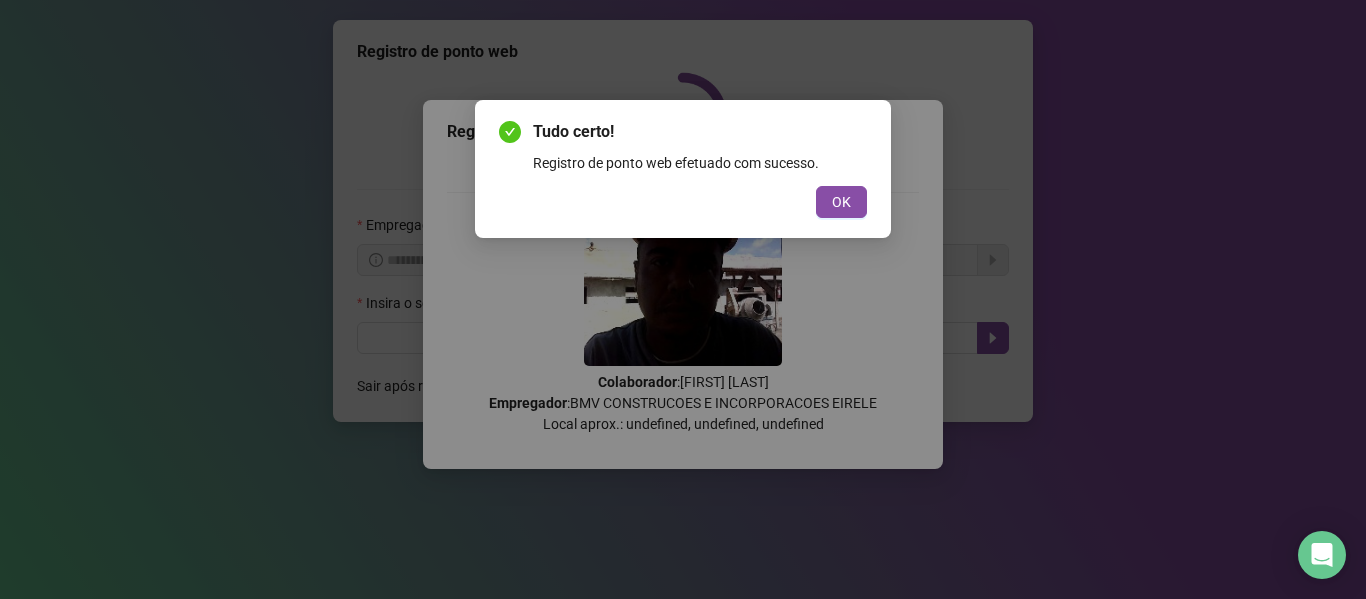 scroll, scrollTop: 0, scrollLeft: 0, axis: both 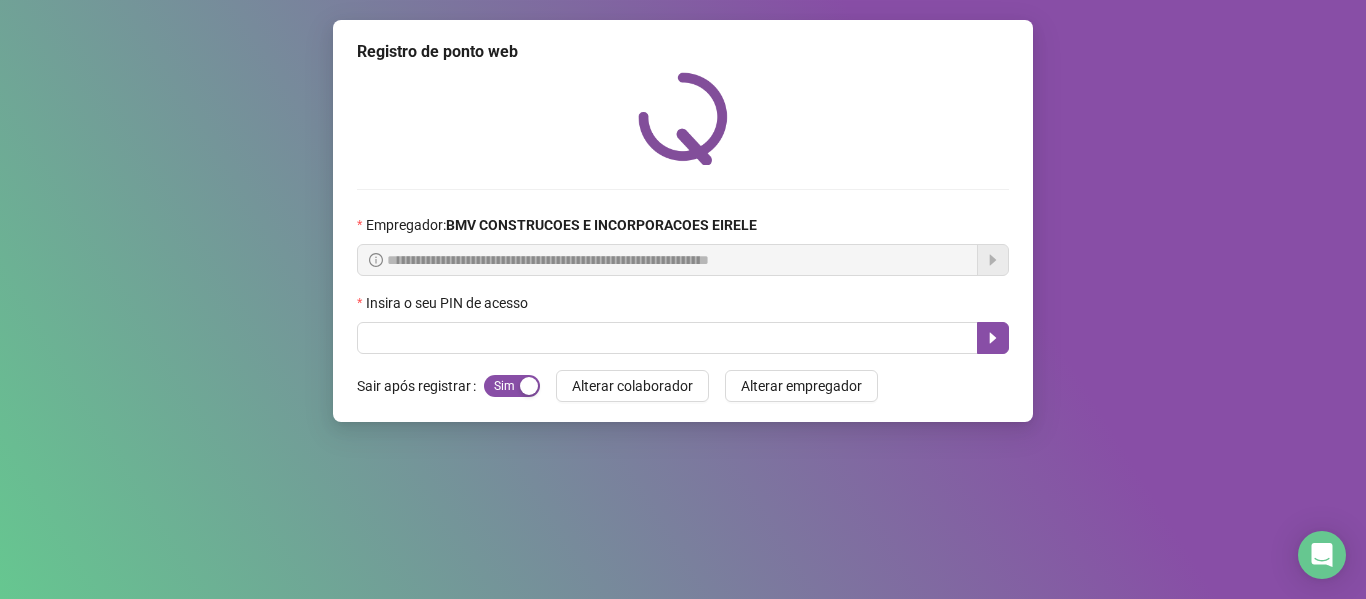 click on "**********" at bounding box center (683, 221) 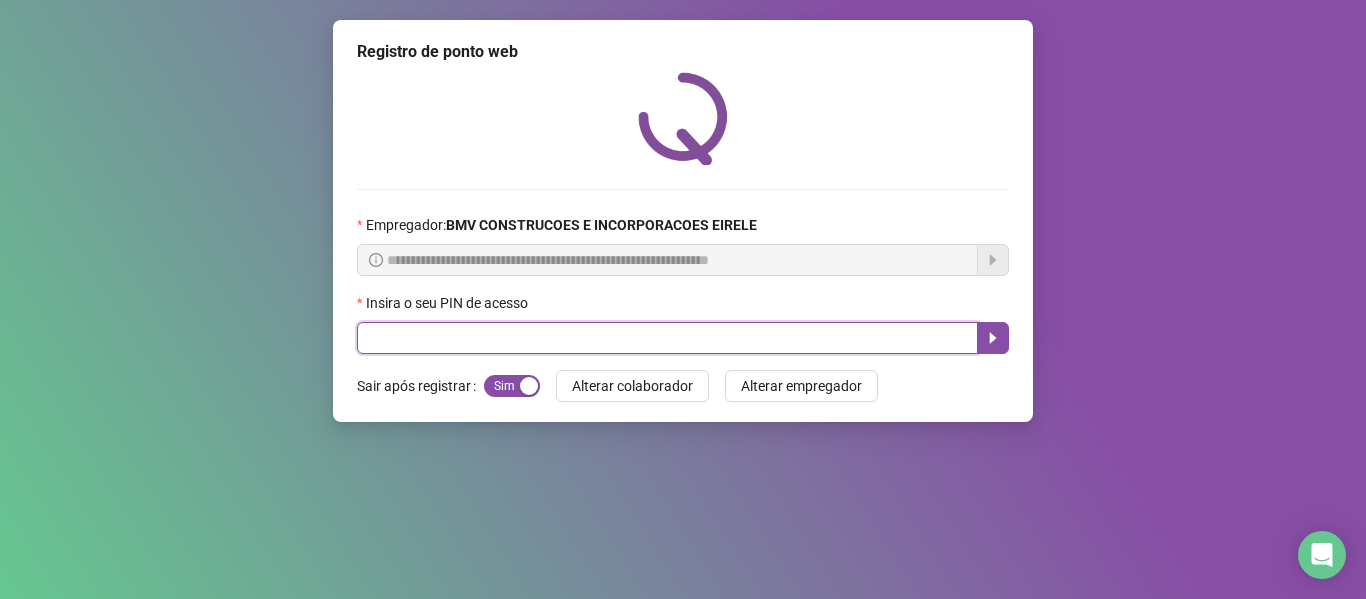 click at bounding box center [667, 338] 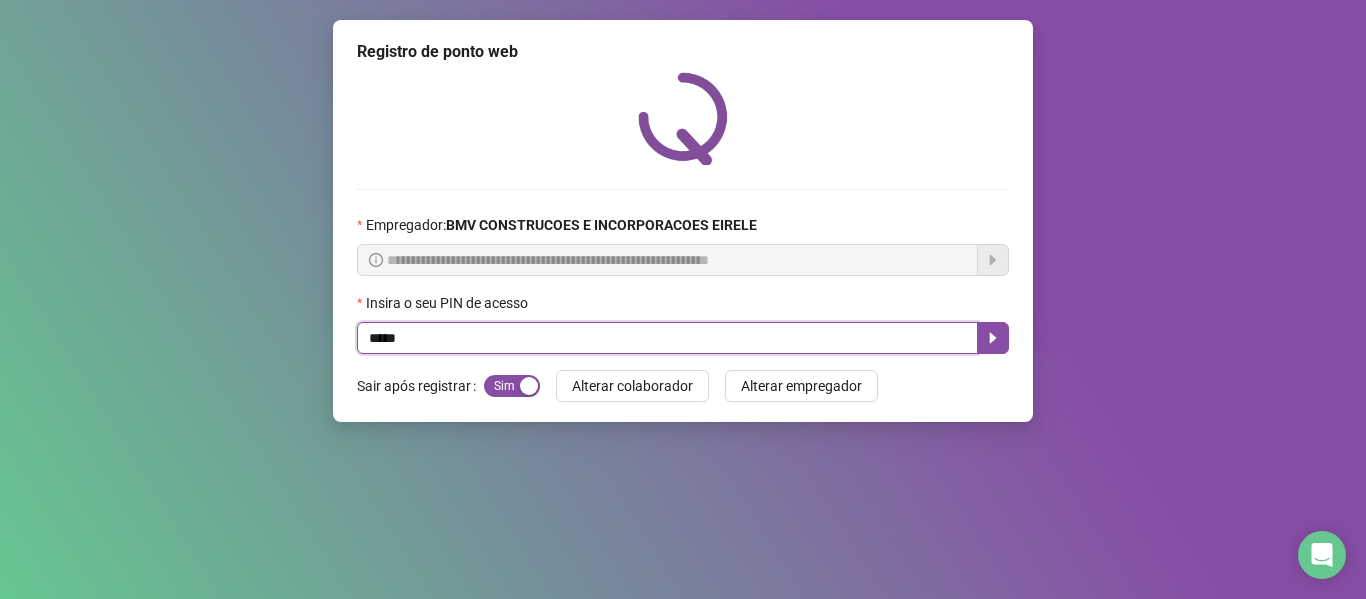 type on "*****" 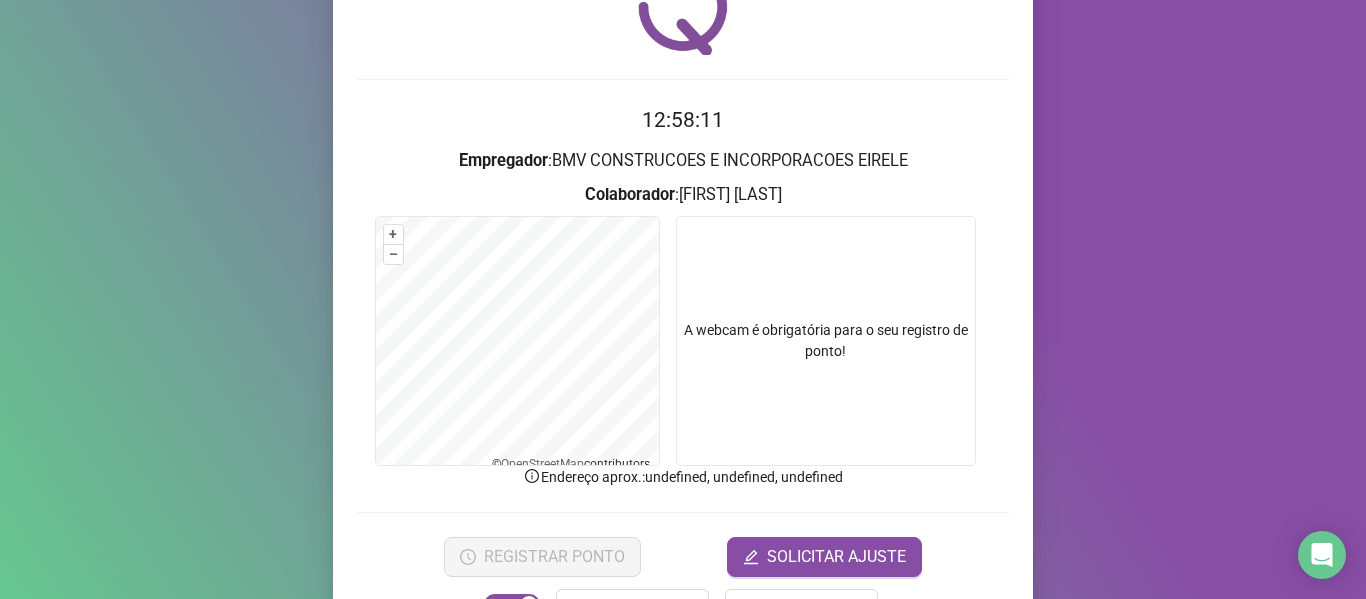 scroll, scrollTop: 144, scrollLeft: 0, axis: vertical 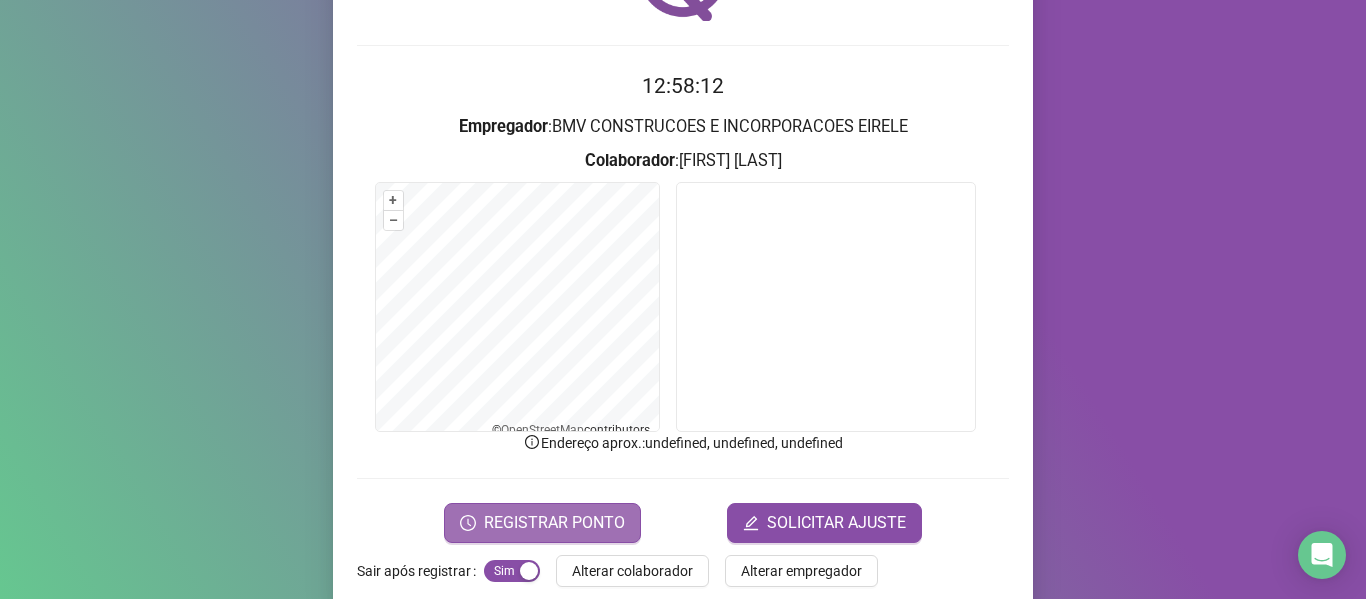 click on "REGISTRAR PONTO" at bounding box center [554, 523] 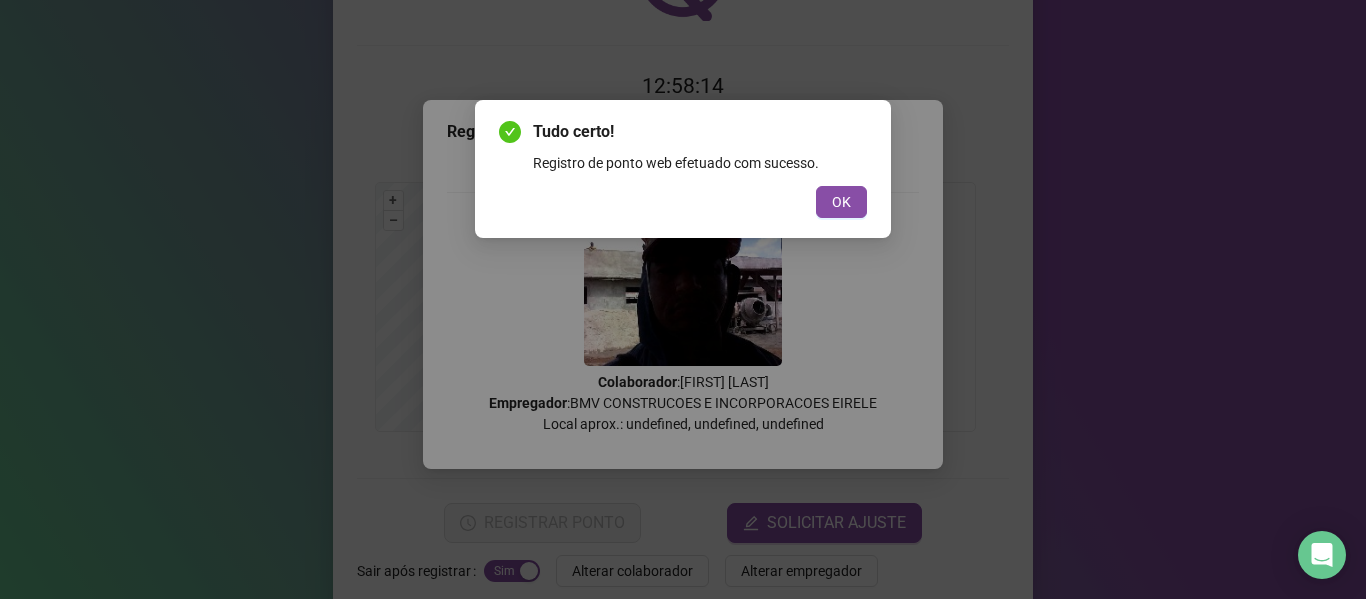 click on "Tudo certo! Registro de ponto web efetuado com sucesso. OK" at bounding box center [683, 169] 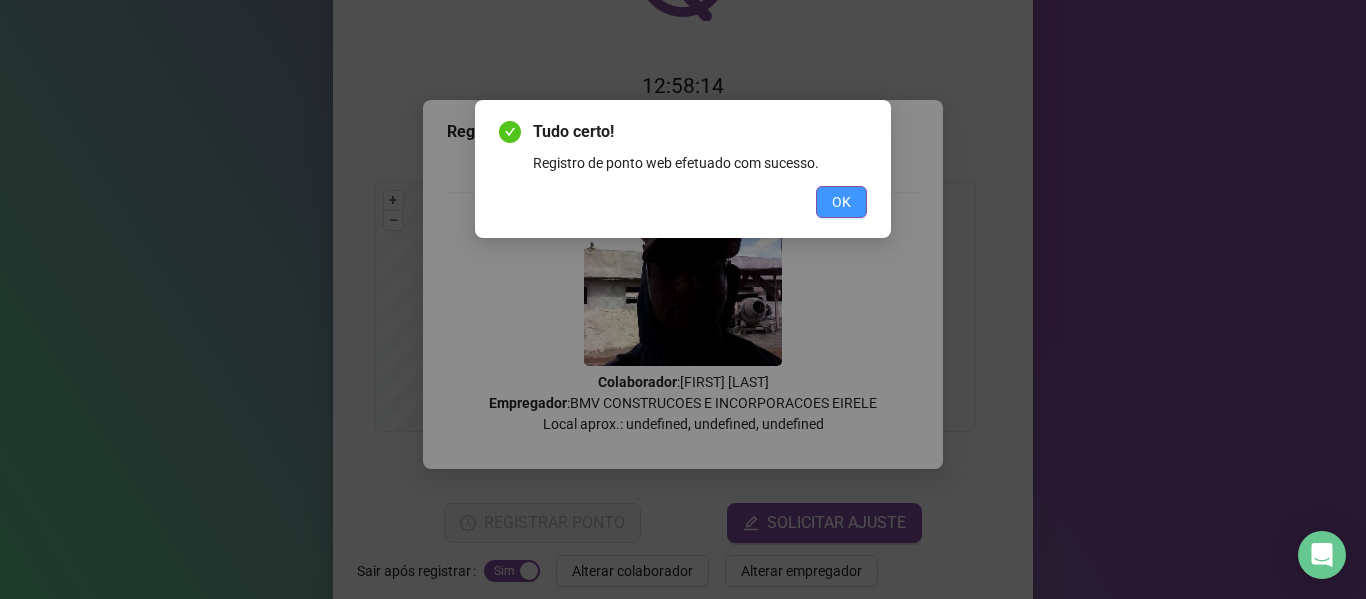 click on "OK" at bounding box center (841, 202) 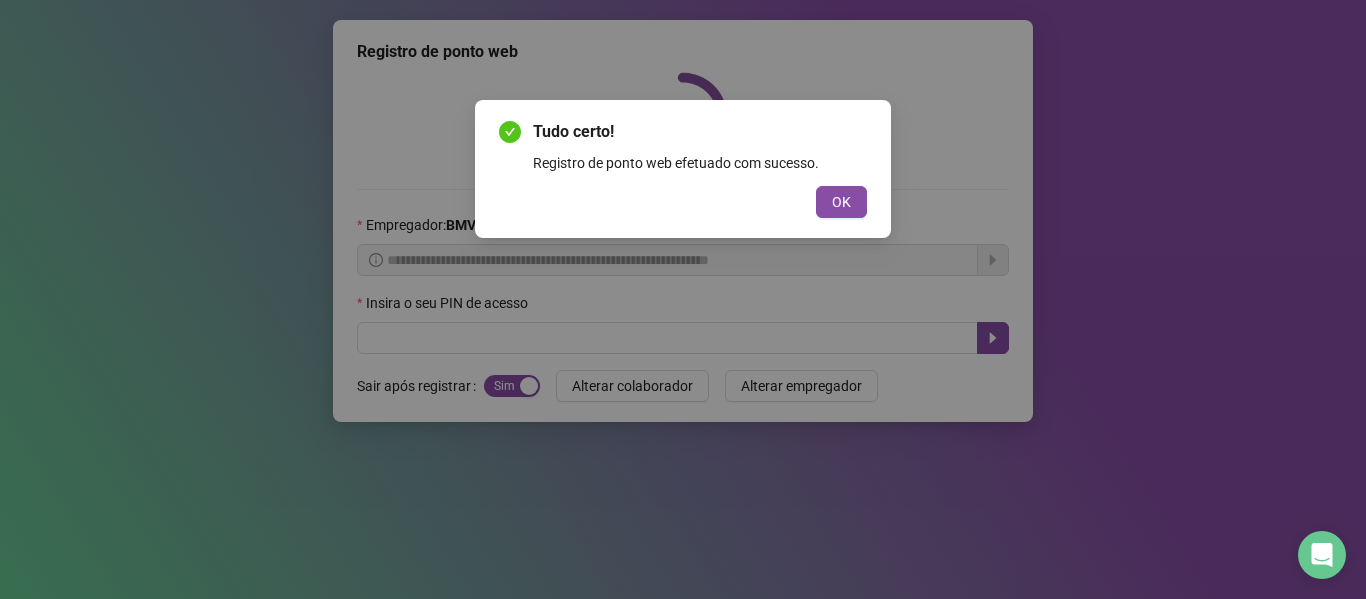scroll, scrollTop: 0, scrollLeft: 0, axis: both 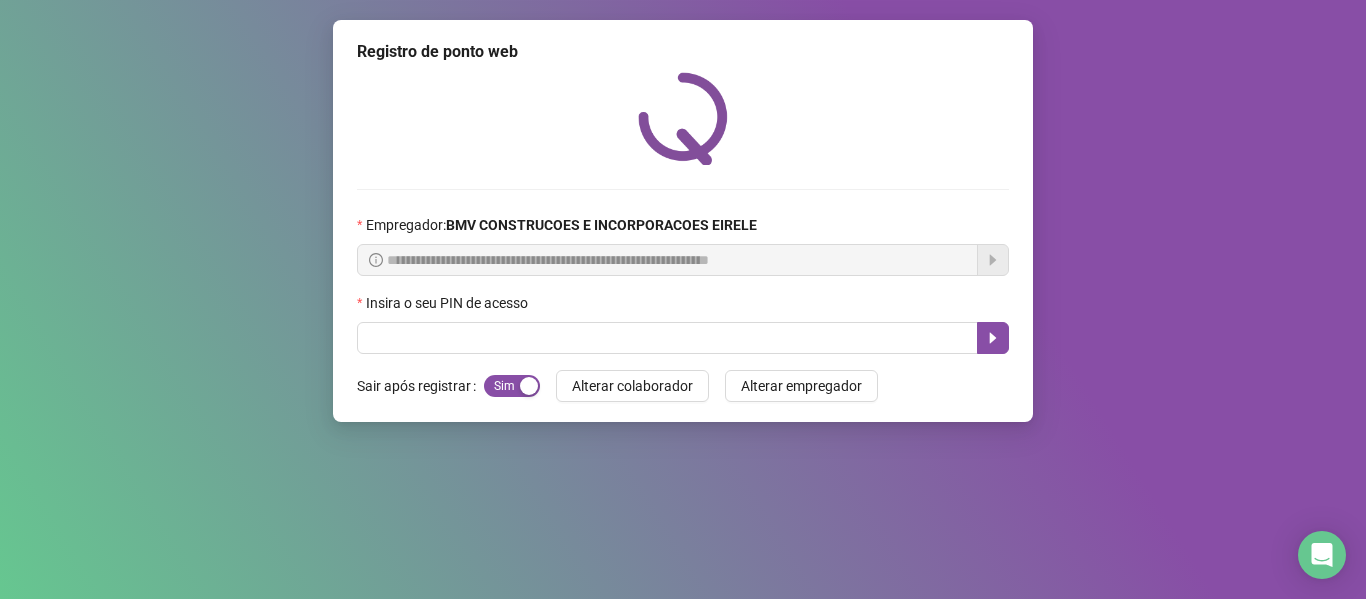 click on "**********" at bounding box center [683, 221] 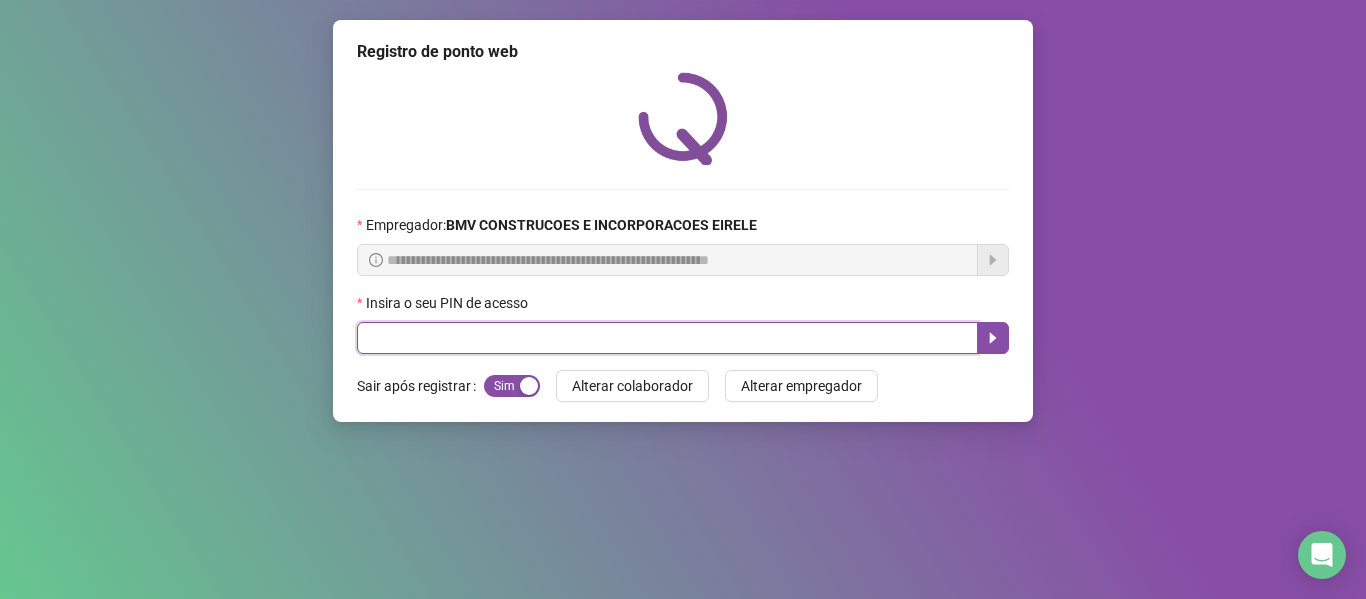 click at bounding box center [667, 338] 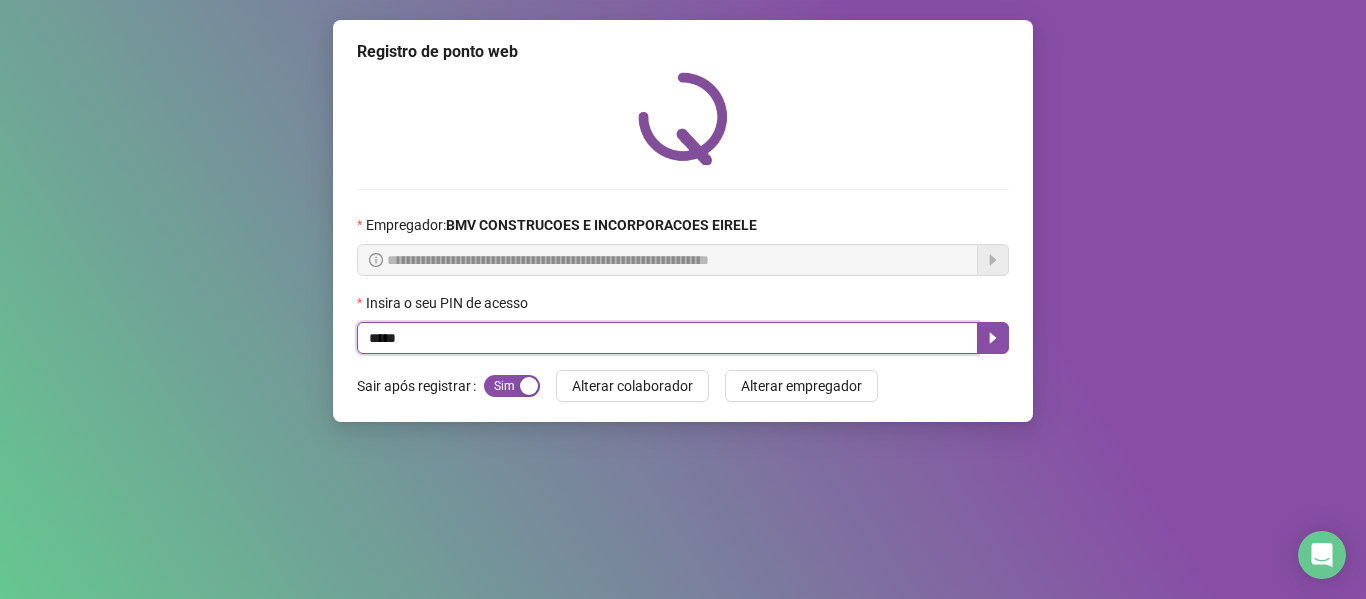 type on "*****" 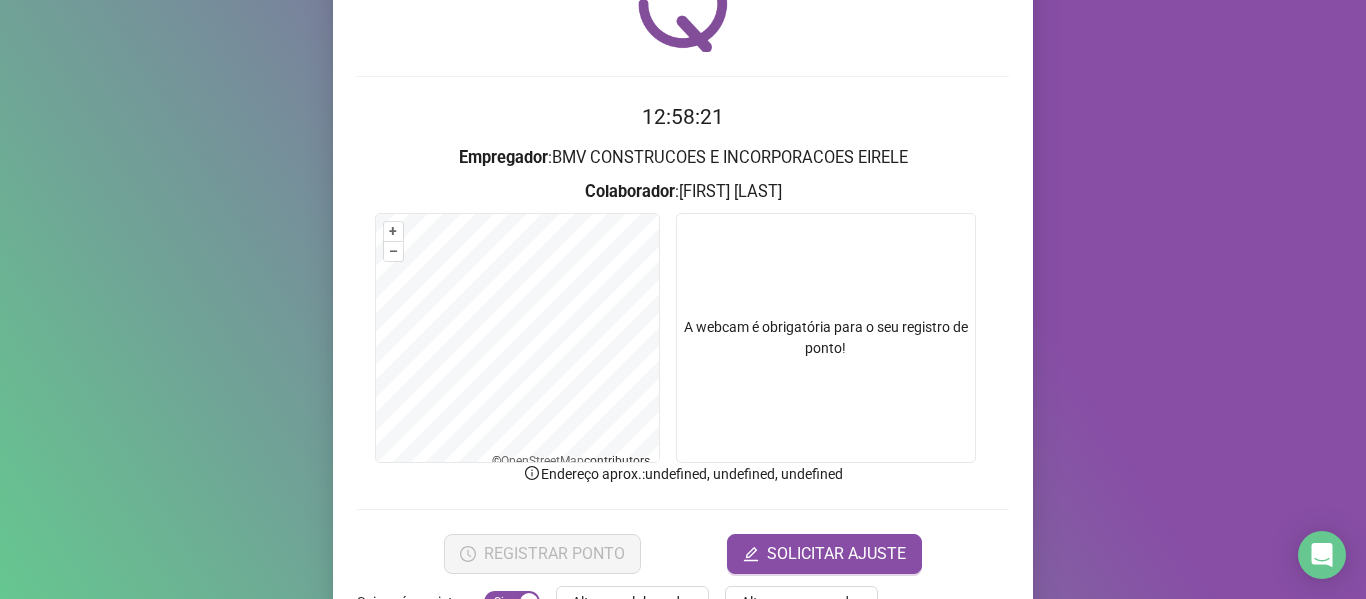 scroll, scrollTop: 176, scrollLeft: 0, axis: vertical 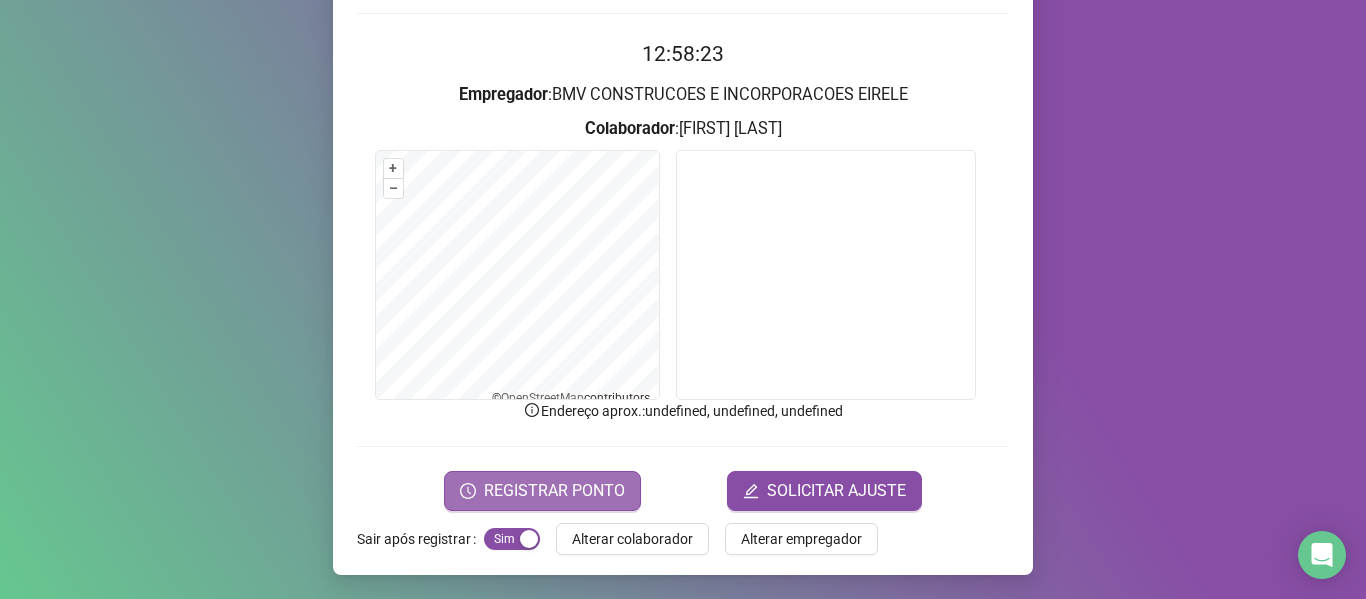 click on "REGISTRAR PONTO" at bounding box center (554, 491) 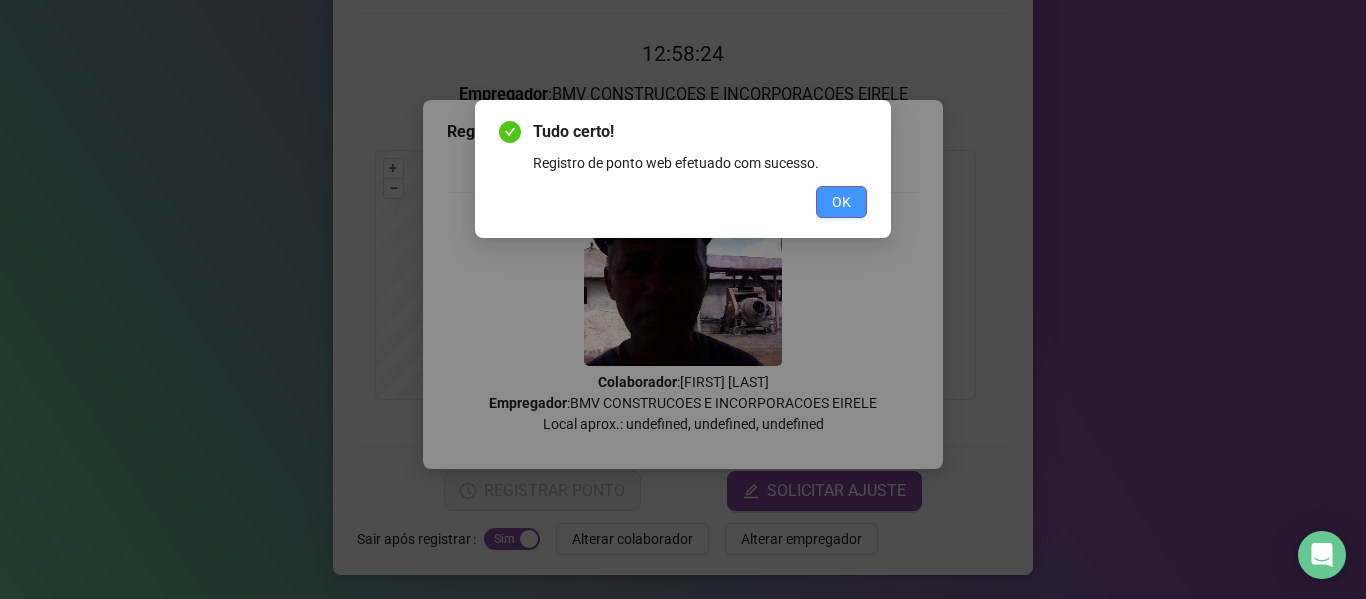 click on "OK" at bounding box center [841, 202] 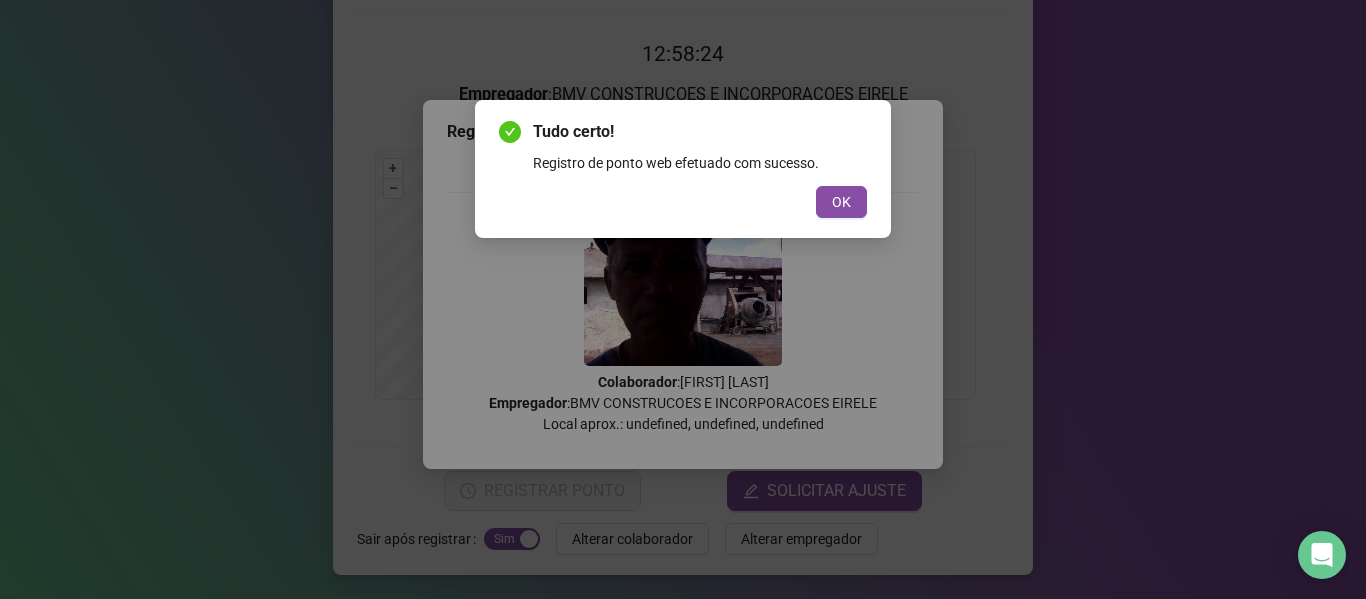 scroll, scrollTop: 0, scrollLeft: 0, axis: both 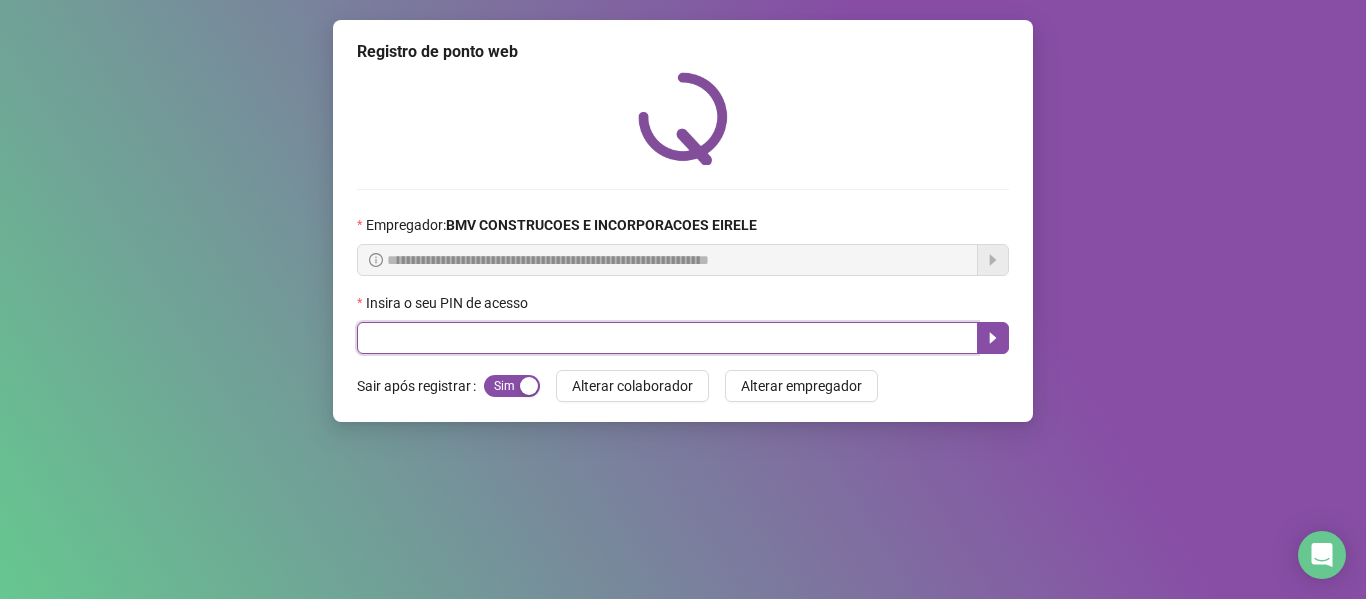 click at bounding box center [667, 338] 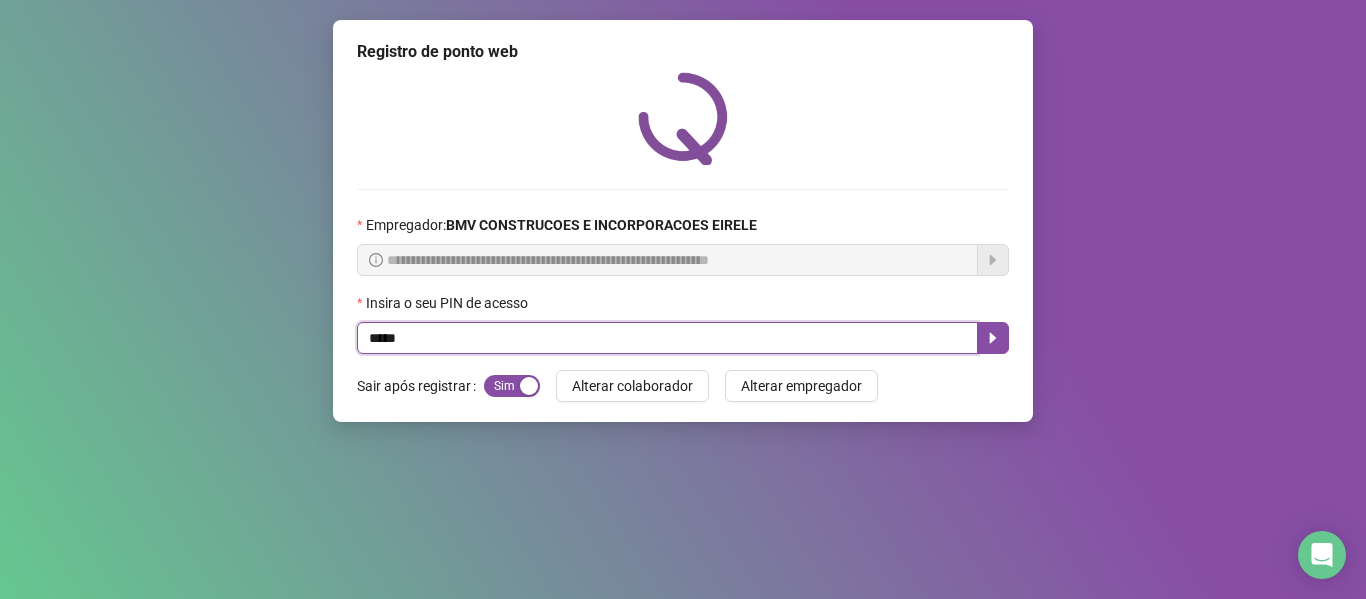 type on "*****" 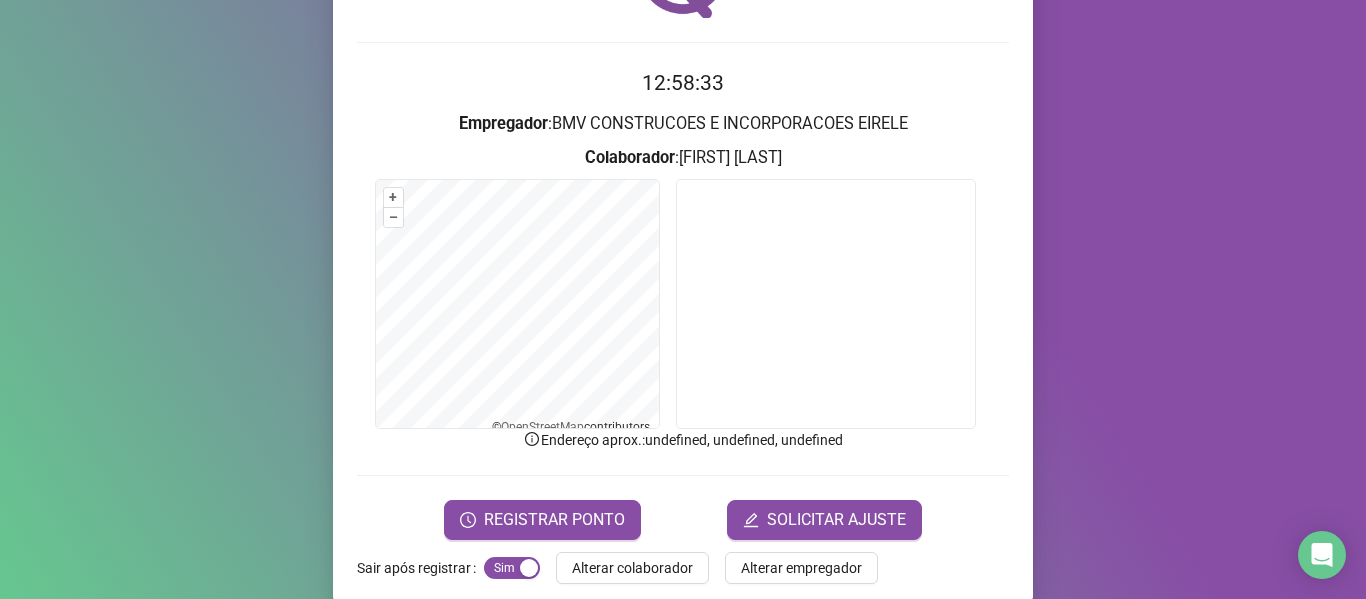 scroll, scrollTop: 165, scrollLeft: 0, axis: vertical 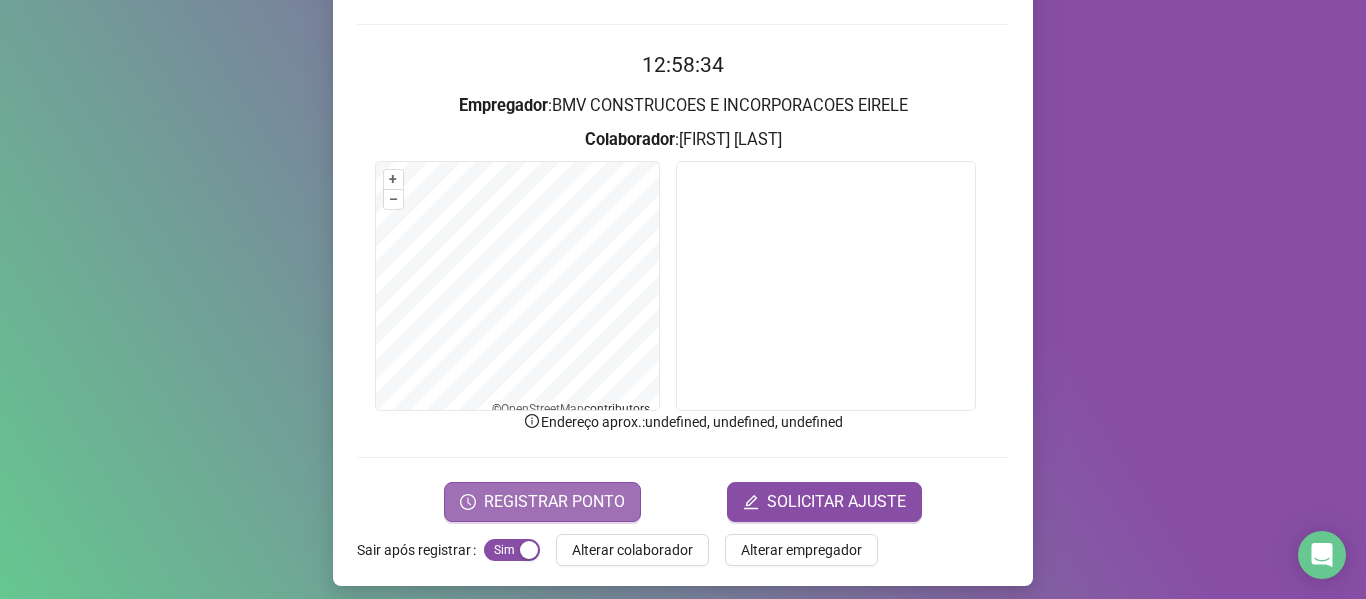 click on "REGISTRAR PONTO" at bounding box center (554, 502) 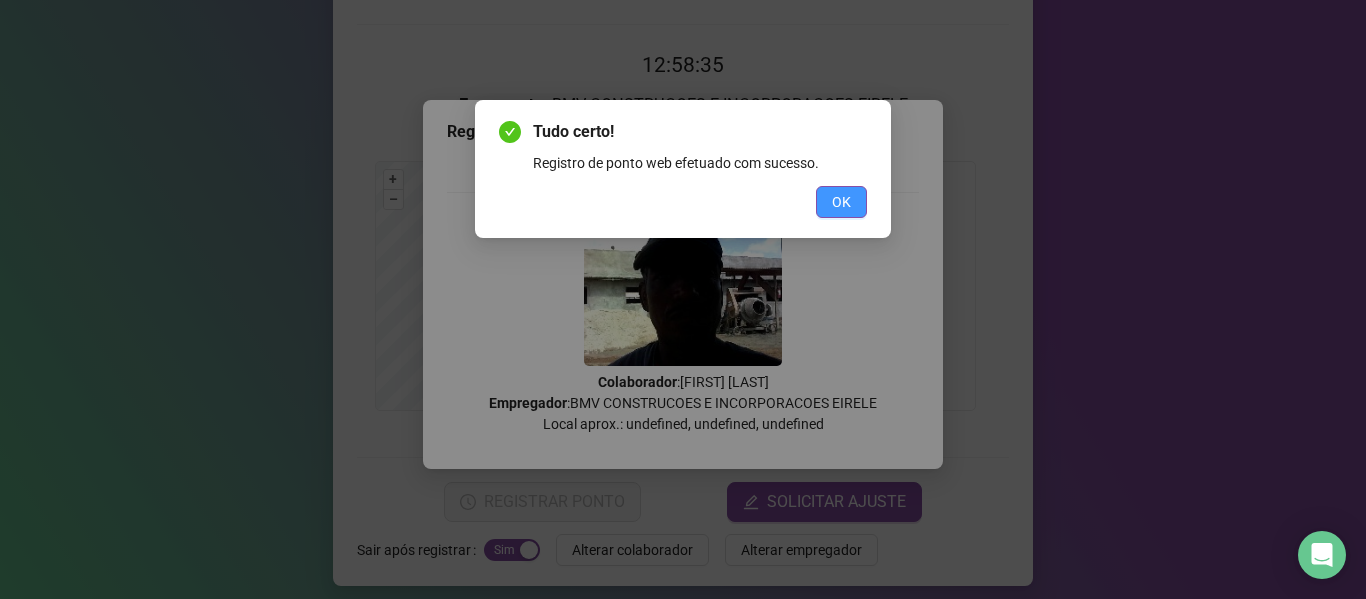 click on "OK" at bounding box center (841, 202) 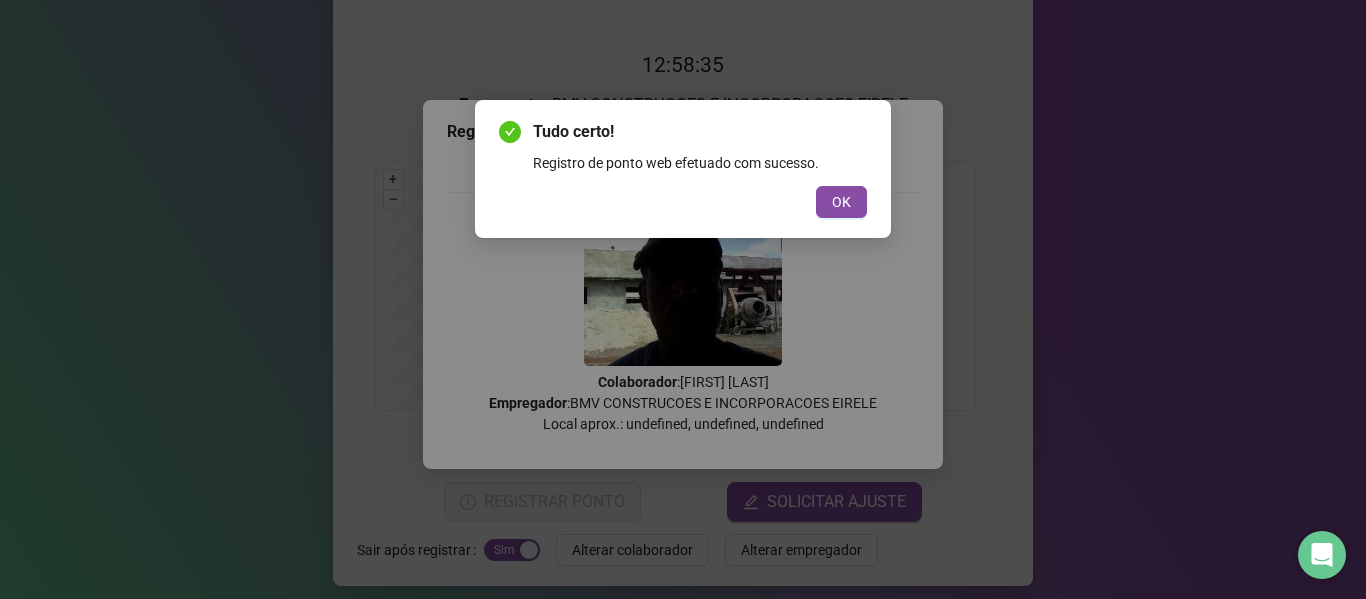 scroll, scrollTop: 0, scrollLeft: 0, axis: both 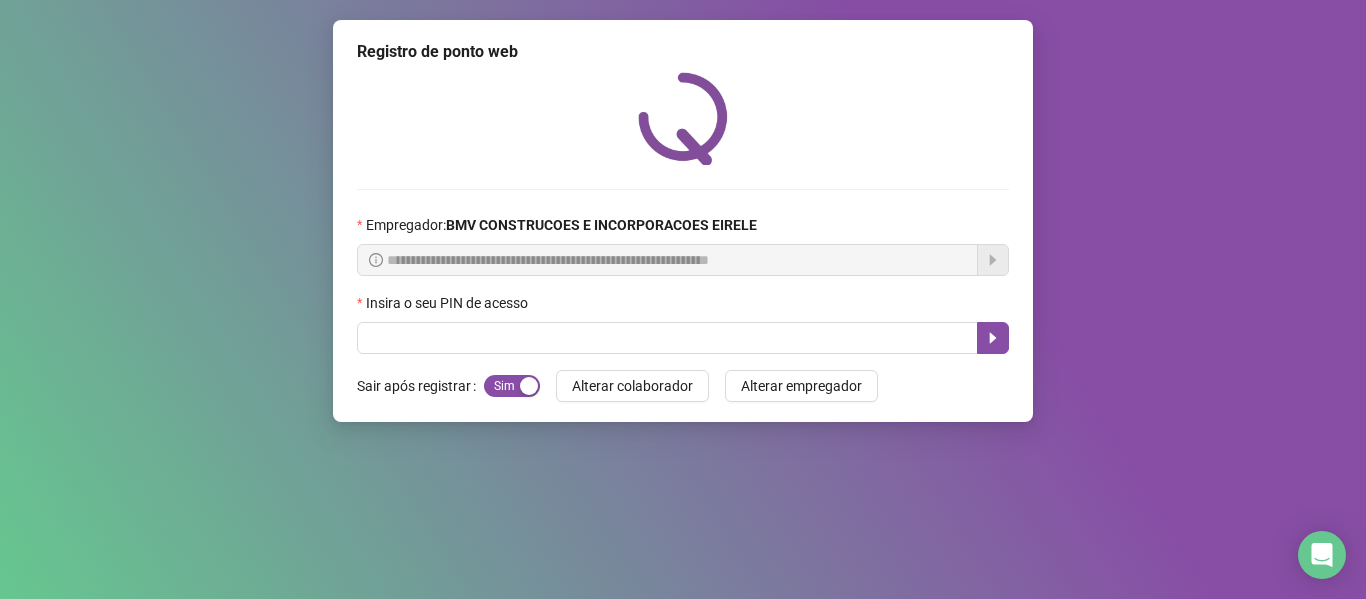 click on "**********" at bounding box center [683, 221] 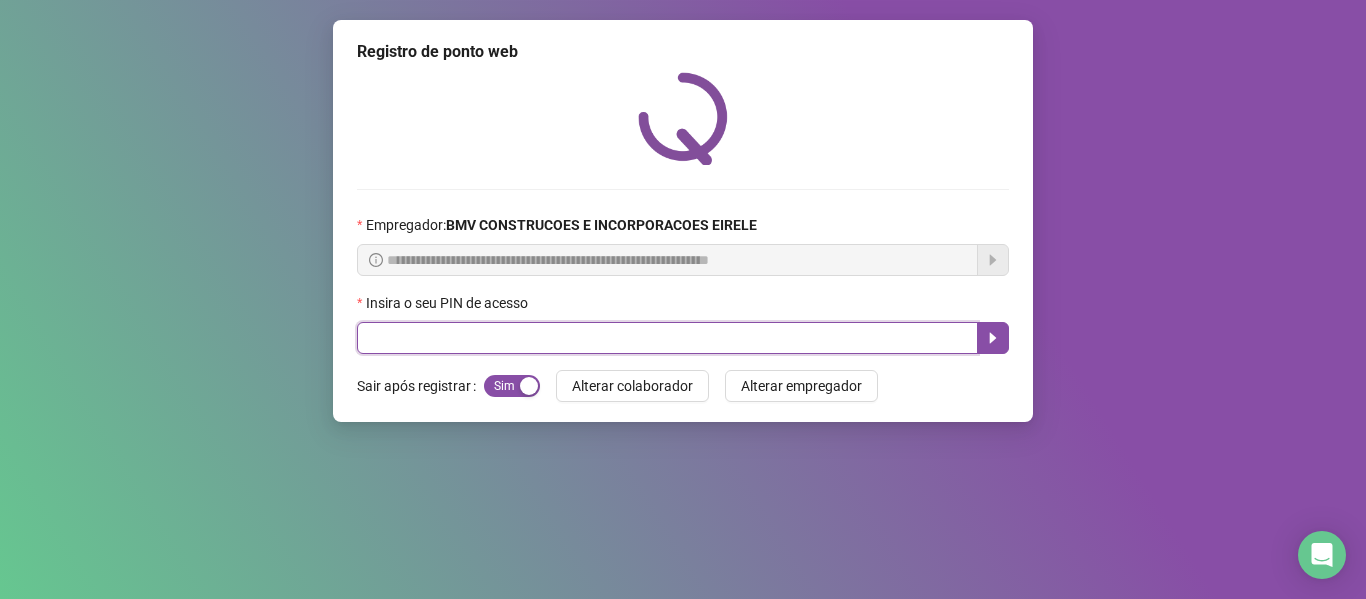 click at bounding box center (667, 338) 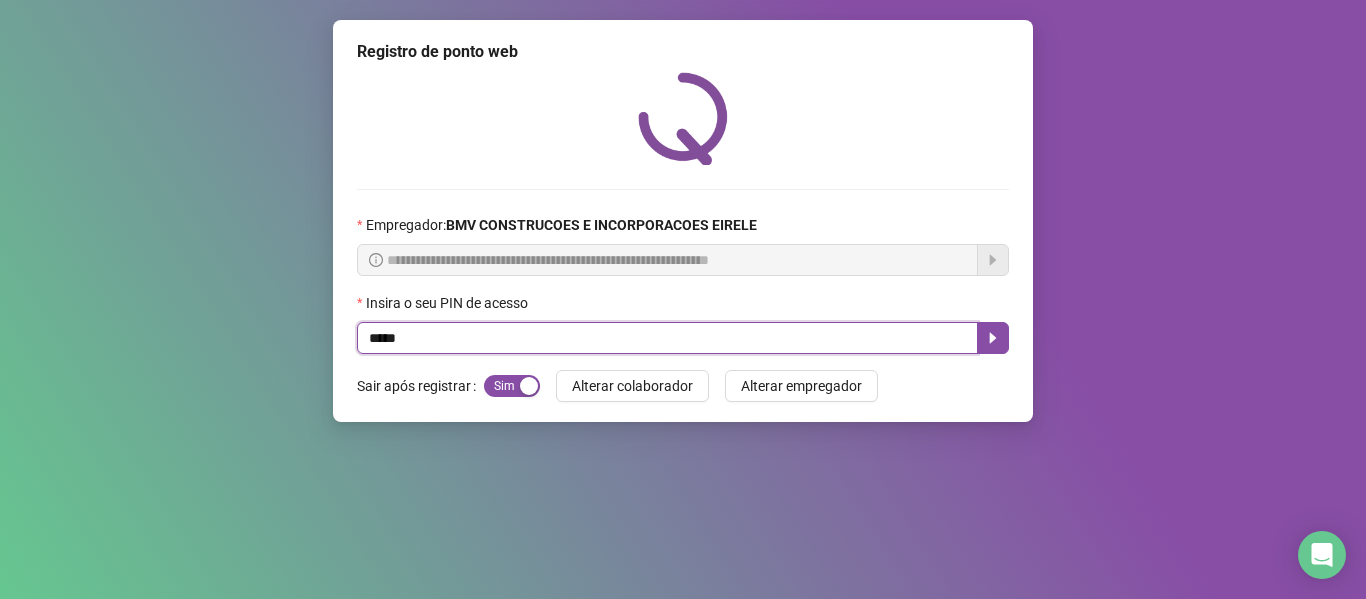 type on "*****" 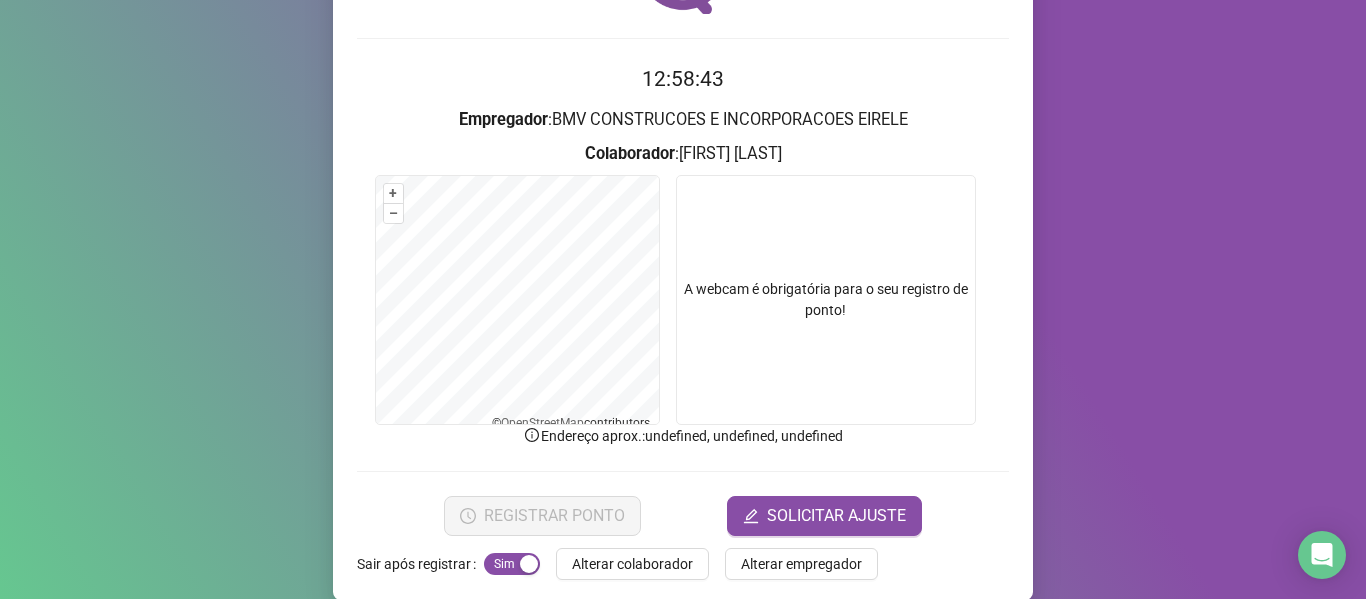 scroll, scrollTop: 176, scrollLeft: 0, axis: vertical 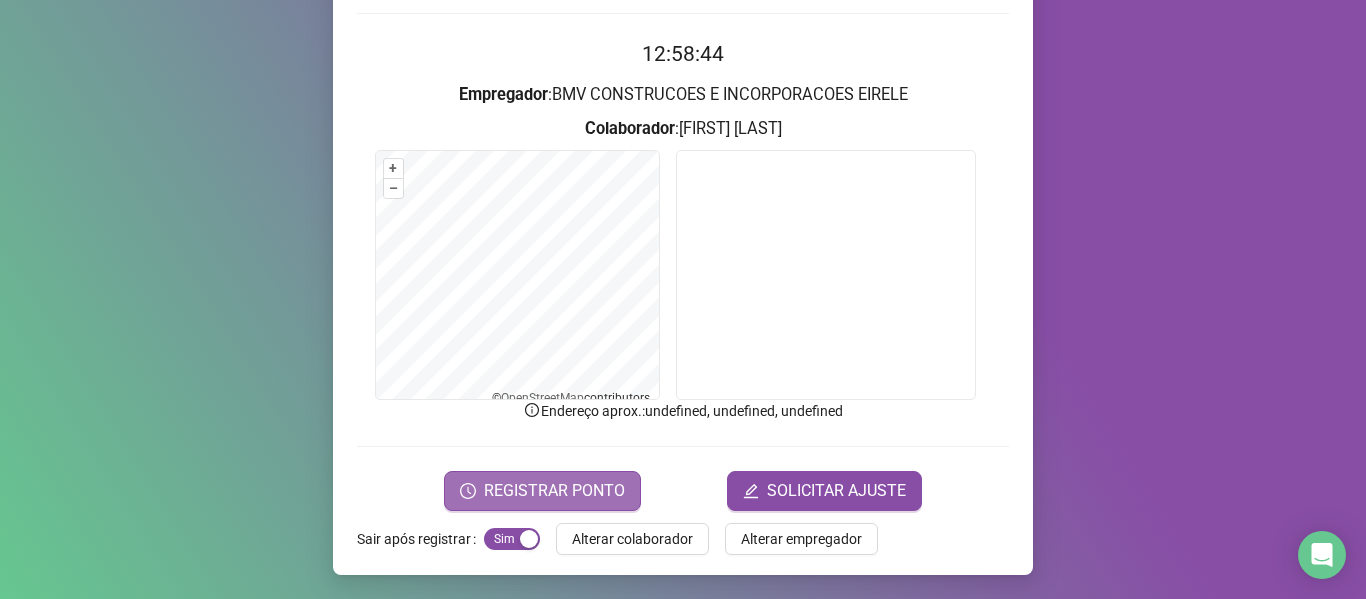 click on "REGISTRAR PONTO" at bounding box center [554, 491] 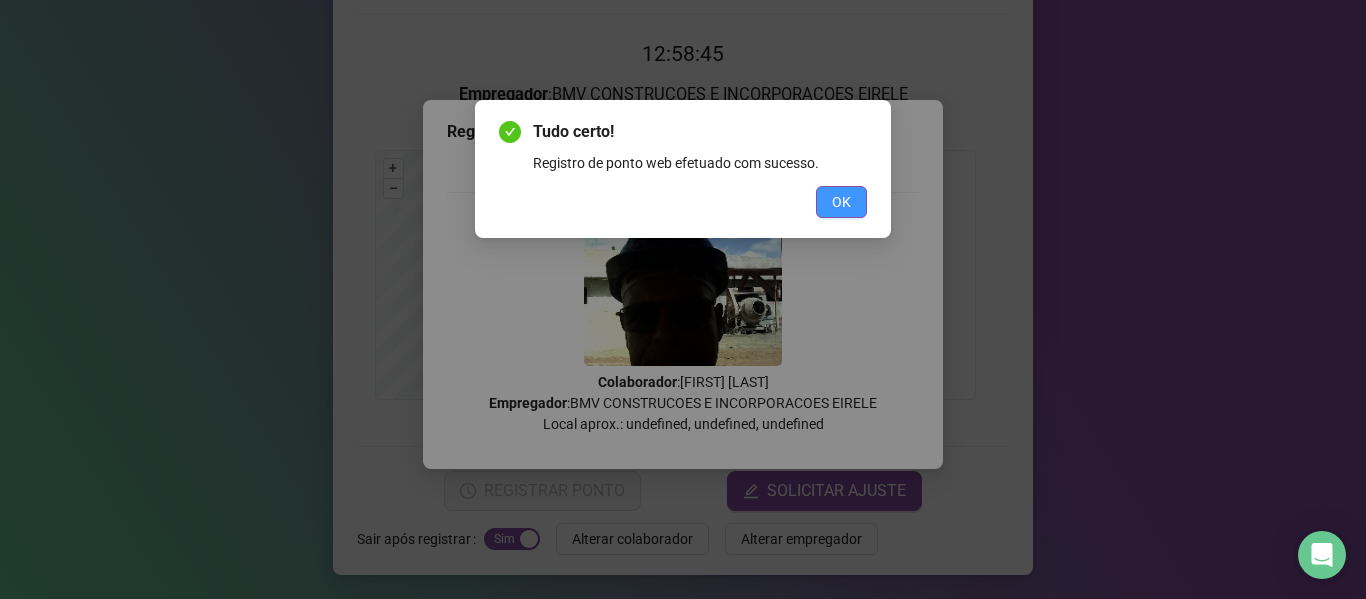 click on "OK" at bounding box center [841, 202] 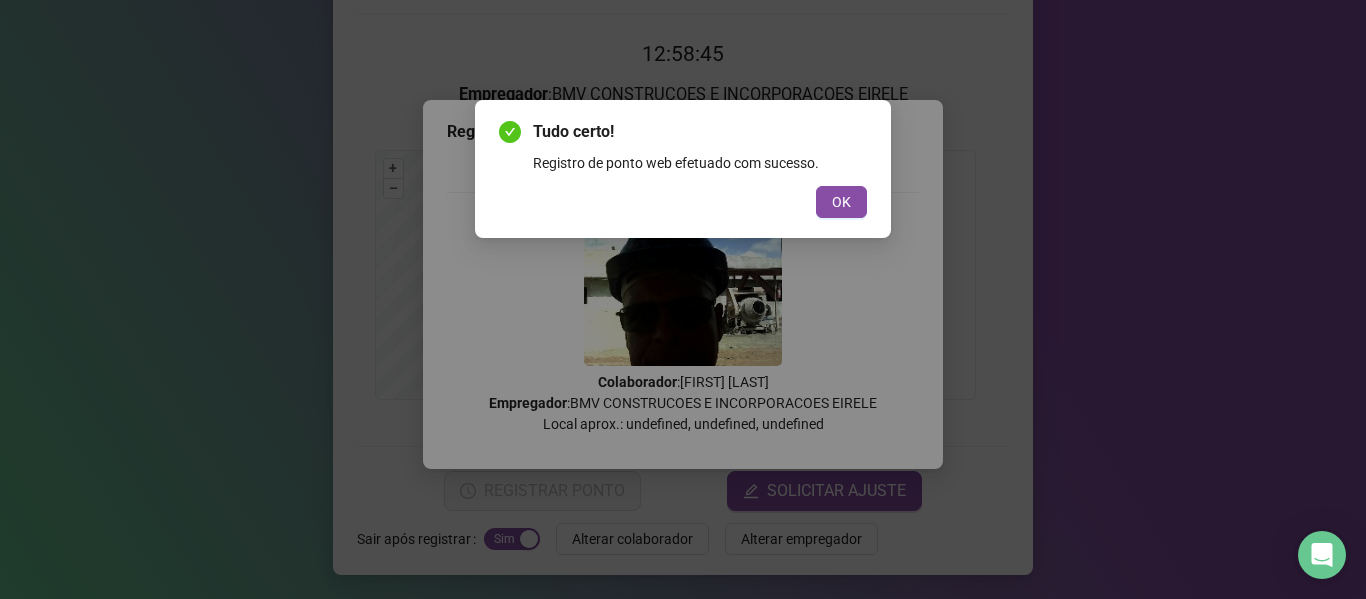 scroll, scrollTop: 0, scrollLeft: 0, axis: both 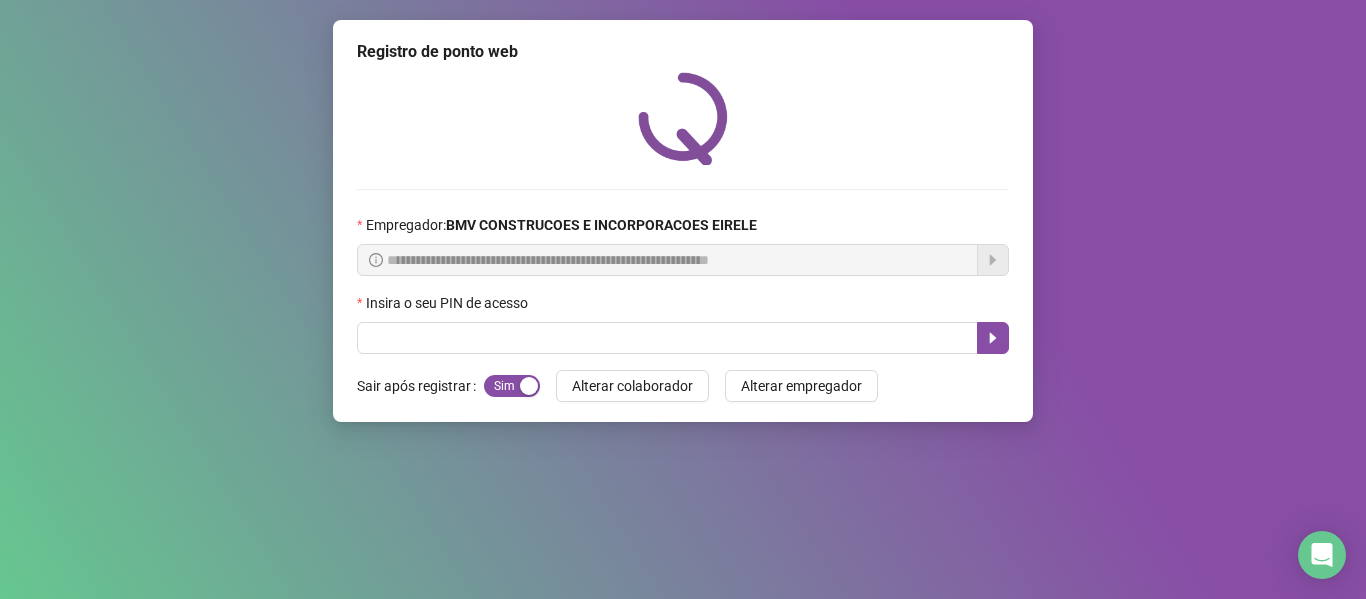 click on "**********" at bounding box center [683, 221] 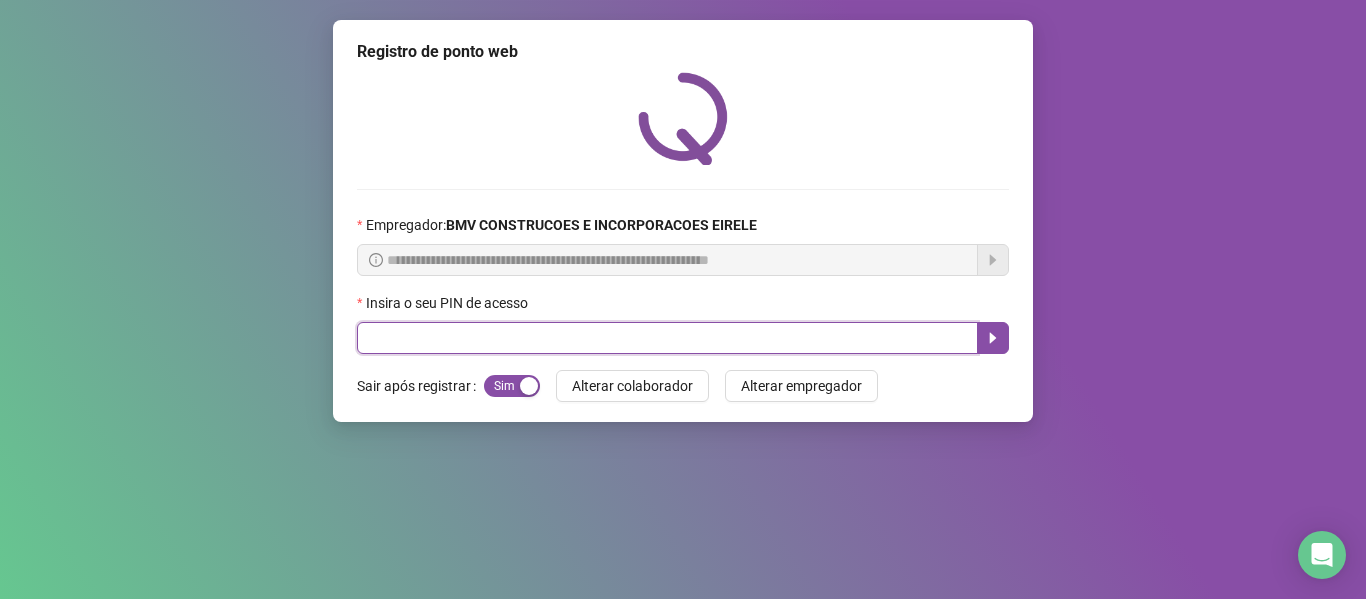 click at bounding box center (667, 338) 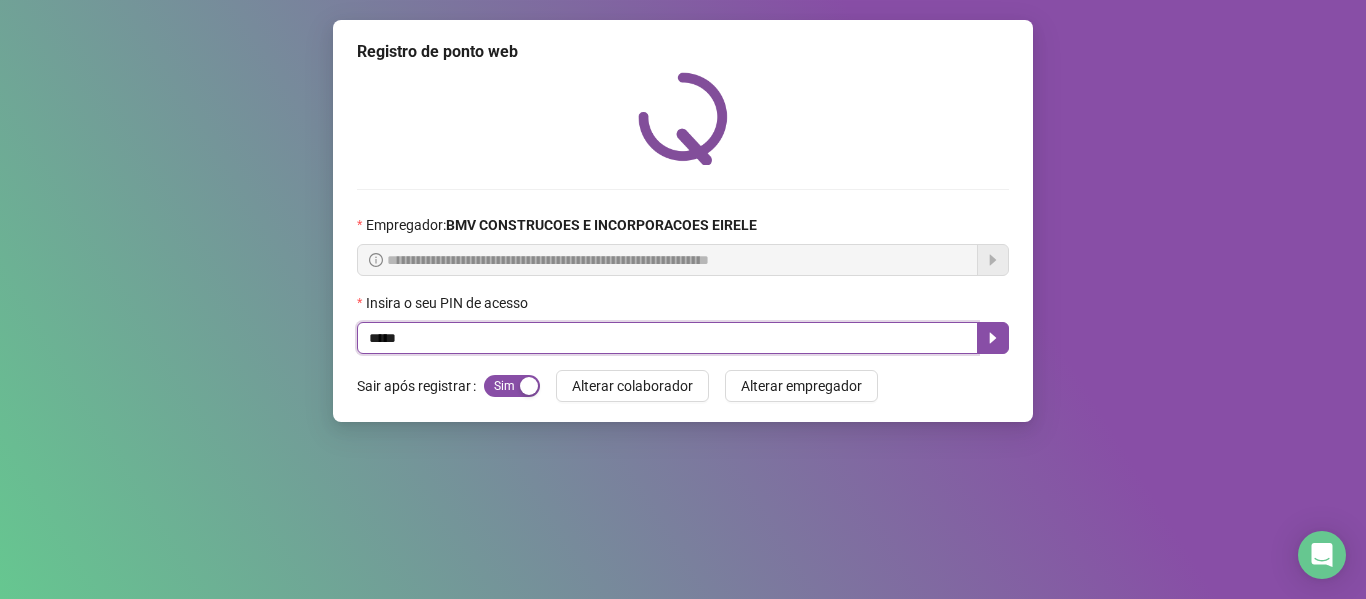 type on "*****" 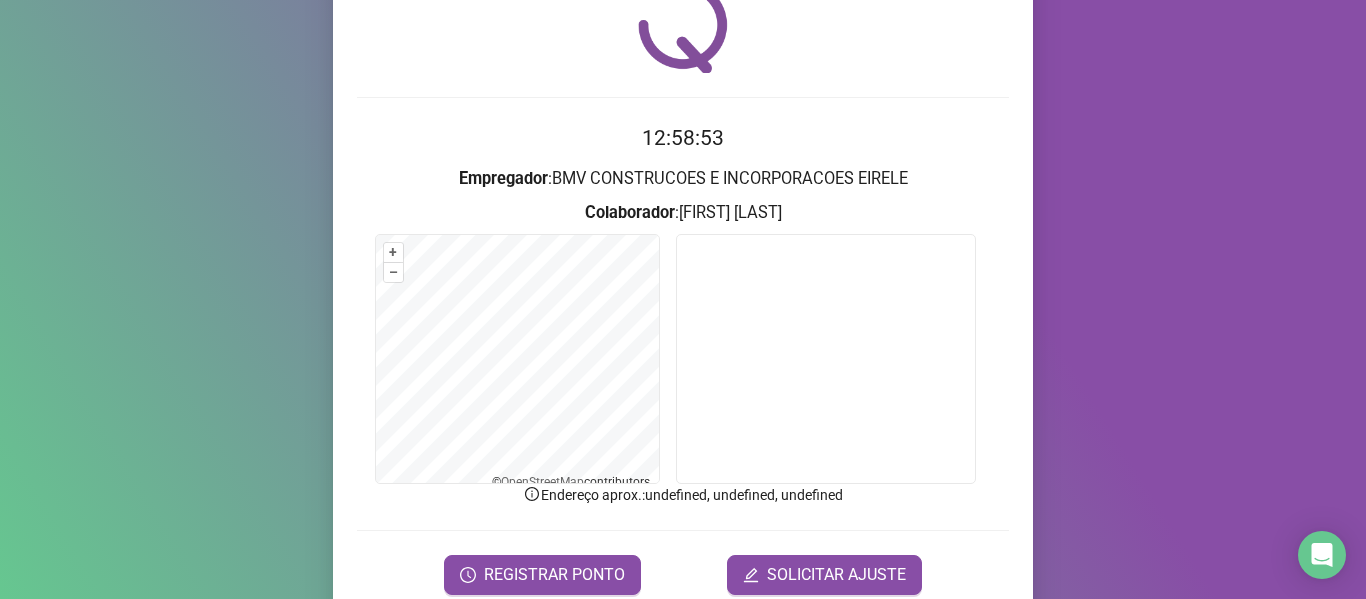 scroll, scrollTop: 176, scrollLeft: 0, axis: vertical 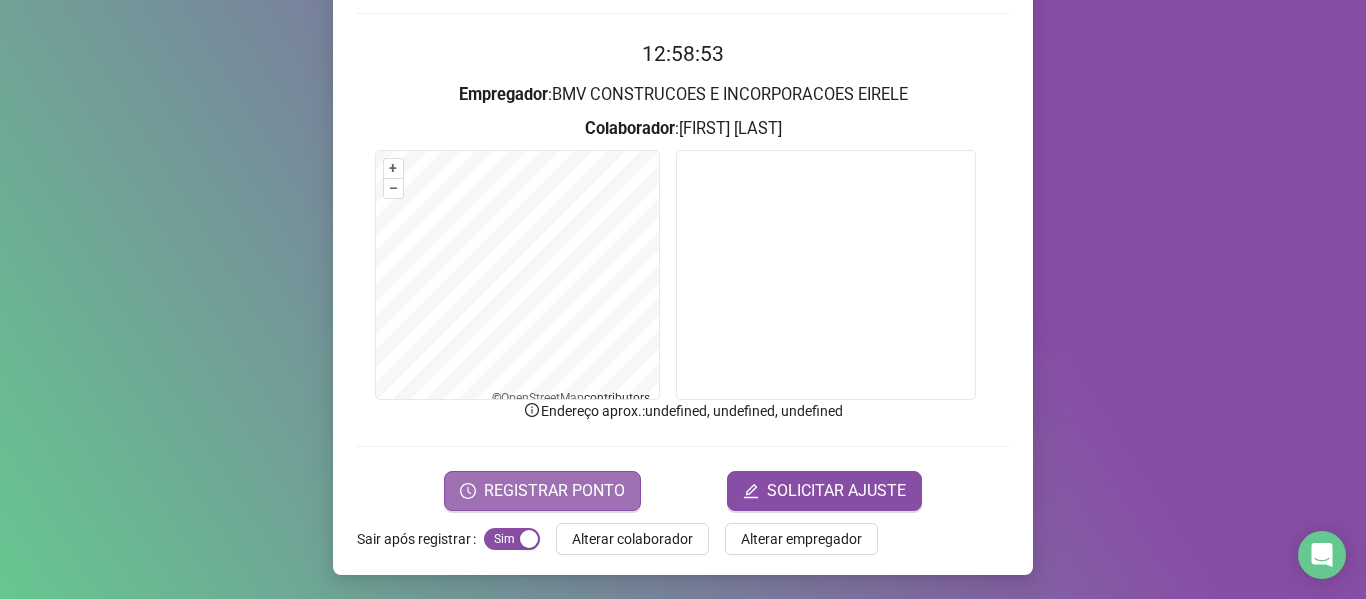 click on "REGISTRAR PONTO" at bounding box center [554, 491] 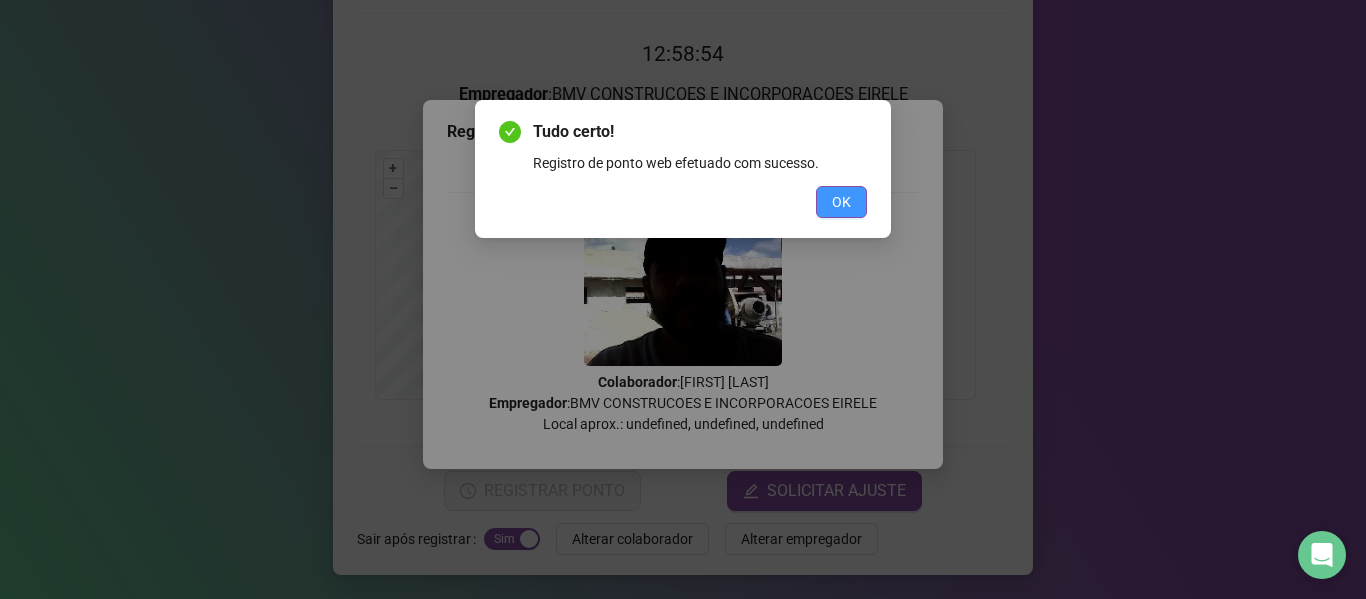 click on "OK" at bounding box center (841, 202) 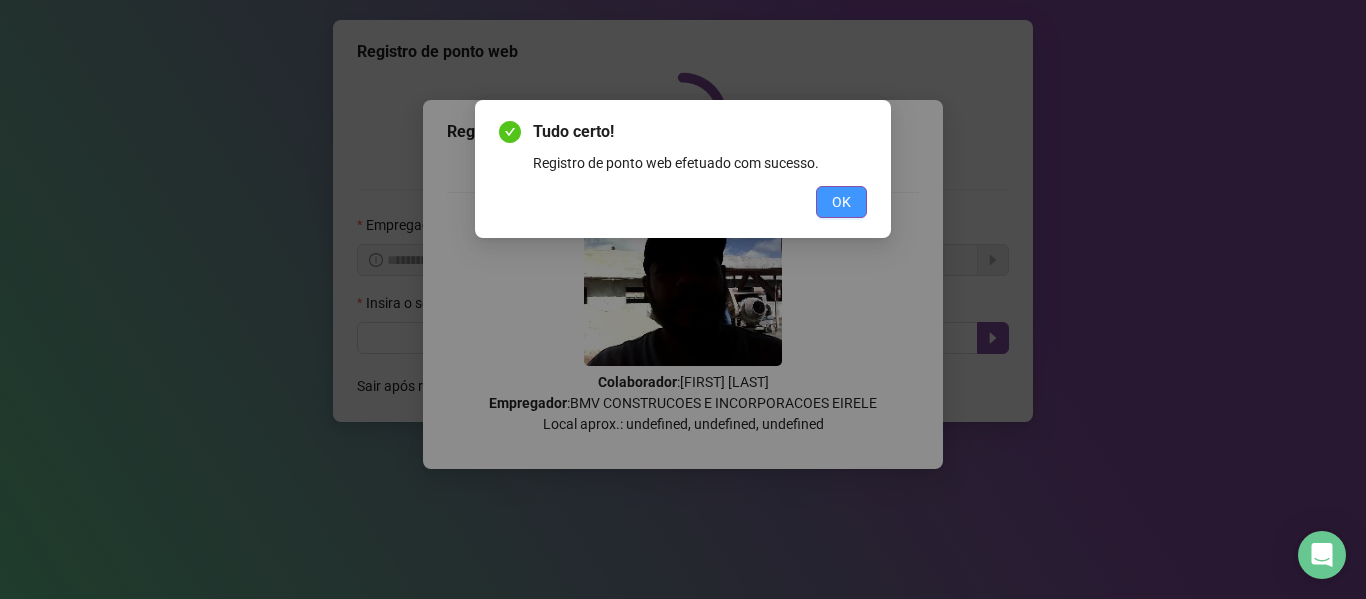scroll, scrollTop: 0, scrollLeft: 0, axis: both 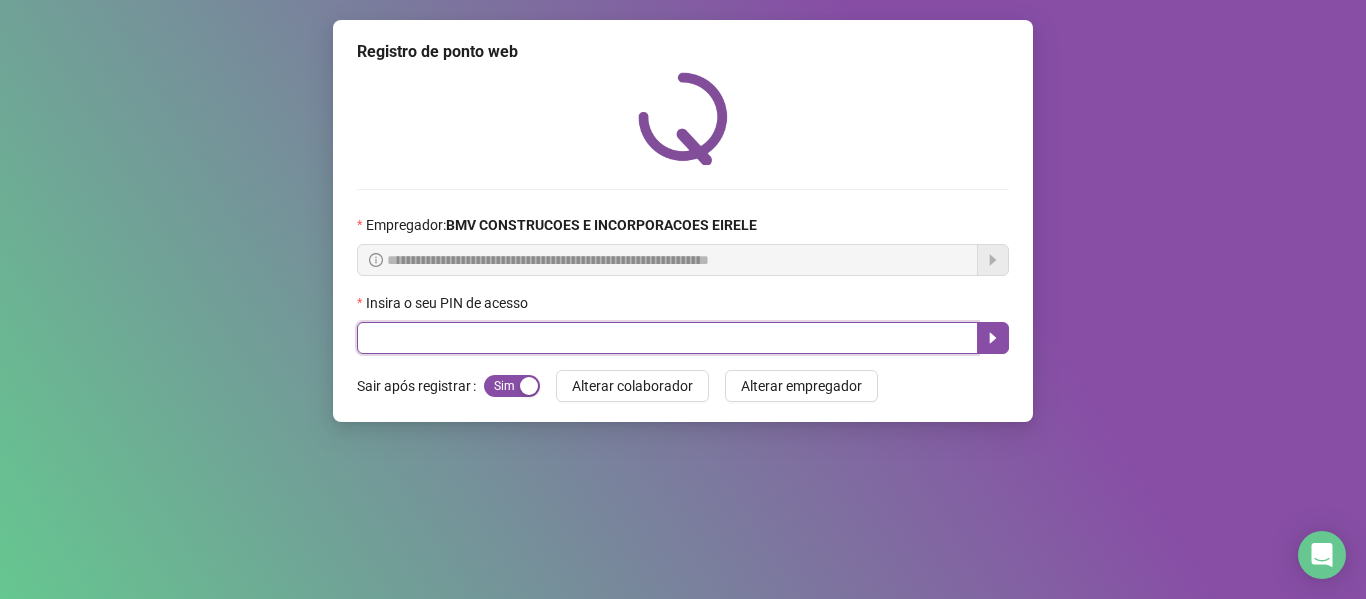 click at bounding box center [667, 338] 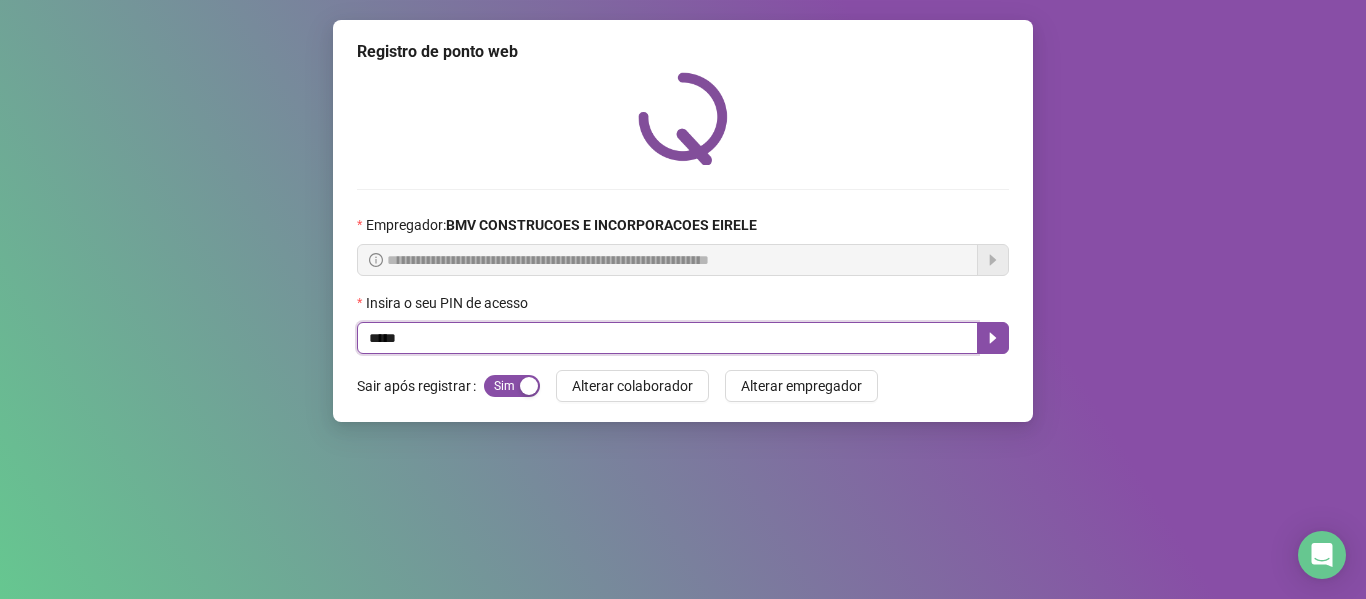 type on "*****" 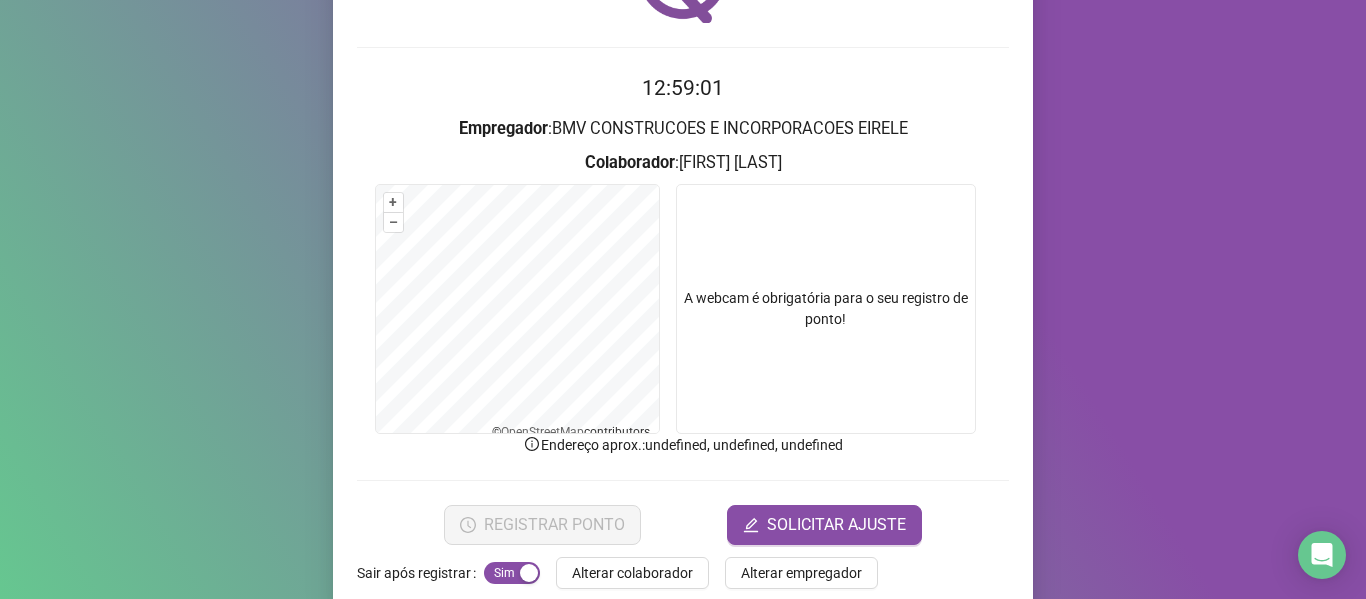 scroll, scrollTop: 176, scrollLeft: 0, axis: vertical 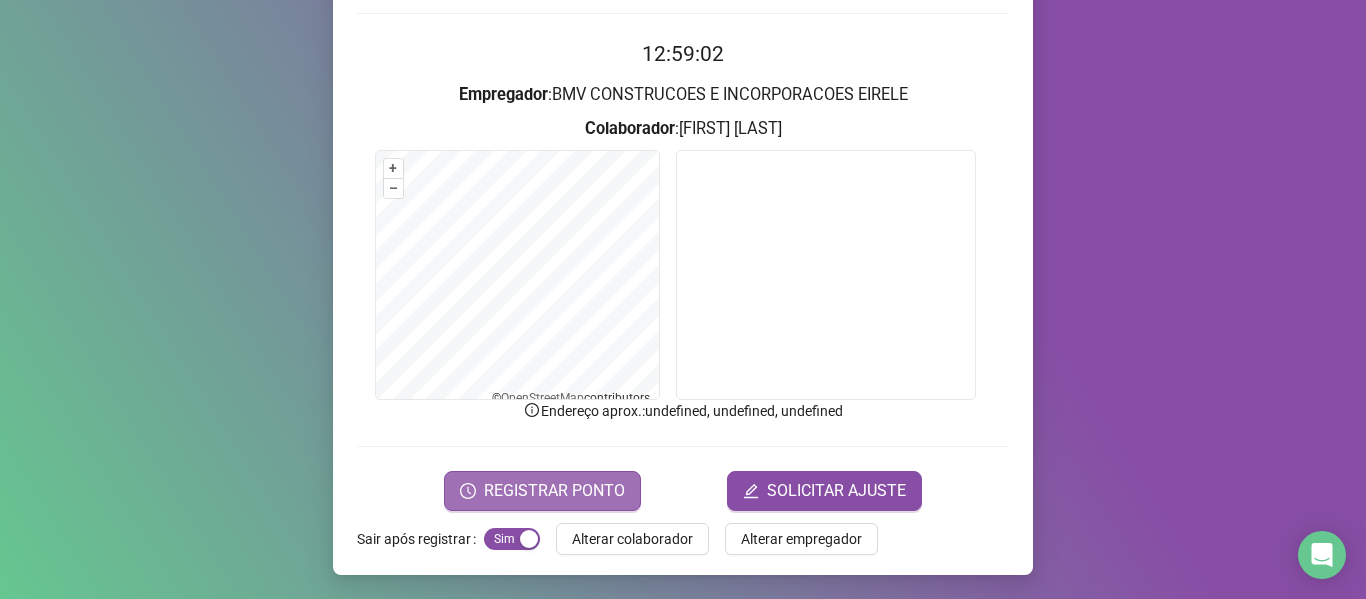 click on "REGISTRAR PONTO" at bounding box center (542, 491) 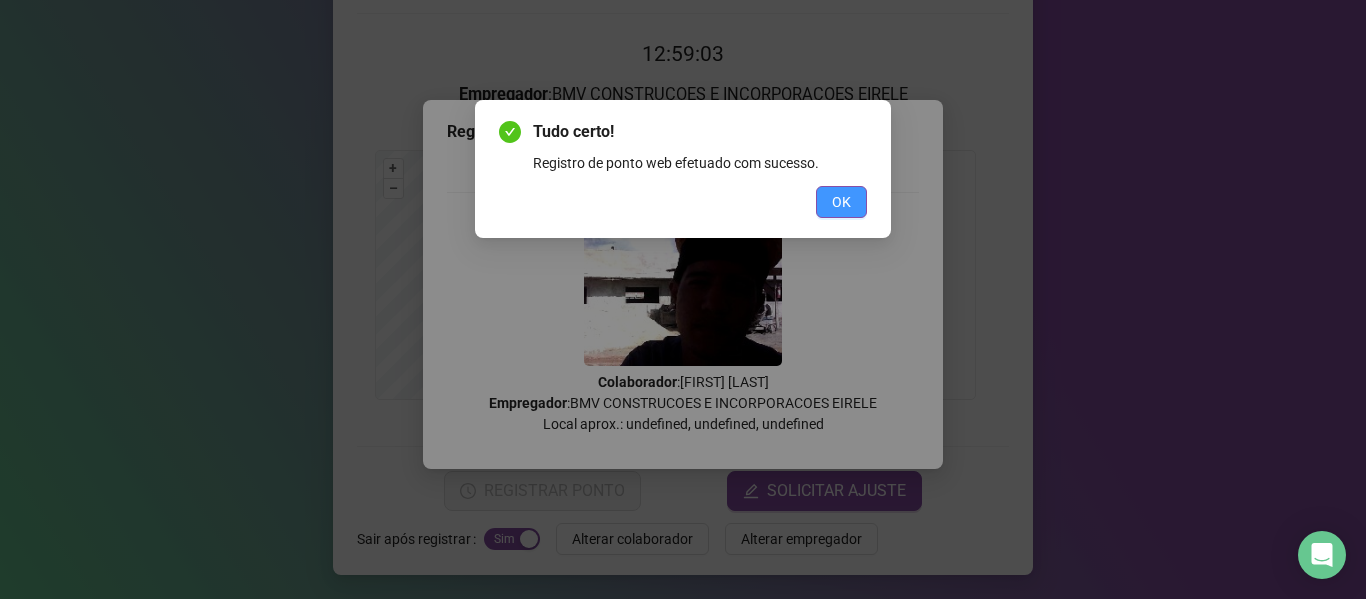 click on "OK" at bounding box center (841, 202) 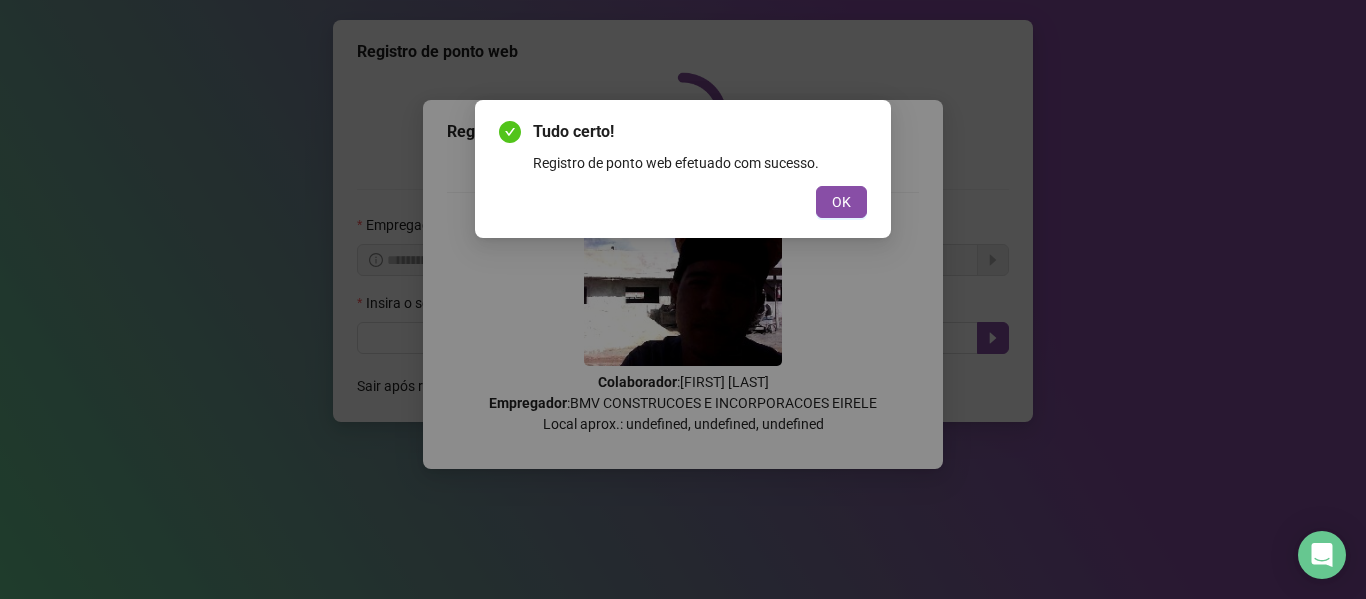 scroll, scrollTop: 0, scrollLeft: 0, axis: both 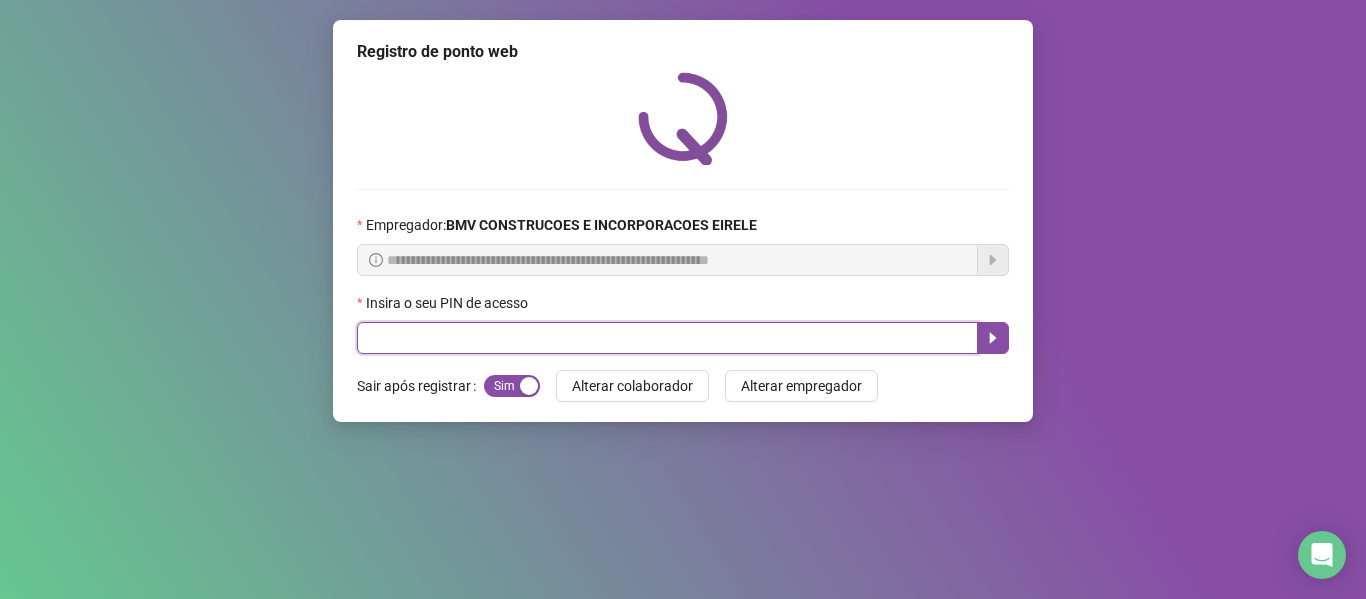 click at bounding box center [667, 338] 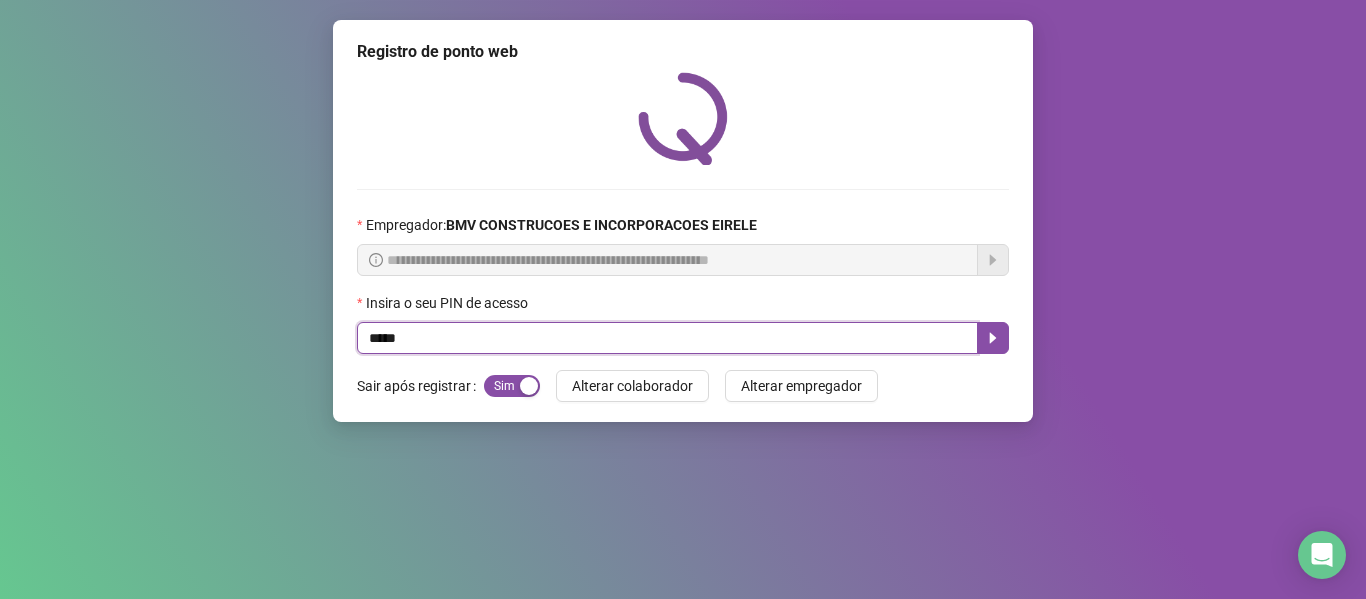 type on "*****" 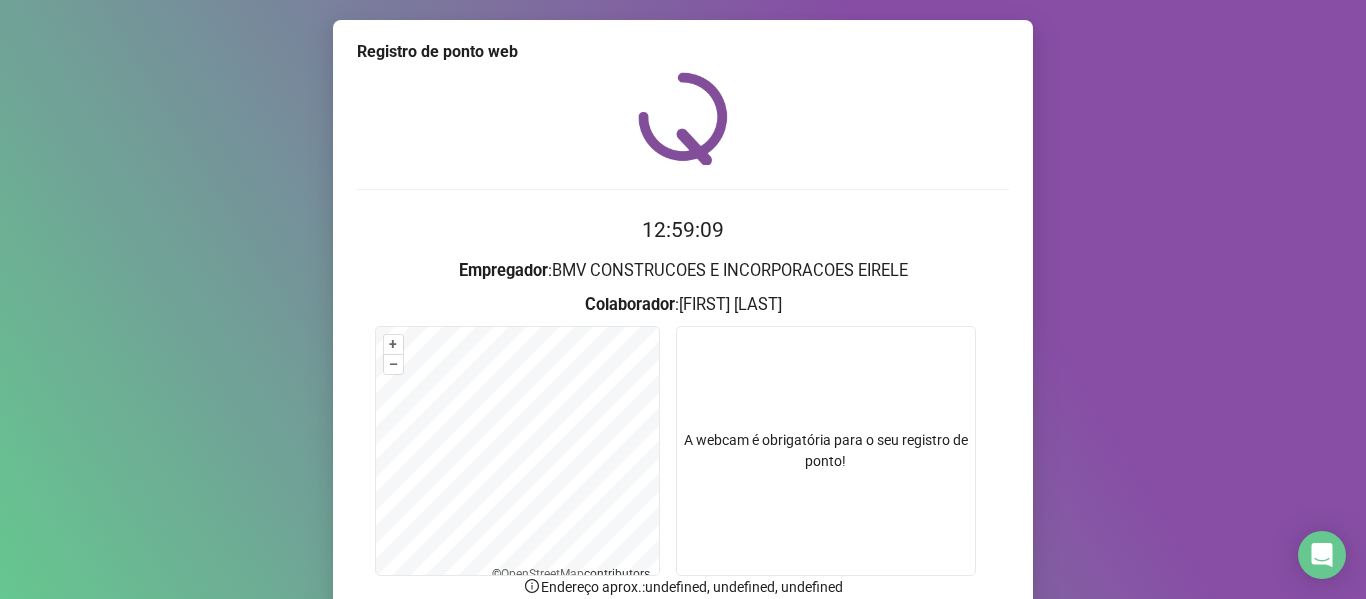 scroll, scrollTop: 176, scrollLeft: 0, axis: vertical 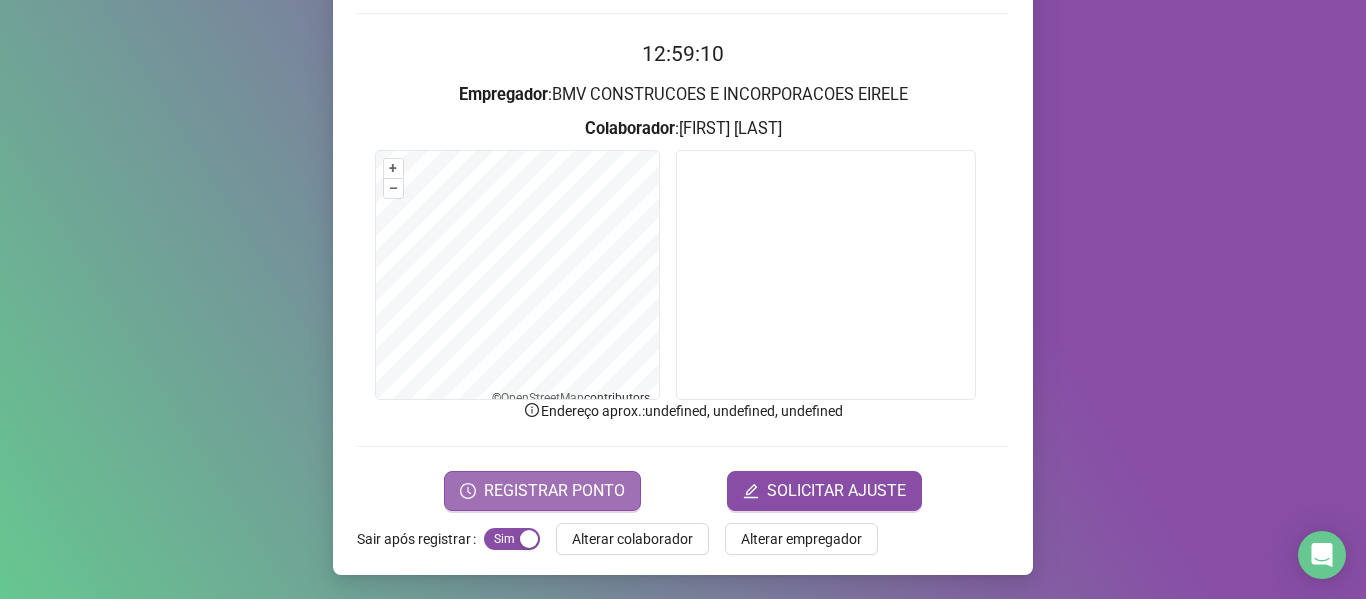 click on "REGISTRAR PONTO" at bounding box center (554, 491) 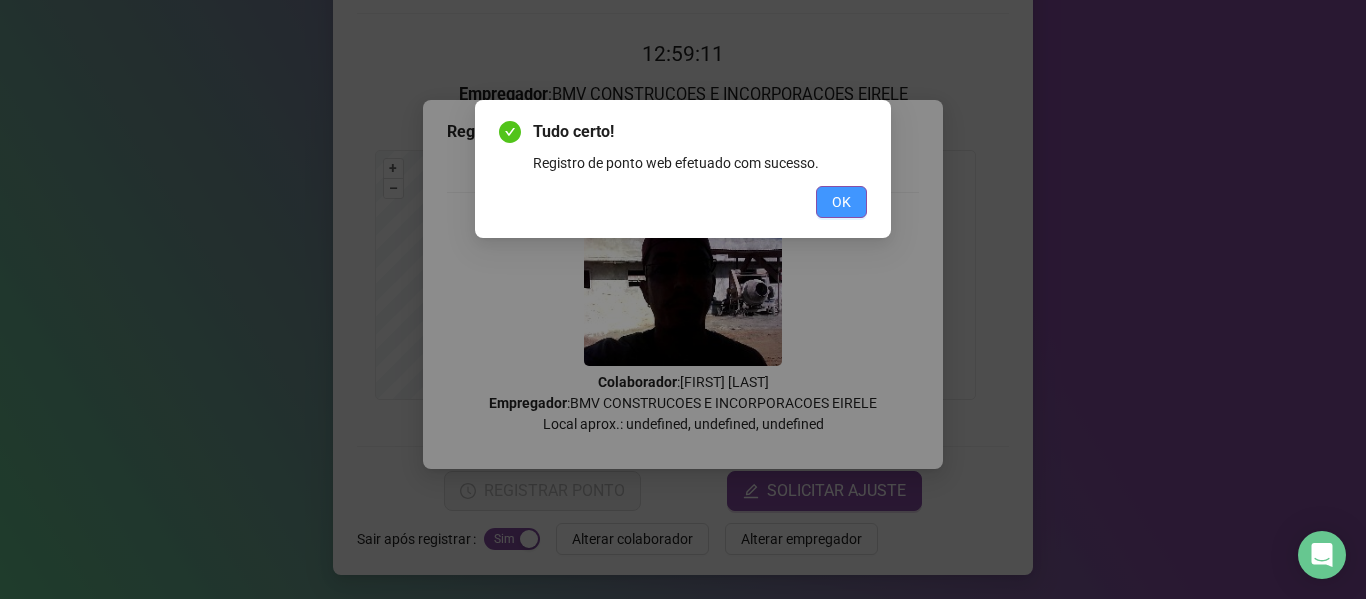click on "OK" at bounding box center [841, 202] 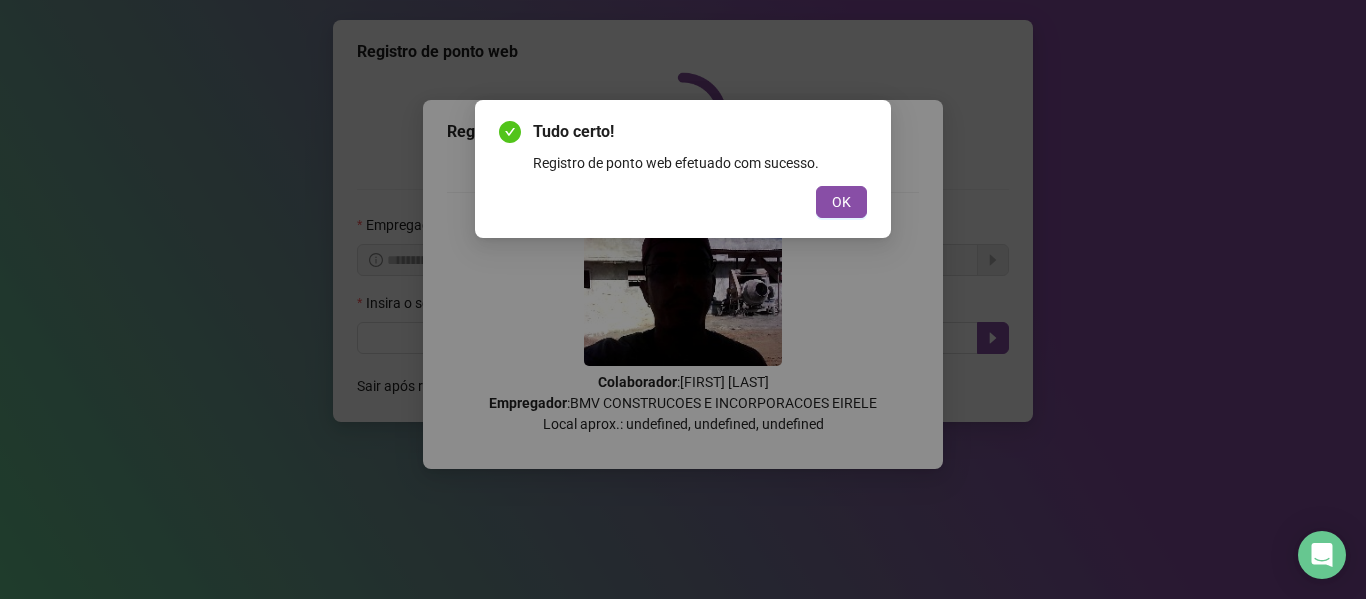 scroll, scrollTop: 0, scrollLeft: 0, axis: both 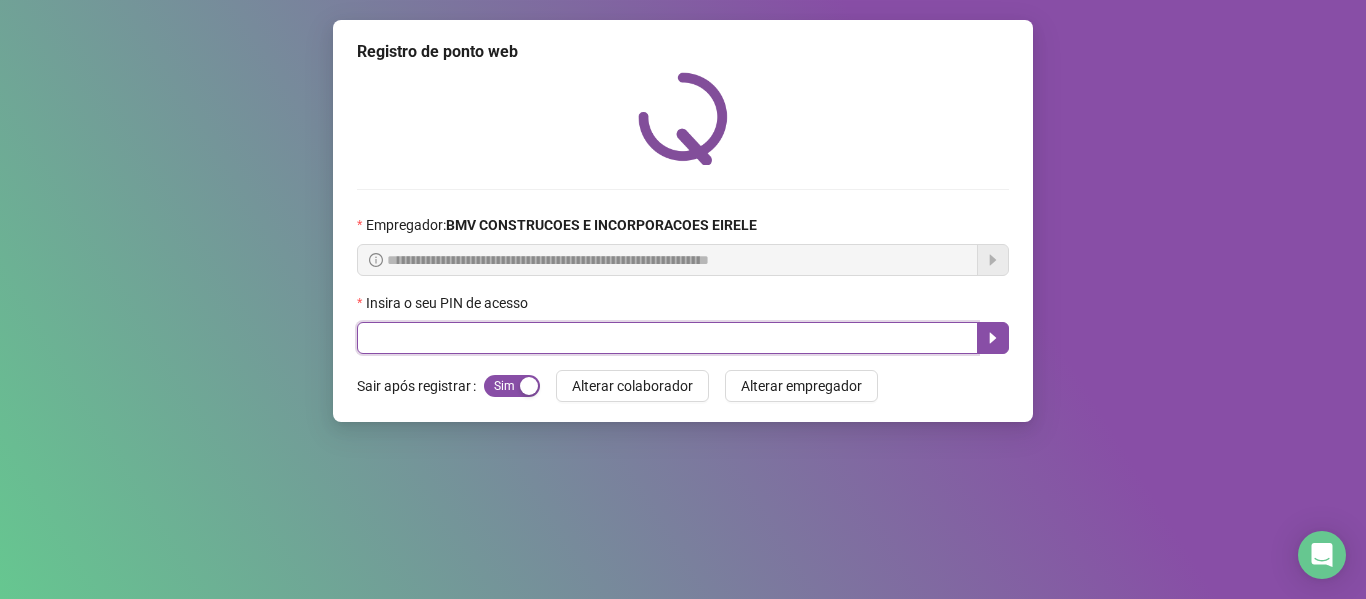 click at bounding box center (667, 338) 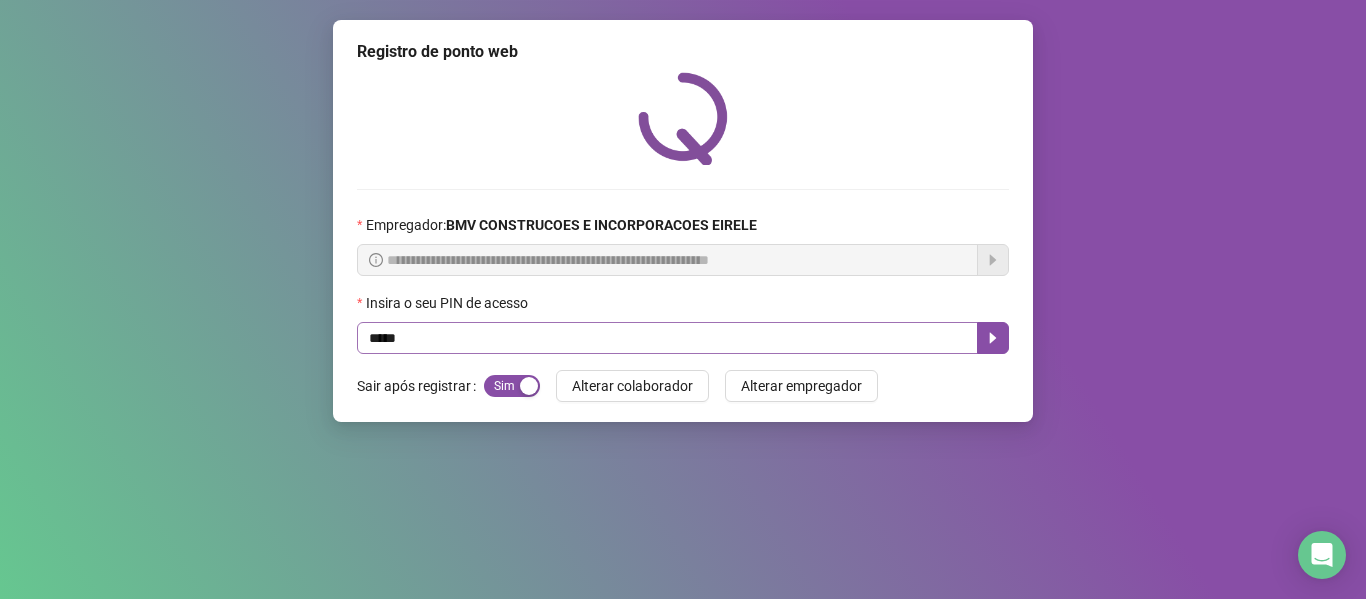 drag, startPoint x: 454, startPoint y: 355, endPoint x: 445, endPoint y: 347, distance: 12.0415945 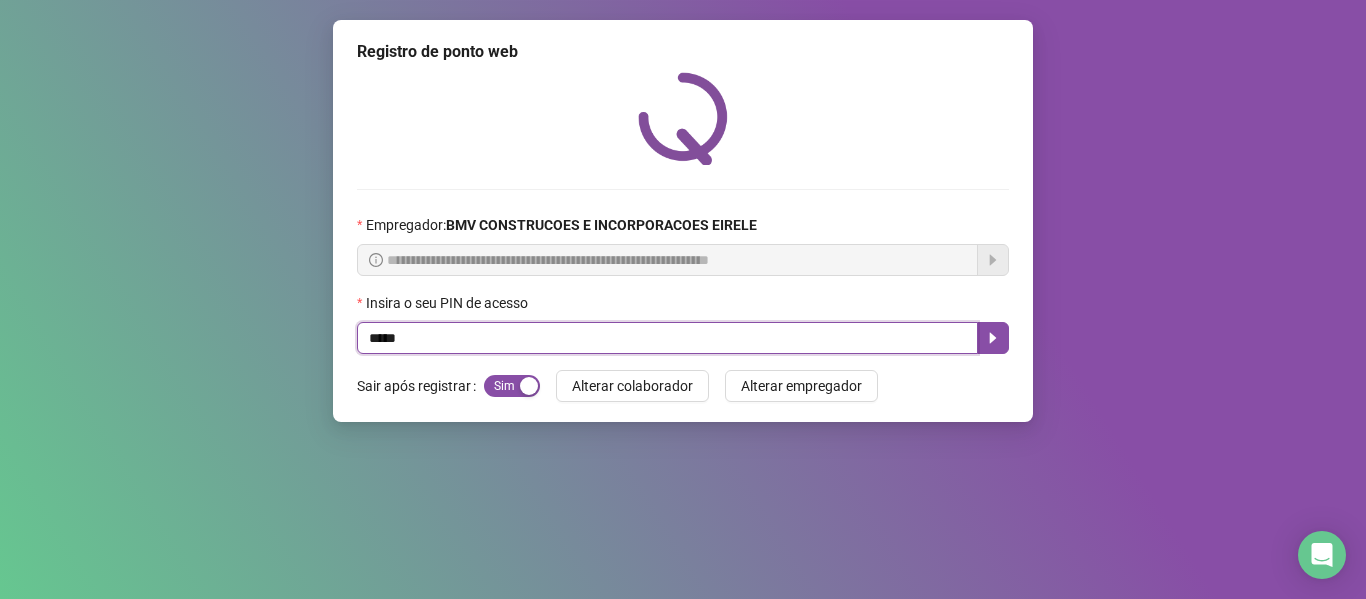 drag, startPoint x: 444, startPoint y: 345, endPoint x: 249, endPoint y: 365, distance: 196.02296 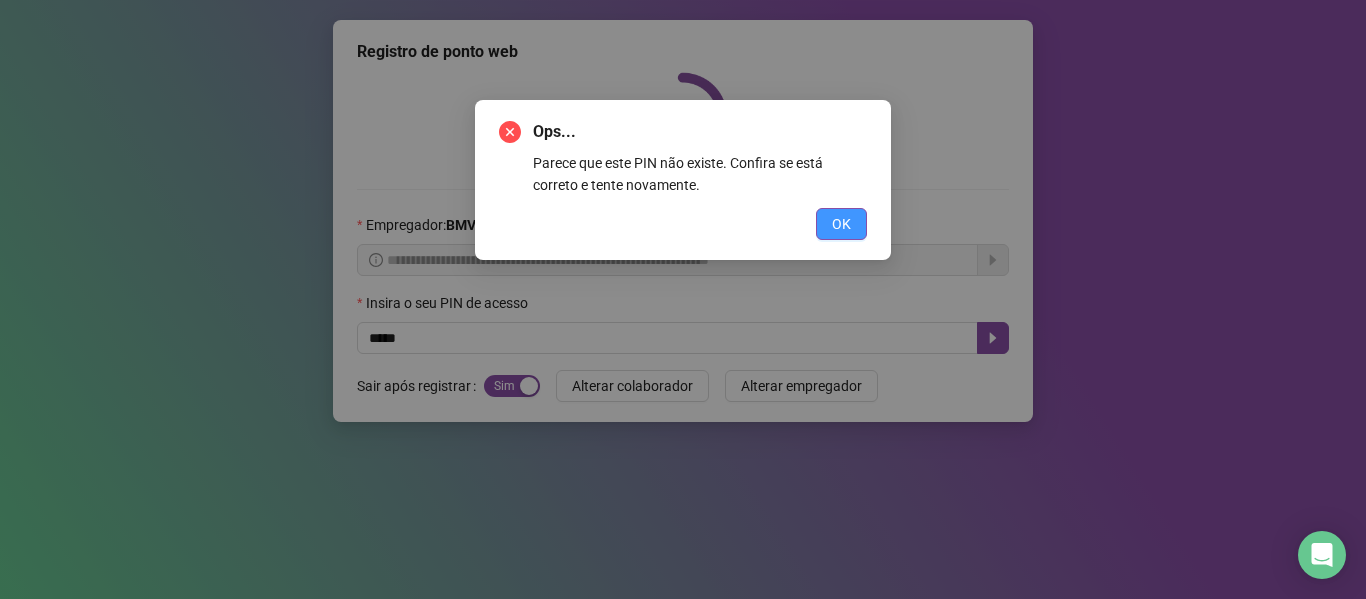 click on "OK" at bounding box center (841, 224) 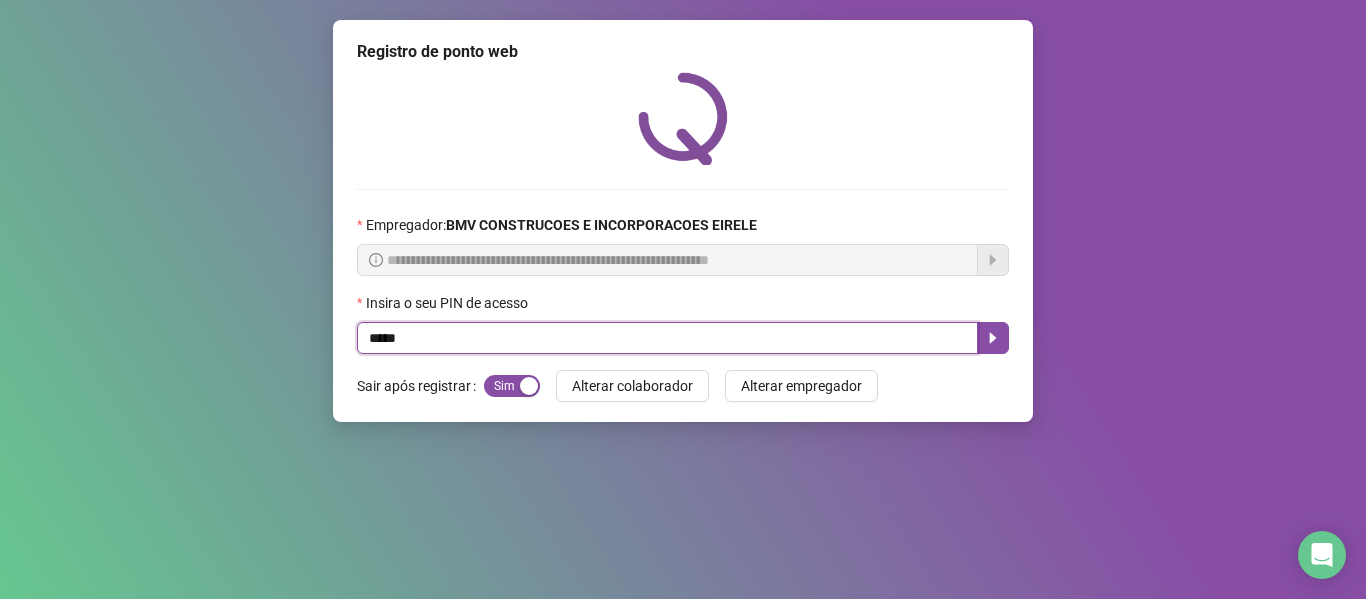 drag, startPoint x: 418, startPoint y: 335, endPoint x: 0, endPoint y: 384, distance: 420.8622 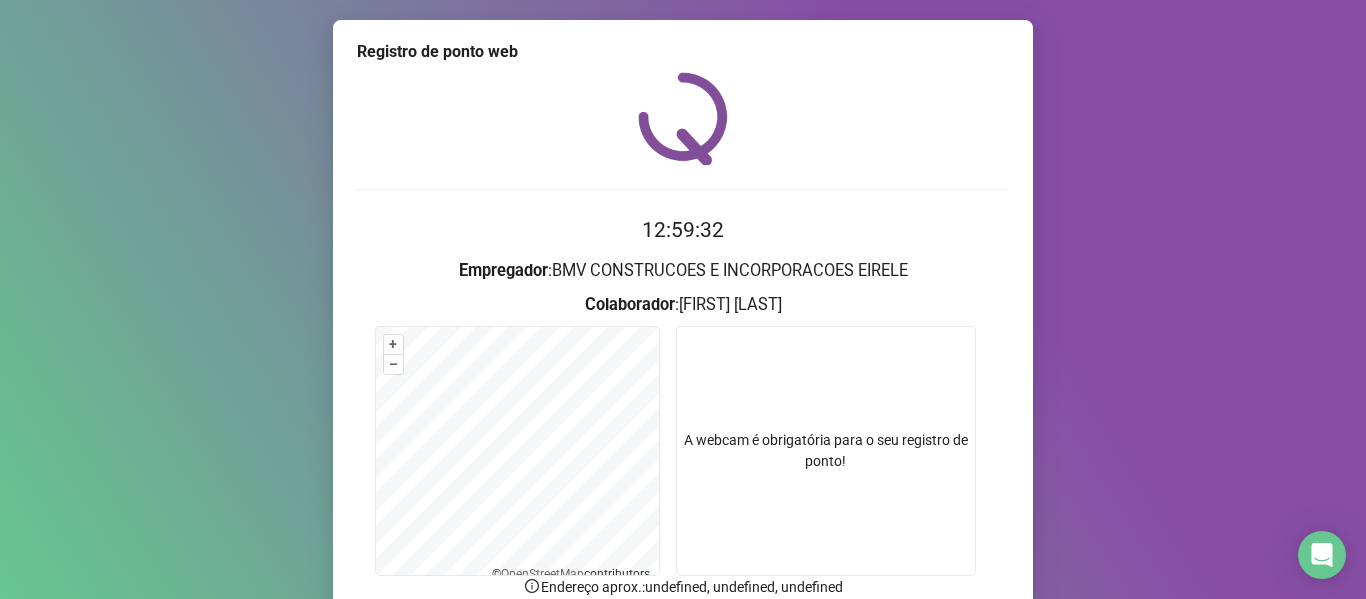 scroll, scrollTop: 176, scrollLeft: 0, axis: vertical 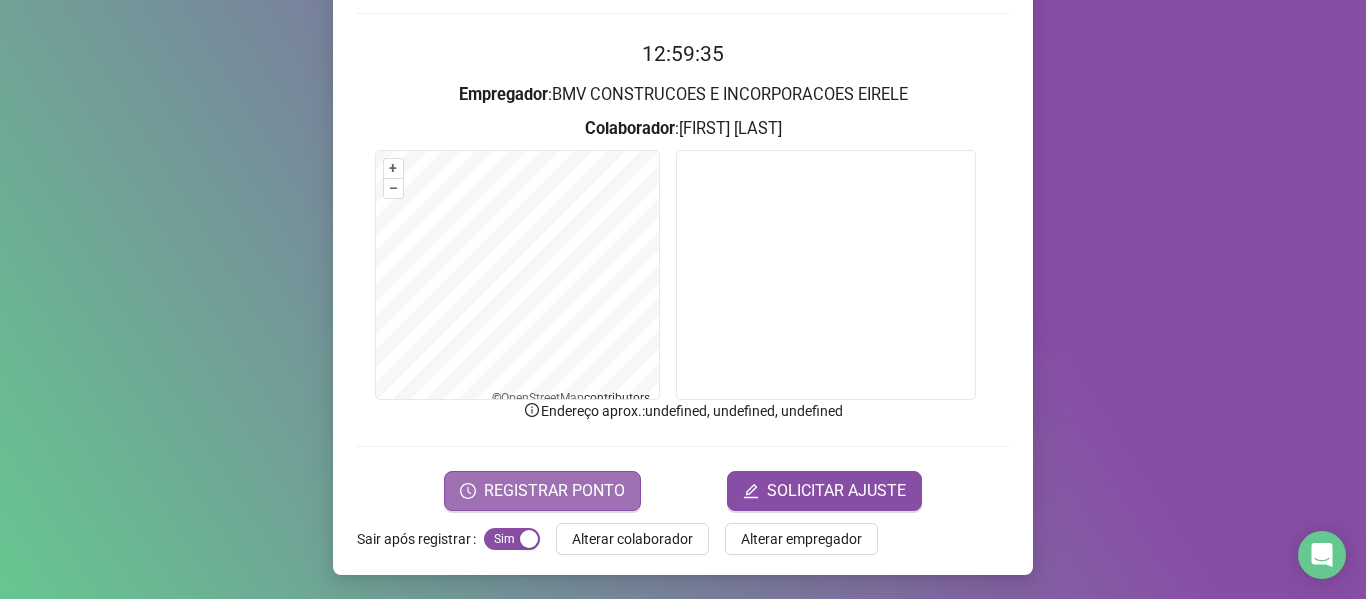 click on "REGISTRAR PONTO" at bounding box center (554, 491) 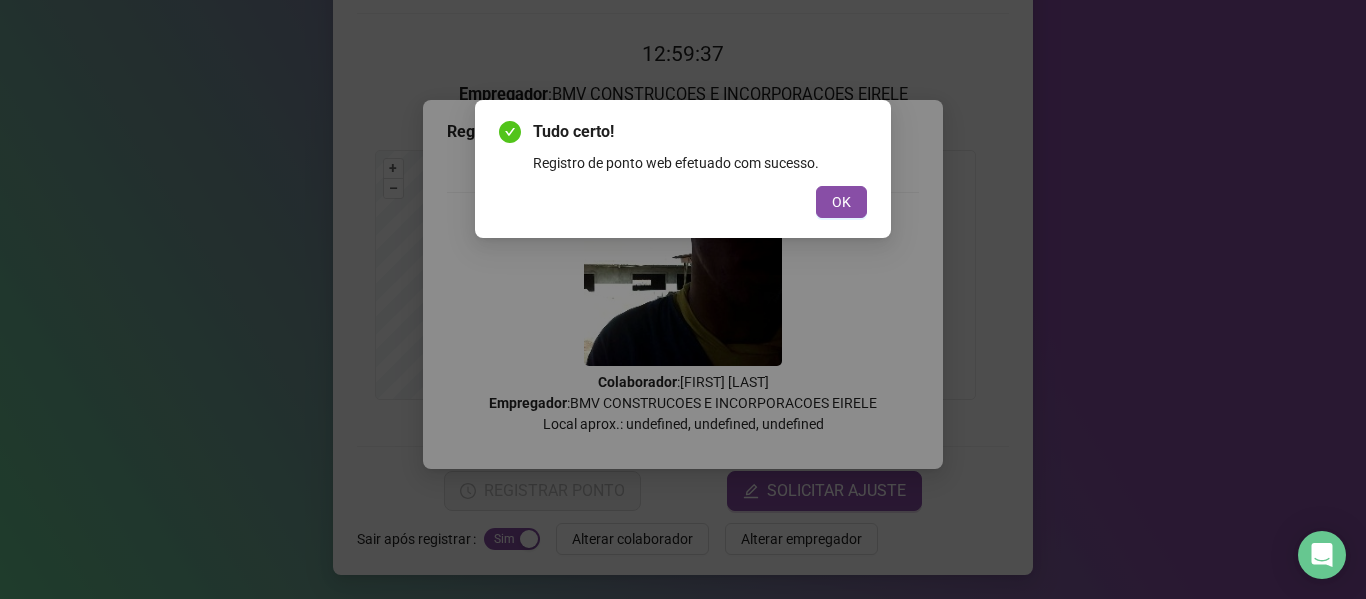 drag, startPoint x: 822, startPoint y: 202, endPoint x: 815, endPoint y: 229, distance: 27.89265 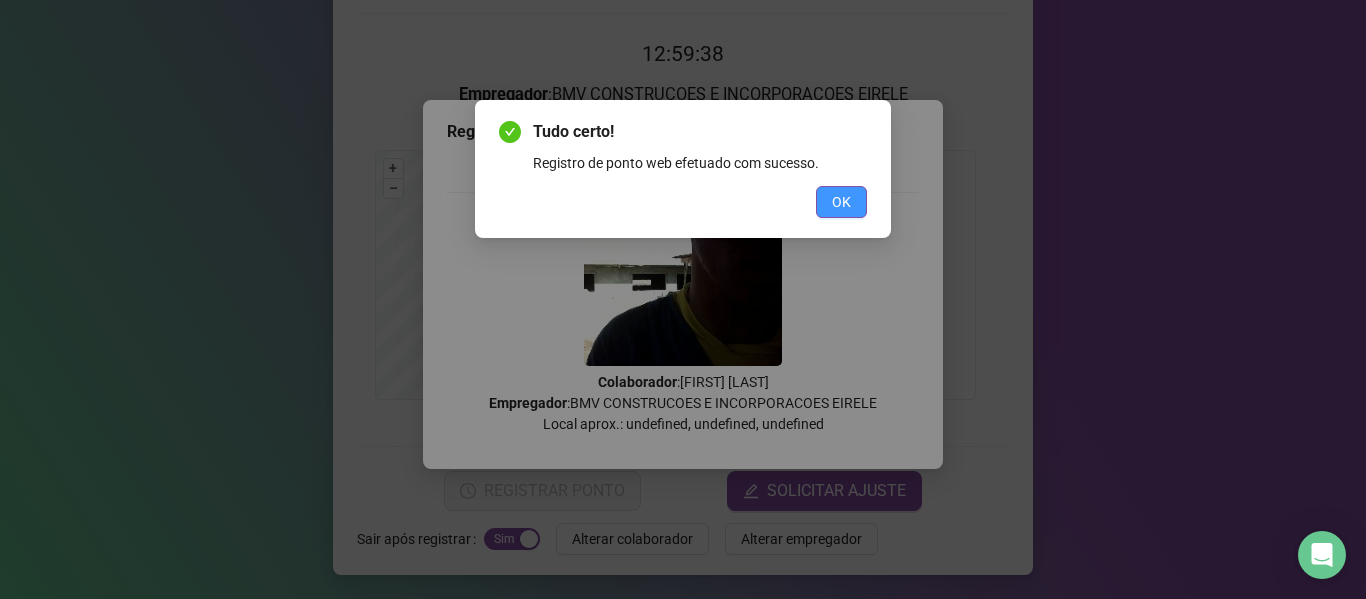 click on "OK" at bounding box center (841, 202) 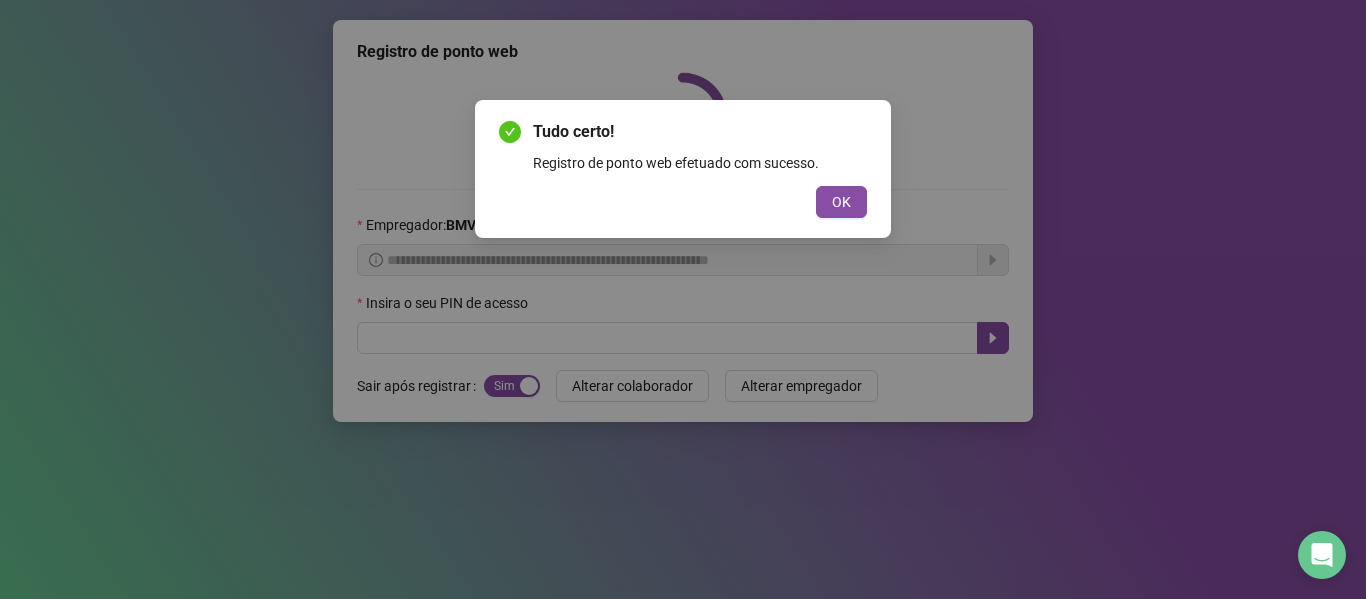 scroll, scrollTop: 0, scrollLeft: 0, axis: both 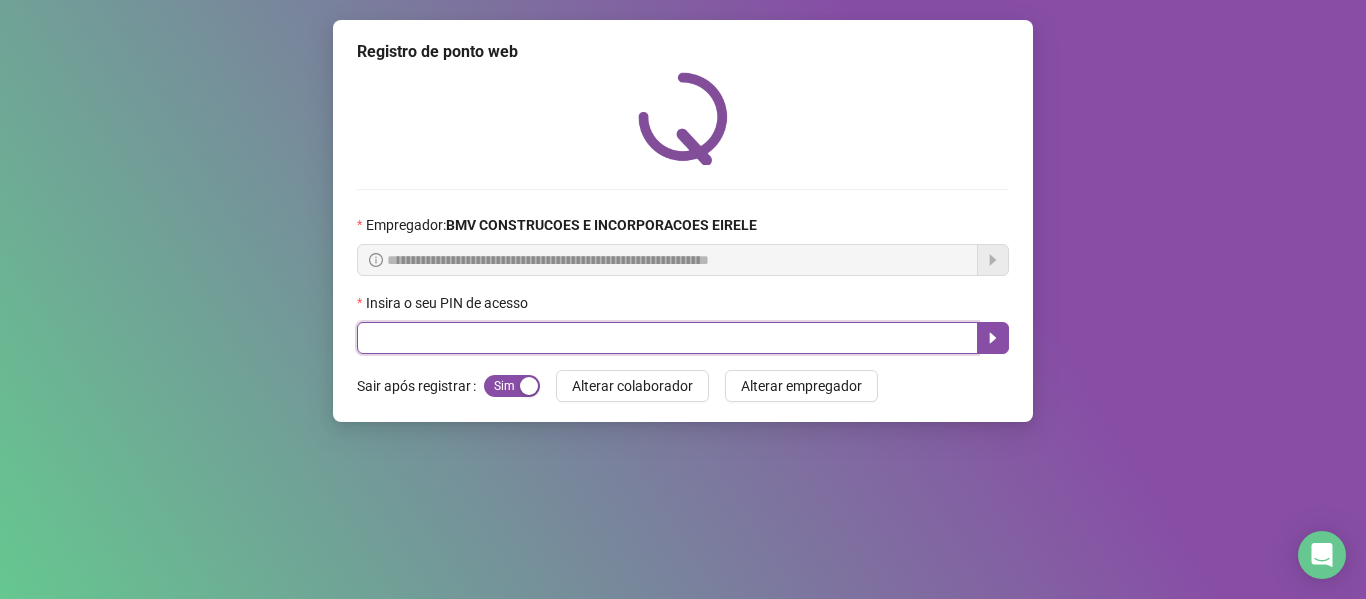 click at bounding box center (667, 338) 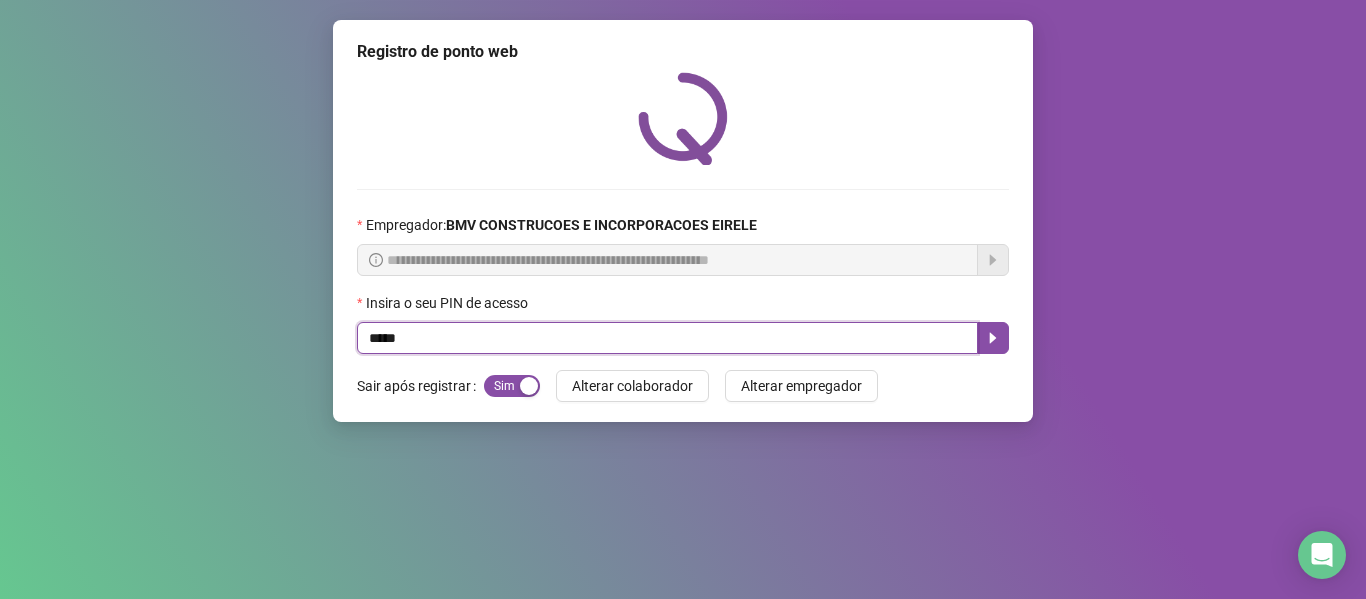 type on "*****" 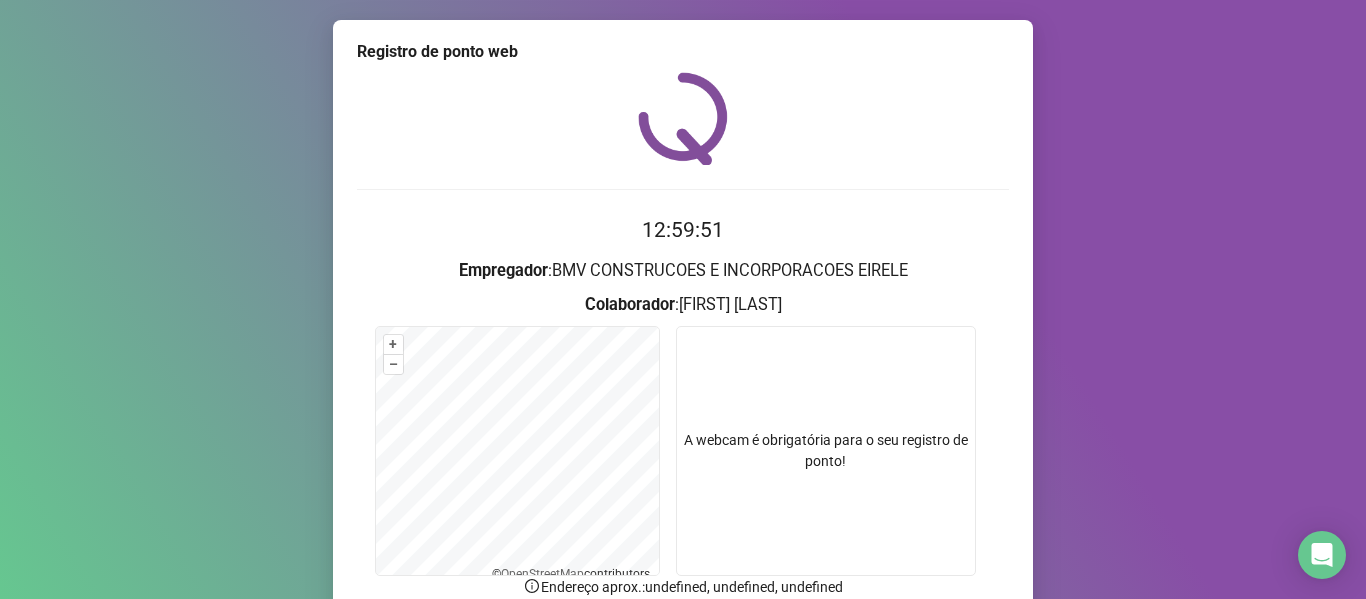 scroll, scrollTop: 176, scrollLeft: 0, axis: vertical 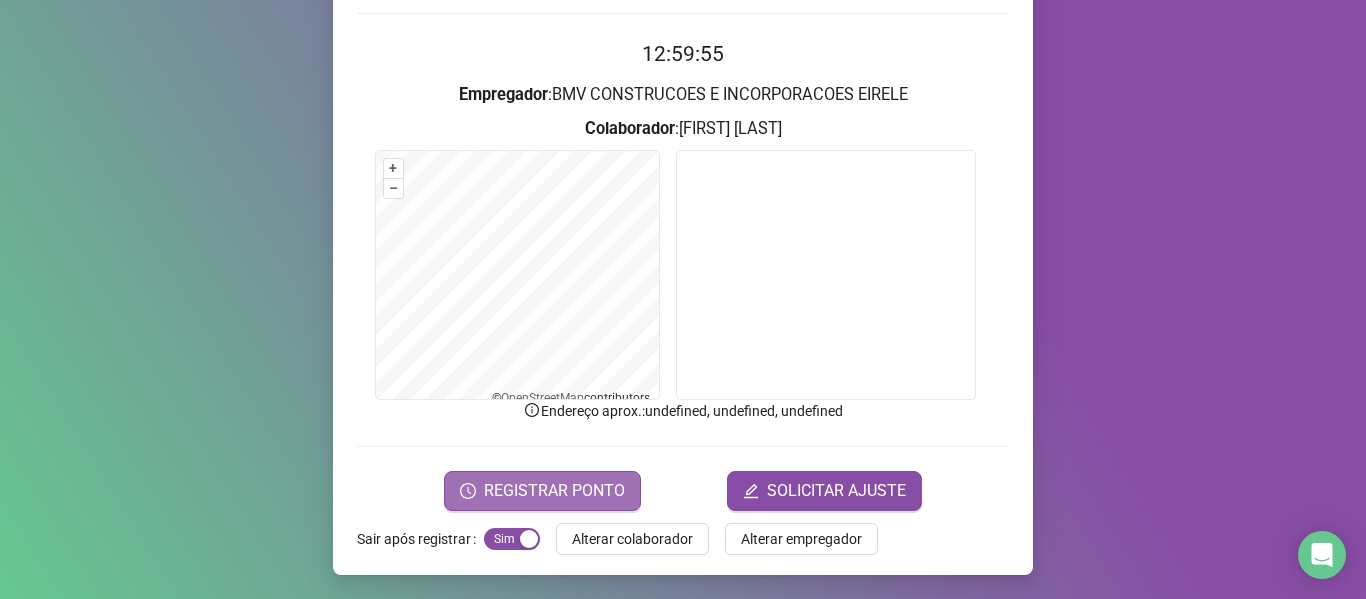 click on "REGISTRAR PONTO" at bounding box center (554, 491) 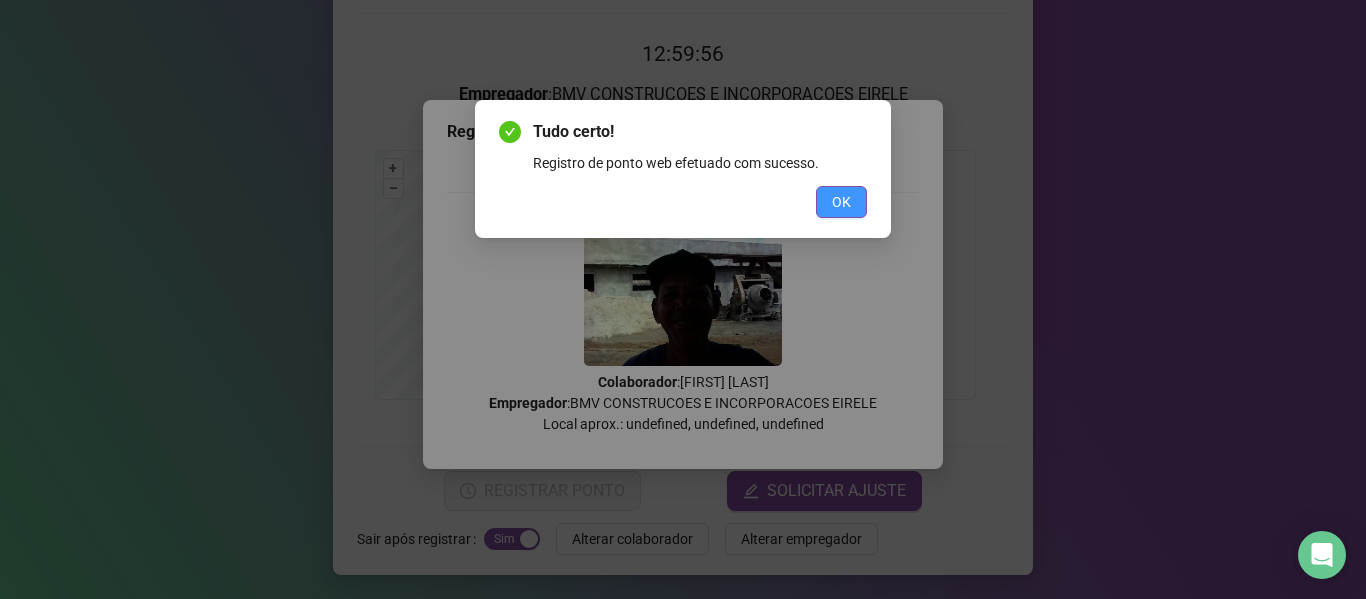 click on "OK" at bounding box center (841, 202) 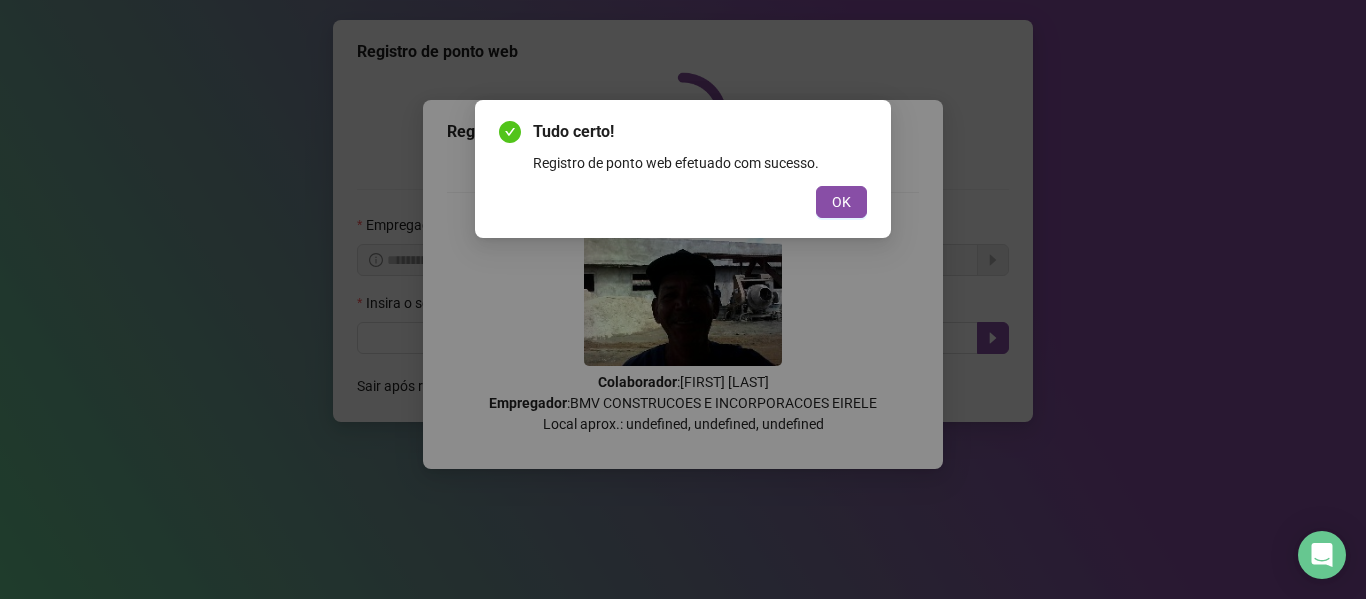 scroll, scrollTop: 0, scrollLeft: 0, axis: both 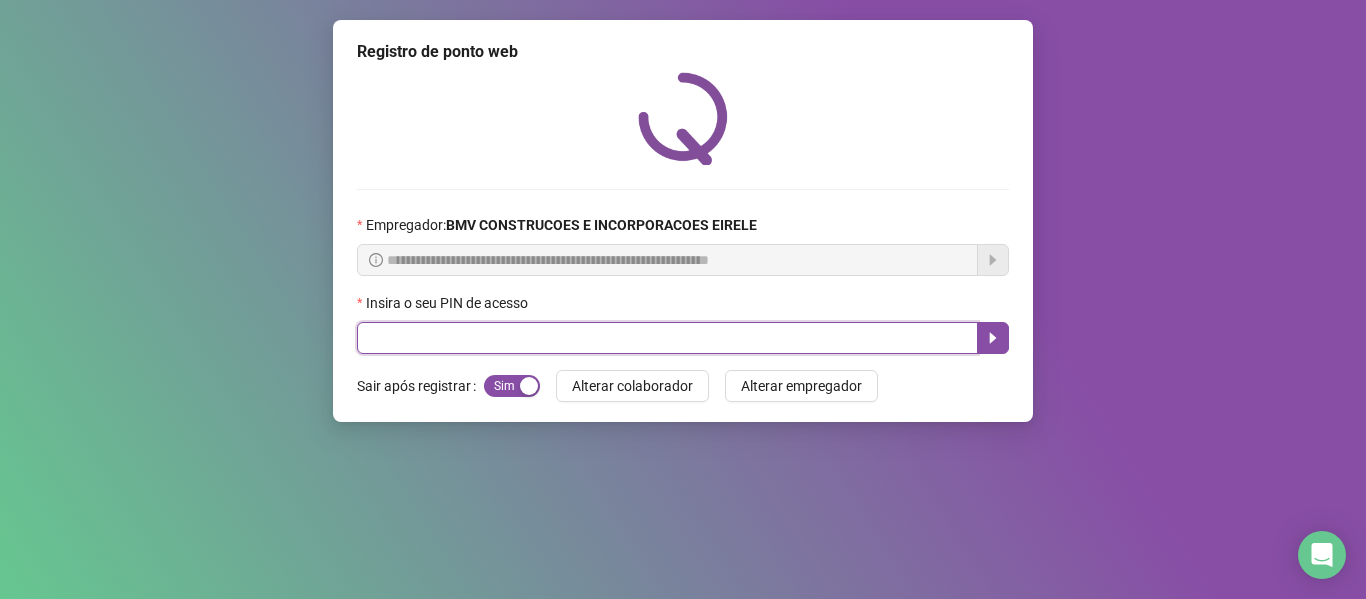 click at bounding box center [667, 338] 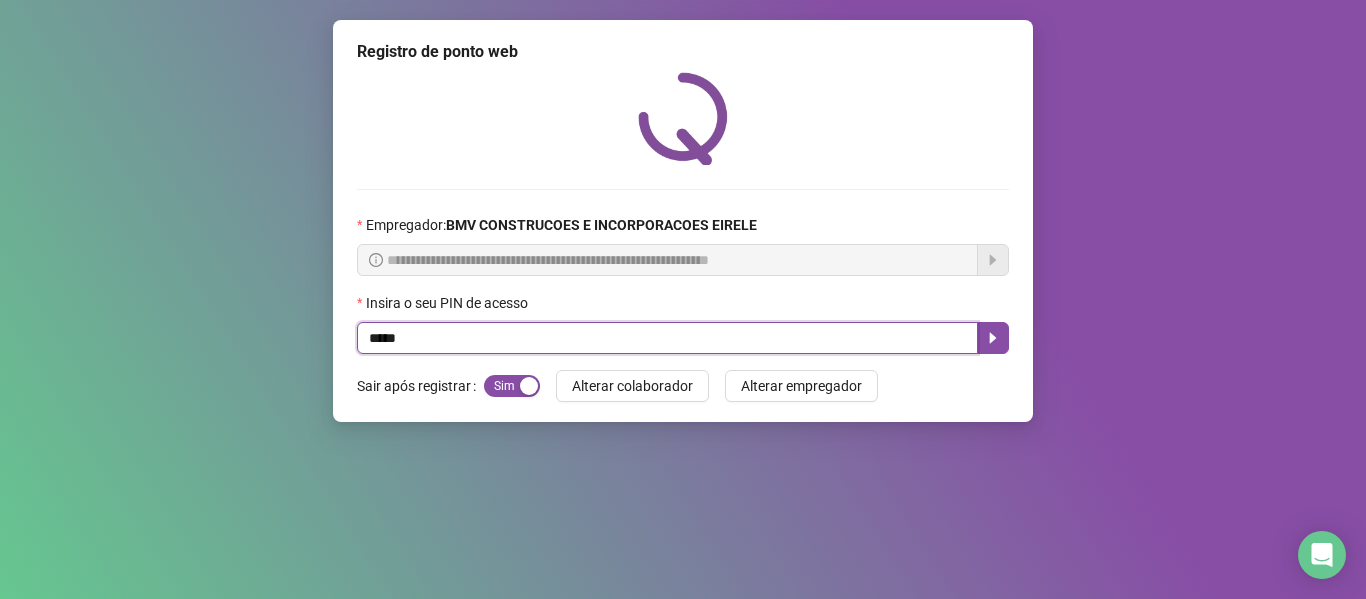 type on "*****" 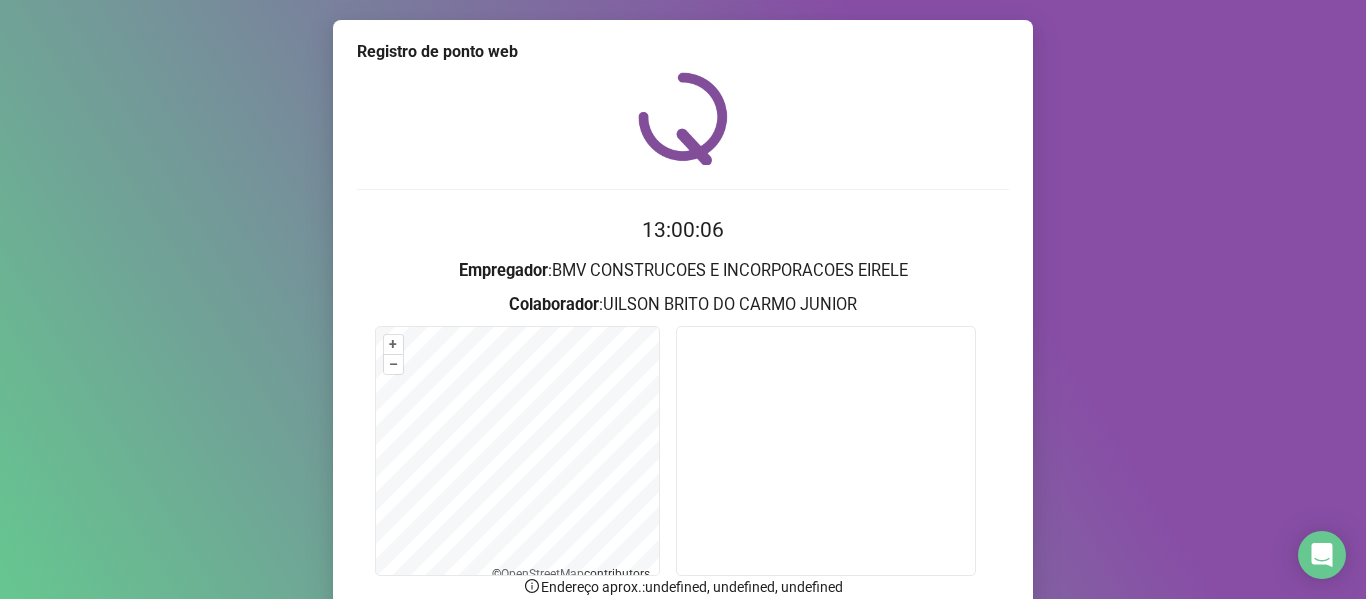 scroll, scrollTop: 176, scrollLeft: 0, axis: vertical 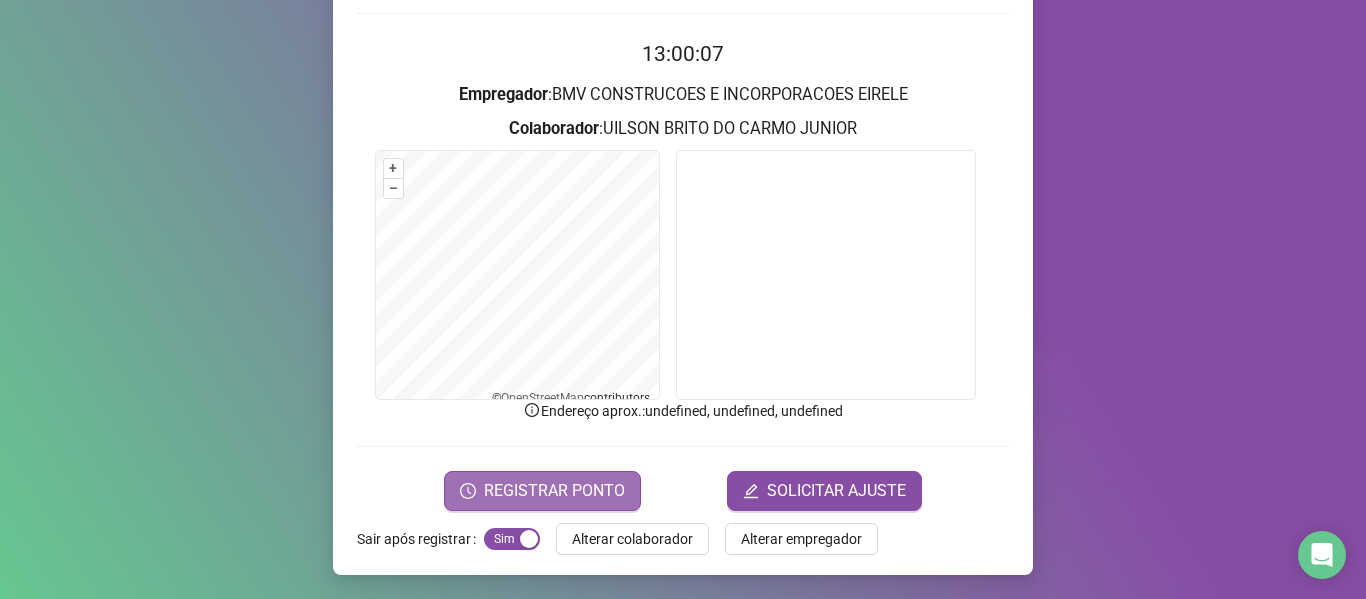 click on "REGISTRAR PONTO" at bounding box center [554, 491] 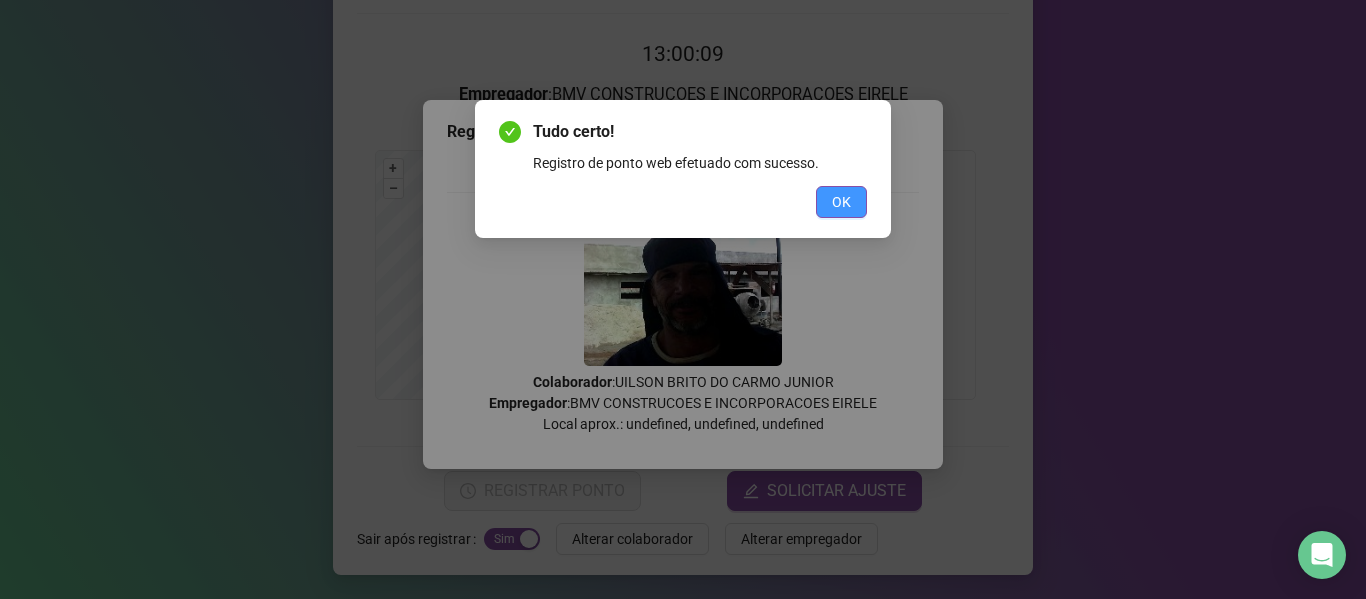 click on "OK" at bounding box center (841, 202) 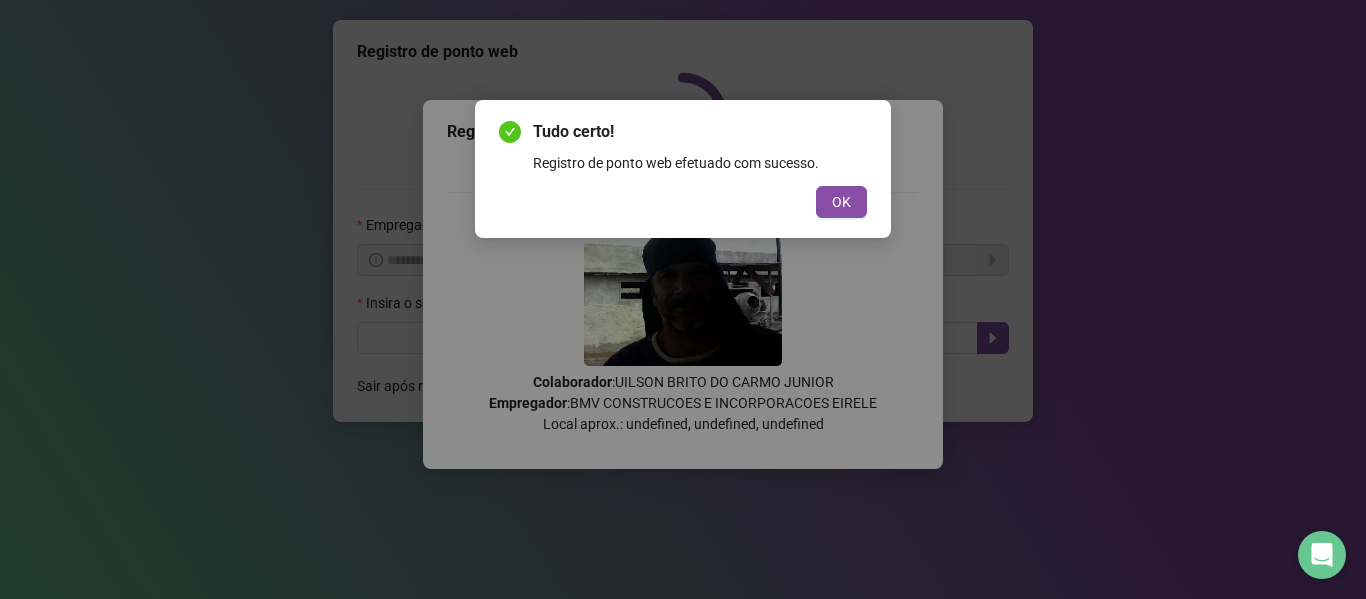 scroll, scrollTop: 0, scrollLeft: 0, axis: both 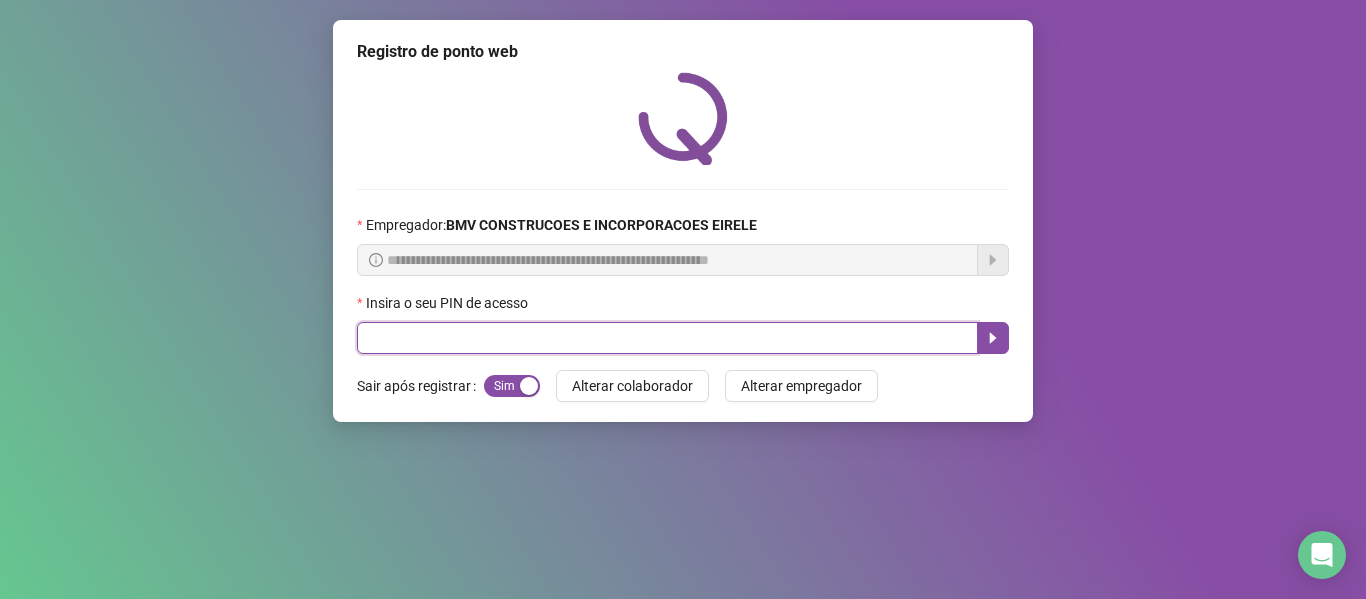 click at bounding box center [667, 338] 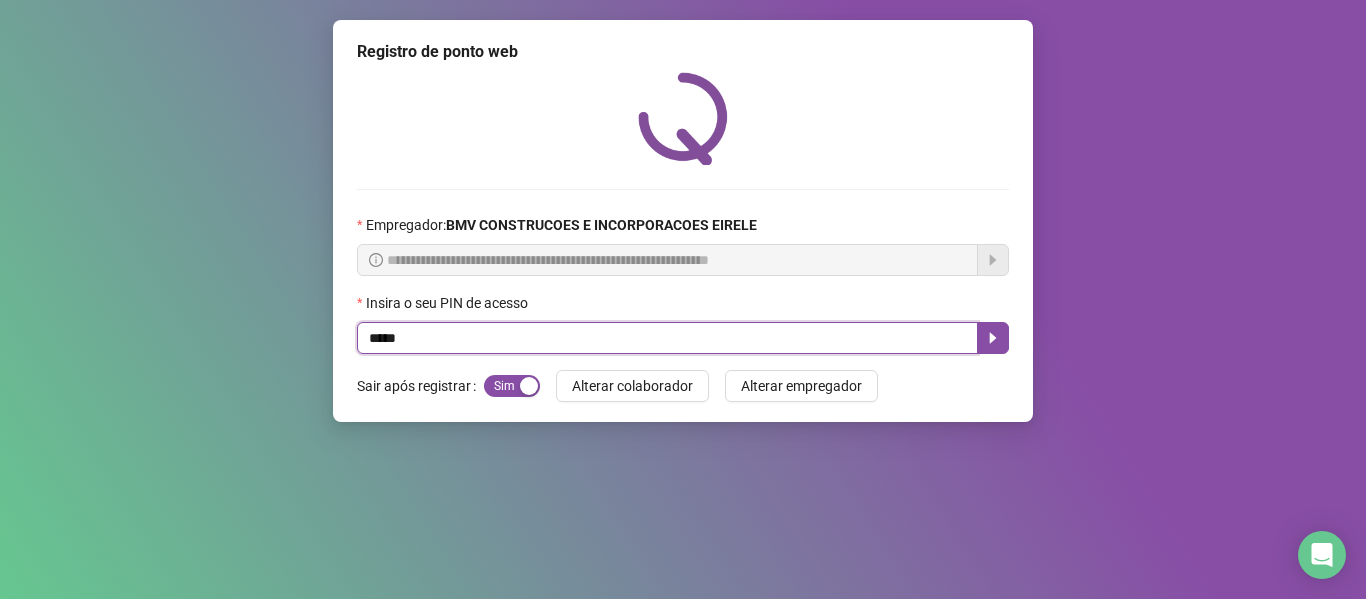 type on "*****" 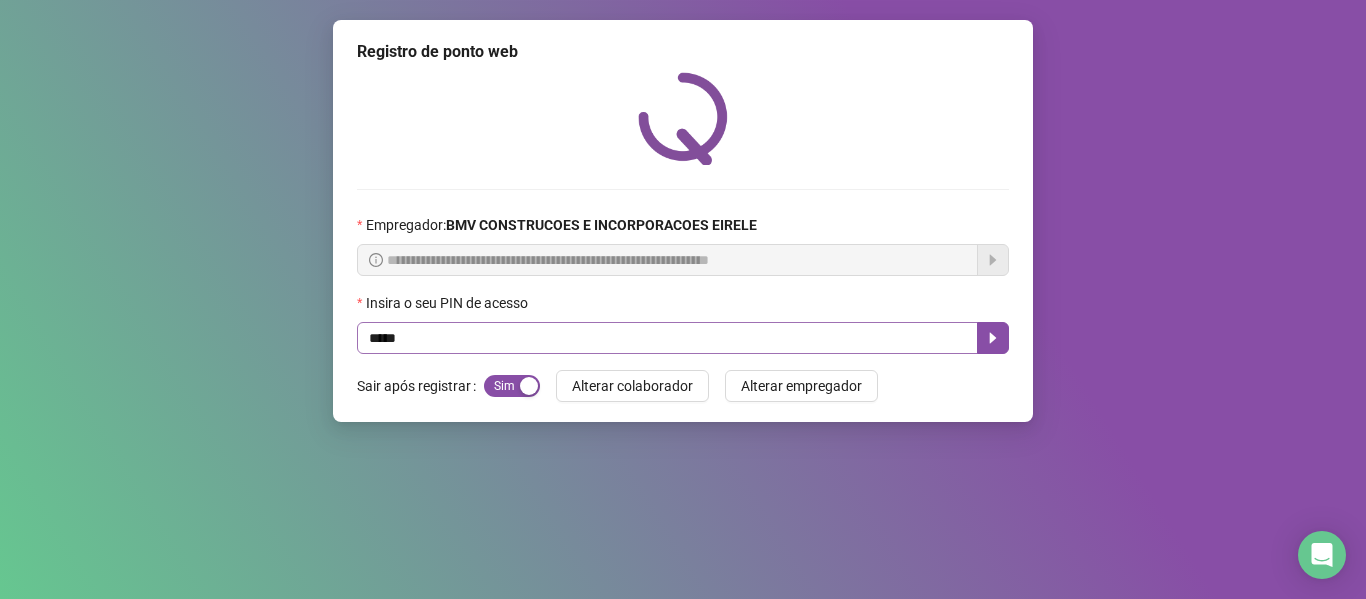type 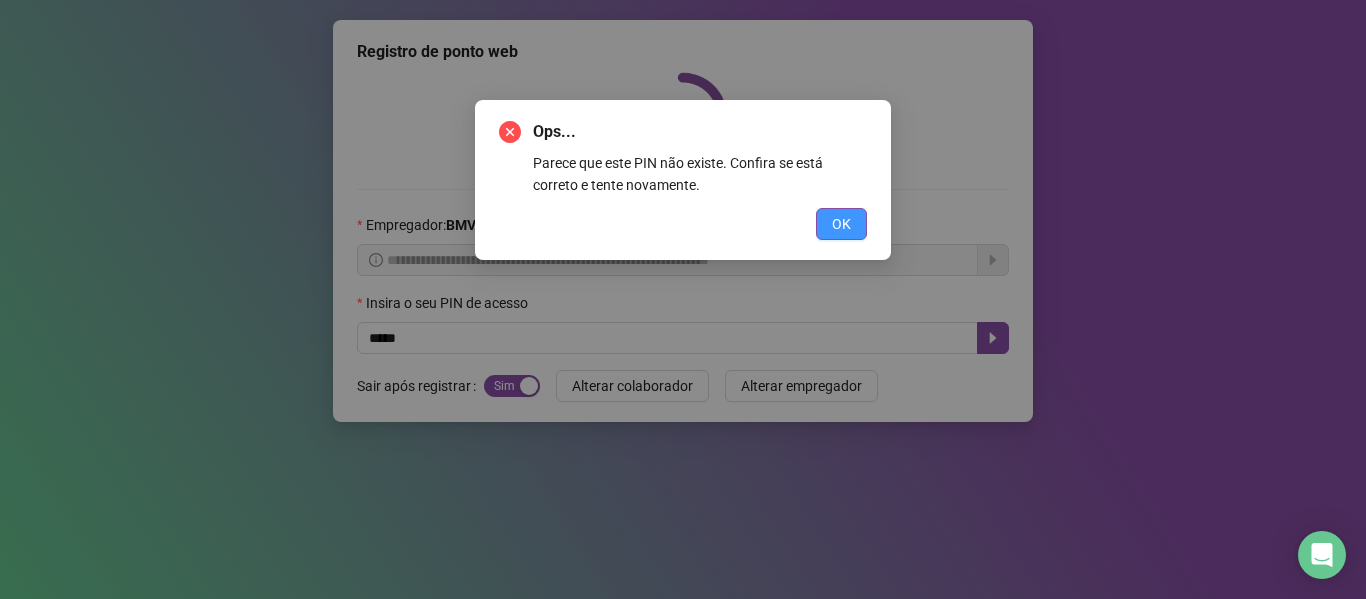click on "OK" at bounding box center [841, 224] 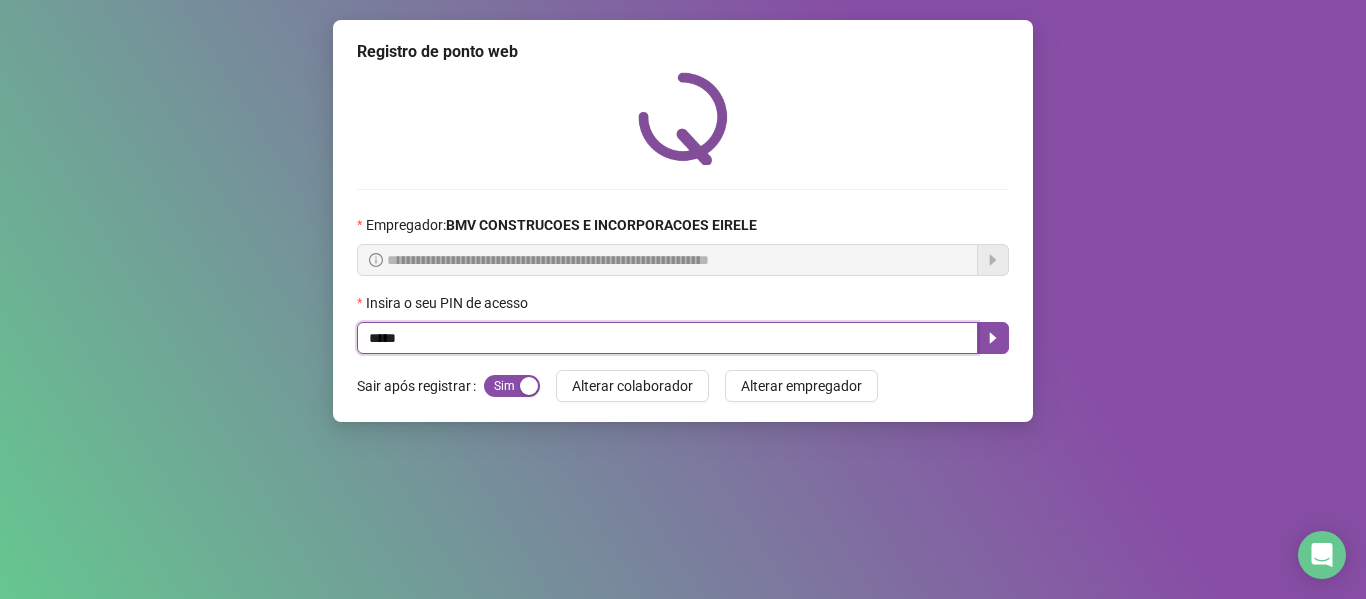 drag, startPoint x: 424, startPoint y: 344, endPoint x: 270, endPoint y: 360, distance: 154.82893 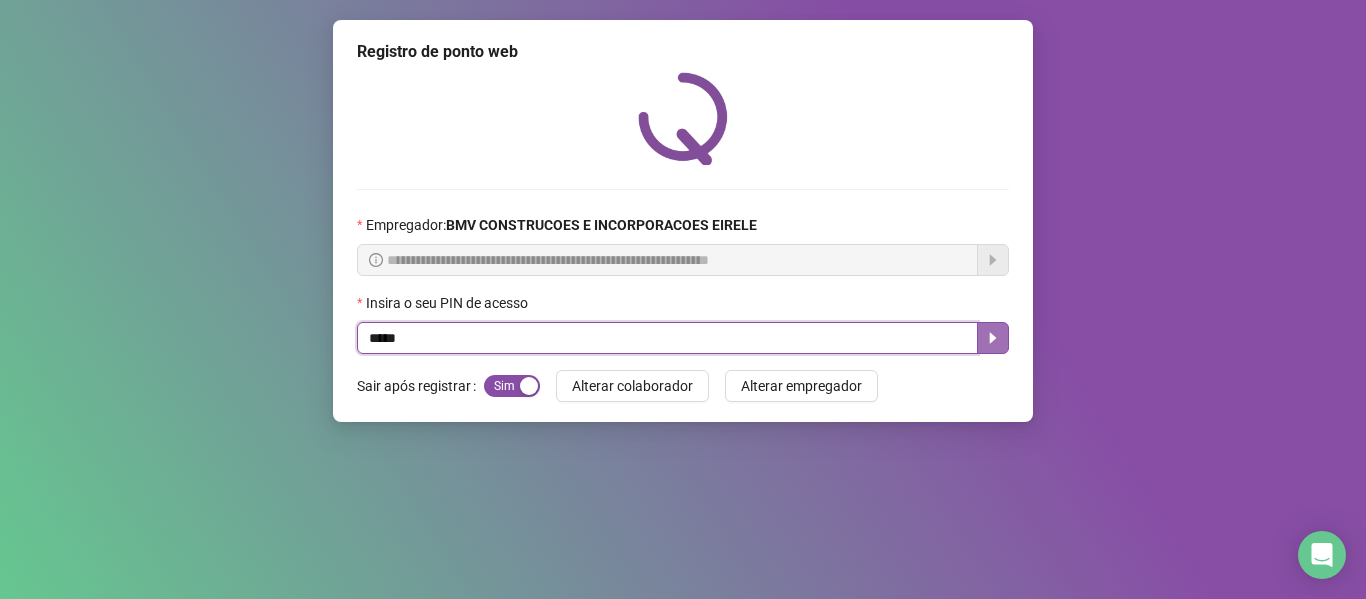 click at bounding box center (993, 338) 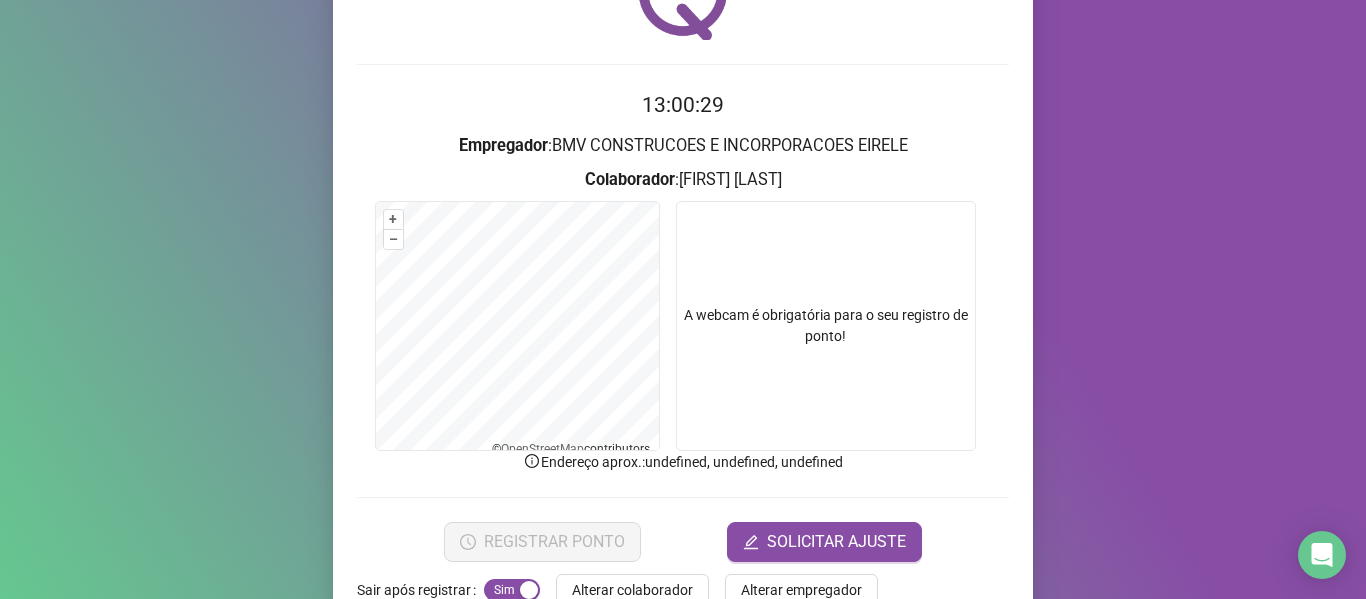 scroll, scrollTop: 176, scrollLeft: 0, axis: vertical 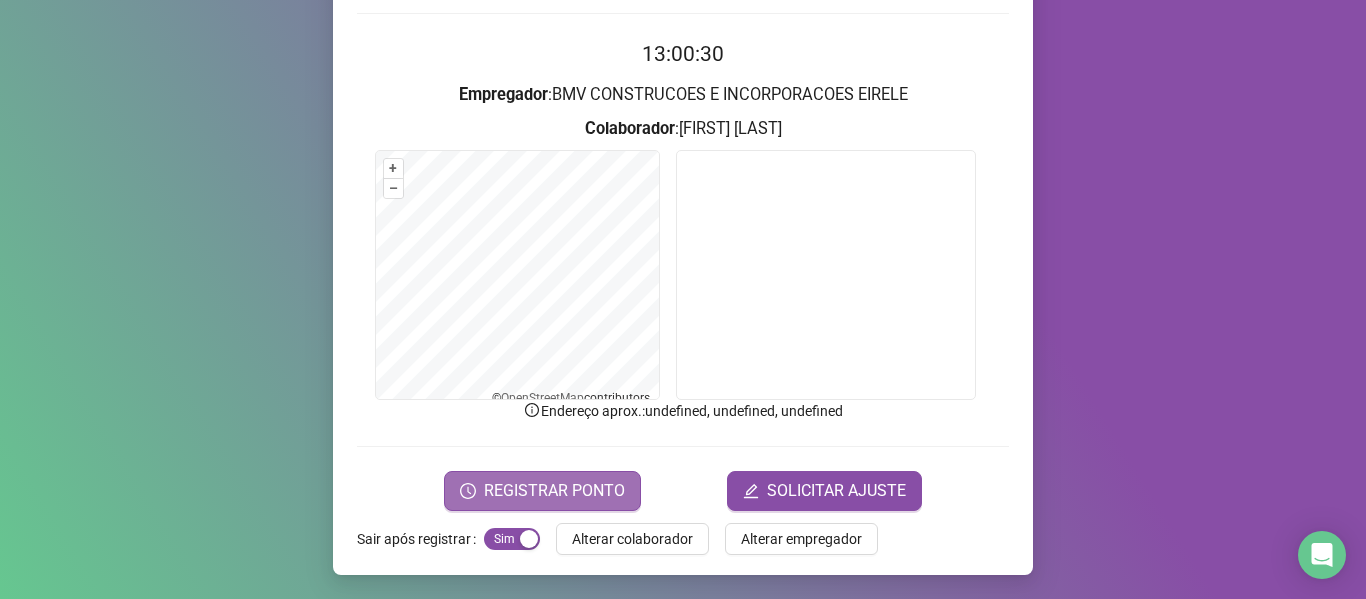 click on "REGISTRAR PONTO" at bounding box center [554, 491] 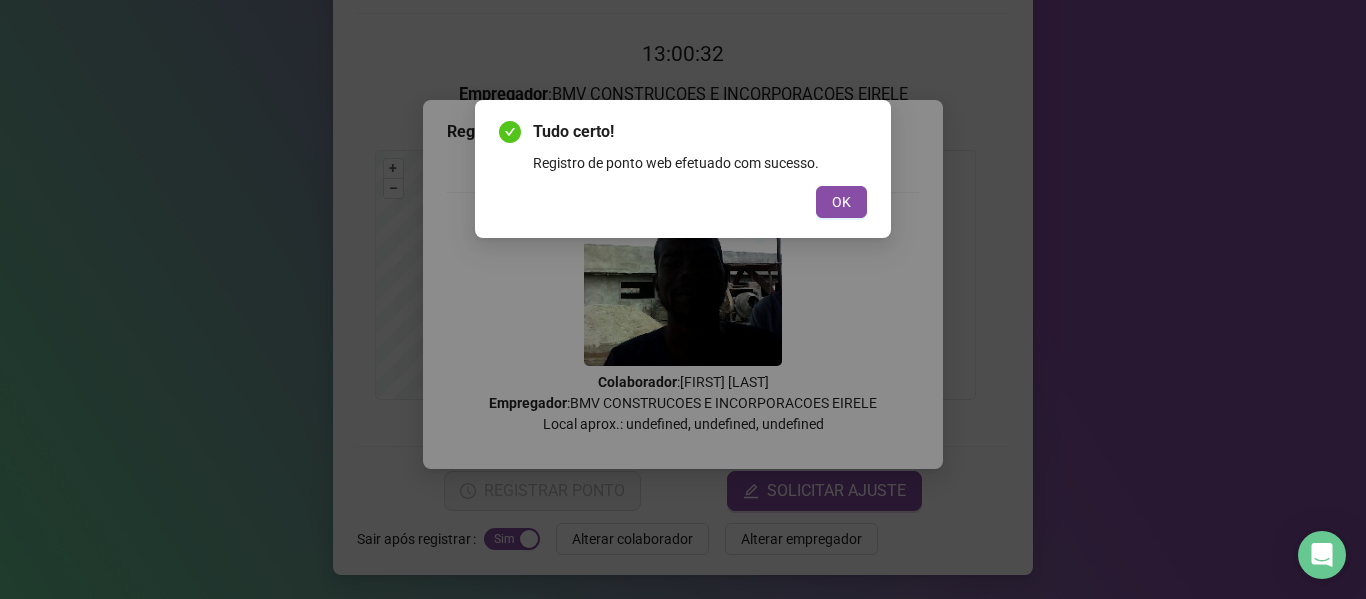 click on "OK" at bounding box center [841, 202] 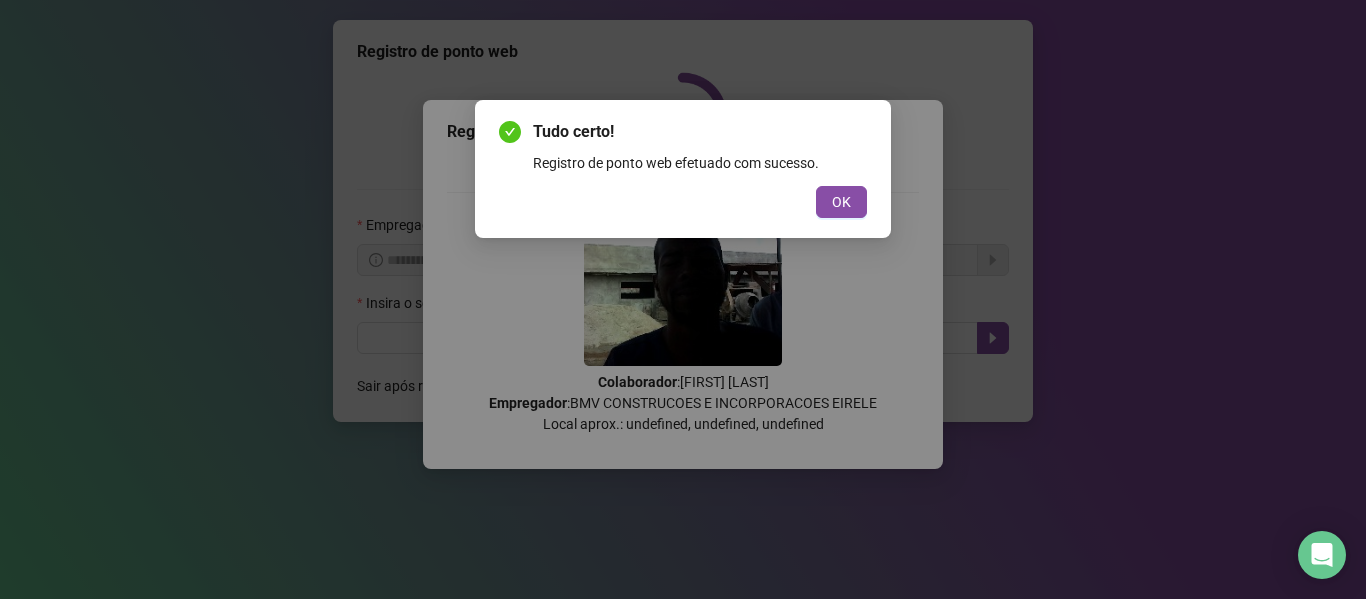 scroll, scrollTop: 0, scrollLeft: 0, axis: both 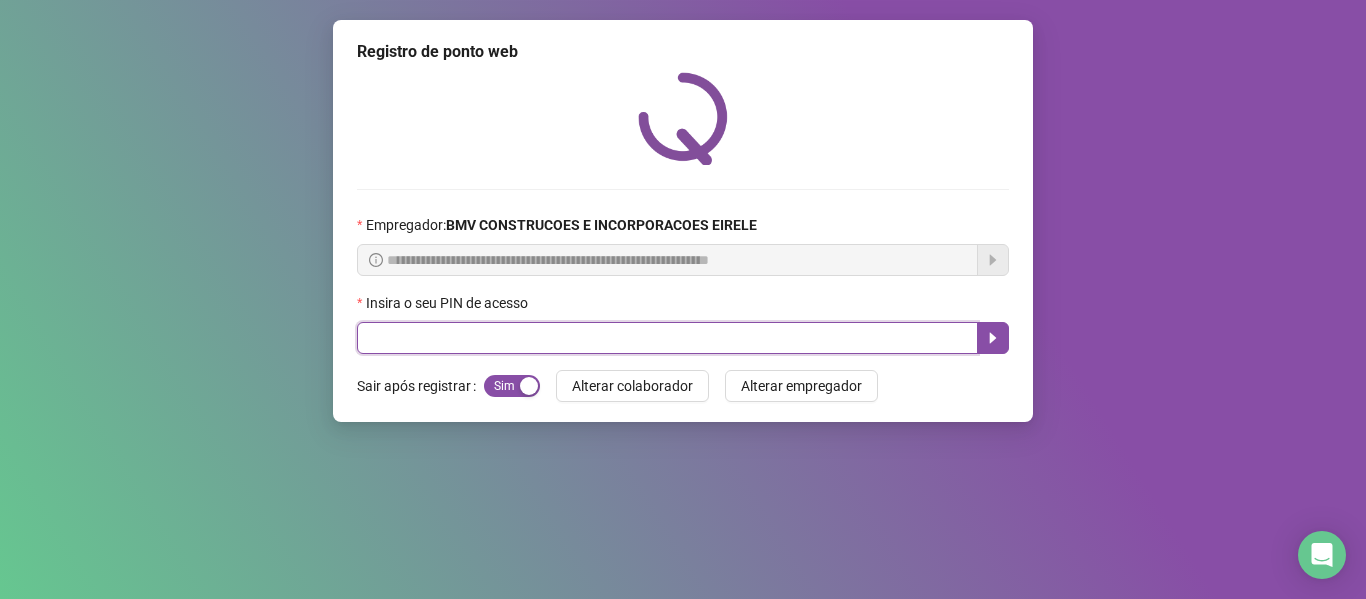 click at bounding box center (667, 338) 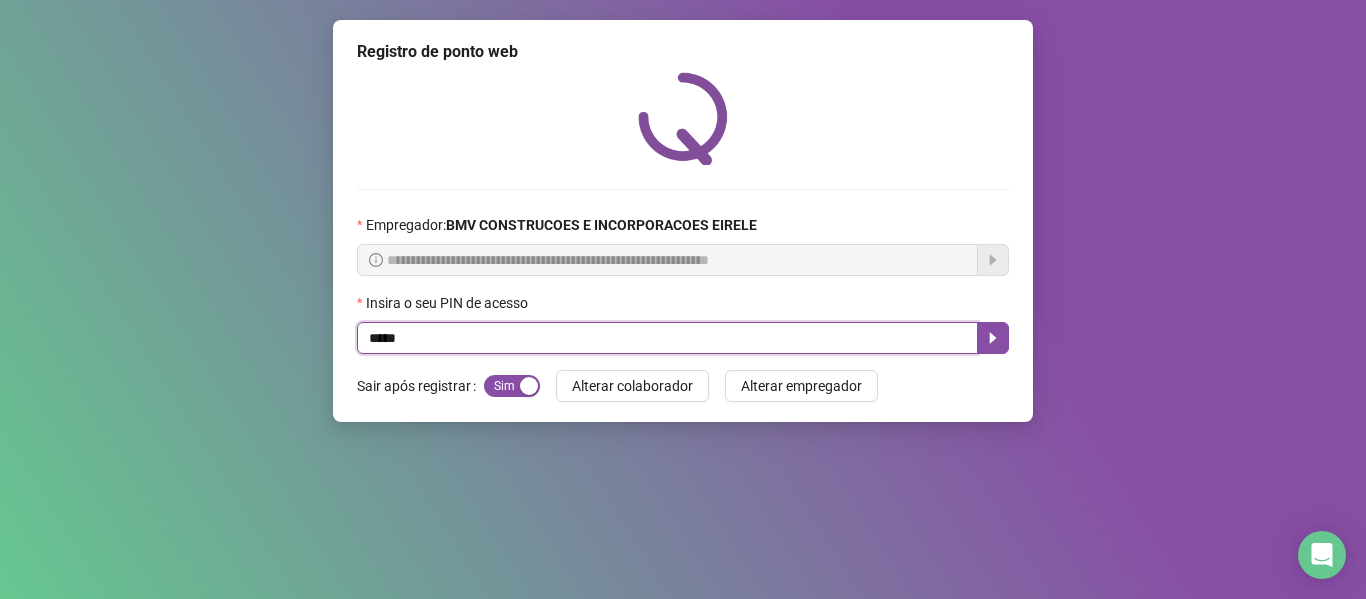 type on "*****" 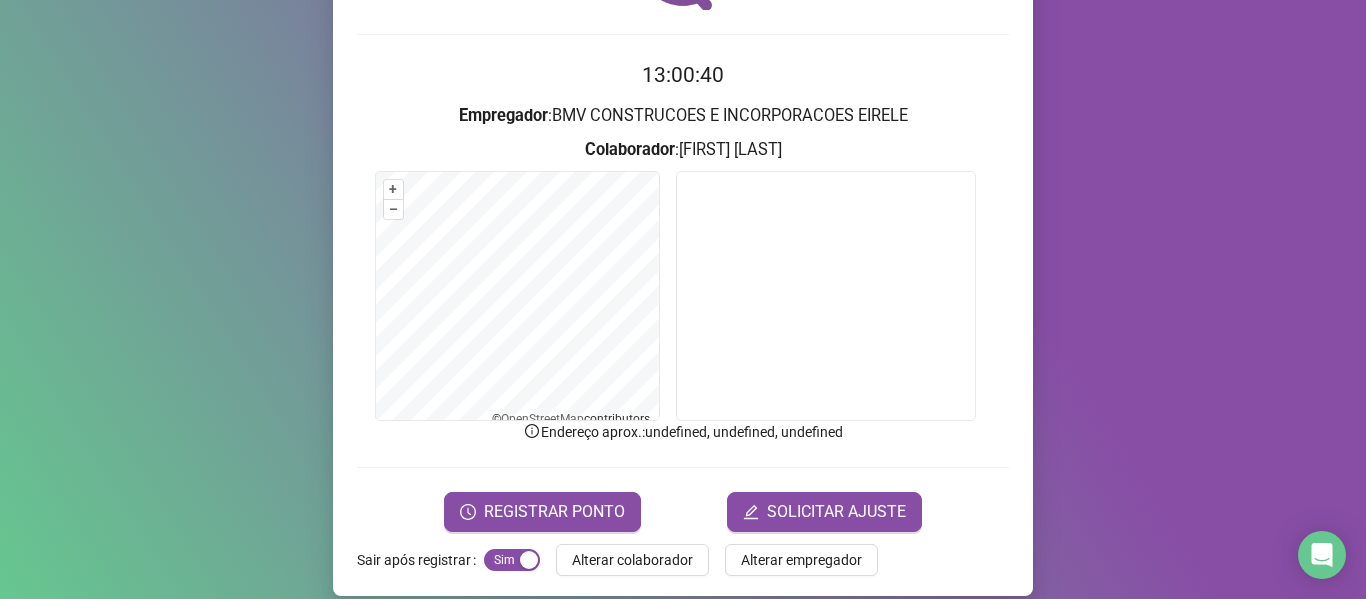 scroll, scrollTop: 176, scrollLeft: 0, axis: vertical 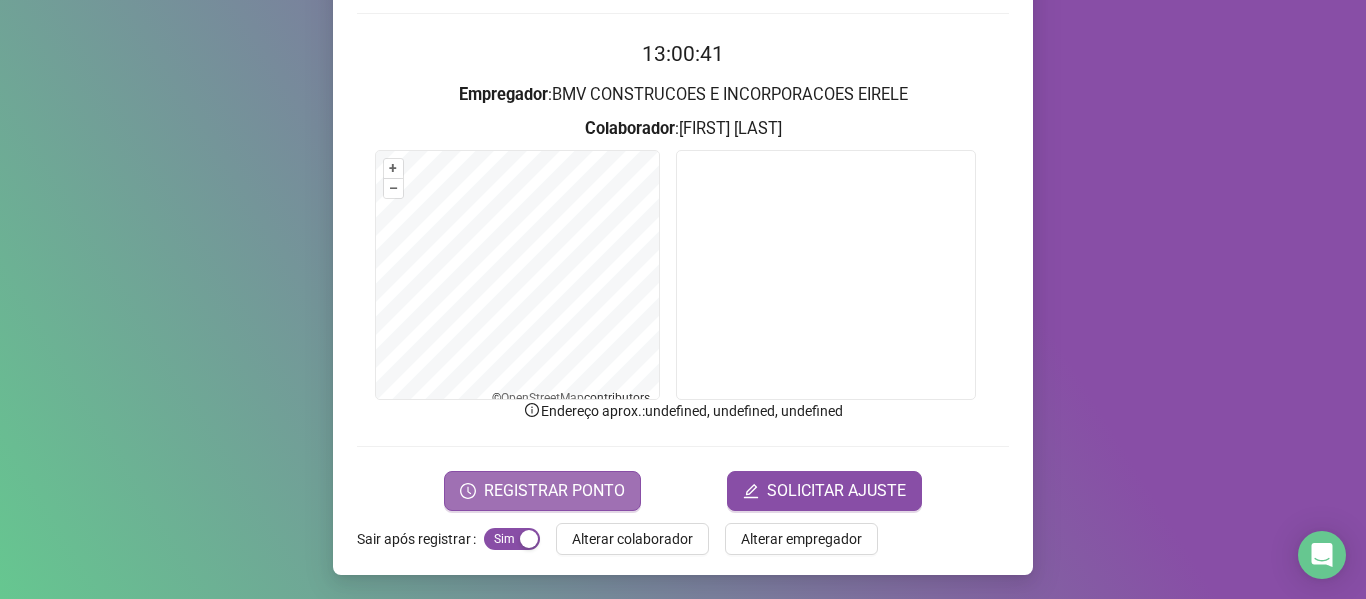 click on "REGISTRAR PONTO" at bounding box center [542, 491] 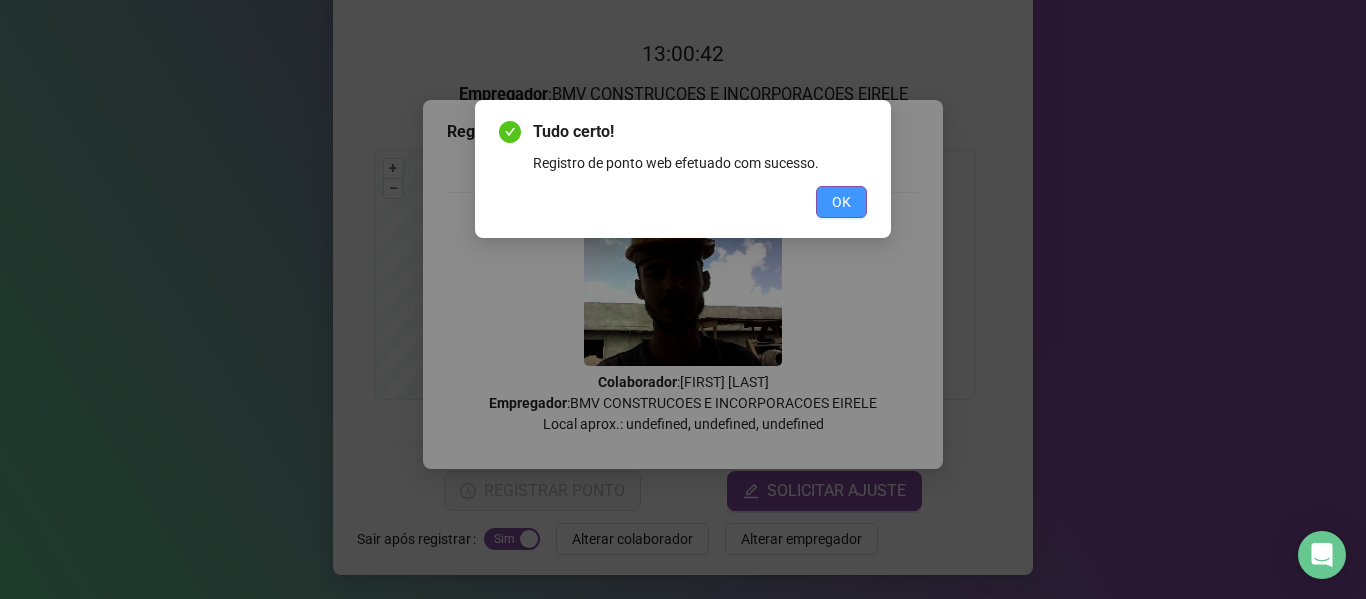 click on "OK" at bounding box center [841, 202] 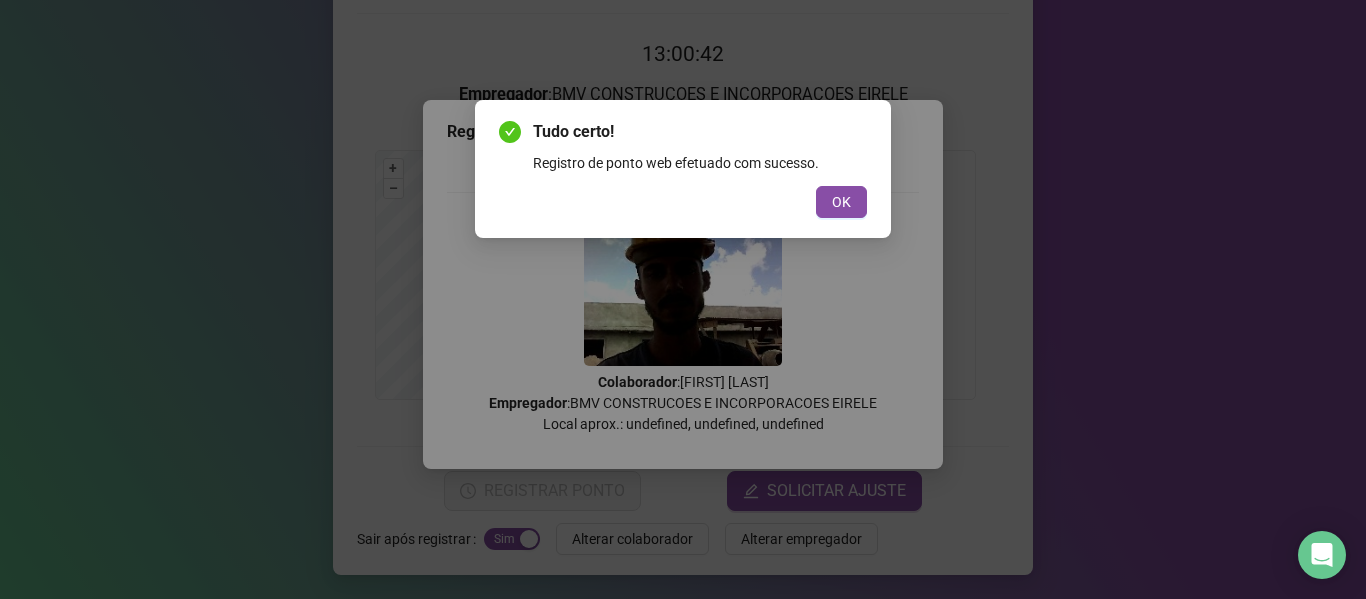 scroll, scrollTop: 0, scrollLeft: 0, axis: both 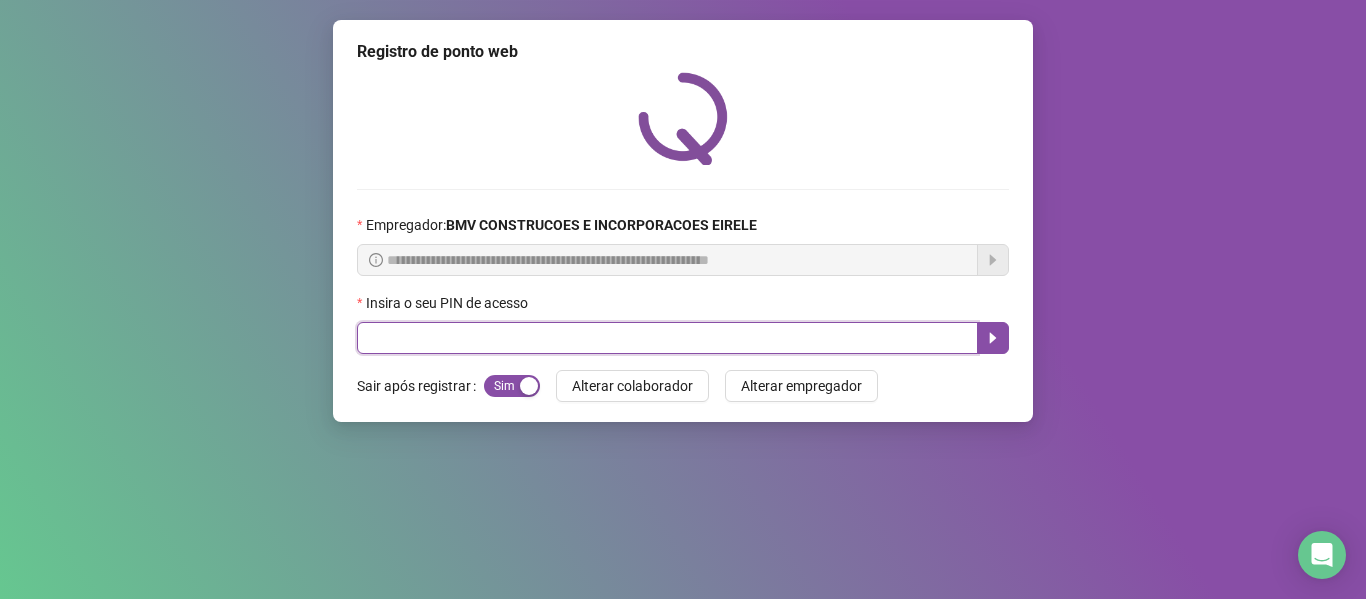 click at bounding box center [667, 338] 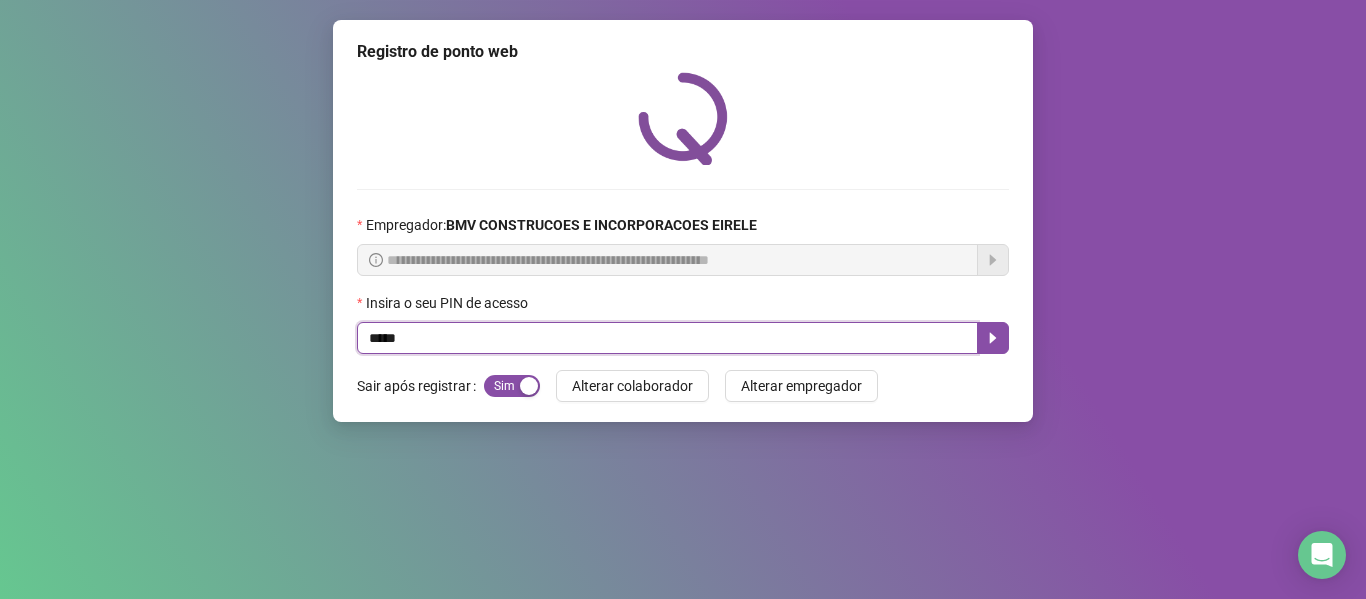 type on "*****" 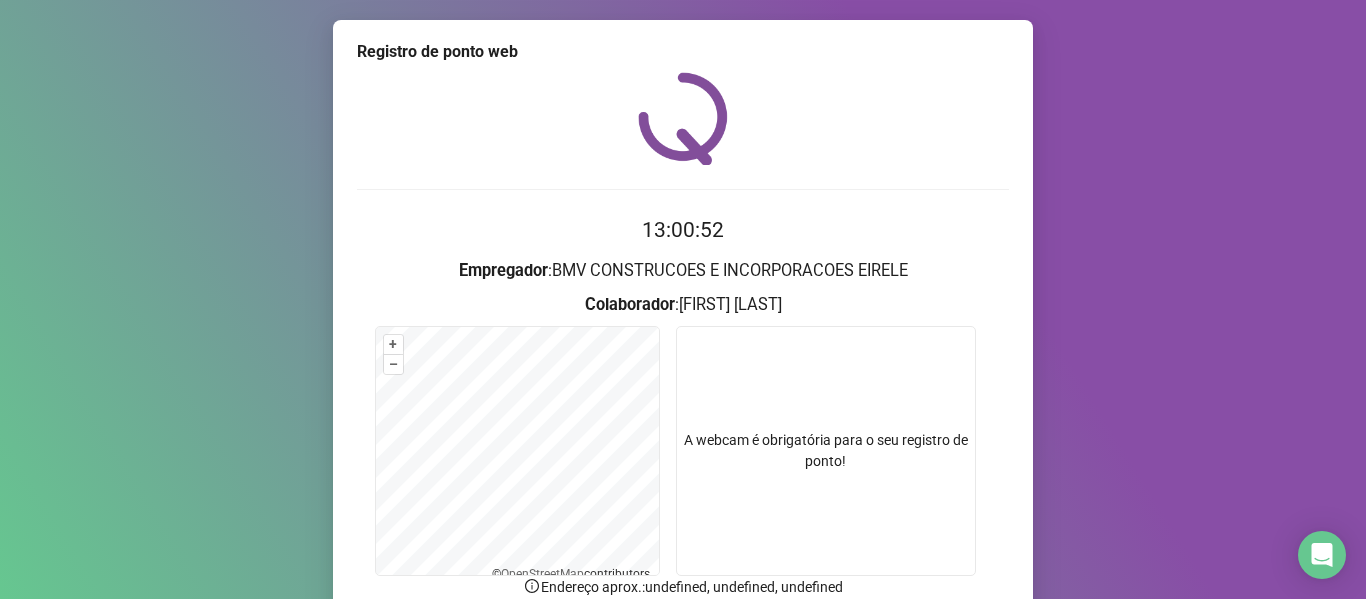 scroll, scrollTop: 176, scrollLeft: 0, axis: vertical 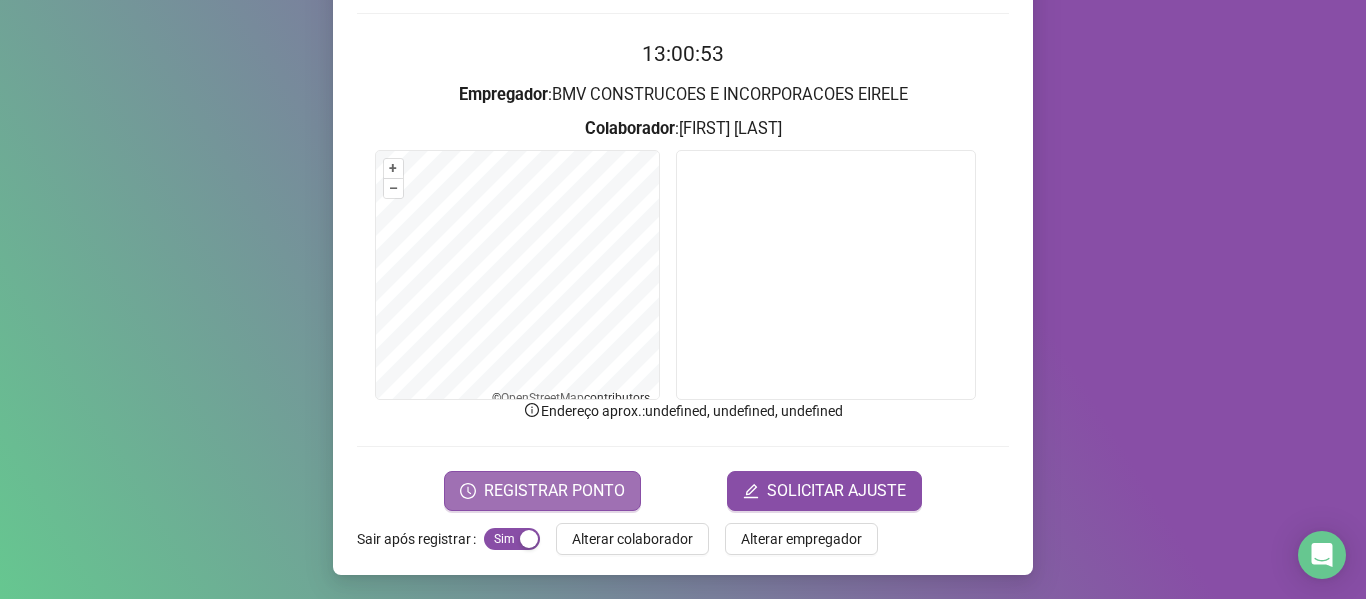click on "REGISTRAR PONTO" at bounding box center (554, 491) 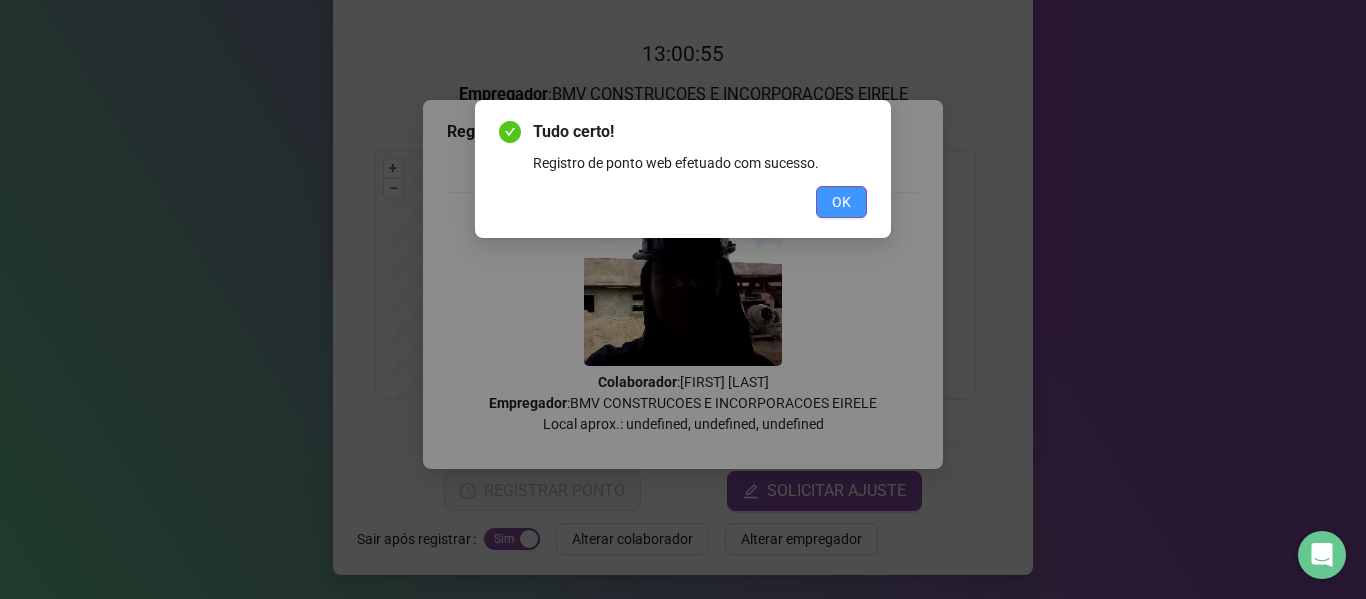 click on "OK" at bounding box center (841, 202) 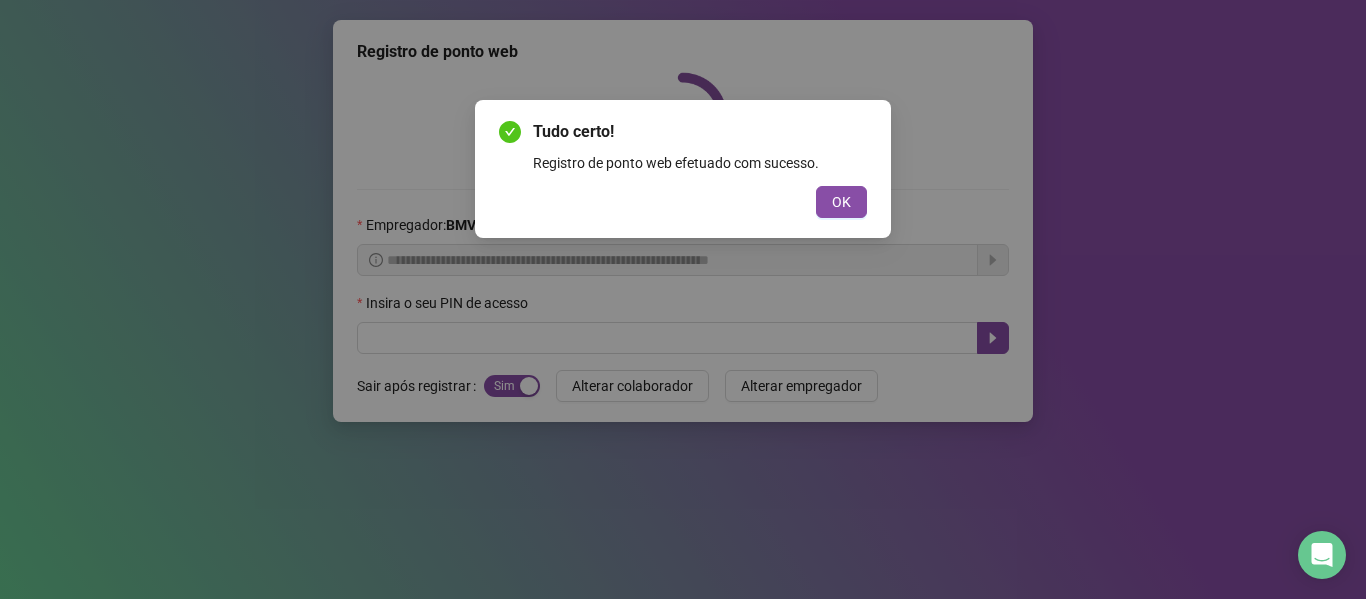 scroll, scrollTop: 0, scrollLeft: 0, axis: both 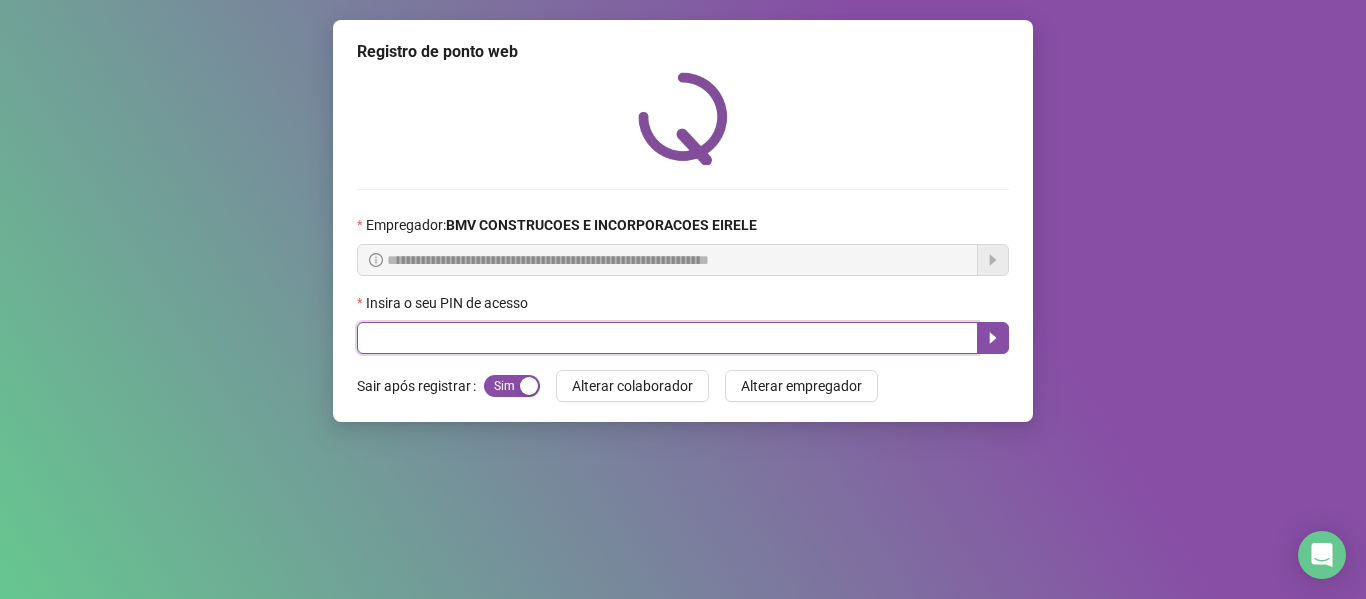 click at bounding box center (667, 338) 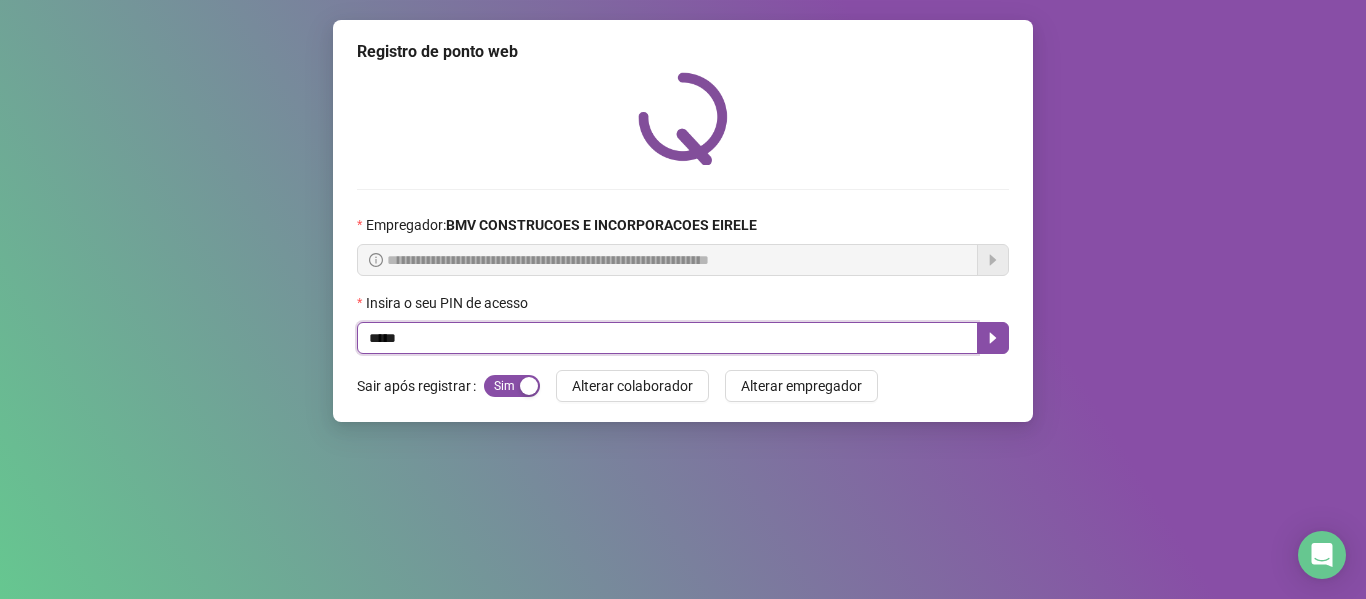 type on "*****" 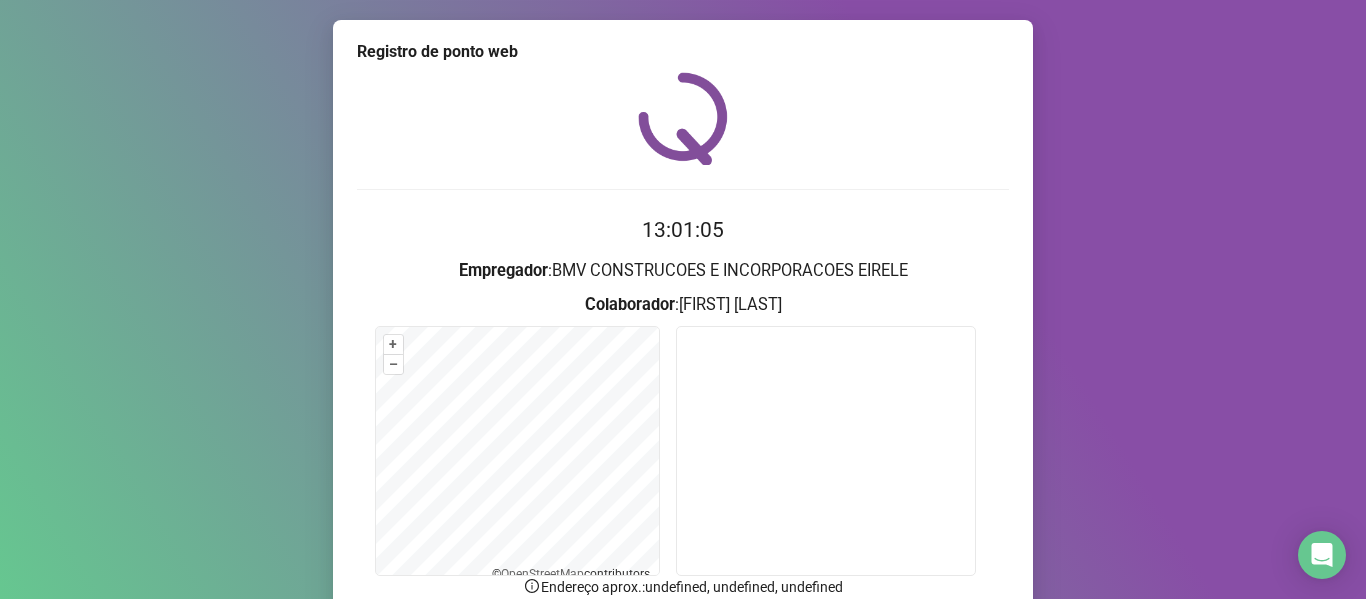scroll, scrollTop: 176, scrollLeft: 0, axis: vertical 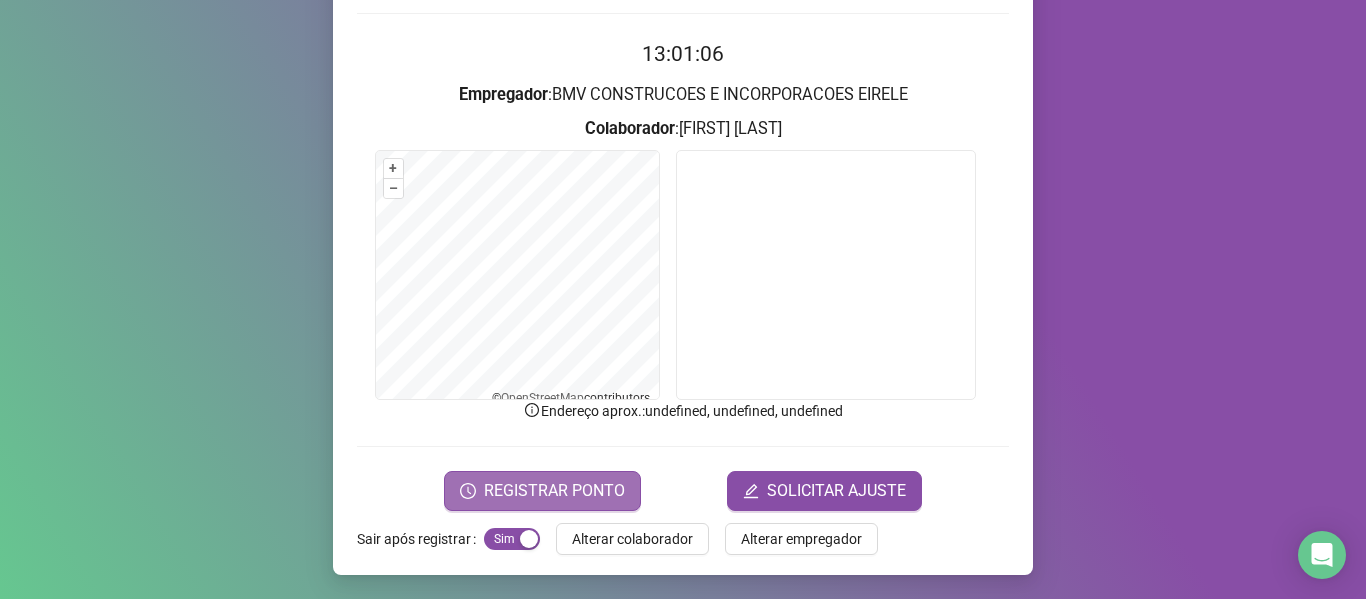 click on "REGISTRAR PONTO" at bounding box center [554, 491] 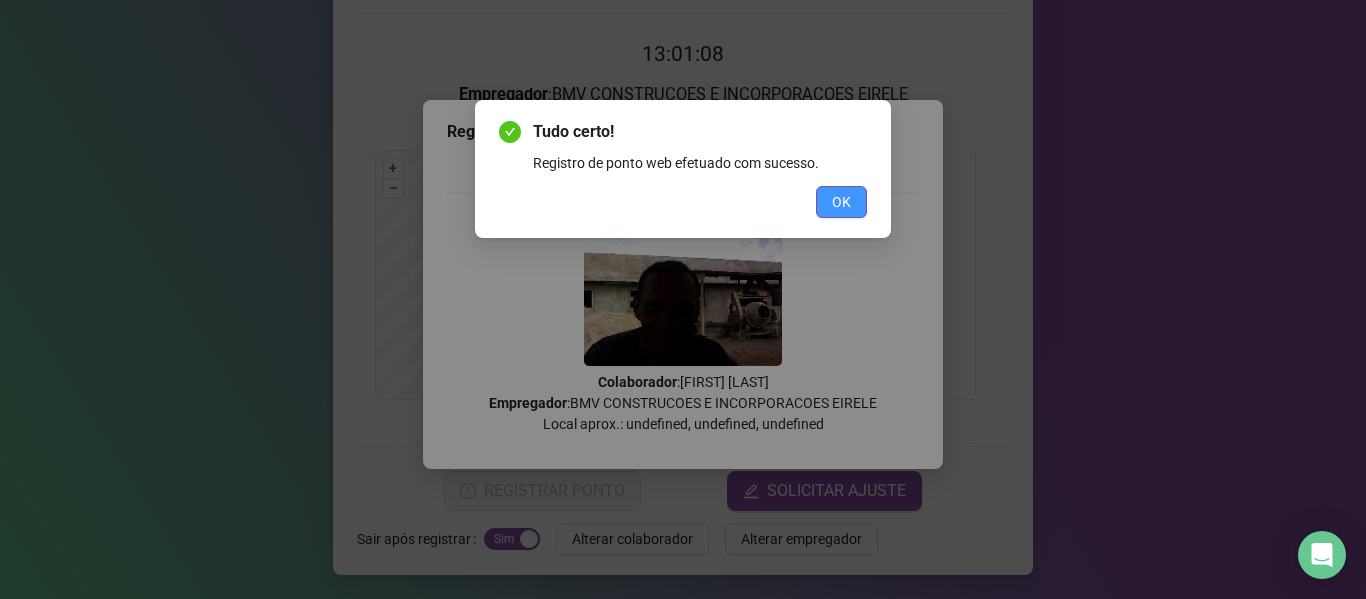 click on "OK" at bounding box center (841, 202) 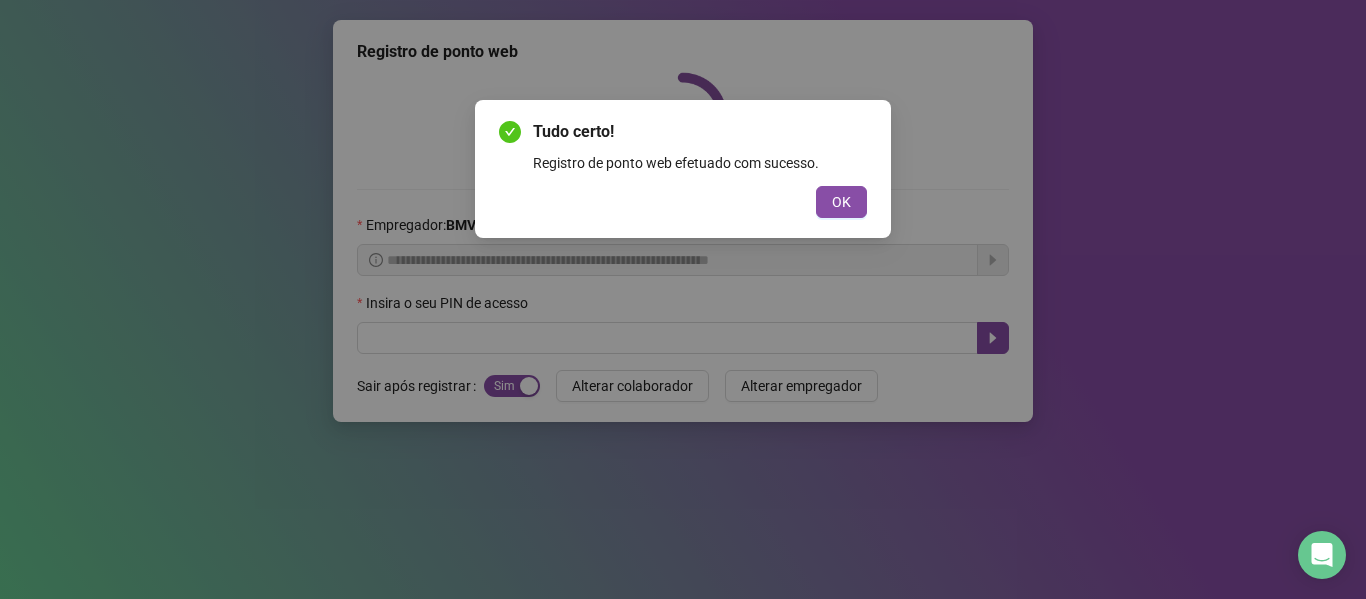scroll, scrollTop: 0, scrollLeft: 0, axis: both 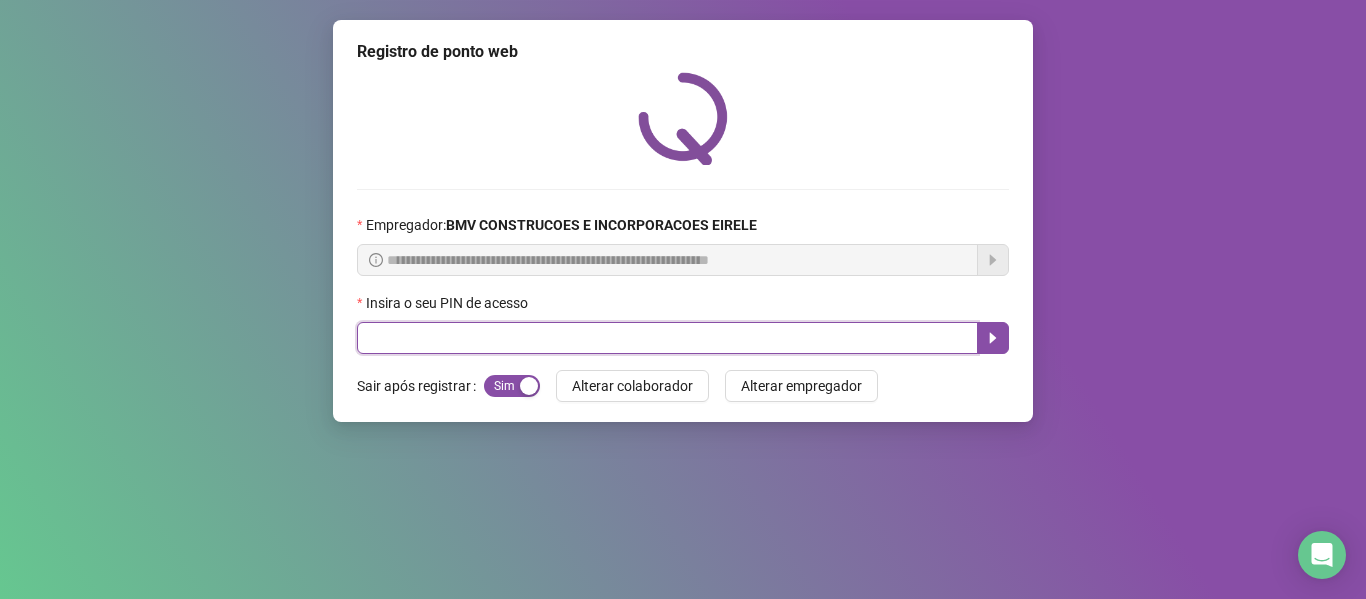 click at bounding box center [667, 338] 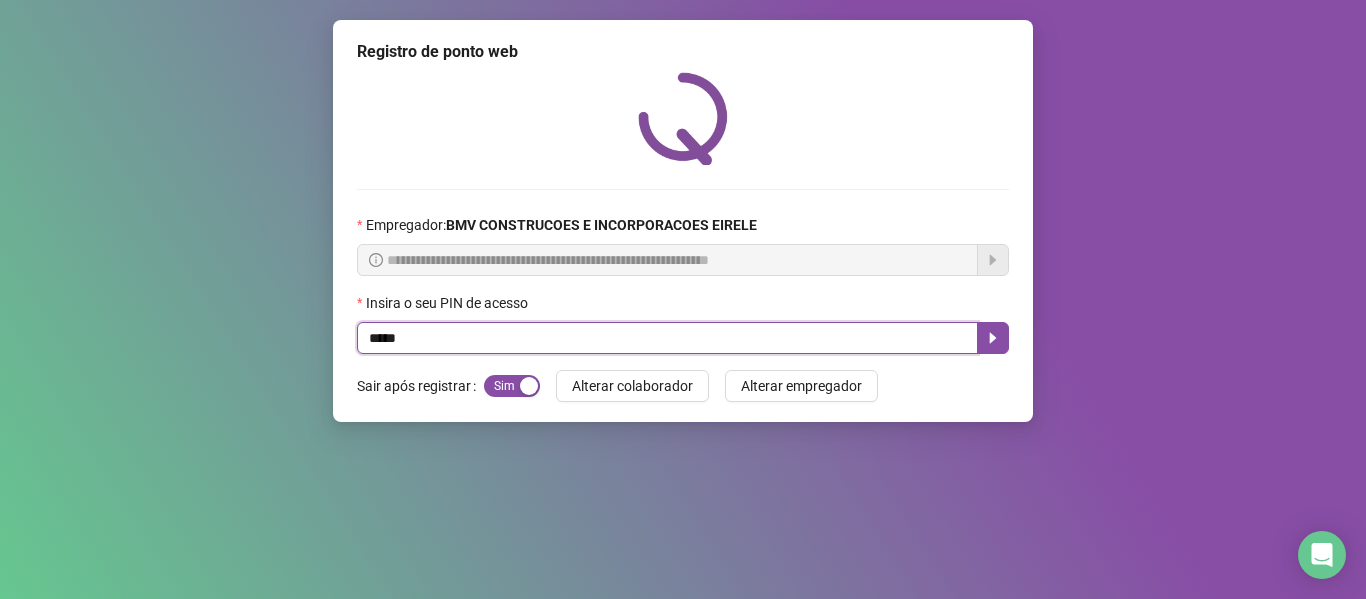 type on "*****" 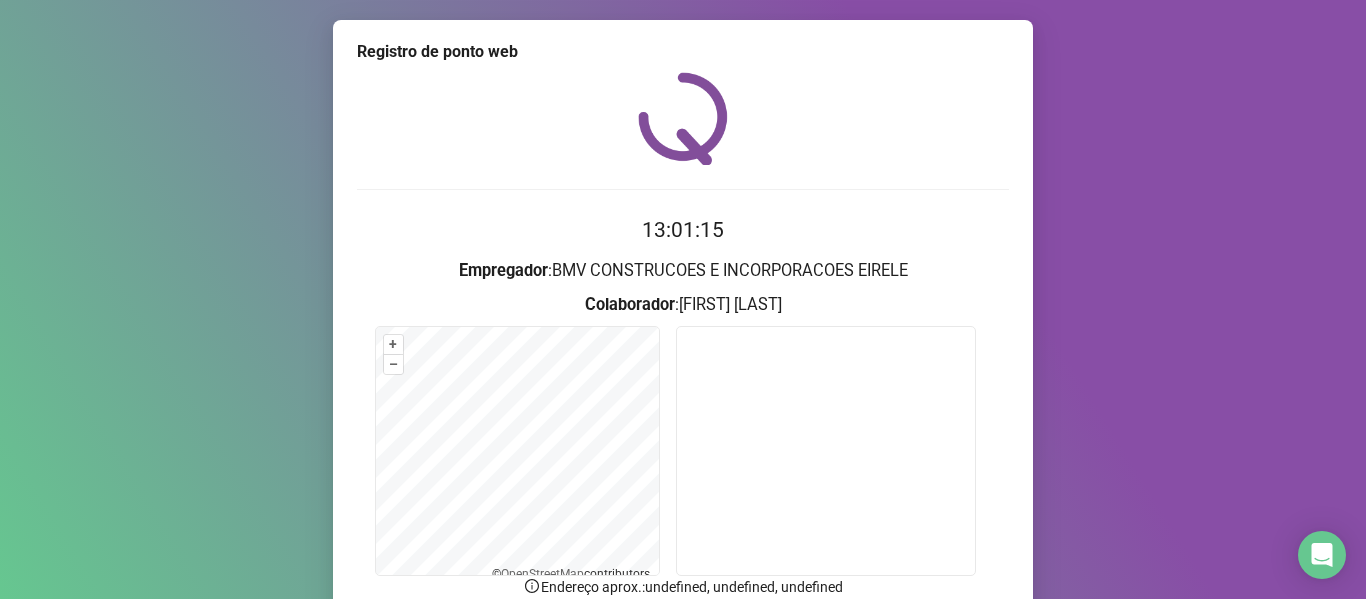scroll, scrollTop: 176, scrollLeft: 0, axis: vertical 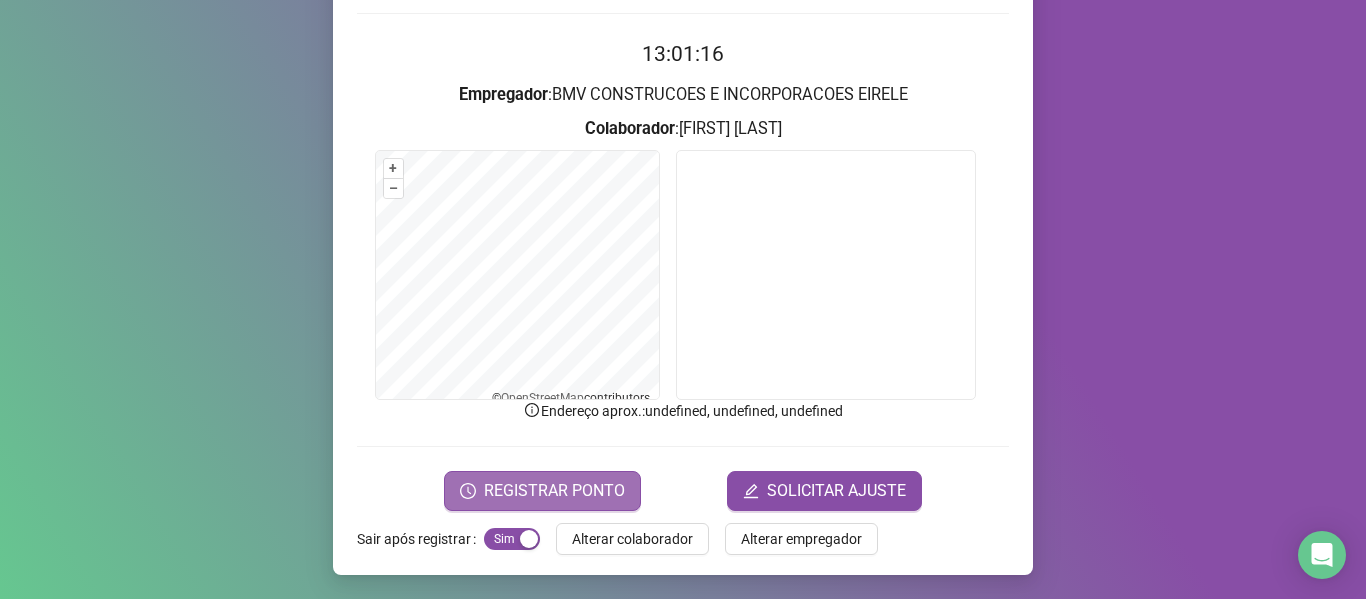 click on "REGISTRAR PONTO" at bounding box center [554, 491] 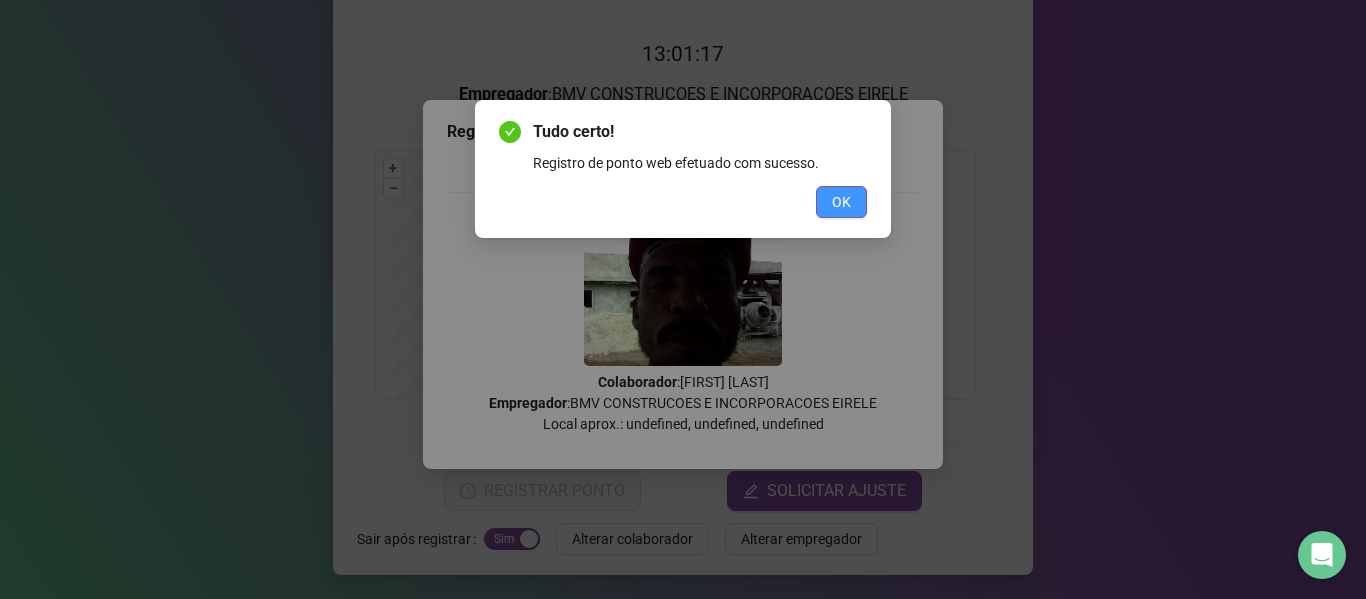 click on "OK" at bounding box center (841, 202) 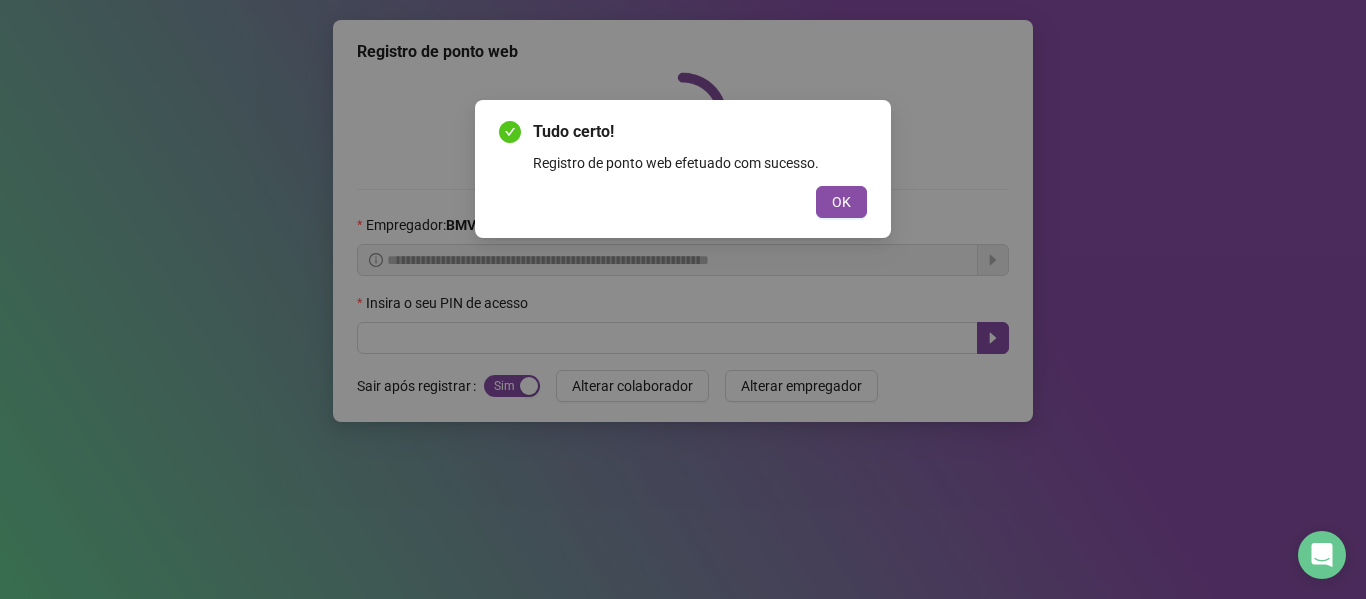scroll, scrollTop: 0, scrollLeft: 0, axis: both 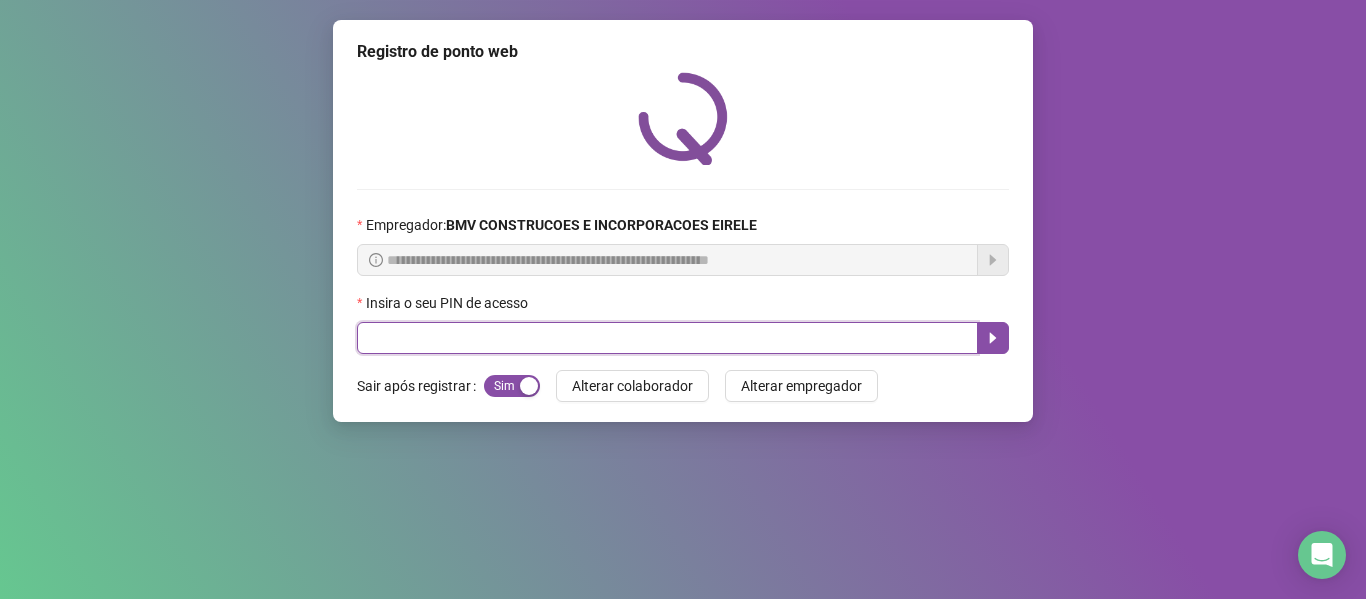 click at bounding box center (667, 338) 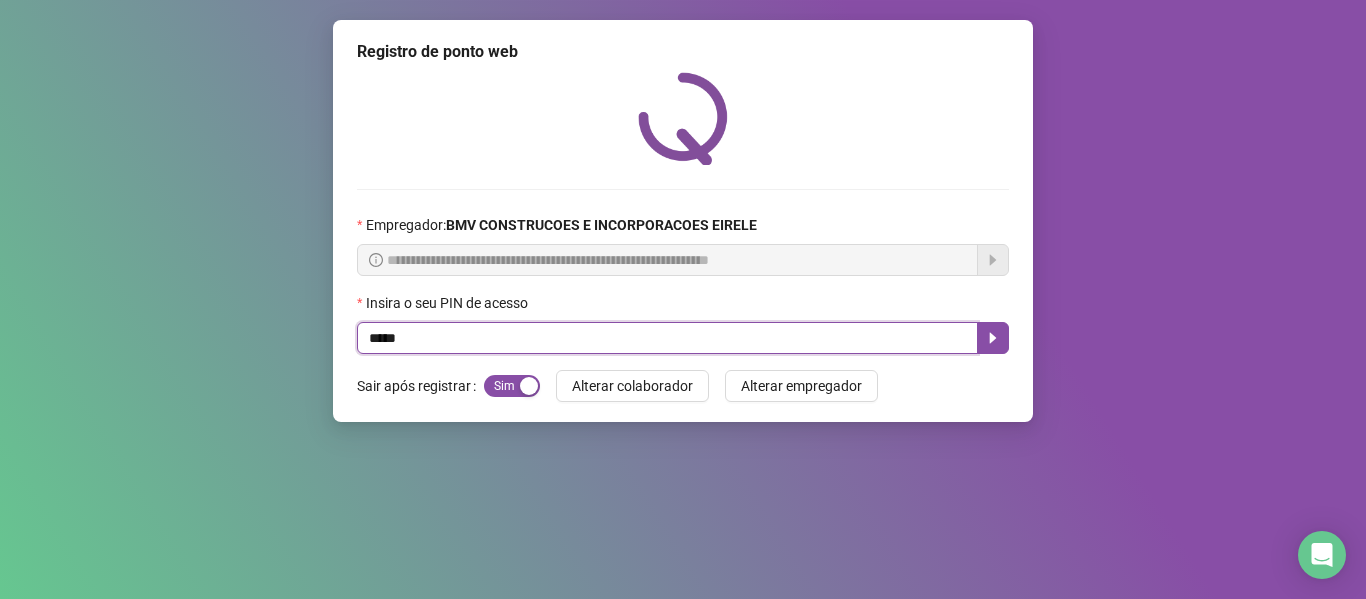 type on "*****" 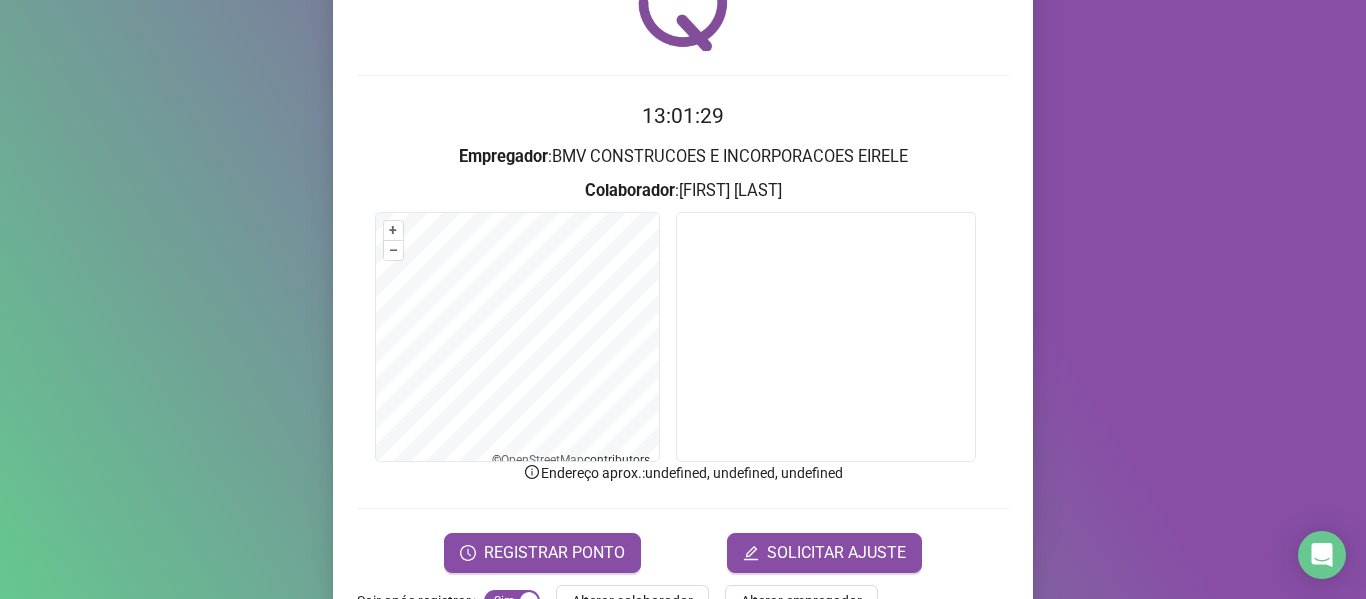 scroll, scrollTop: 140, scrollLeft: 0, axis: vertical 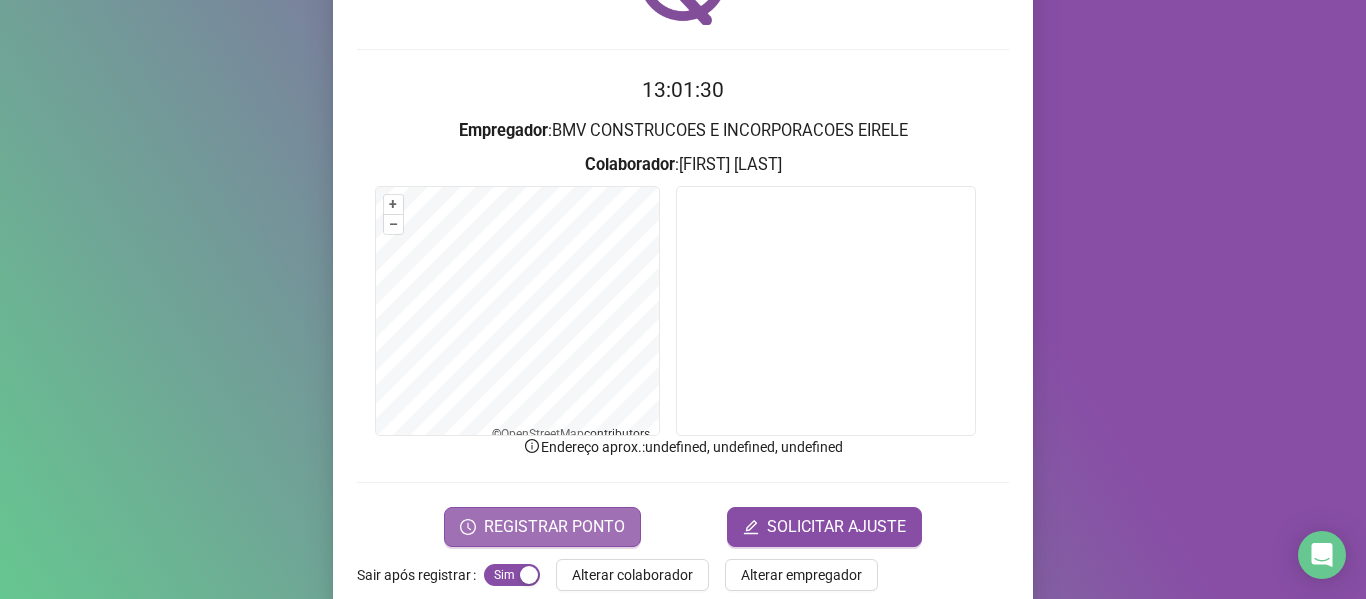 click on "REGISTRAR PONTO" at bounding box center (542, 527) 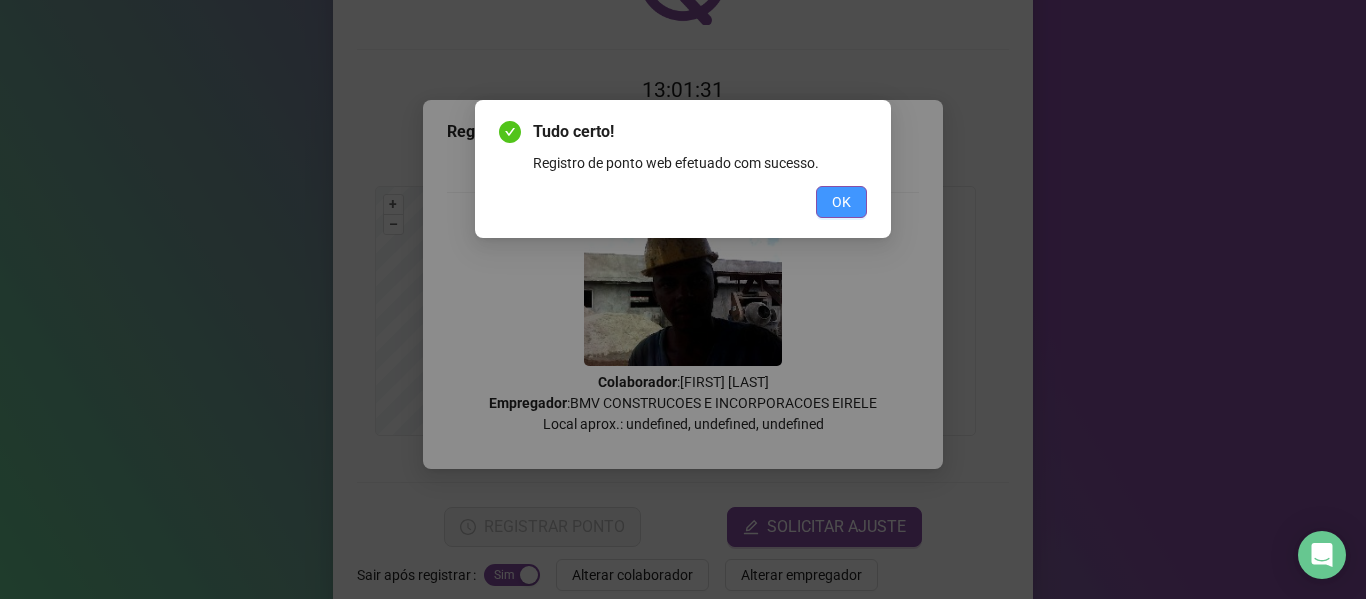 click on "OK" at bounding box center [841, 202] 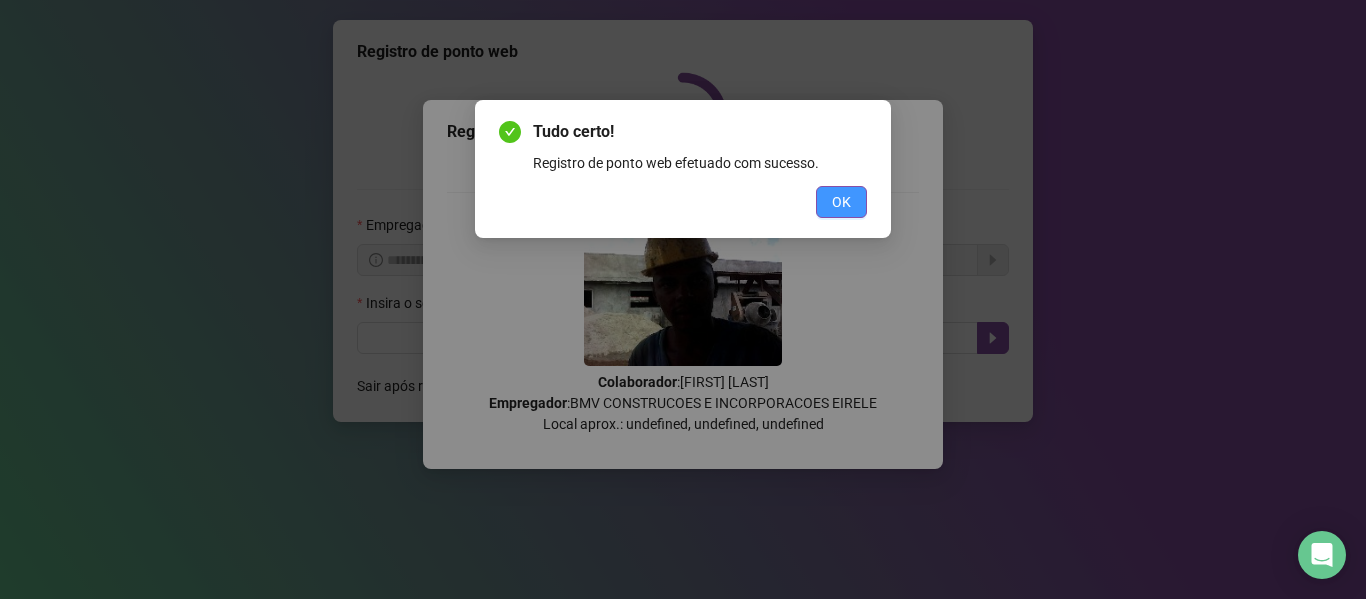 scroll, scrollTop: 0, scrollLeft: 0, axis: both 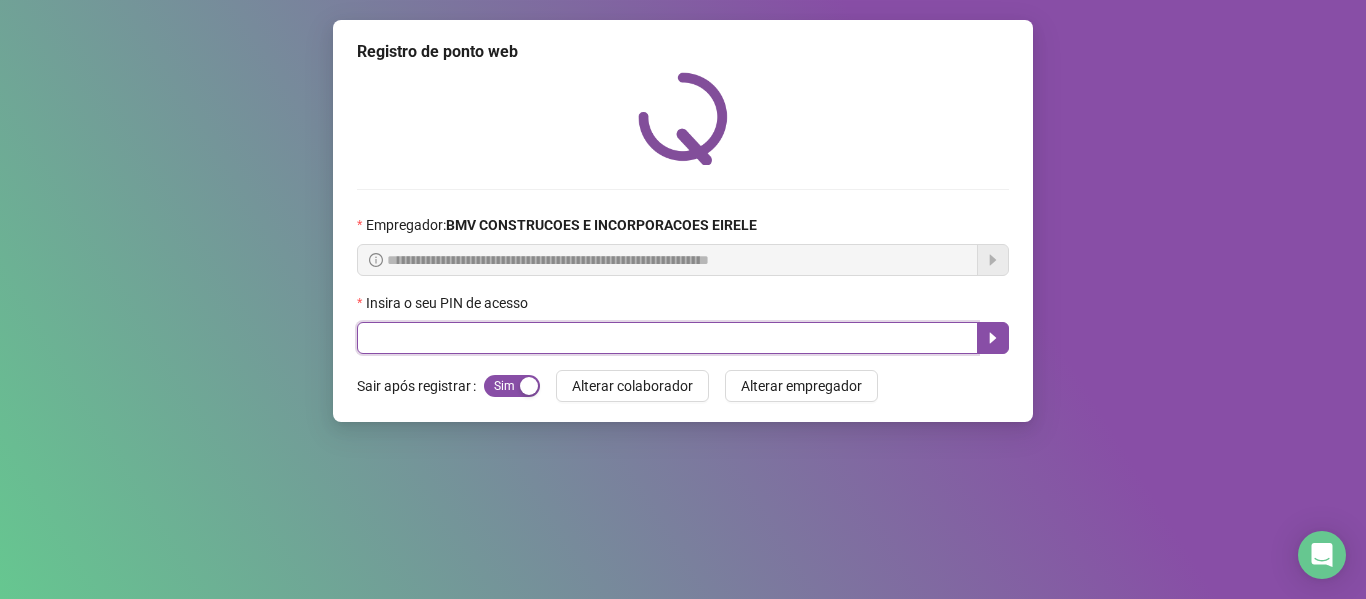 click at bounding box center [667, 338] 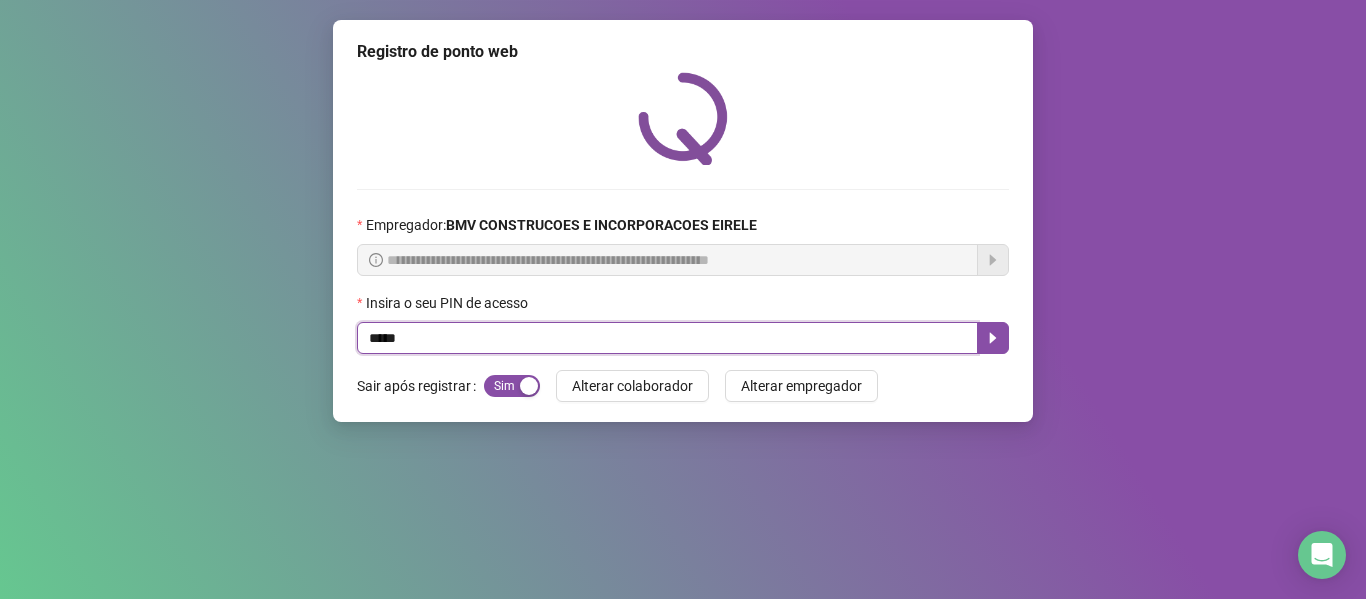 type on "*****" 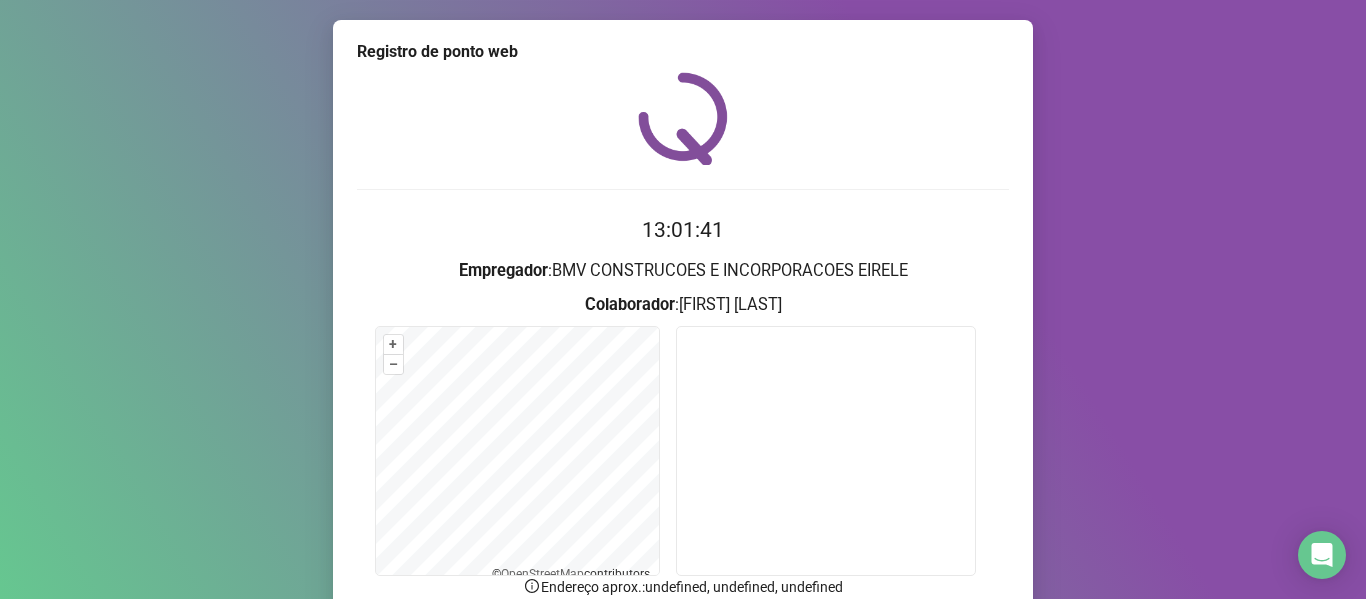 scroll, scrollTop: 176, scrollLeft: 0, axis: vertical 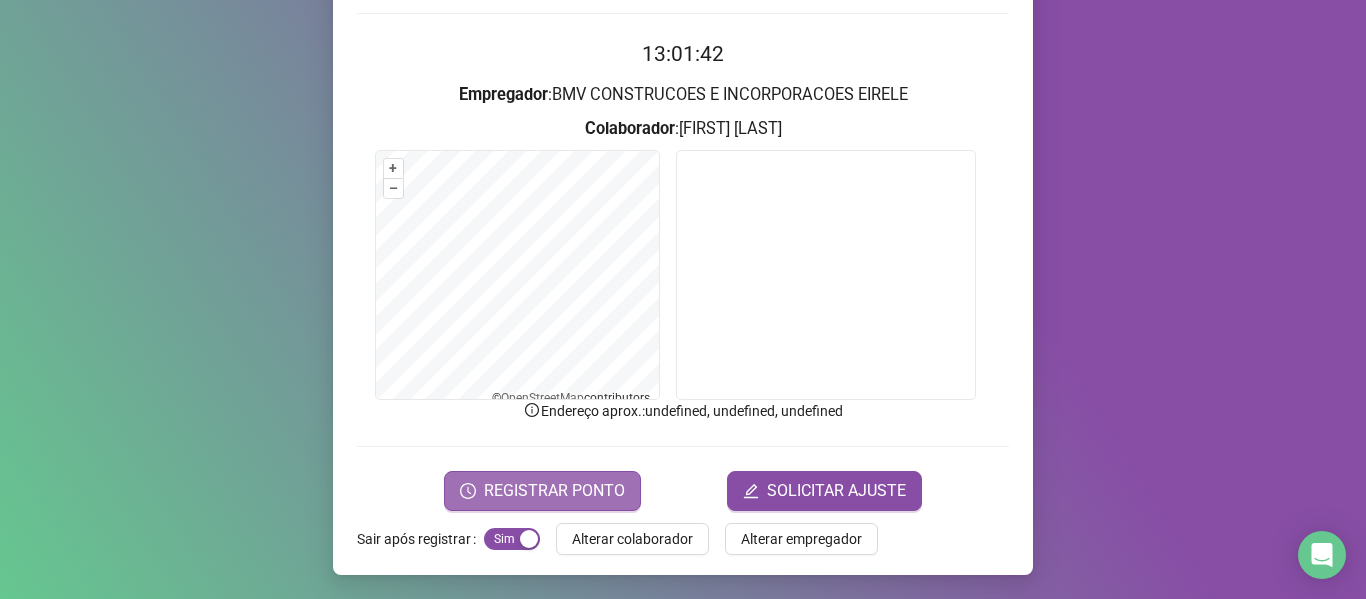 click on "REGISTRAR PONTO" at bounding box center [542, 491] 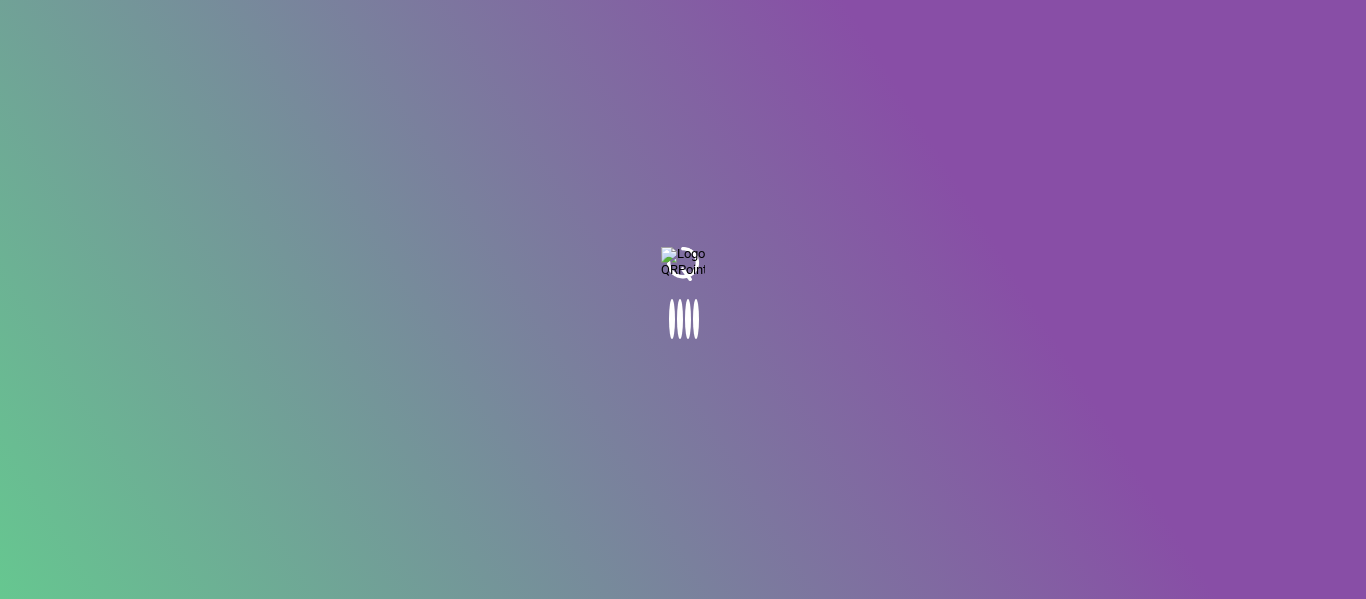 scroll, scrollTop: 0, scrollLeft: 0, axis: both 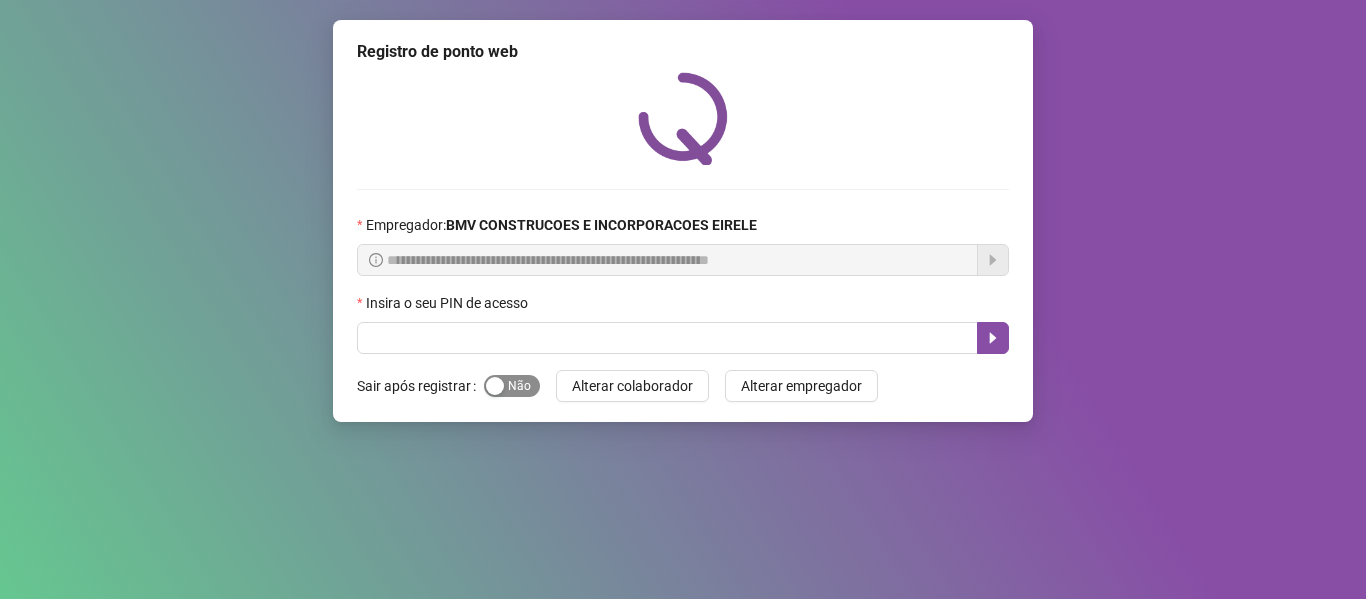 click on "Sim Não" at bounding box center [512, 386] 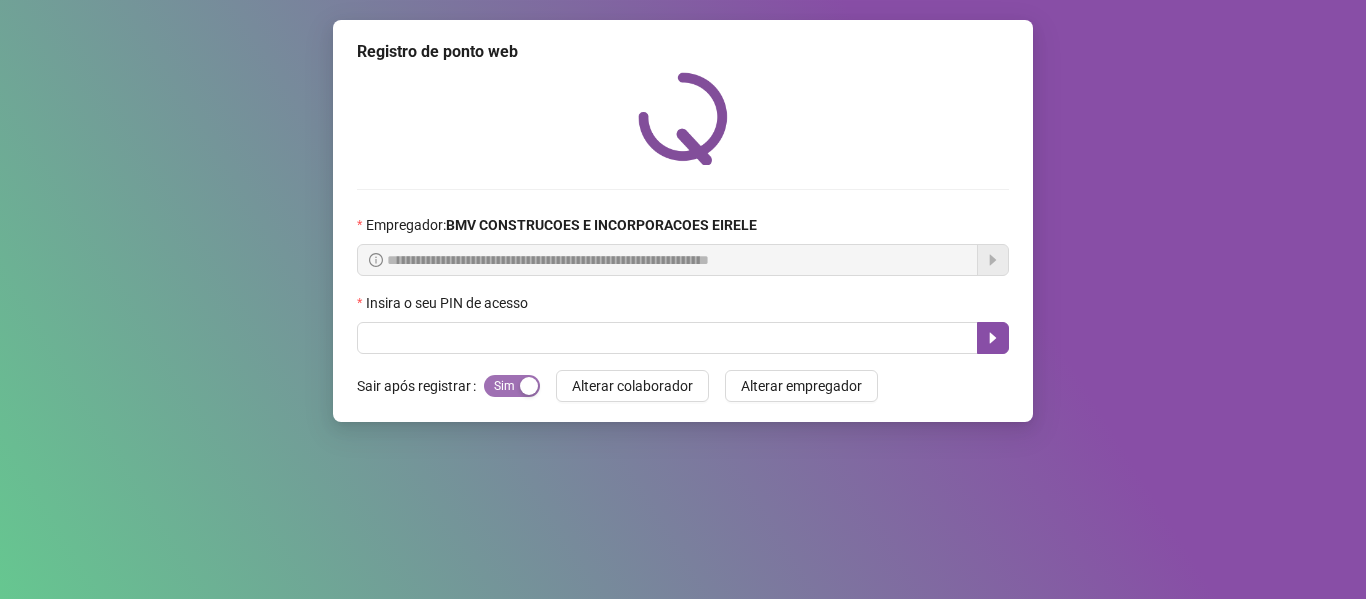 click on "Sim Não" at bounding box center (512, 386) 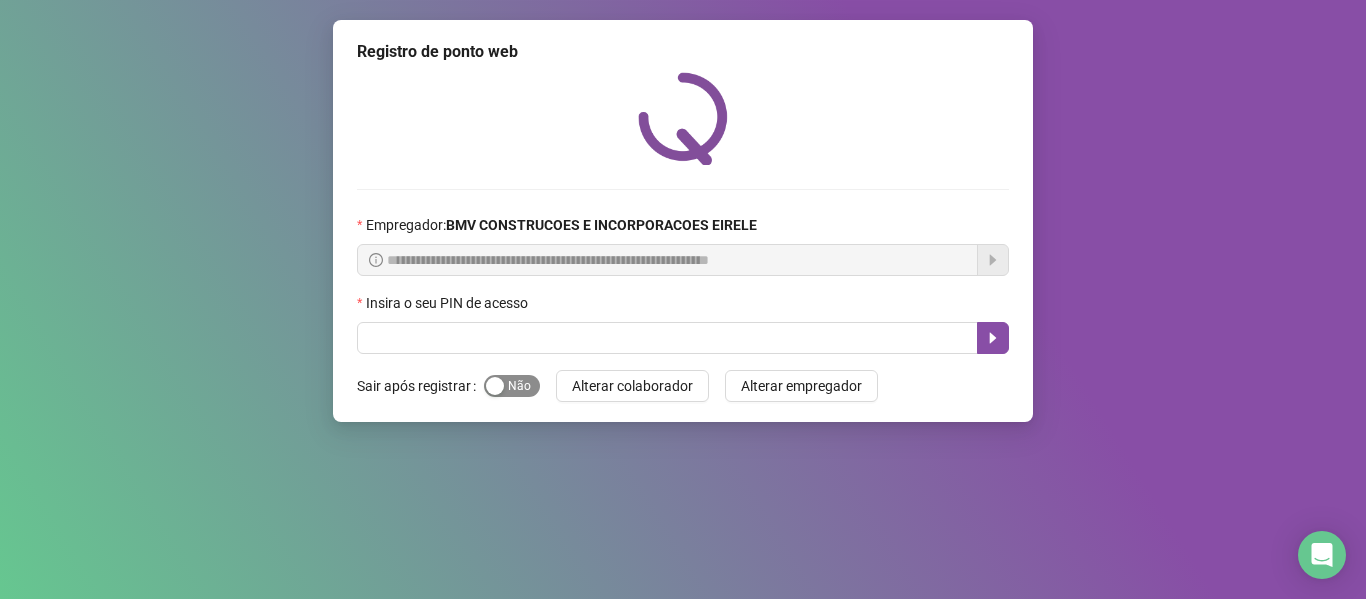 click at bounding box center (495, 386) 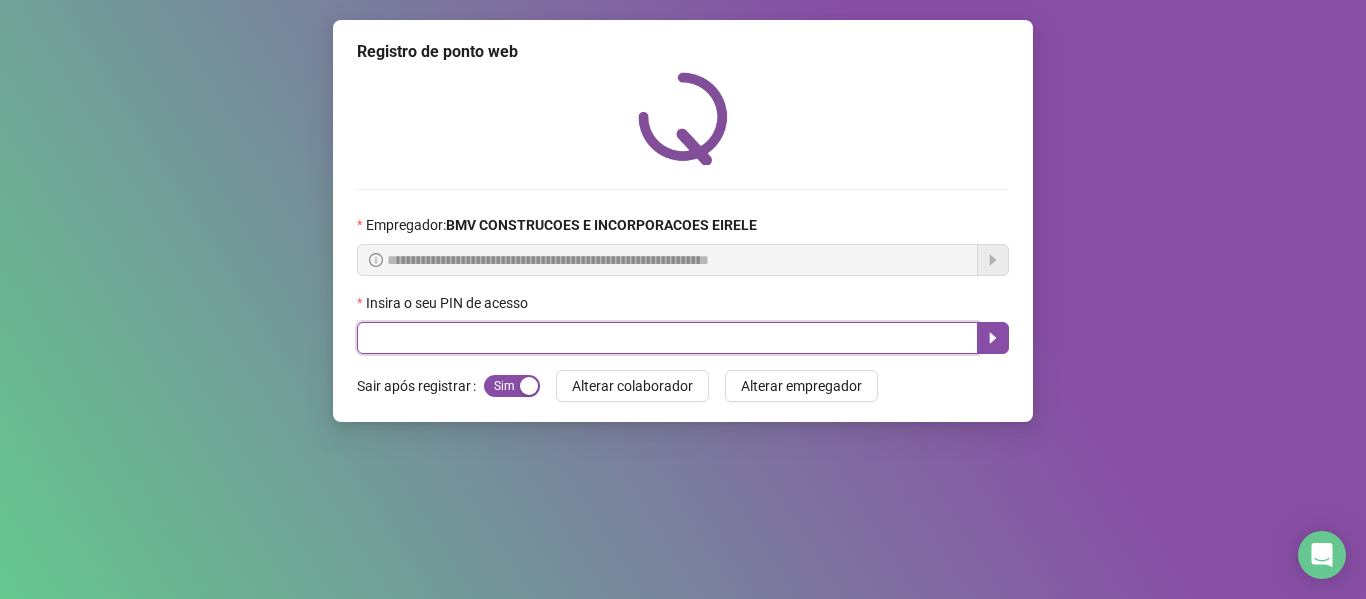 click at bounding box center (667, 338) 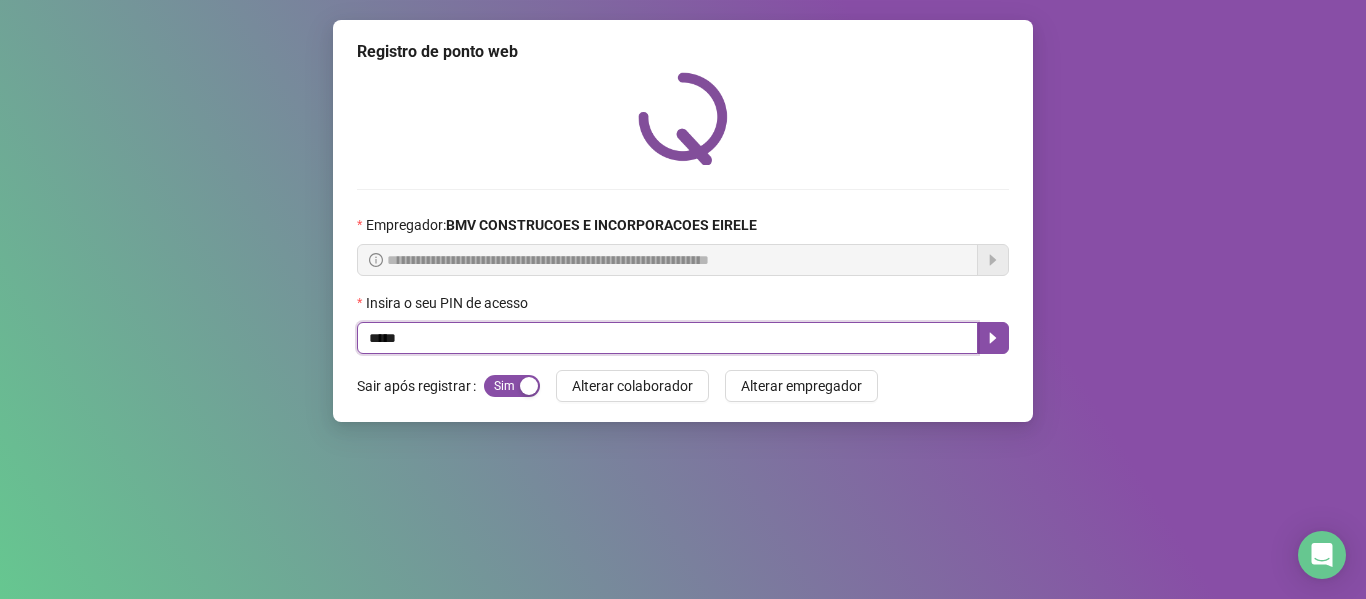 type on "*****" 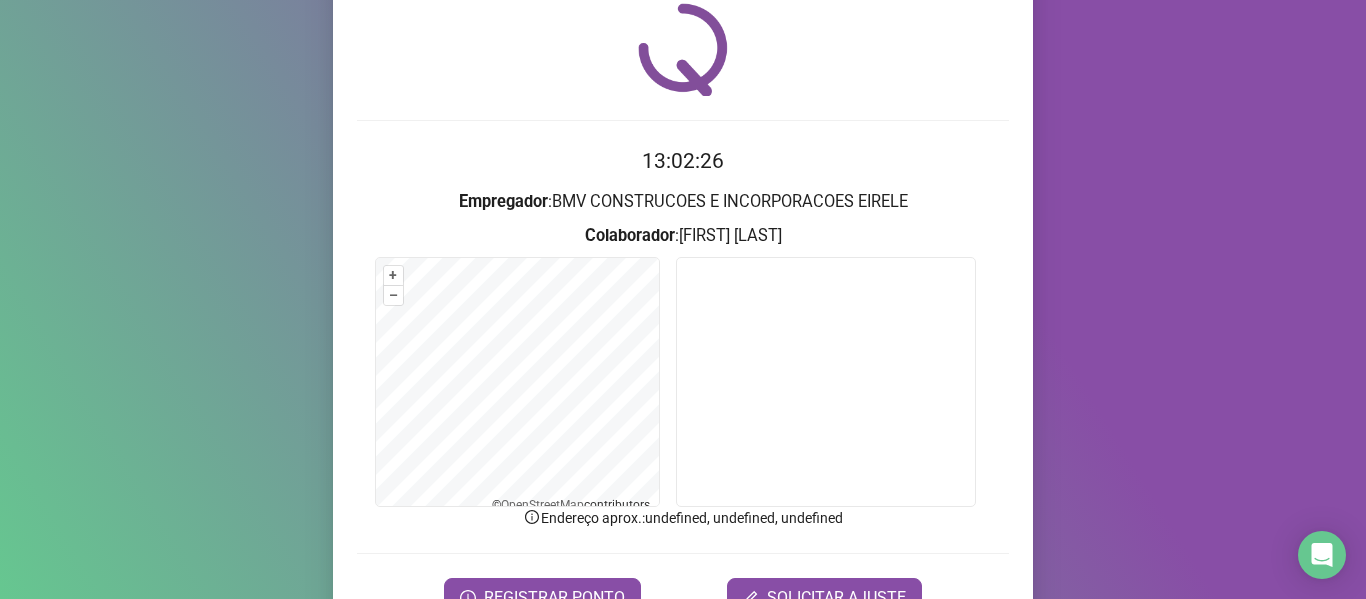 scroll, scrollTop: 155, scrollLeft: 0, axis: vertical 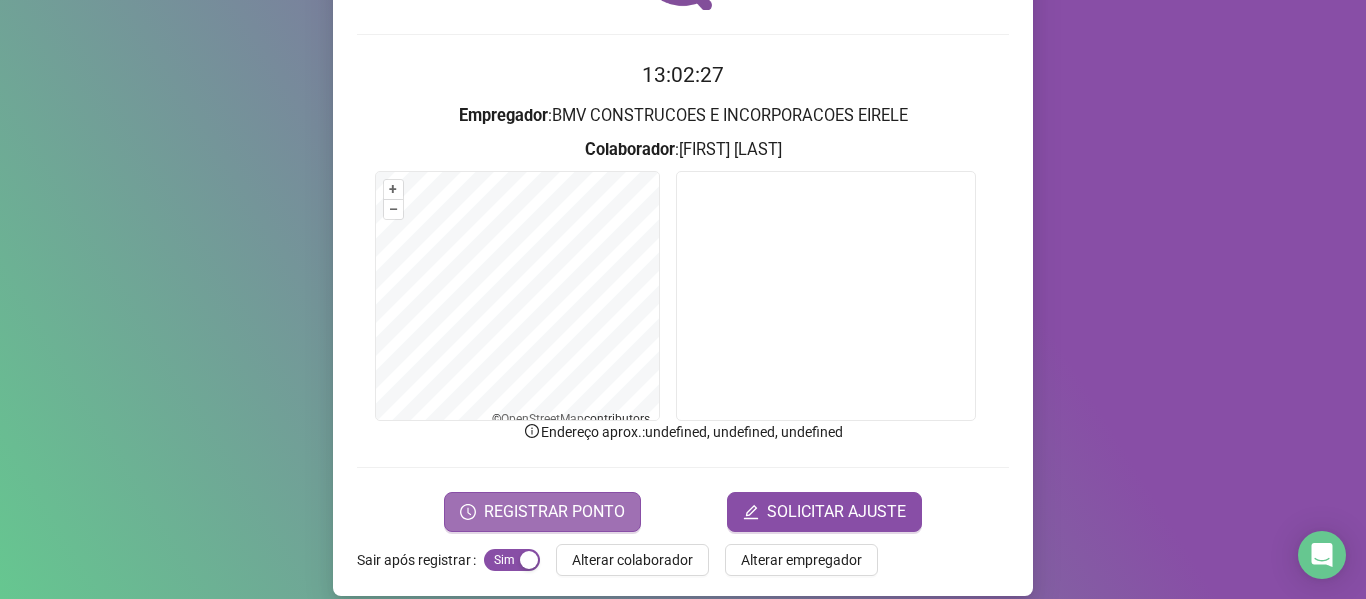 click on "REGISTRAR PONTO" at bounding box center (554, 512) 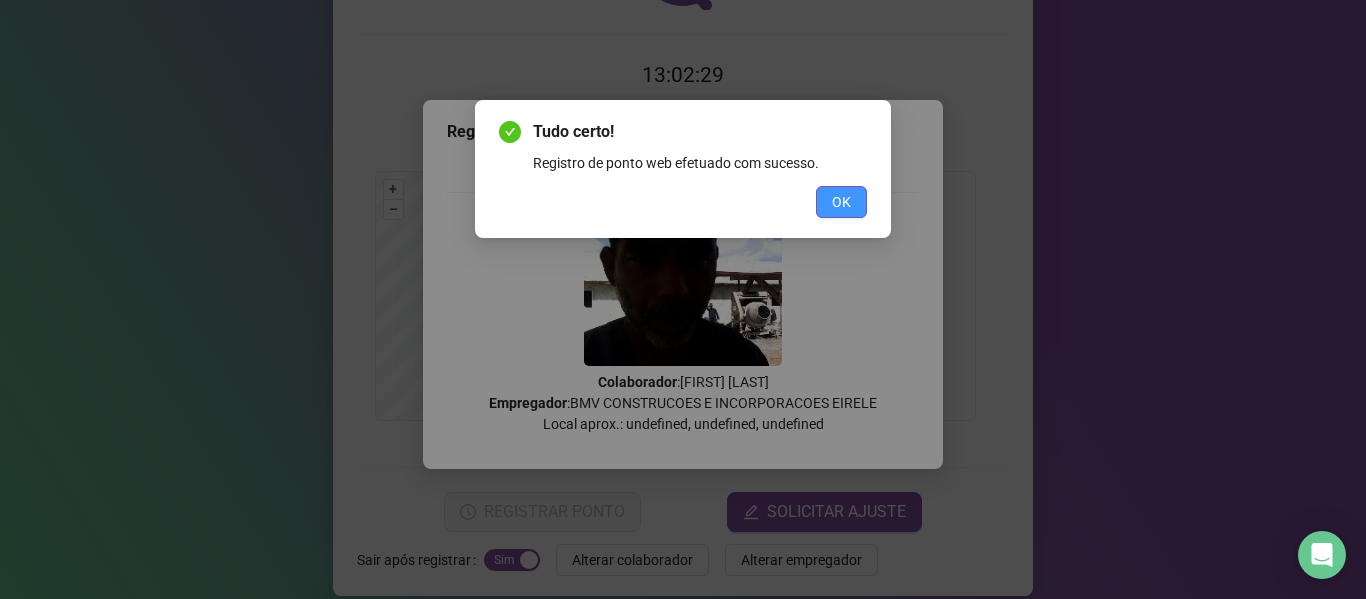 click on "OK" at bounding box center (841, 202) 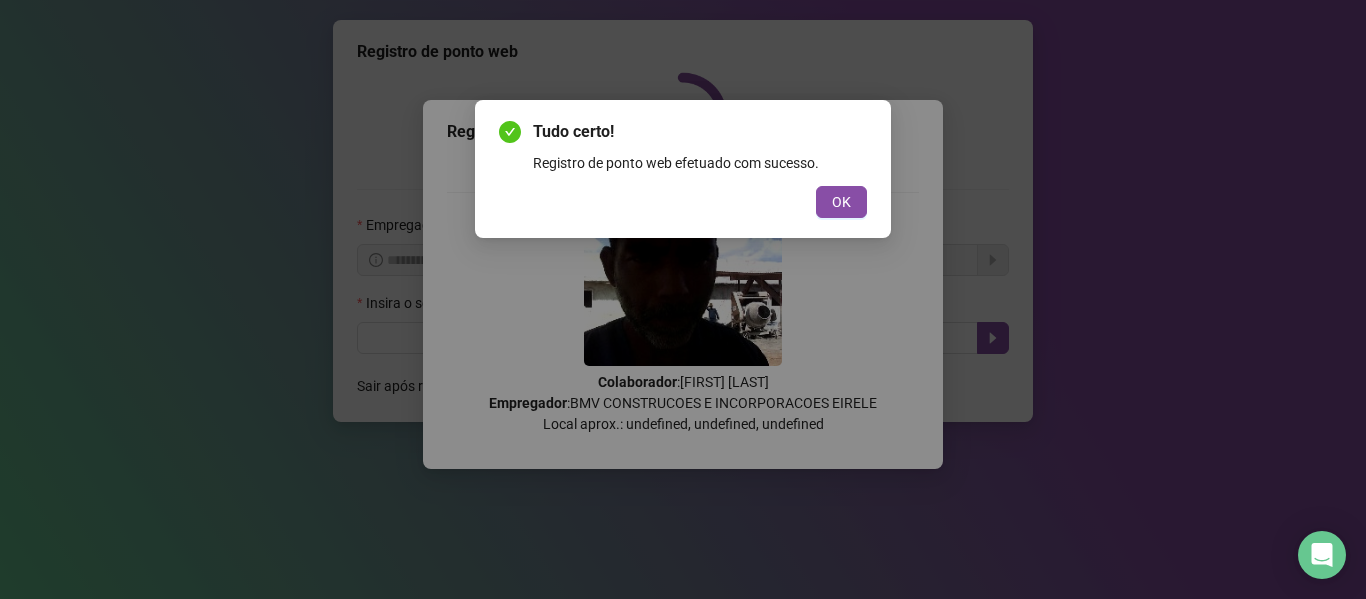 scroll, scrollTop: 0, scrollLeft: 0, axis: both 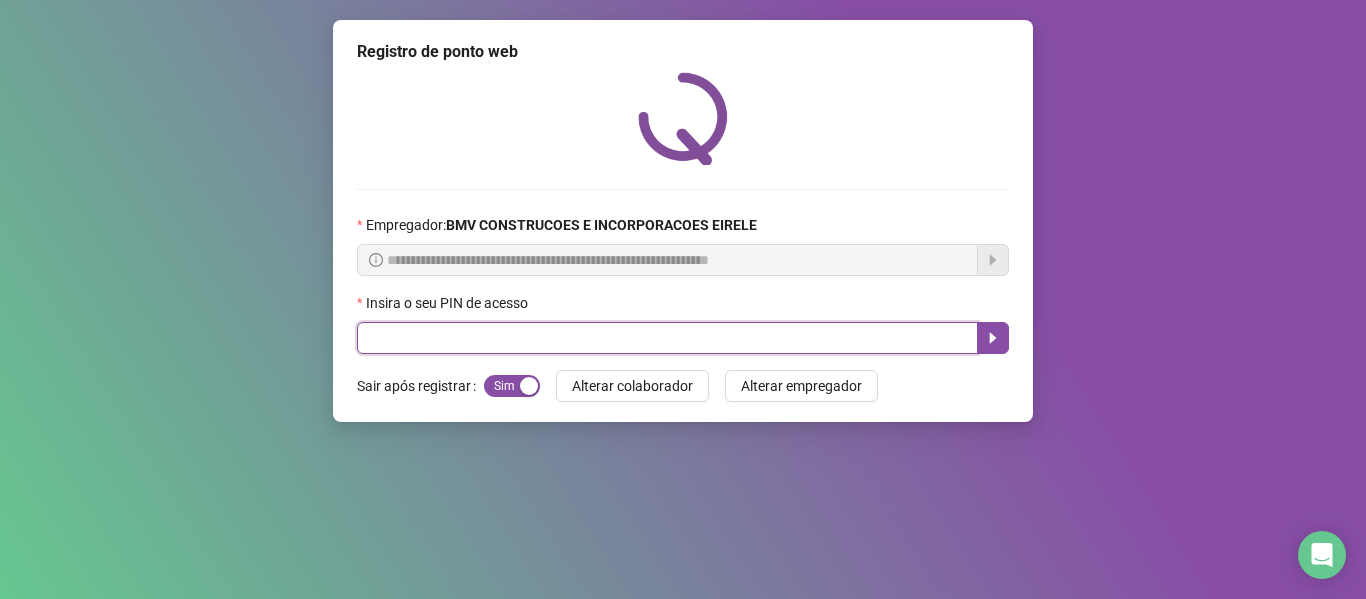 click at bounding box center (667, 338) 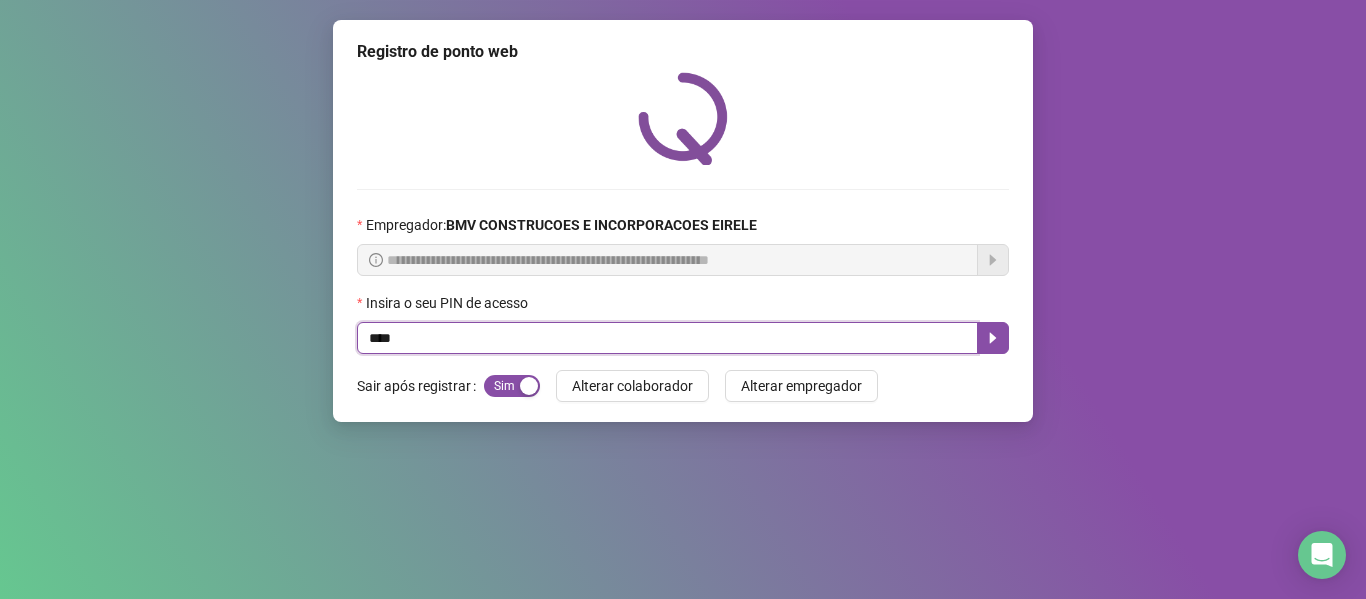 type on "*****" 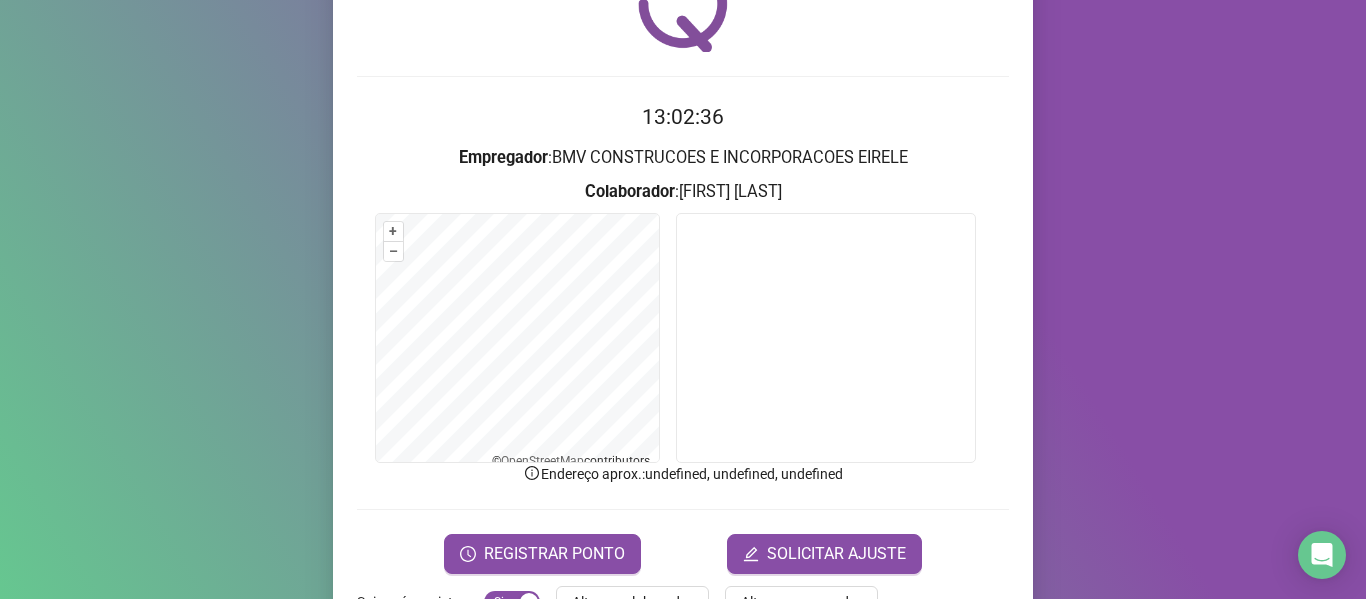 scroll, scrollTop: 176, scrollLeft: 0, axis: vertical 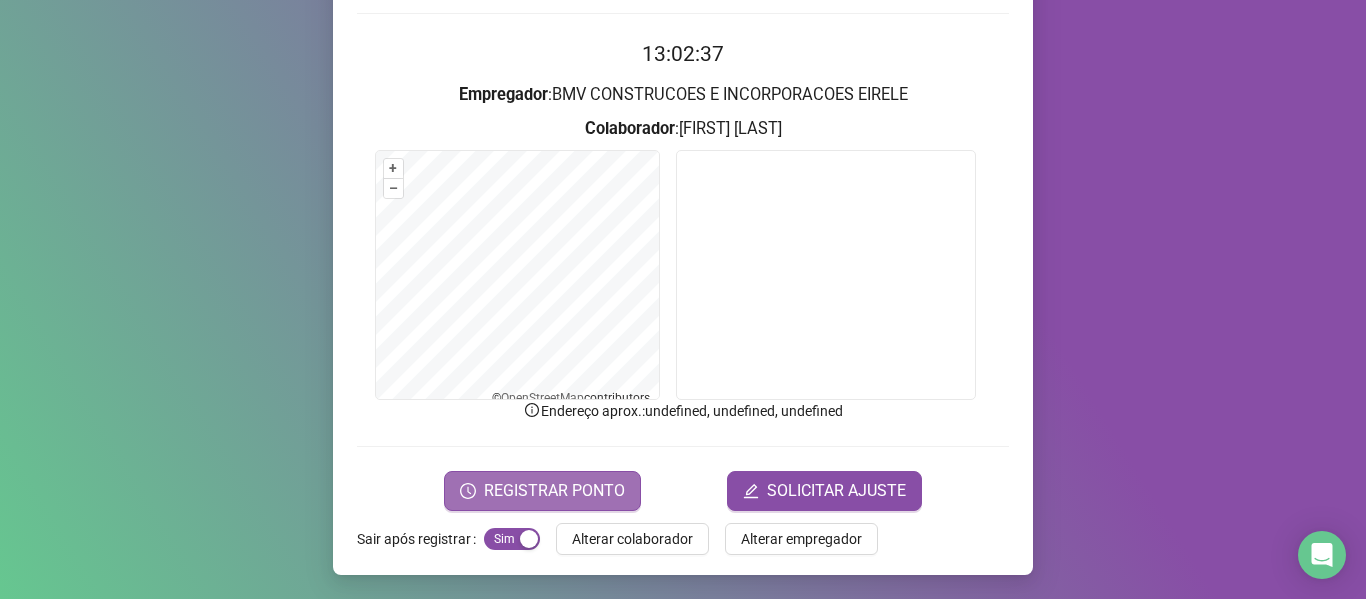 click on "REGISTRAR PONTO" at bounding box center (554, 491) 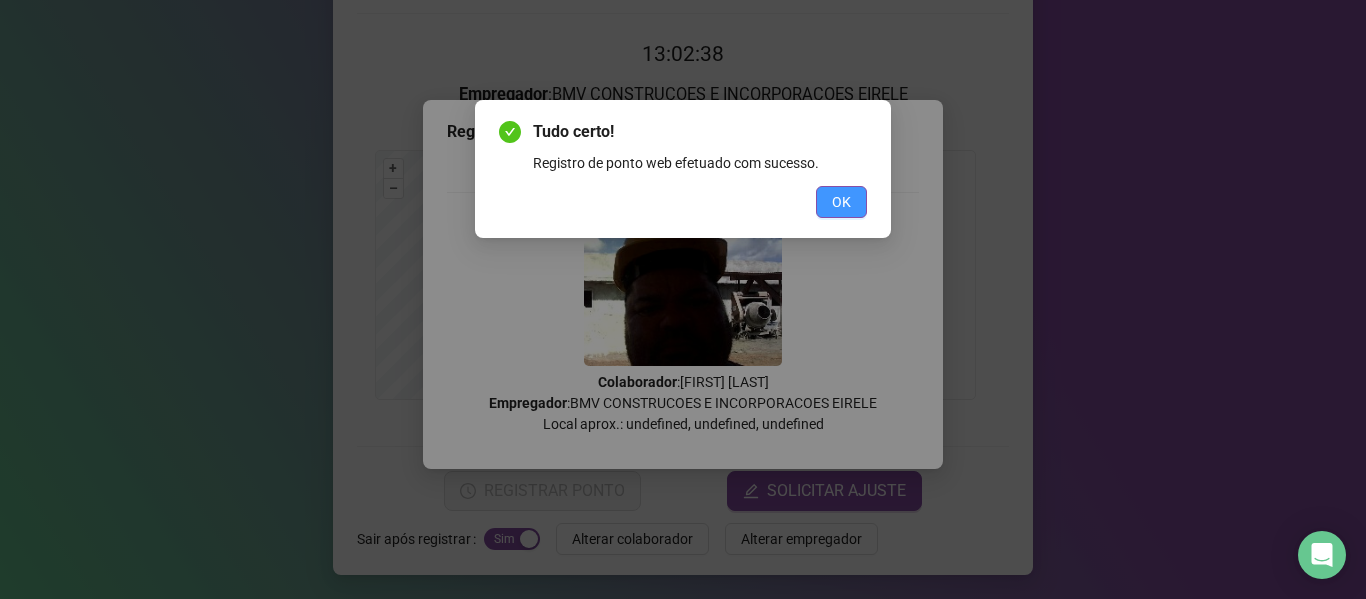 click on "OK" at bounding box center (841, 202) 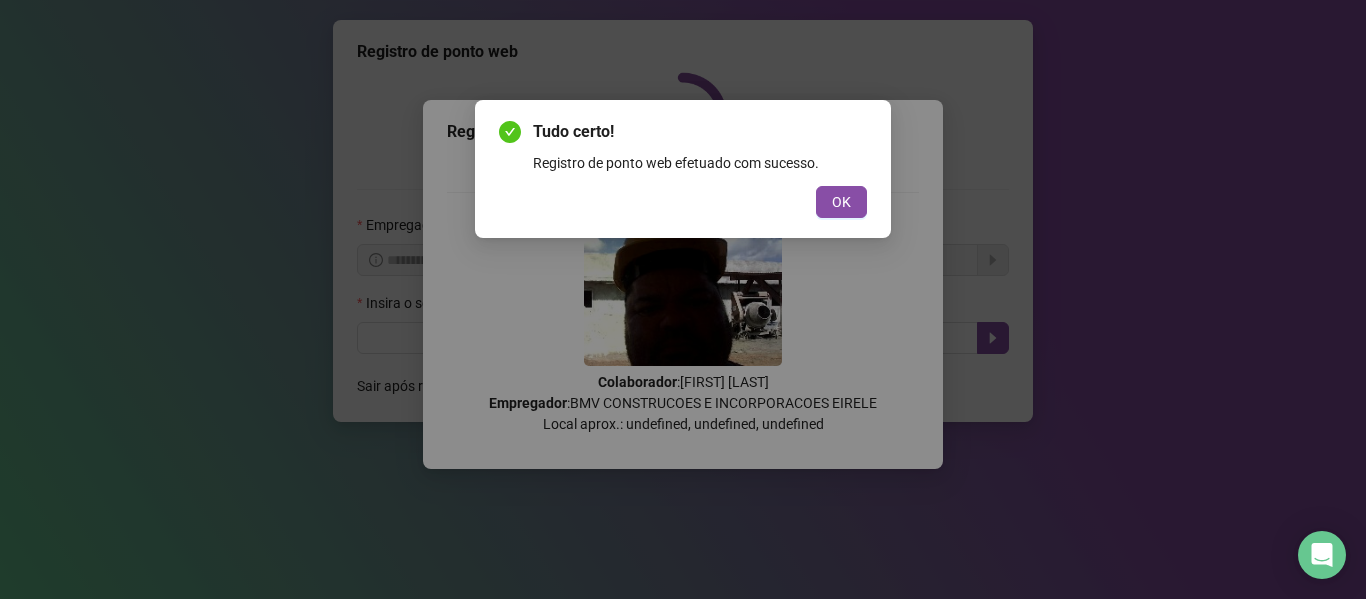 scroll, scrollTop: 0, scrollLeft: 0, axis: both 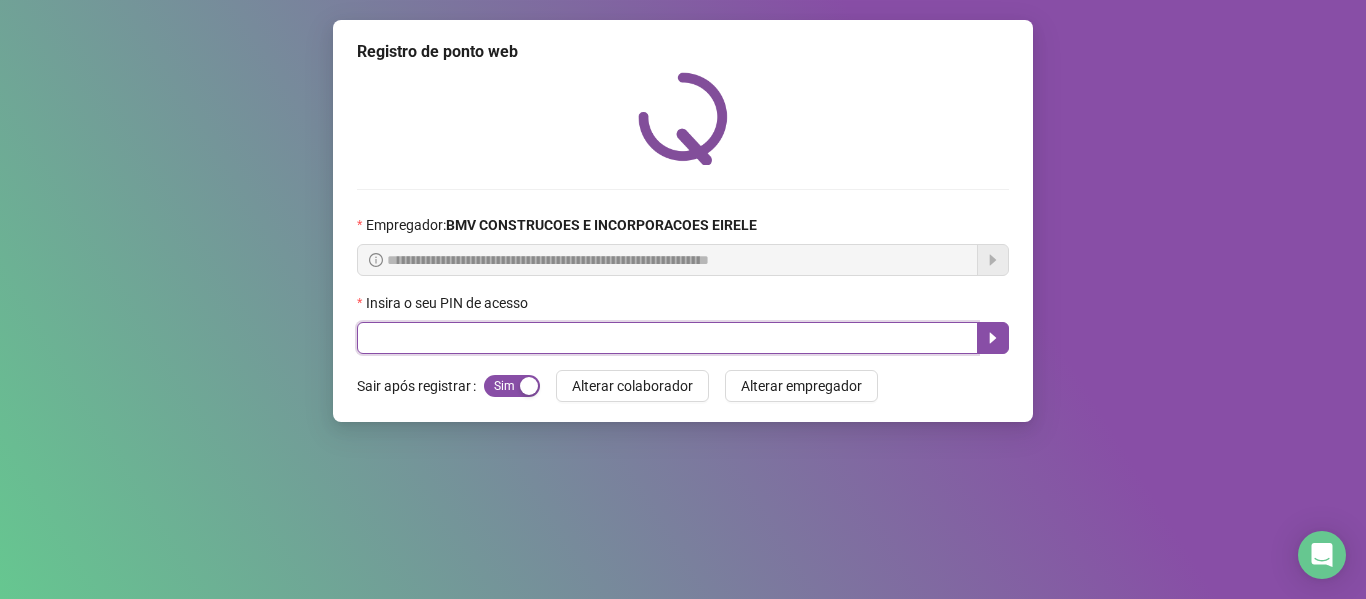 click at bounding box center (667, 338) 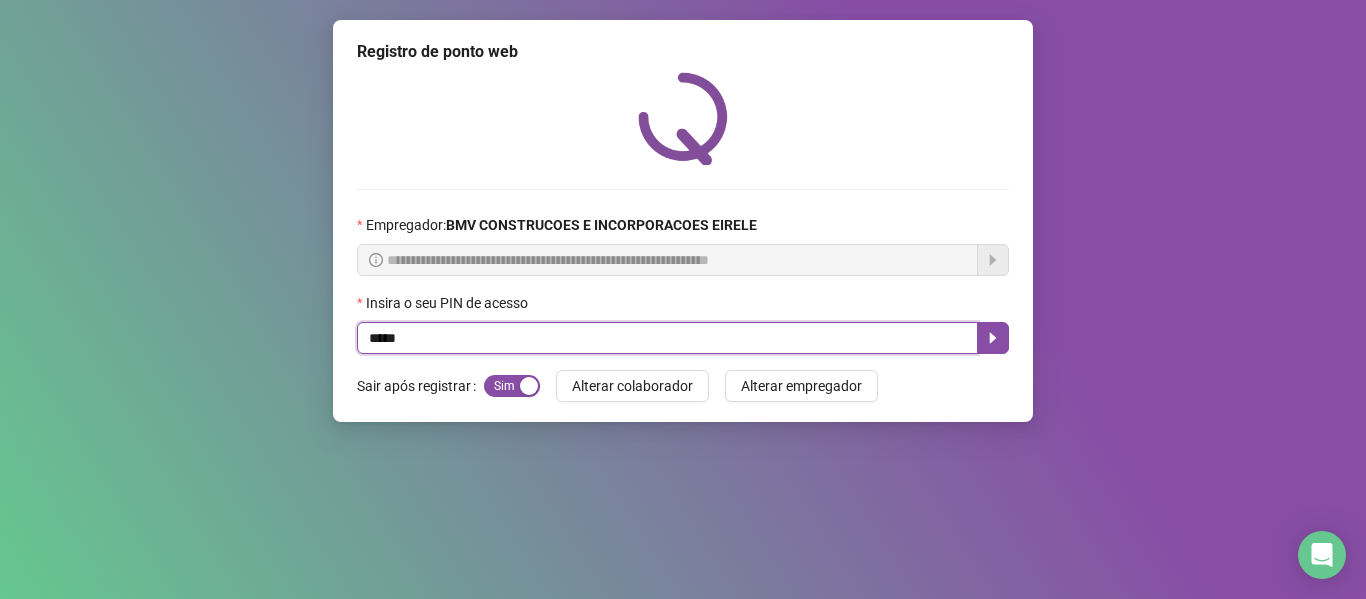 type on "*****" 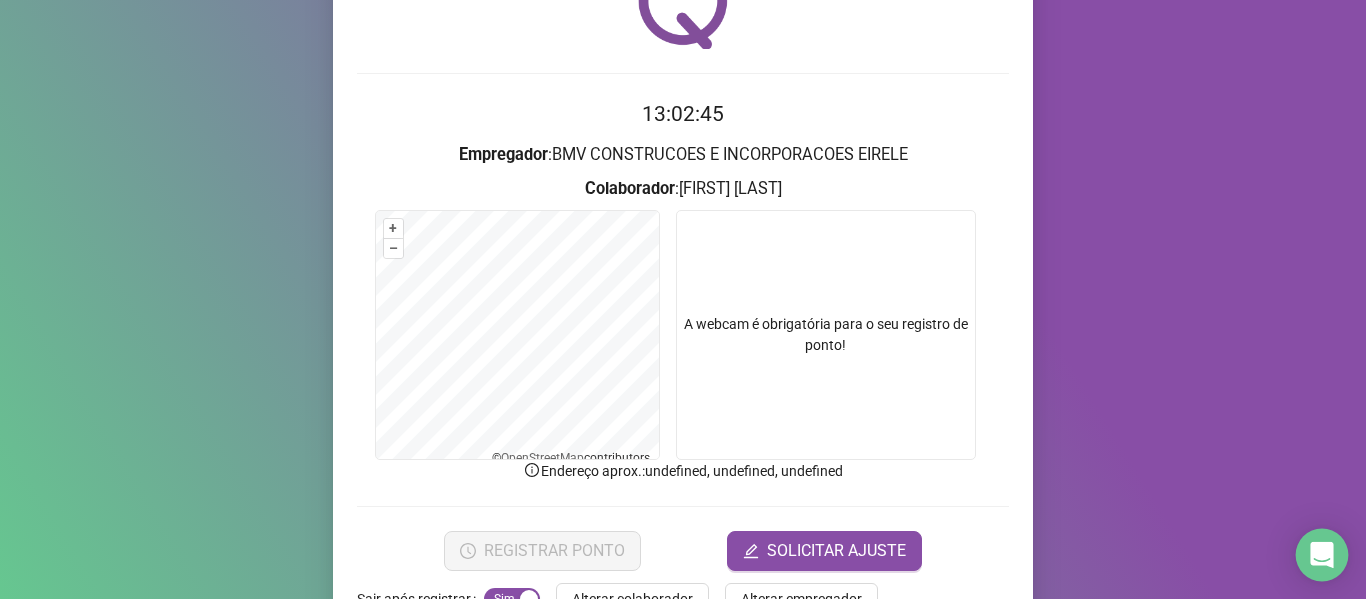 scroll, scrollTop: 149, scrollLeft: 0, axis: vertical 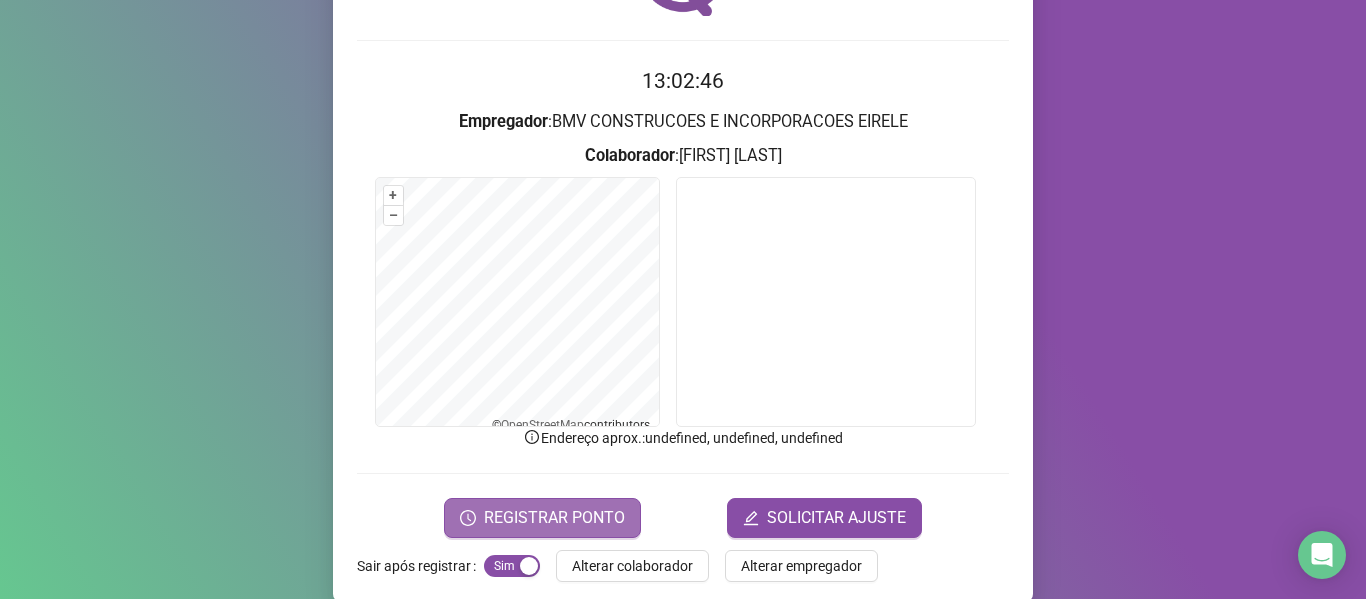 click on "REGISTRAR PONTO" at bounding box center (554, 518) 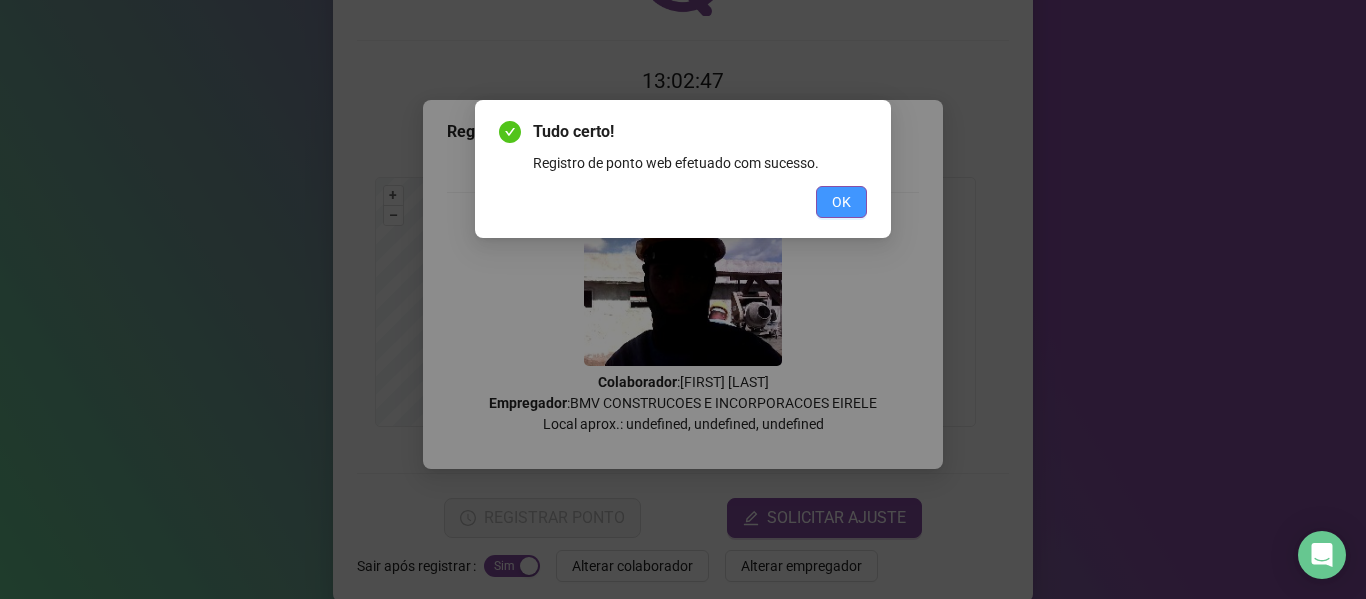click on "OK" at bounding box center [841, 202] 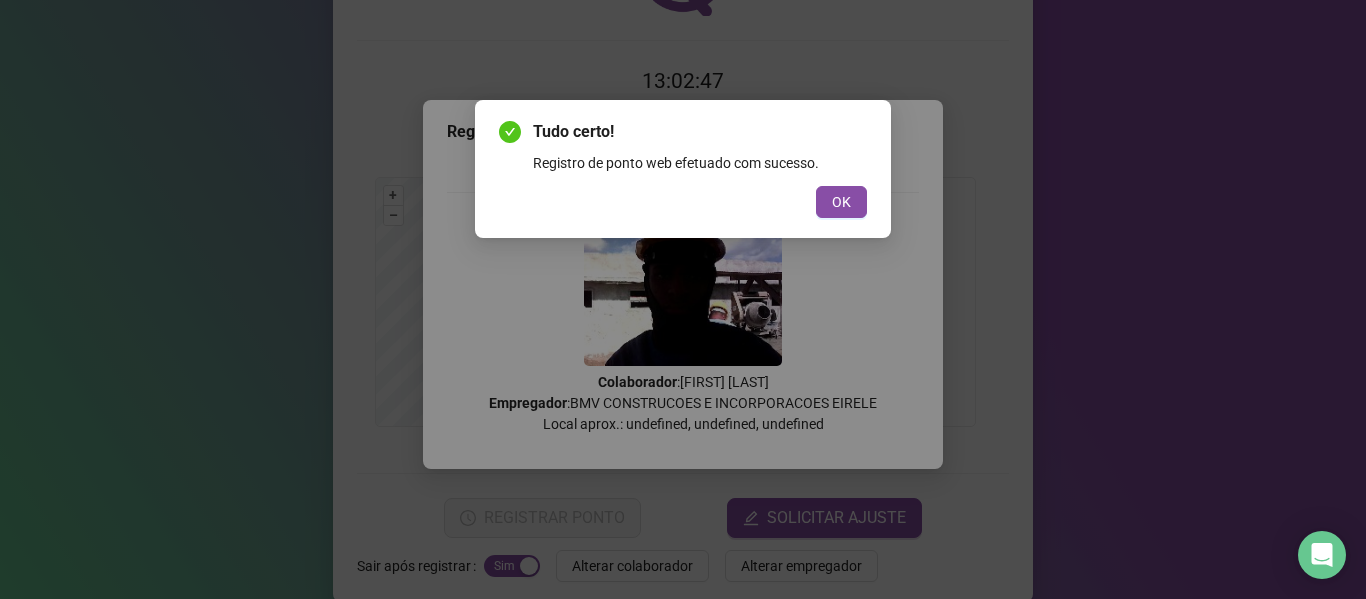scroll, scrollTop: 0, scrollLeft: 0, axis: both 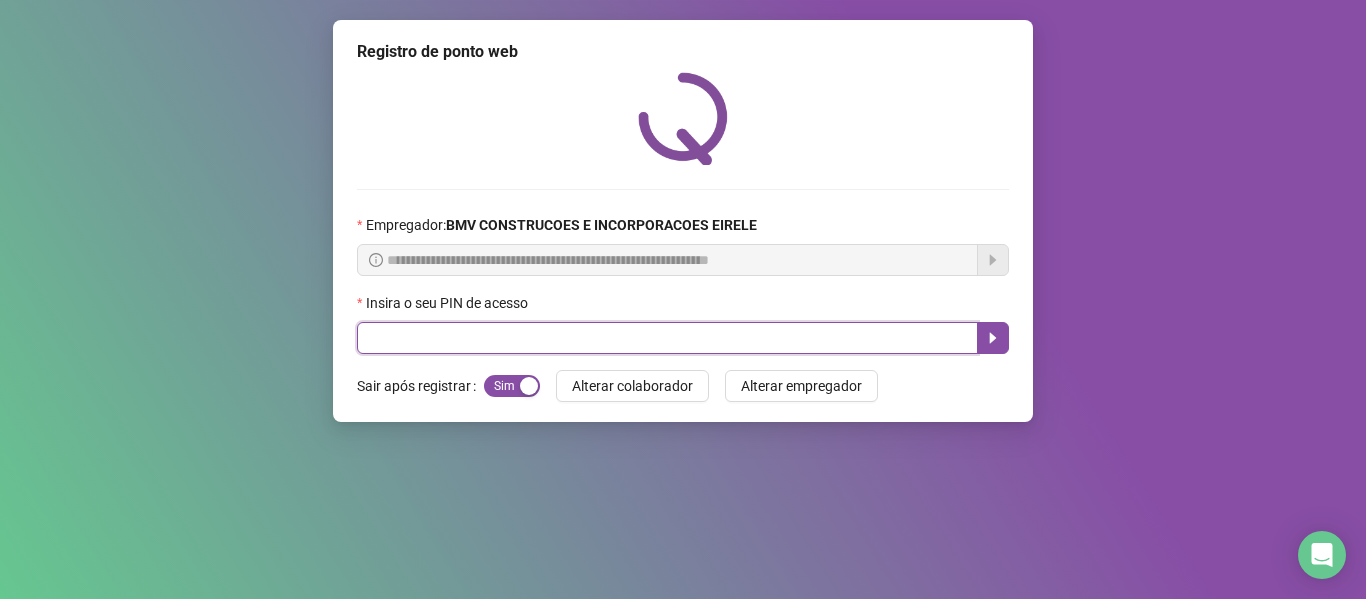 click at bounding box center (667, 338) 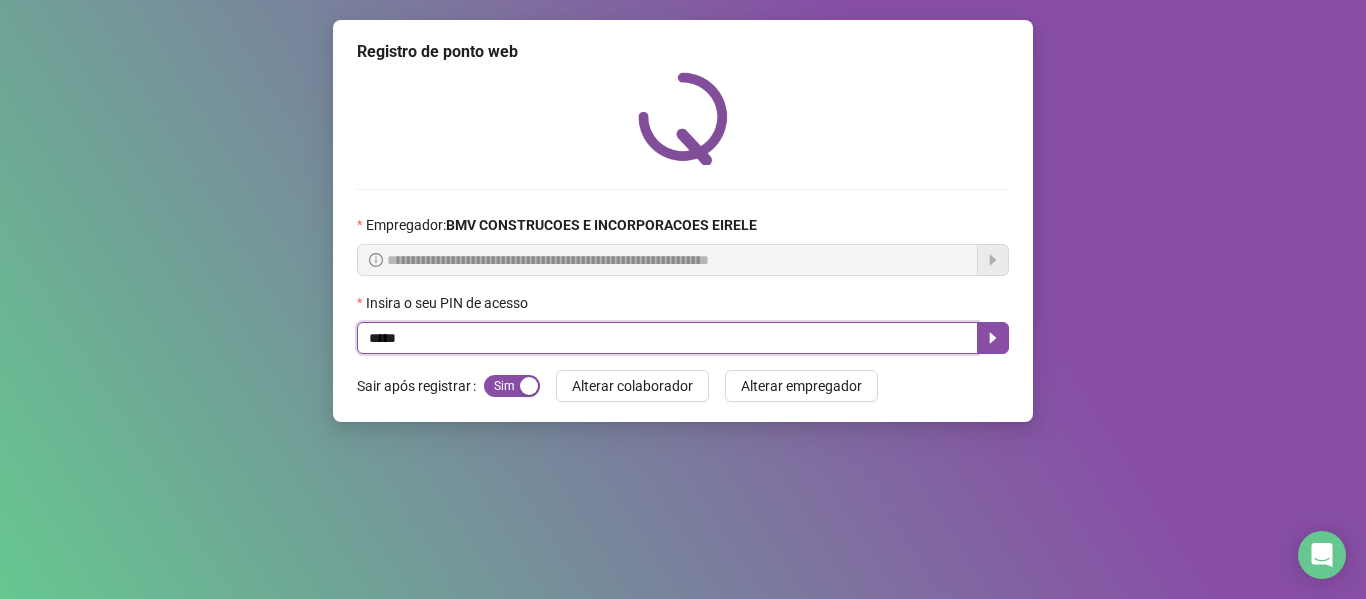 type on "*****" 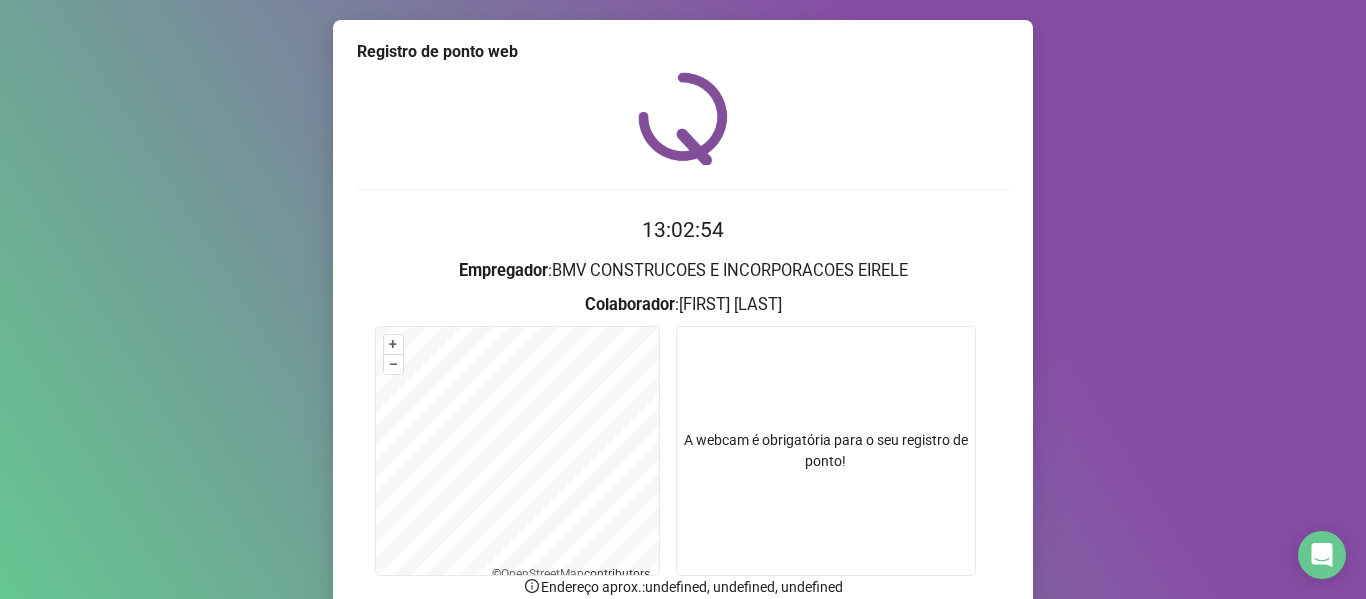 scroll, scrollTop: 176, scrollLeft: 0, axis: vertical 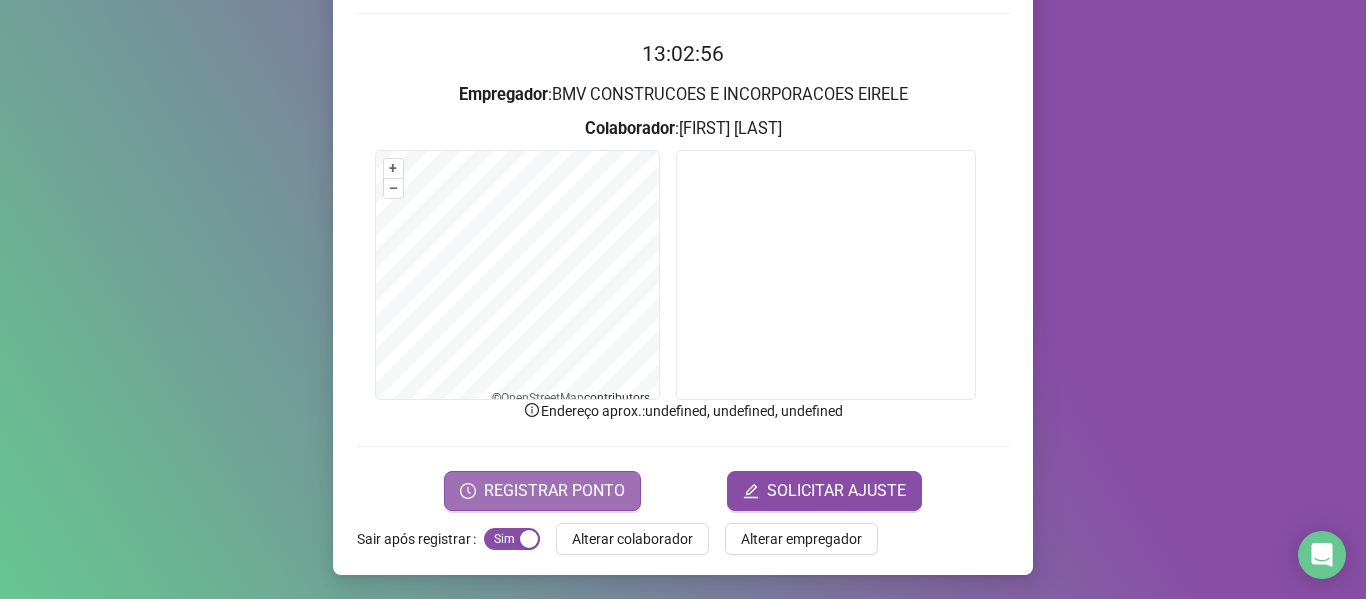 click on "REGISTRAR PONTO" at bounding box center [554, 491] 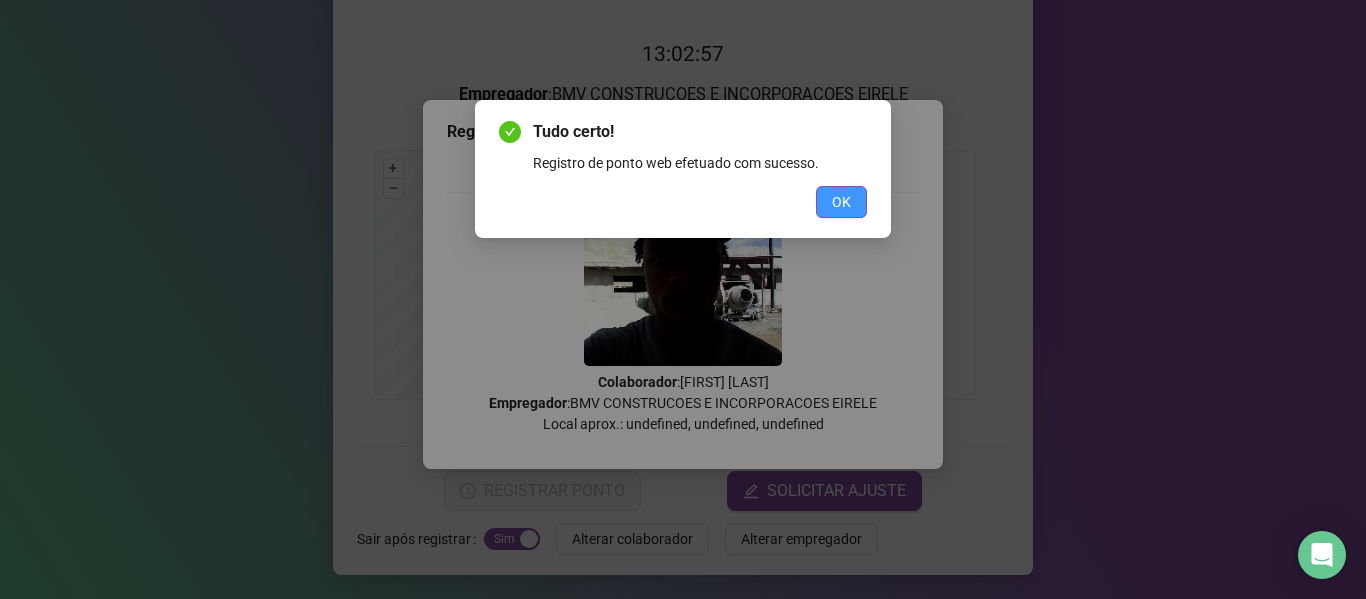 click on "OK" at bounding box center (841, 202) 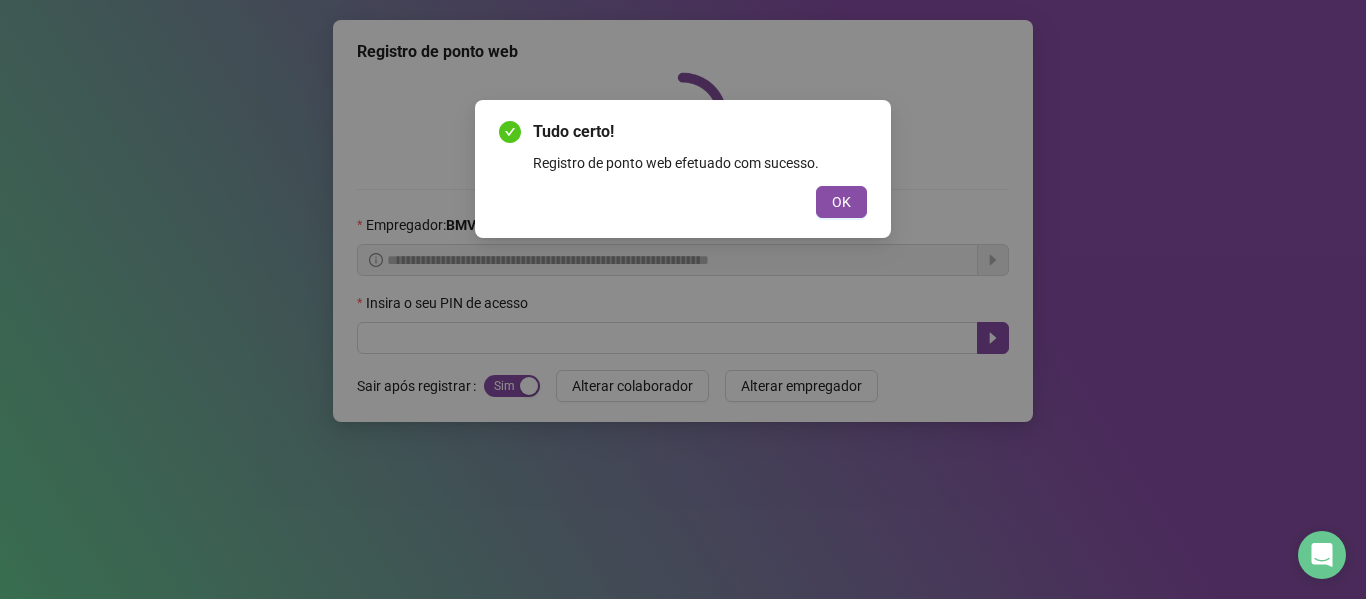 scroll, scrollTop: 0, scrollLeft: 0, axis: both 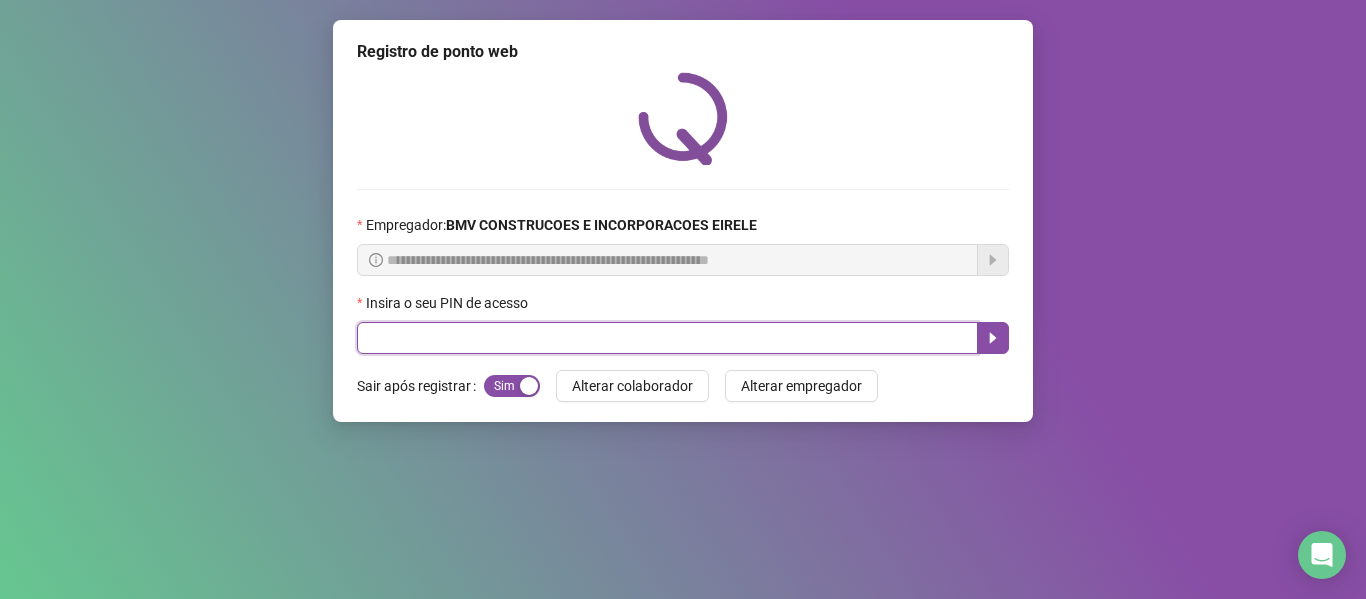 click at bounding box center (667, 338) 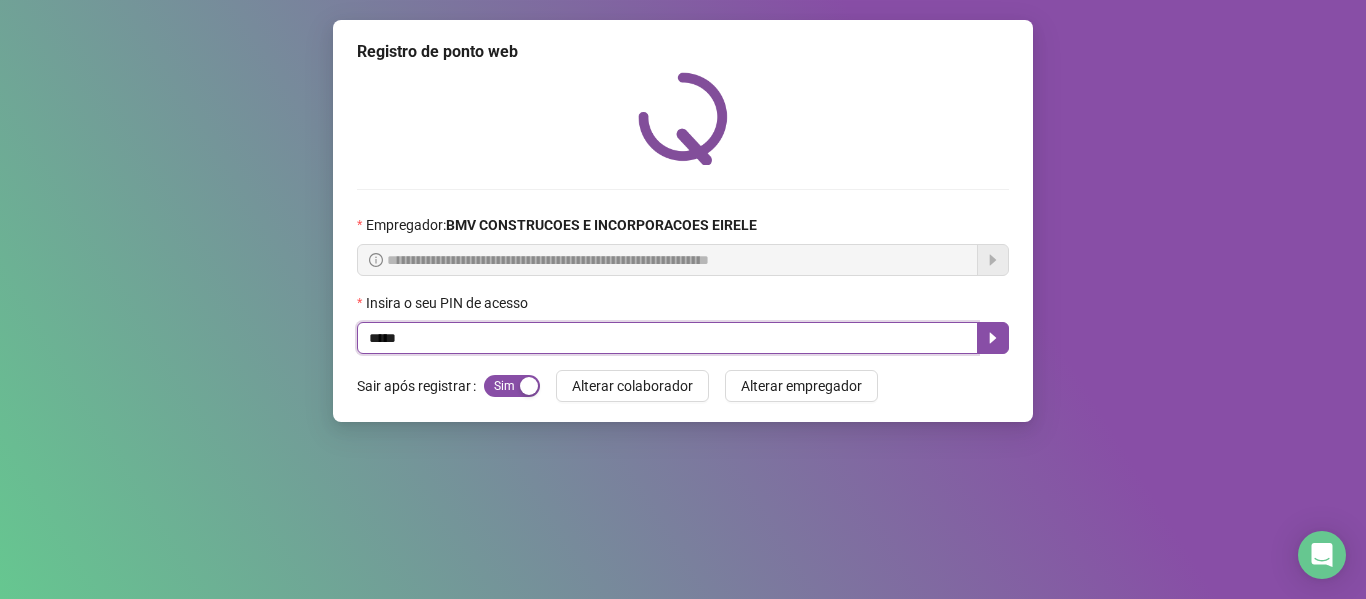 type on "*****" 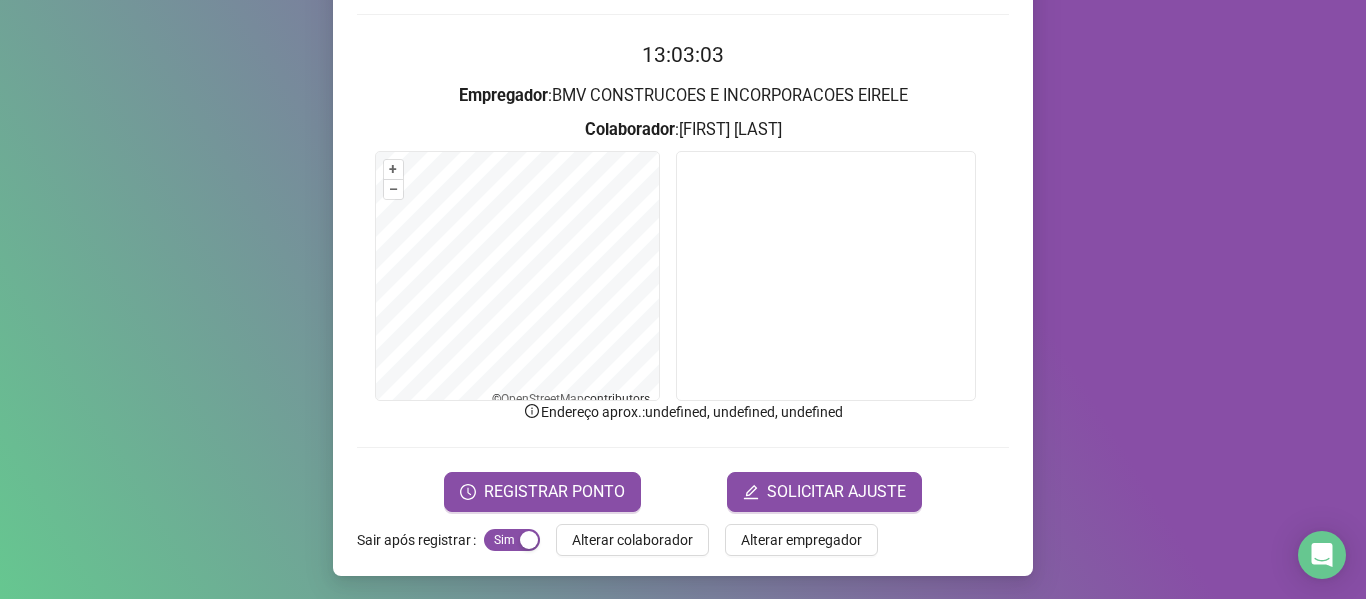 scroll, scrollTop: 176, scrollLeft: 0, axis: vertical 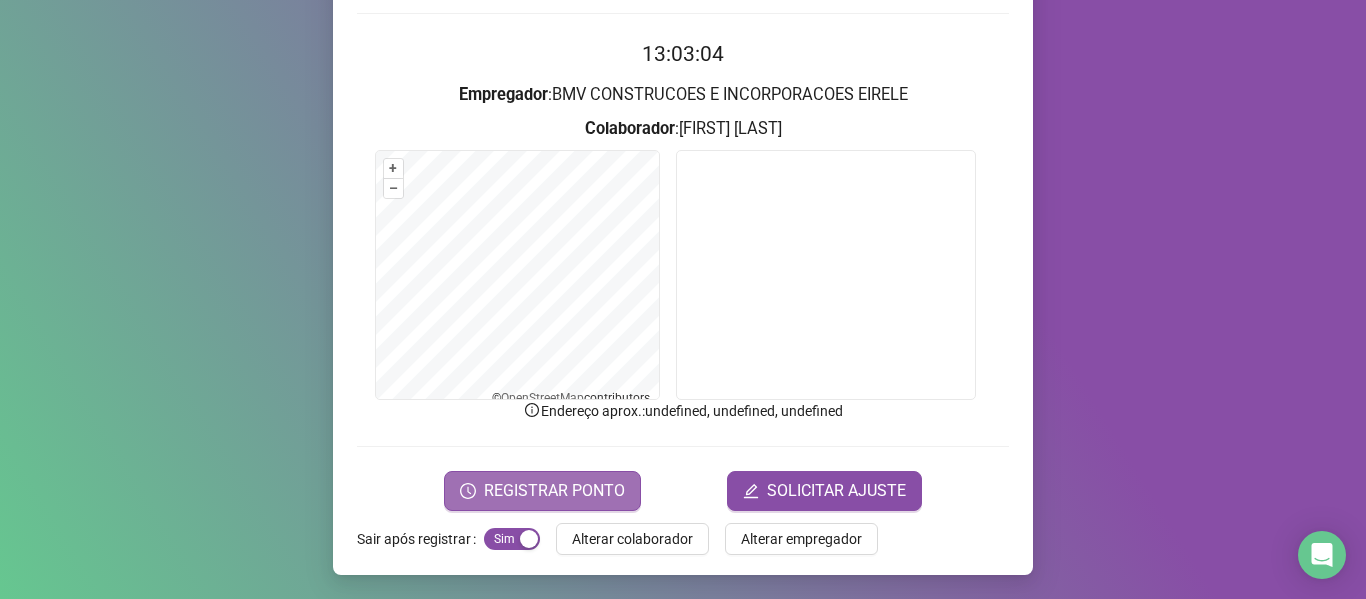 click on "13:03:04 Empregador :  BMV CONSTRUCOES E INCORPORACOES EIRELE  Colaborador :  NEEMIAS DOS SANTOS BOMFIM + – ⇧ › ©  OpenStreetMap  contributors. Endereço aprox. :  undefined, undefined, undefined REGISTRAR PONTO SOLICITAR AJUSTE" at bounding box center [683, 274] 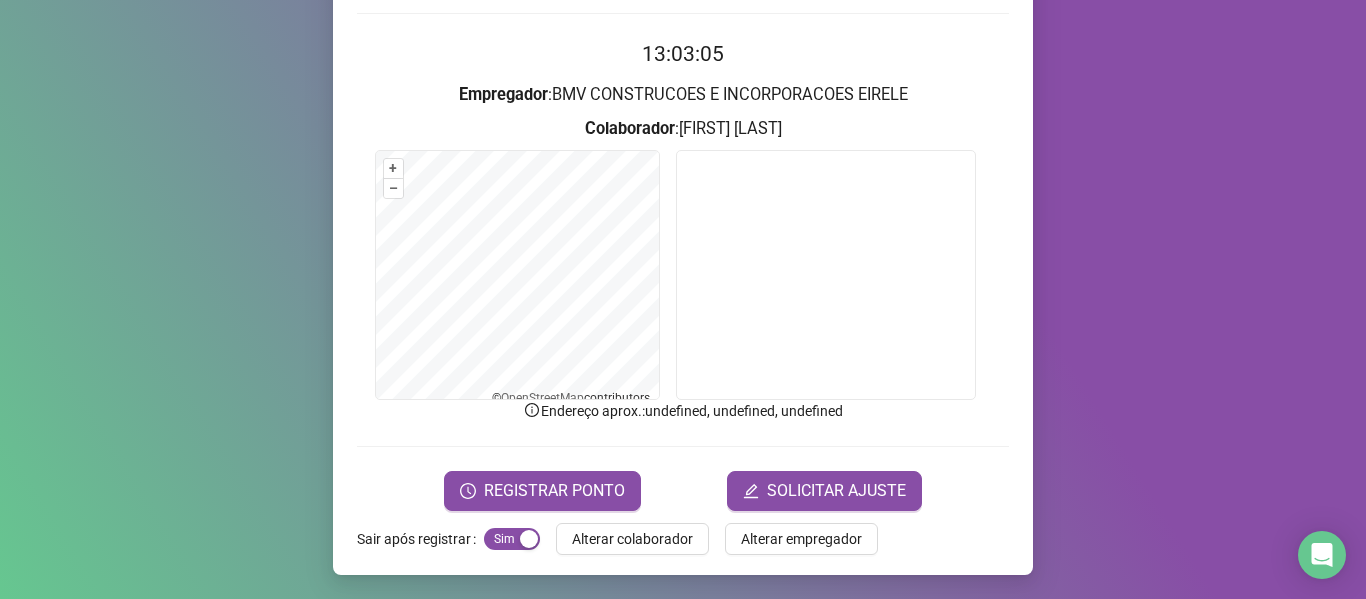 drag, startPoint x: 503, startPoint y: 501, endPoint x: 503, endPoint y: 512, distance: 11 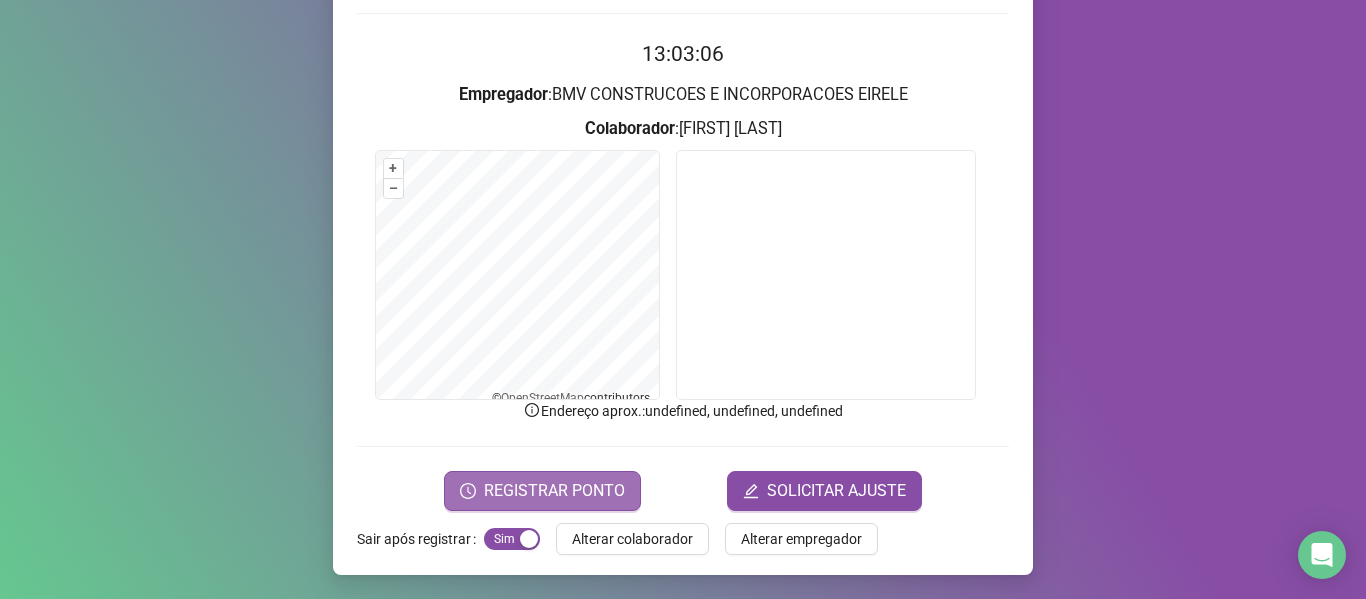 click on "REGISTRAR PONTO" at bounding box center (554, 491) 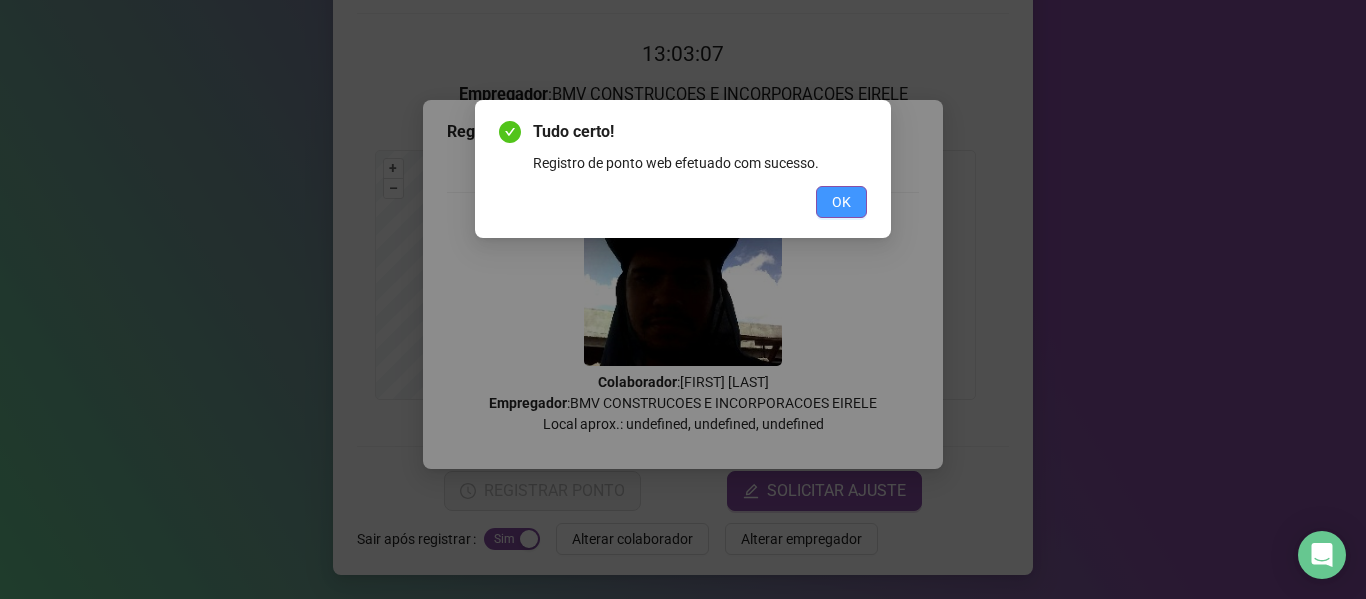 click on "OK" at bounding box center [841, 202] 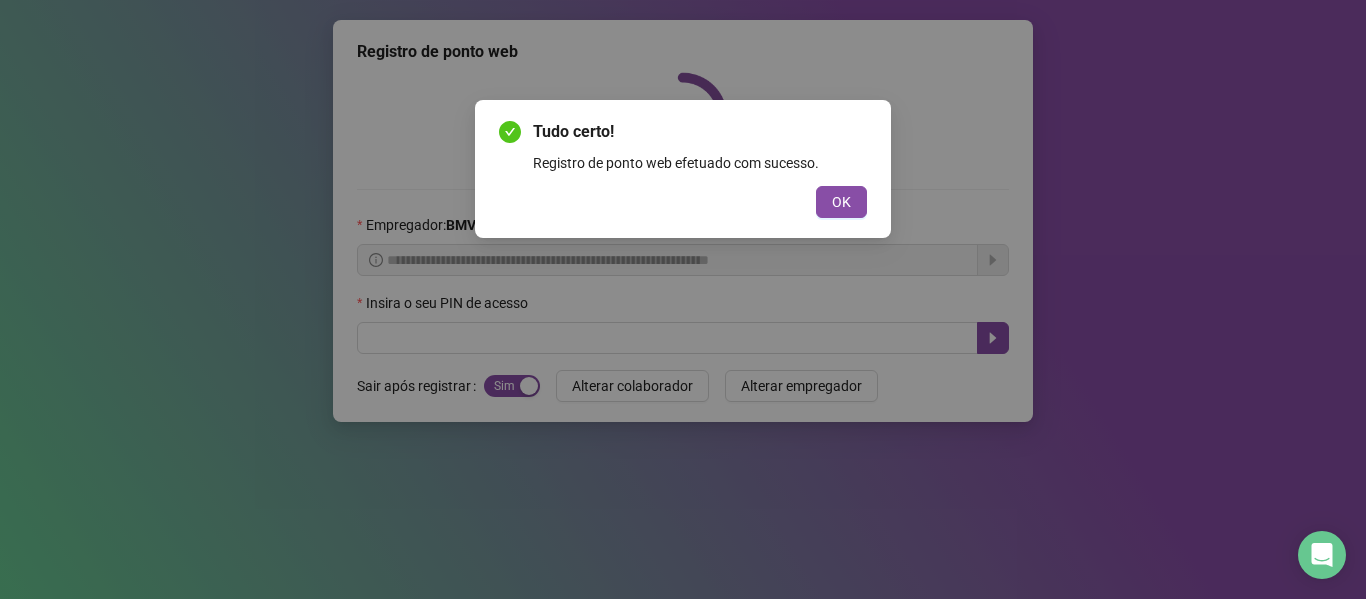 scroll, scrollTop: 0, scrollLeft: 0, axis: both 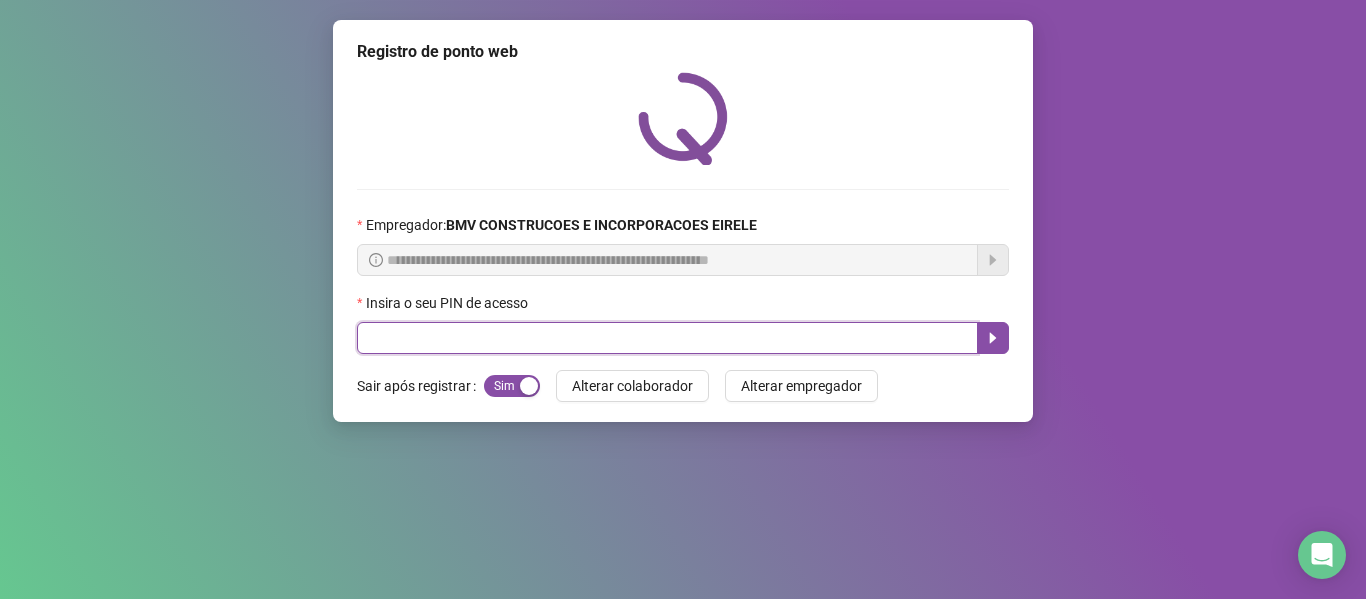 click at bounding box center [667, 338] 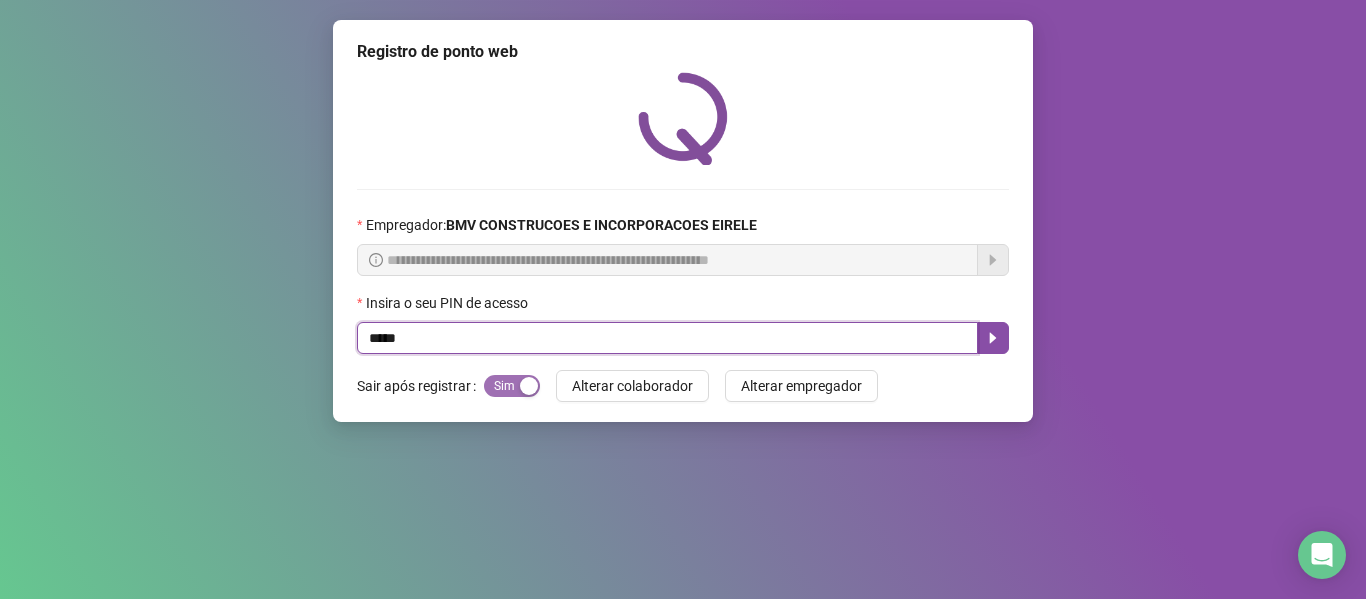 type on "*****" 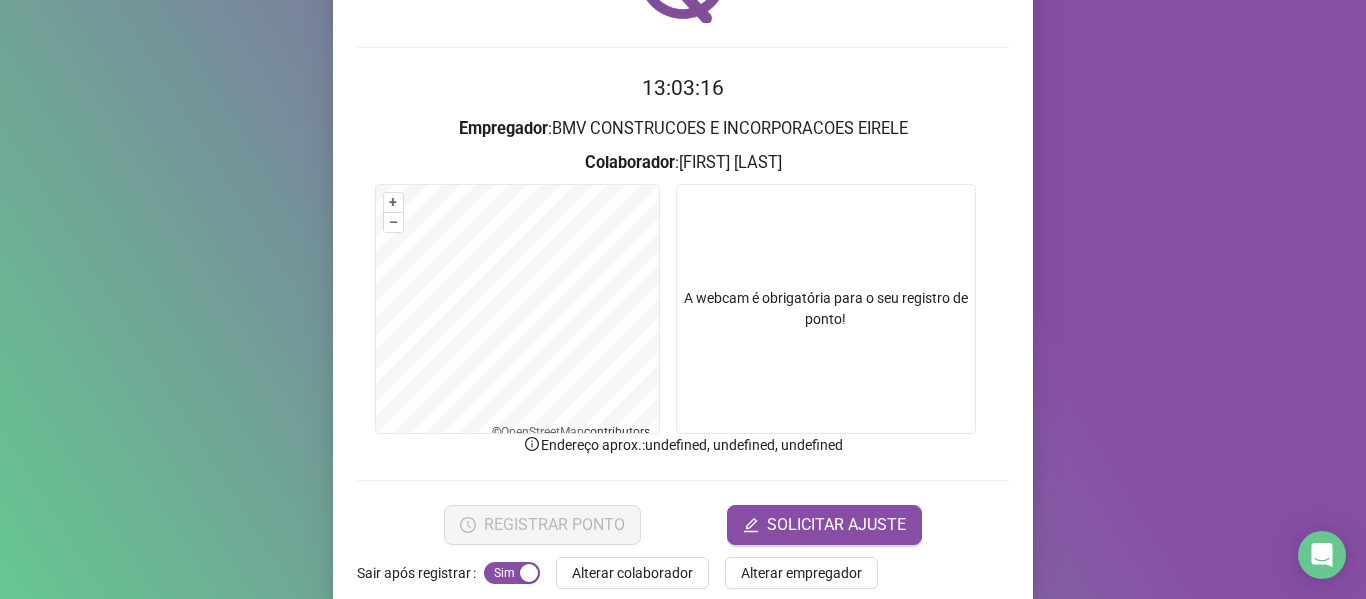 scroll, scrollTop: 176, scrollLeft: 0, axis: vertical 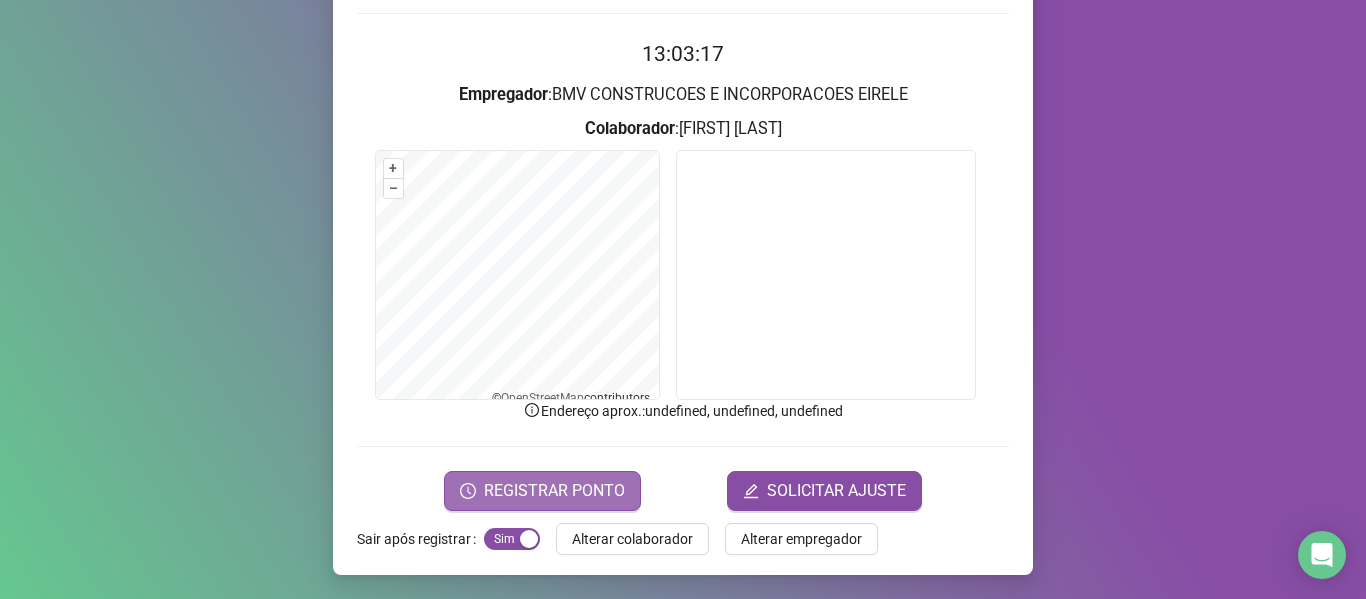 click on "REGISTRAR PONTO" at bounding box center [554, 491] 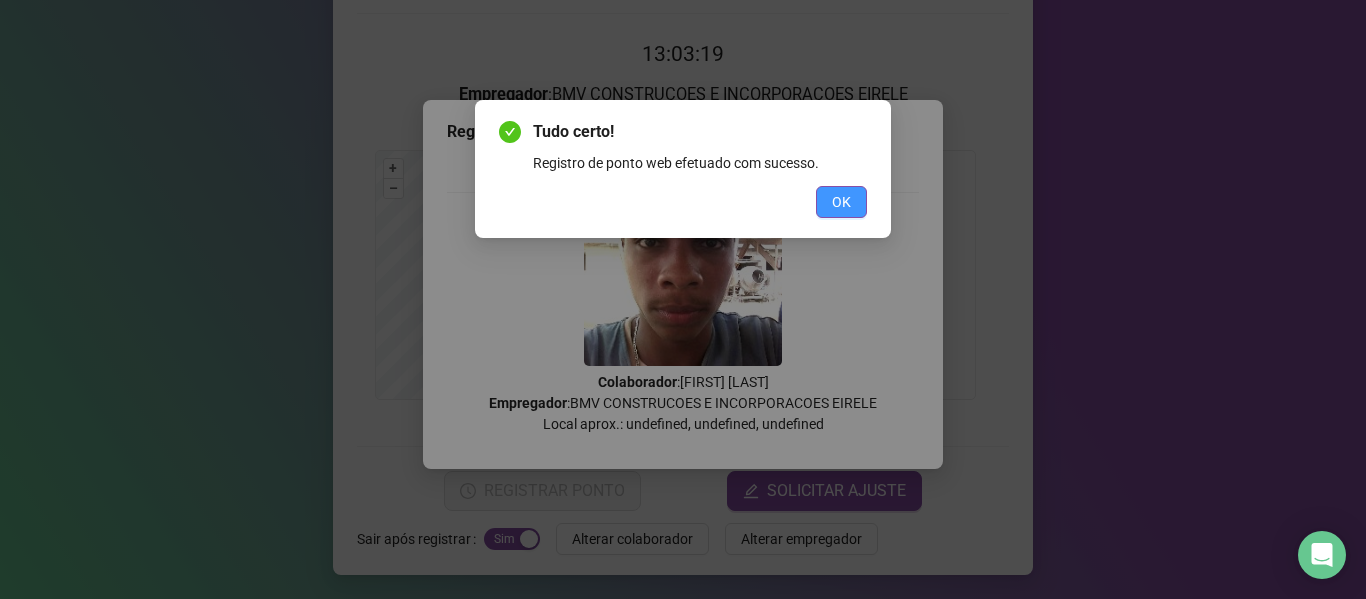 click on "OK" at bounding box center [841, 202] 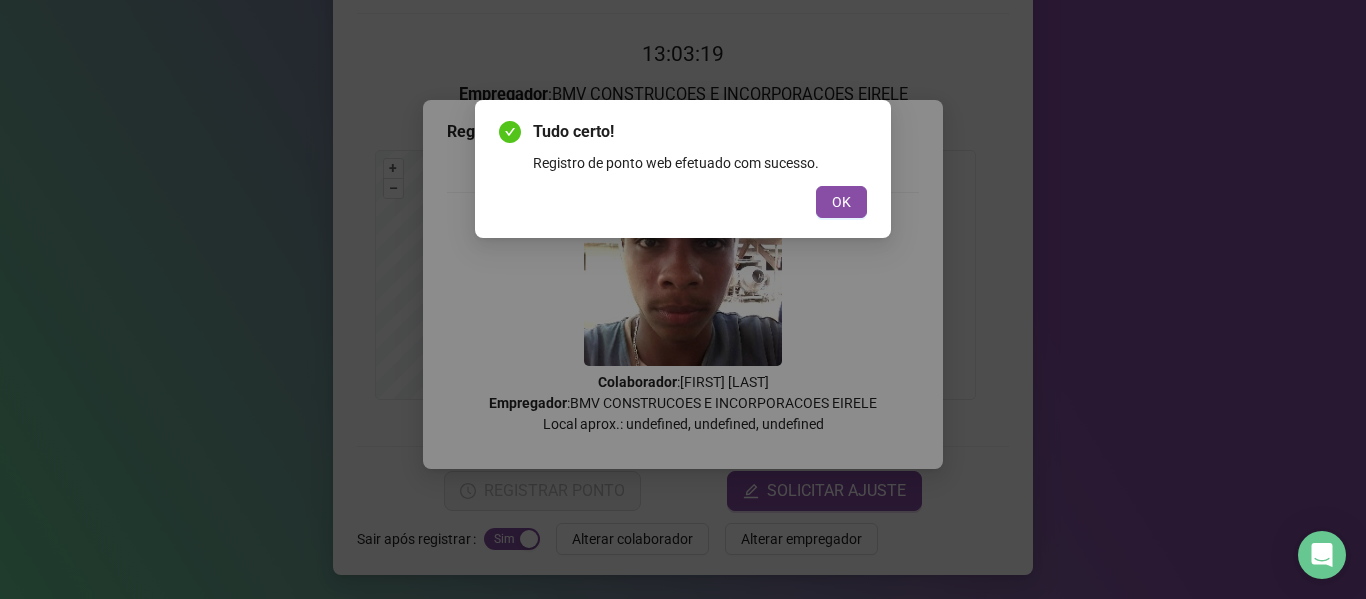 scroll, scrollTop: 0, scrollLeft: 0, axis: both 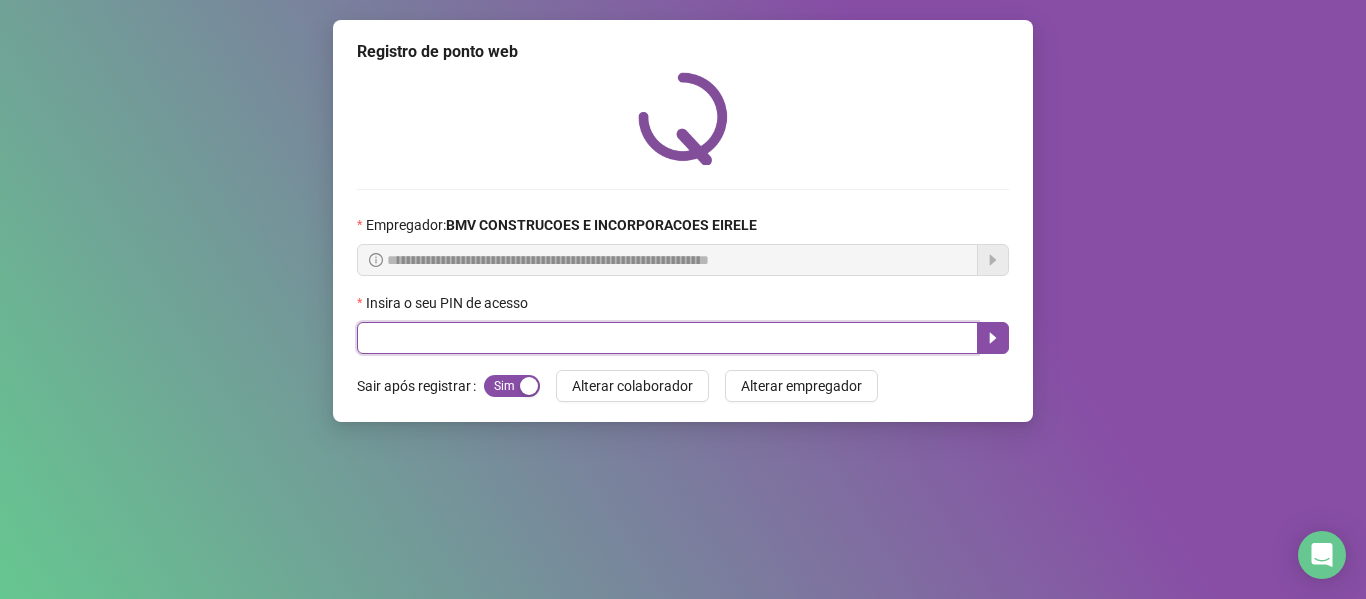 click at bounding box center [667, 338] 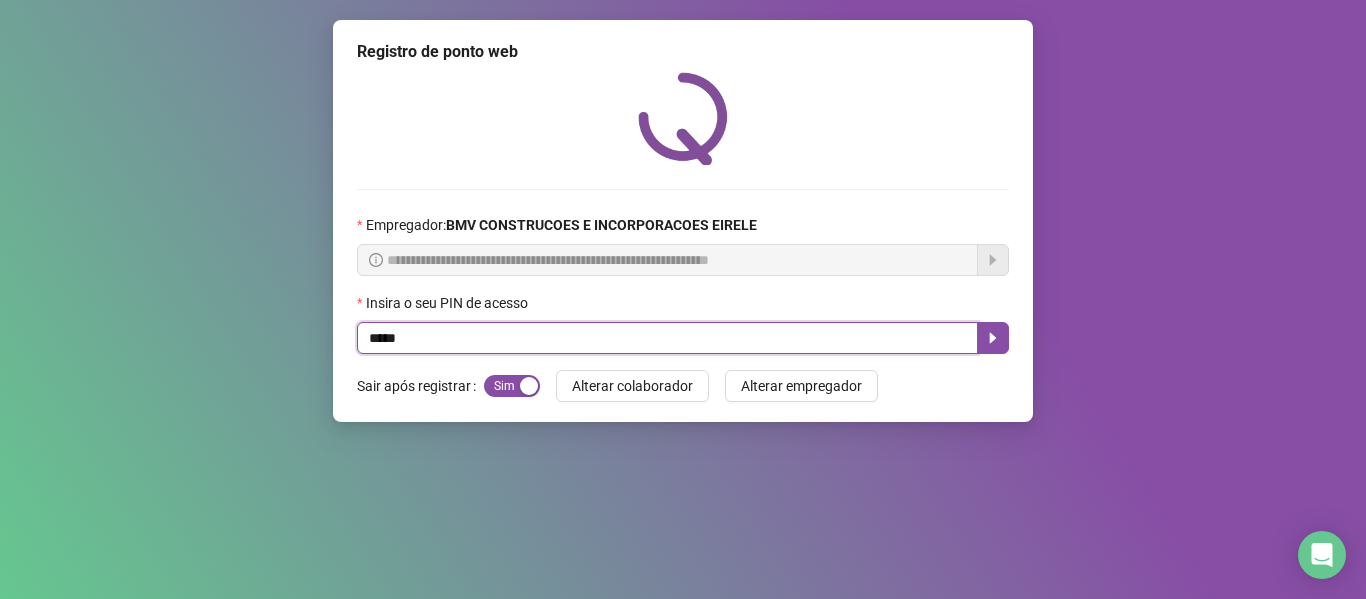 type on "*****" 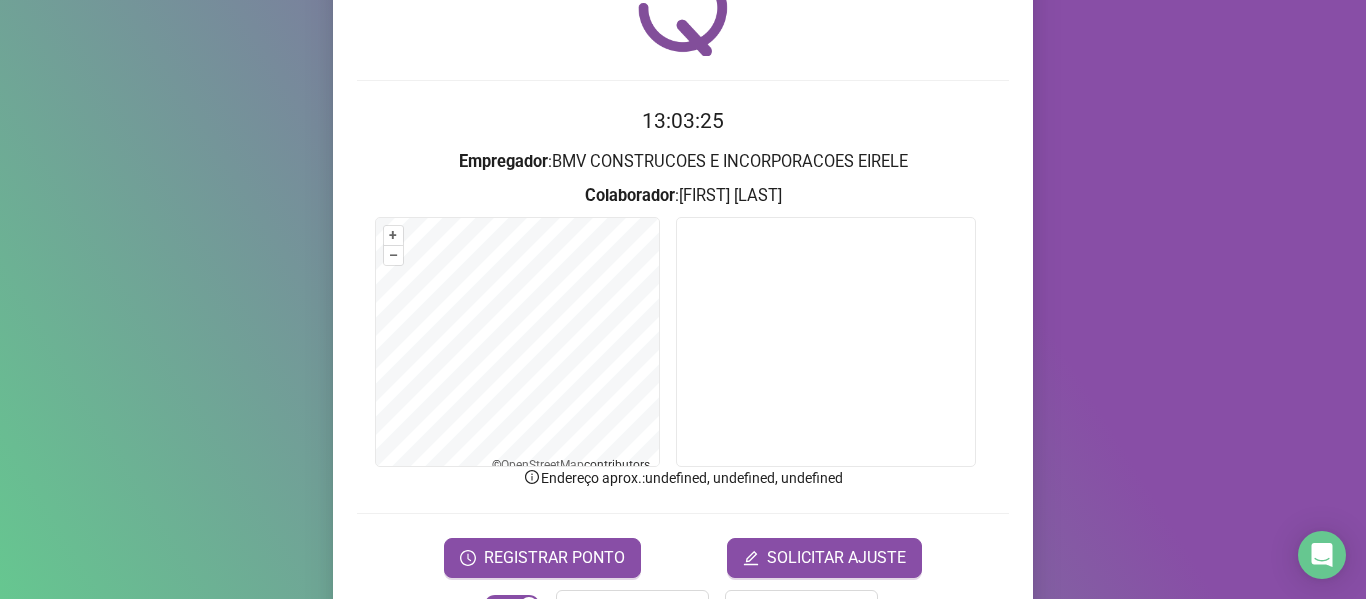 scroll, scrollTop: 176, scrollLeft: 0, axis: vertical 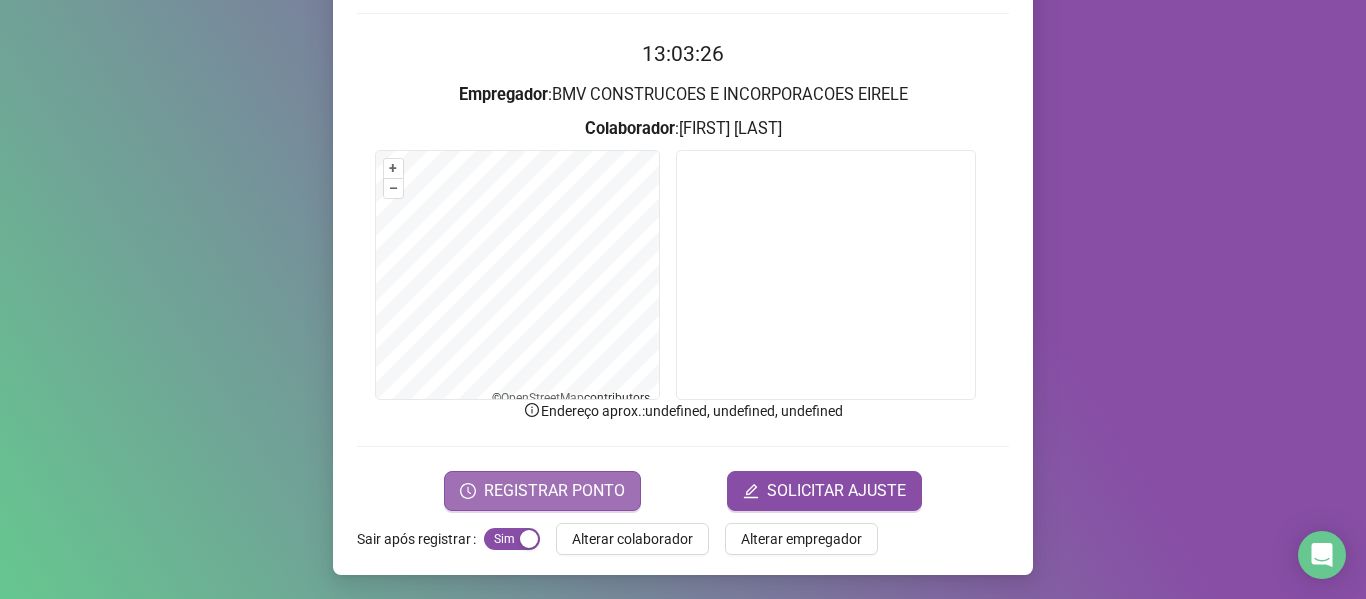 click on "REGISTRAR PONTO" at bounding box center (554, 491) 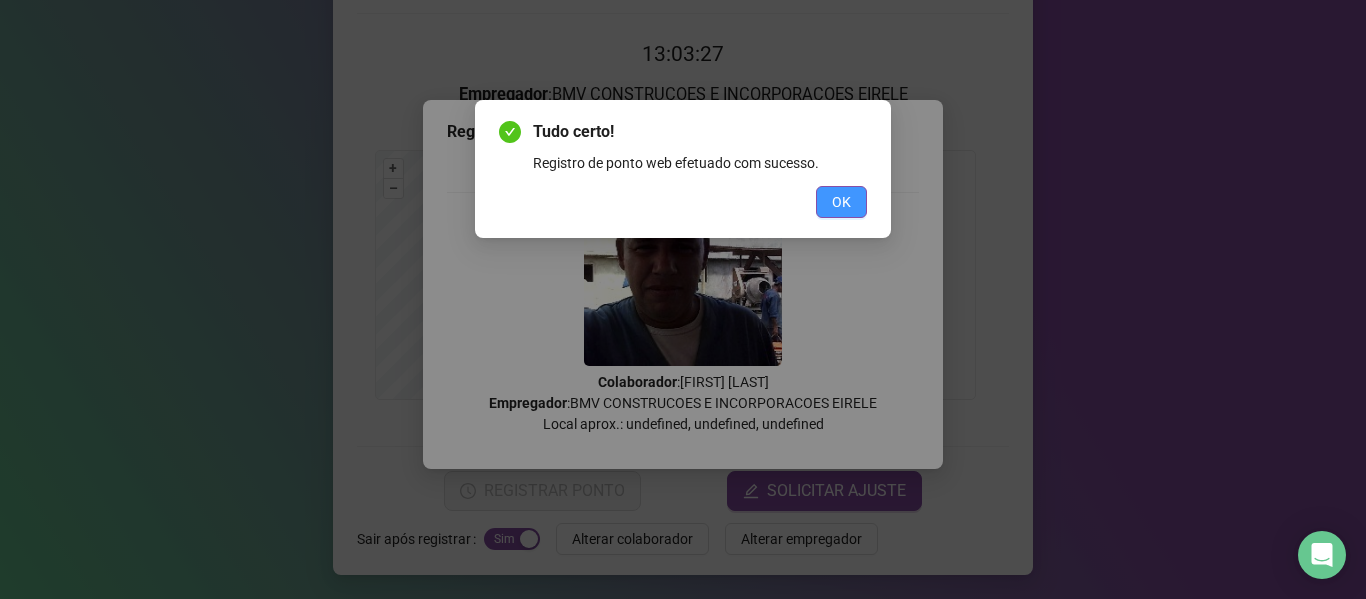 click on "OK" at bounding box center [841, 202] 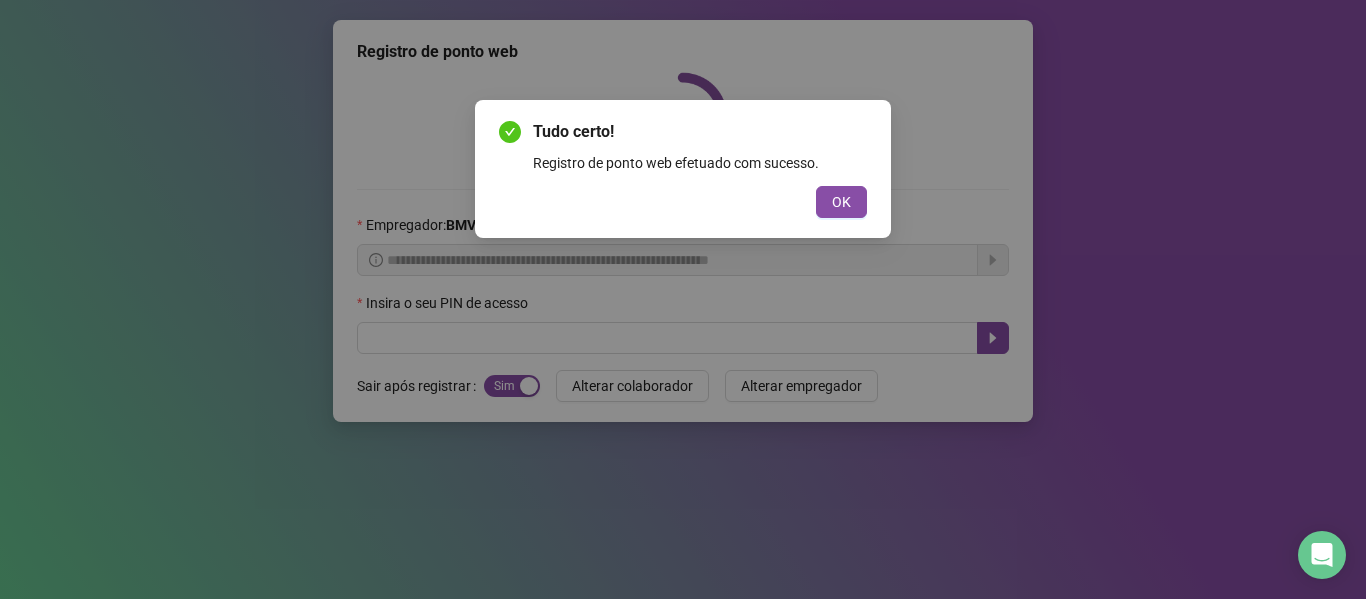 scroll, scrollTop: 0, scrollLeft: 0, axis: both 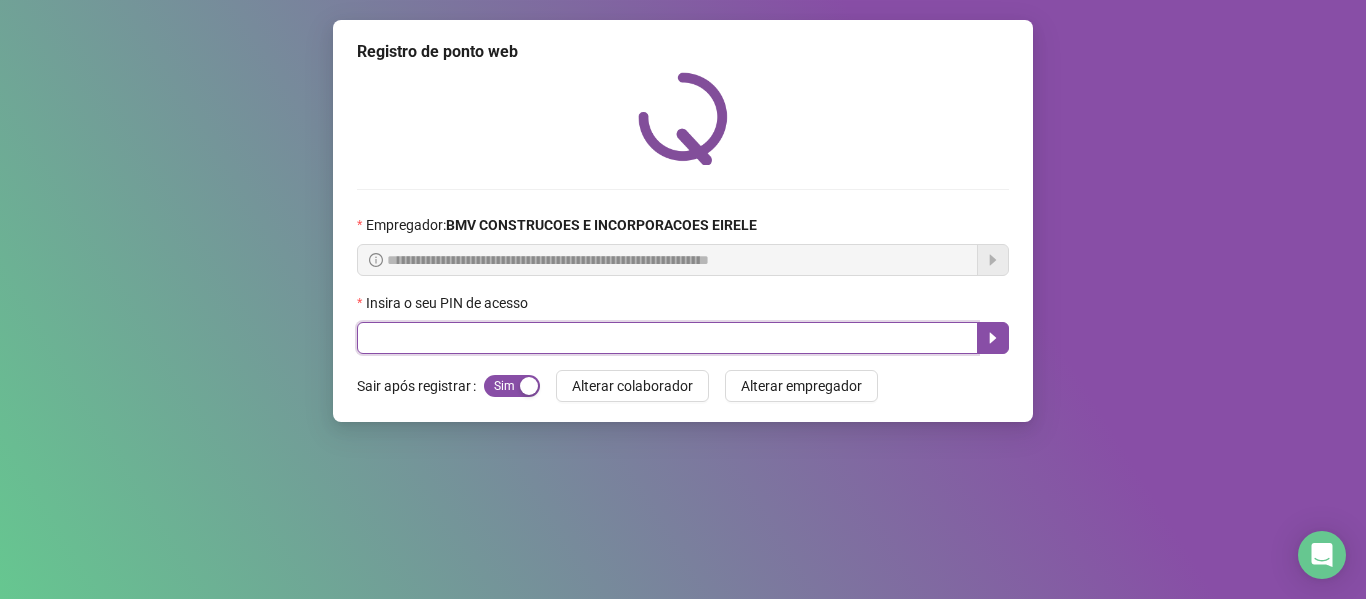 click at bounding box center (667, 338) 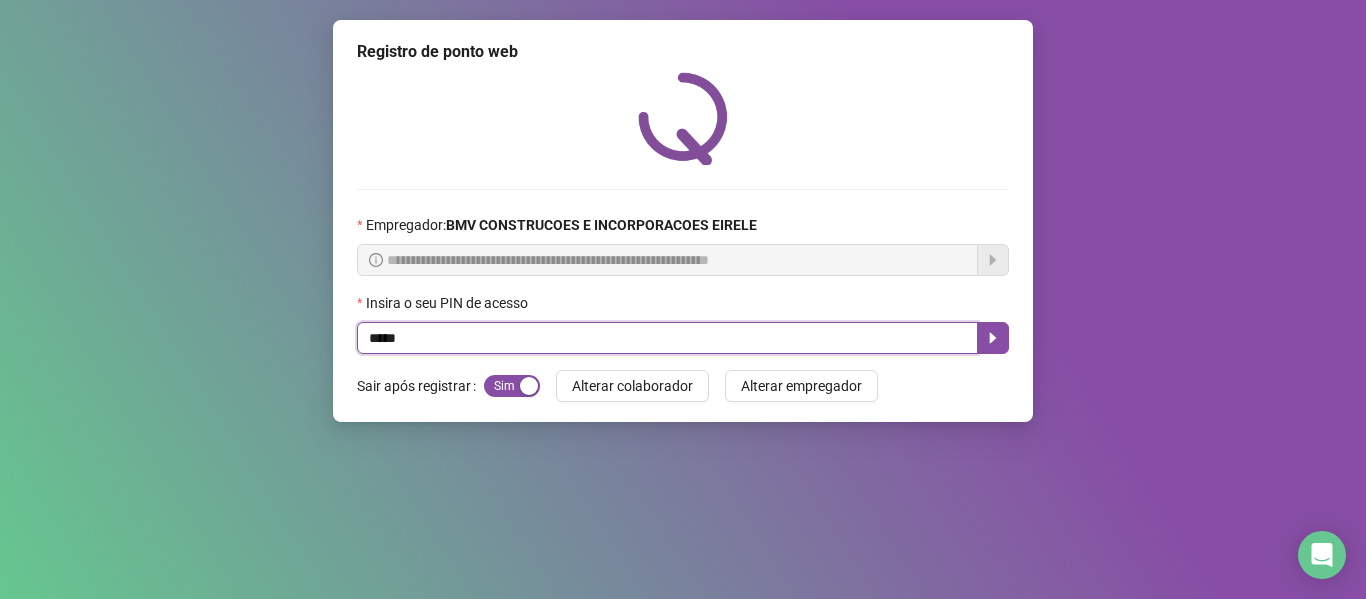 type on "*****" 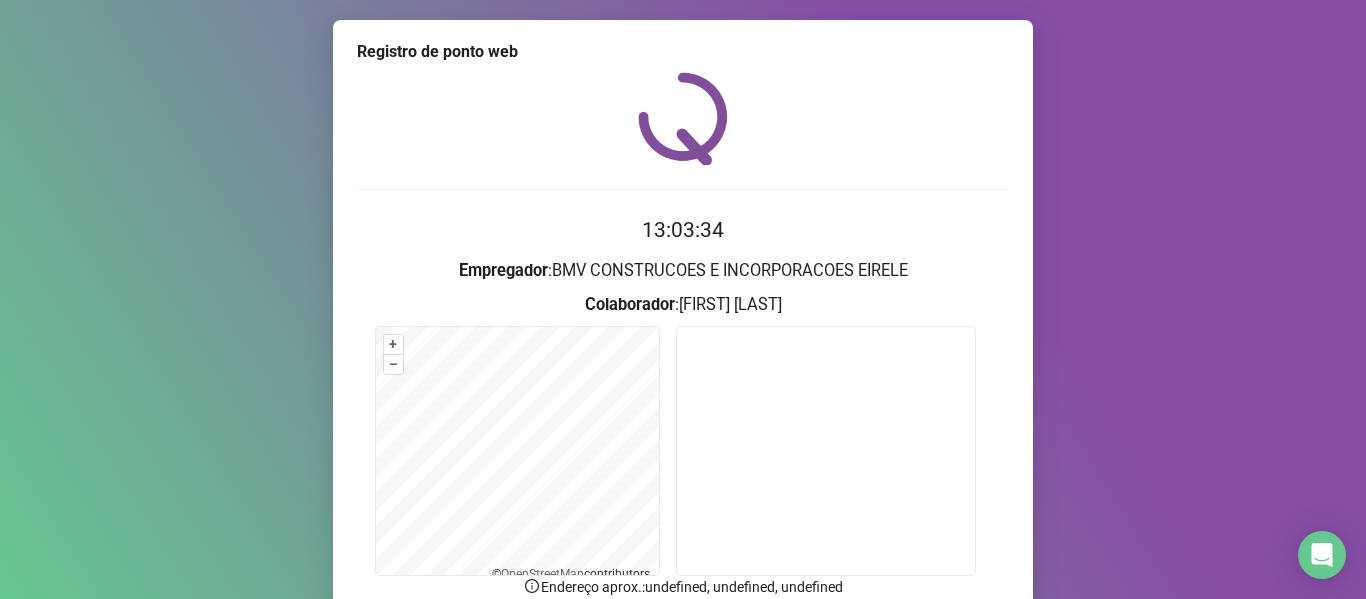 scroll, scrollTop: 176, scrollLeft: 0, axis: vertical 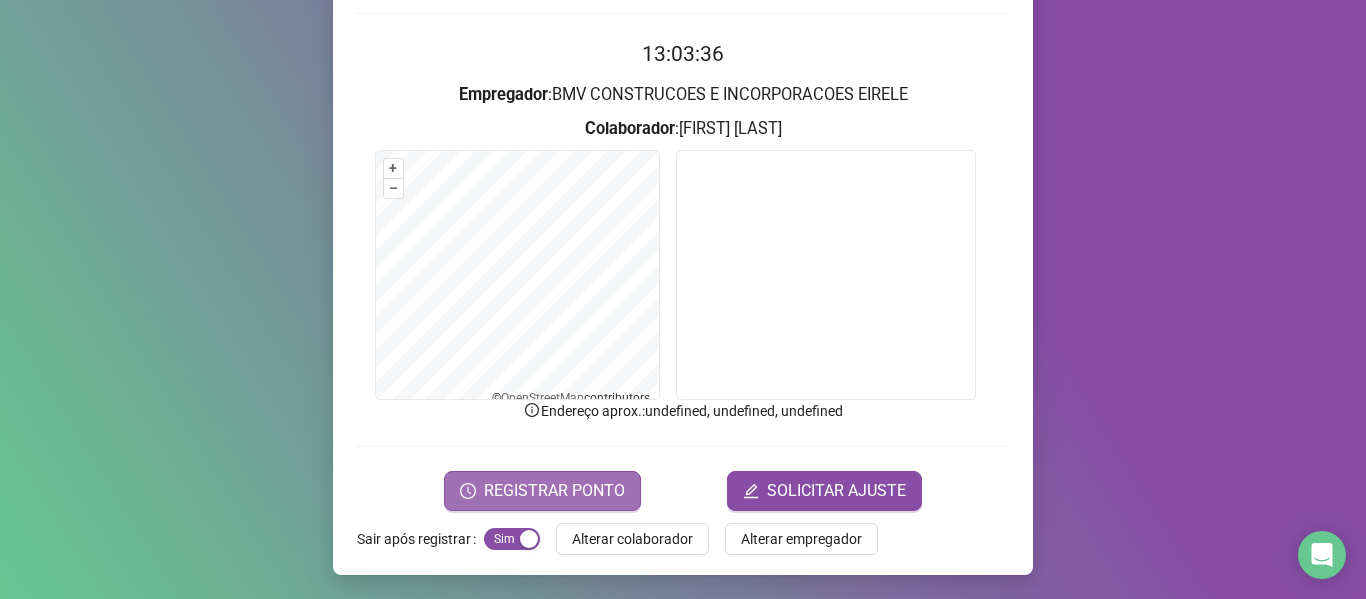 click on "REGISTRAR PONTO" at bounding box center [554, 491] 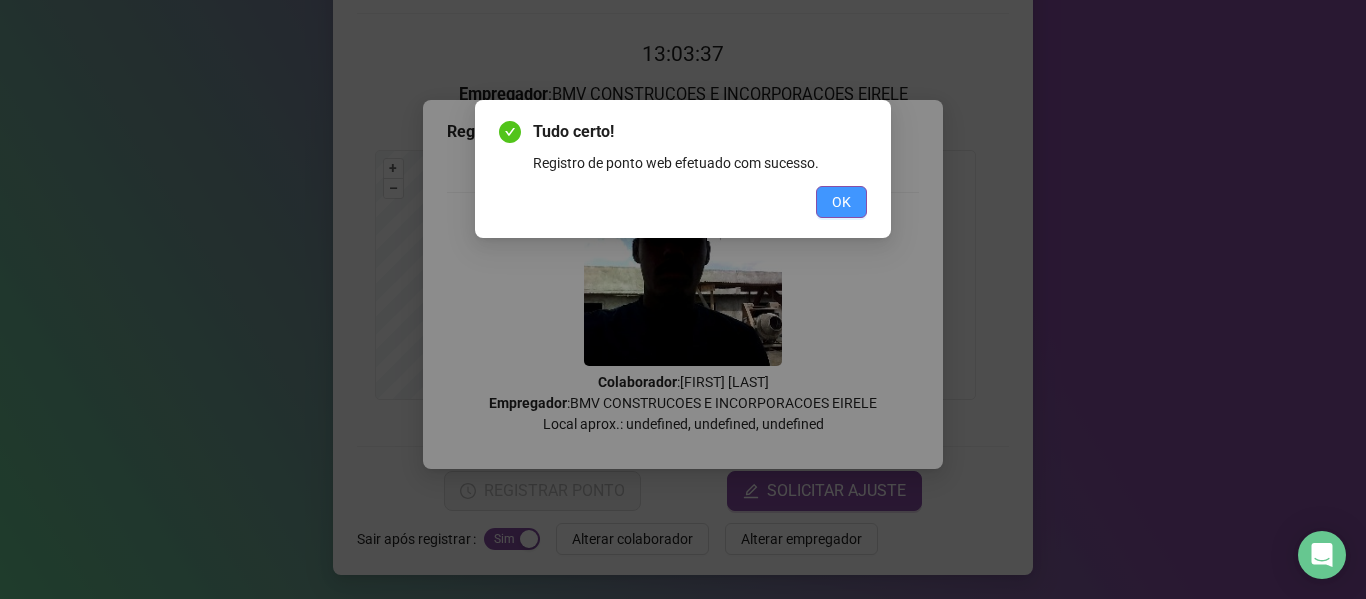 click on "OK" at bounding box center (841, 202) 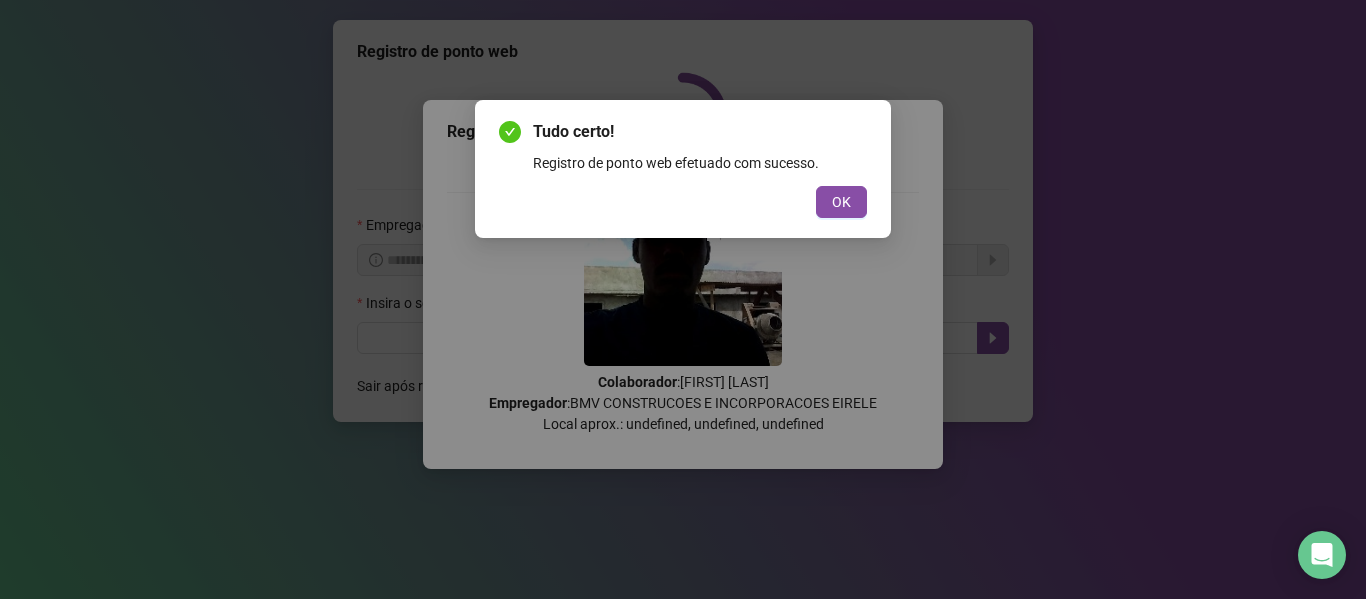 scroll, scrollTop: 0, scrollLeft: 0, axis: both 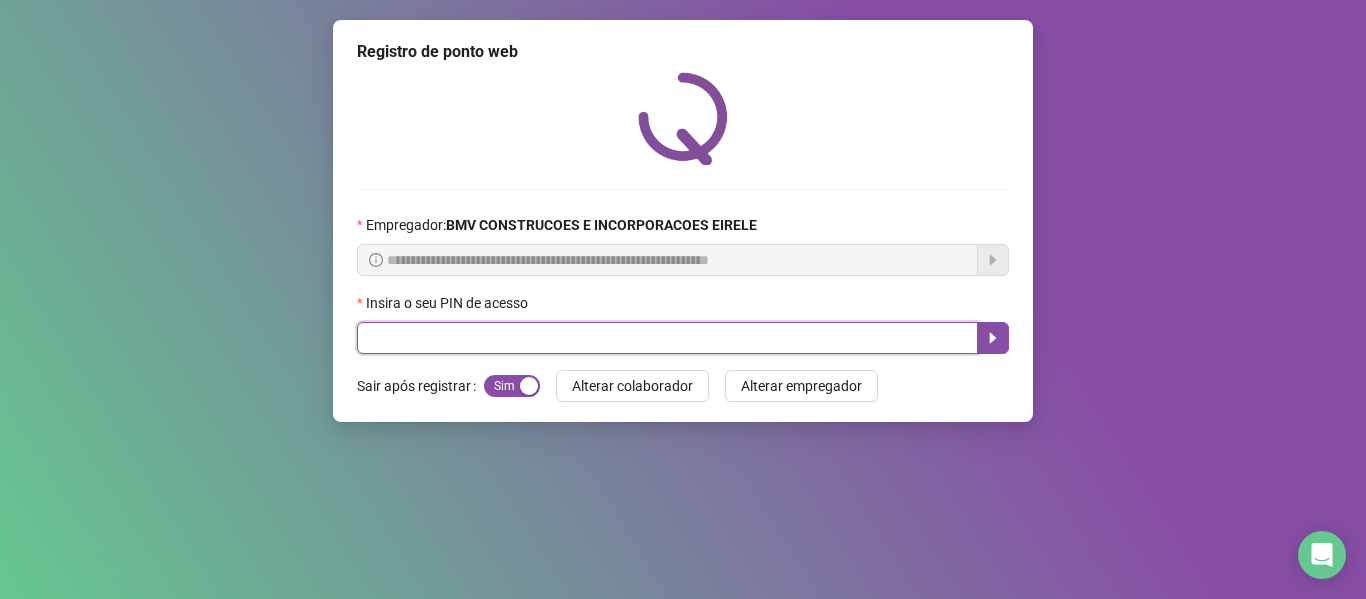 click at bounding box center (667, 338) 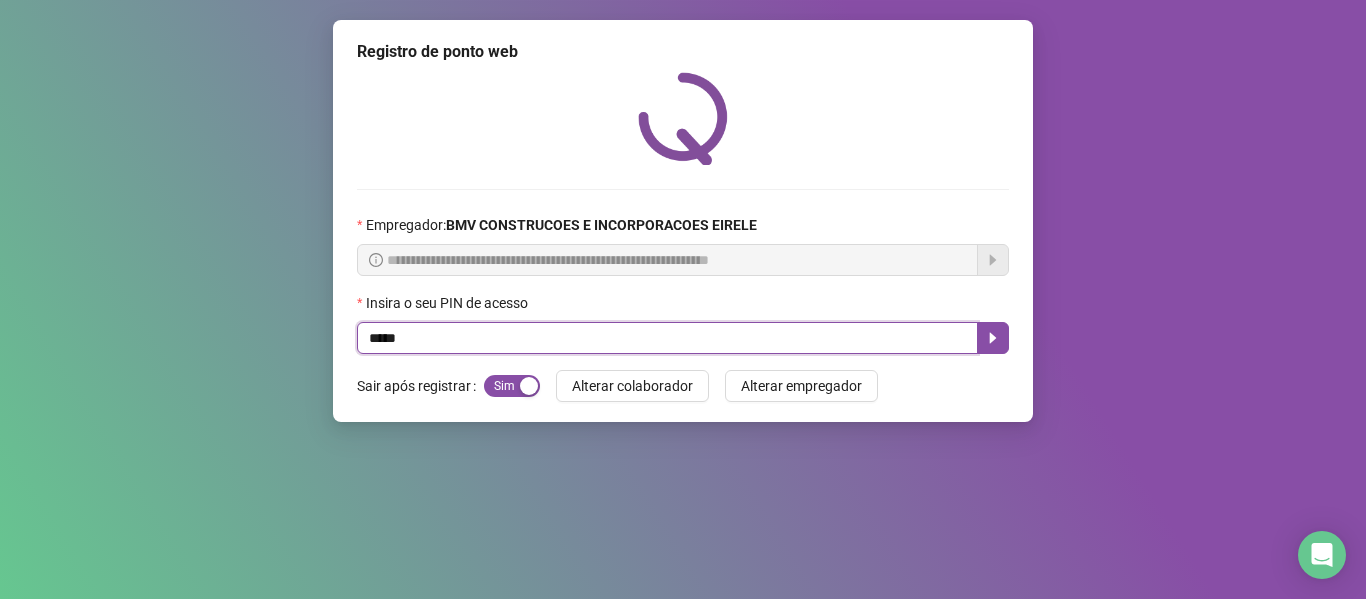 type on "*****" 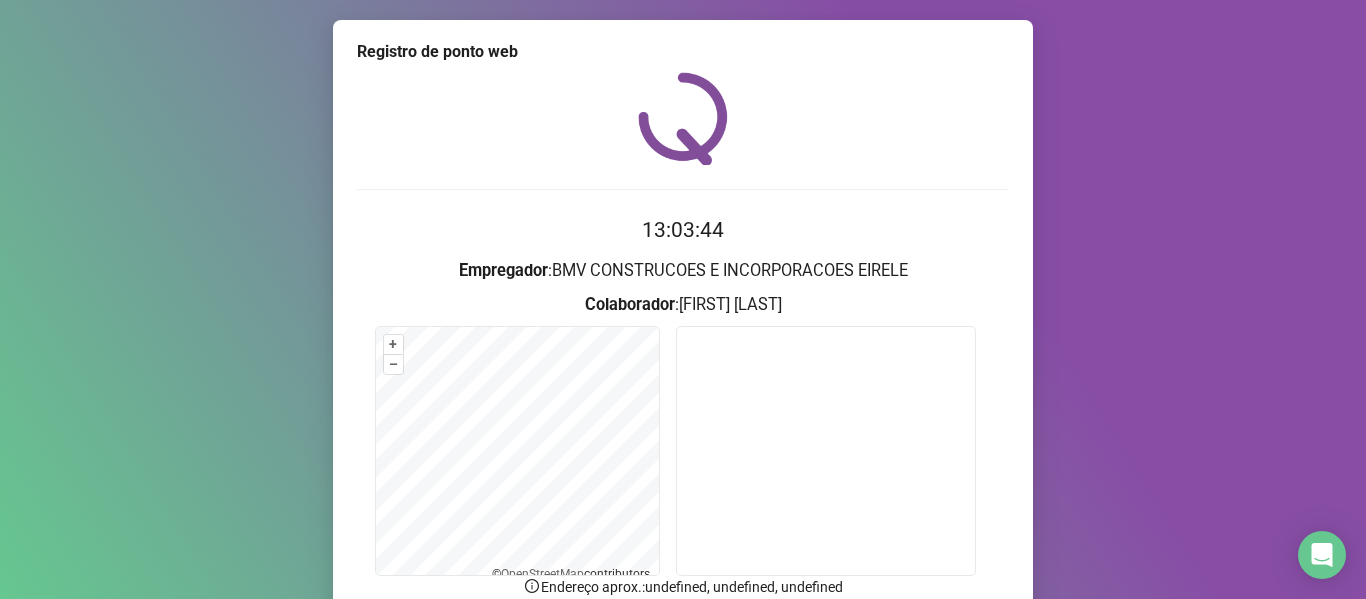 scroll, scrollTop: 176, scrollLeft: 0, axis: vertical 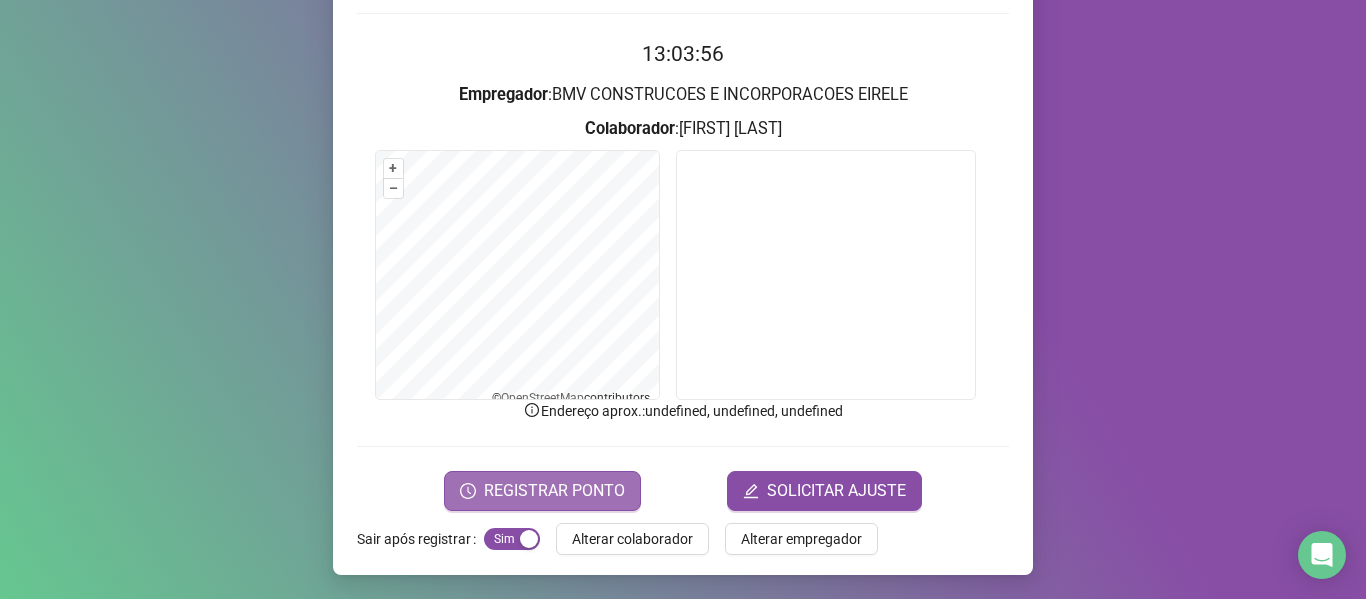 click on "REGISTRAR PONTO" at bounding box center [554, 491] 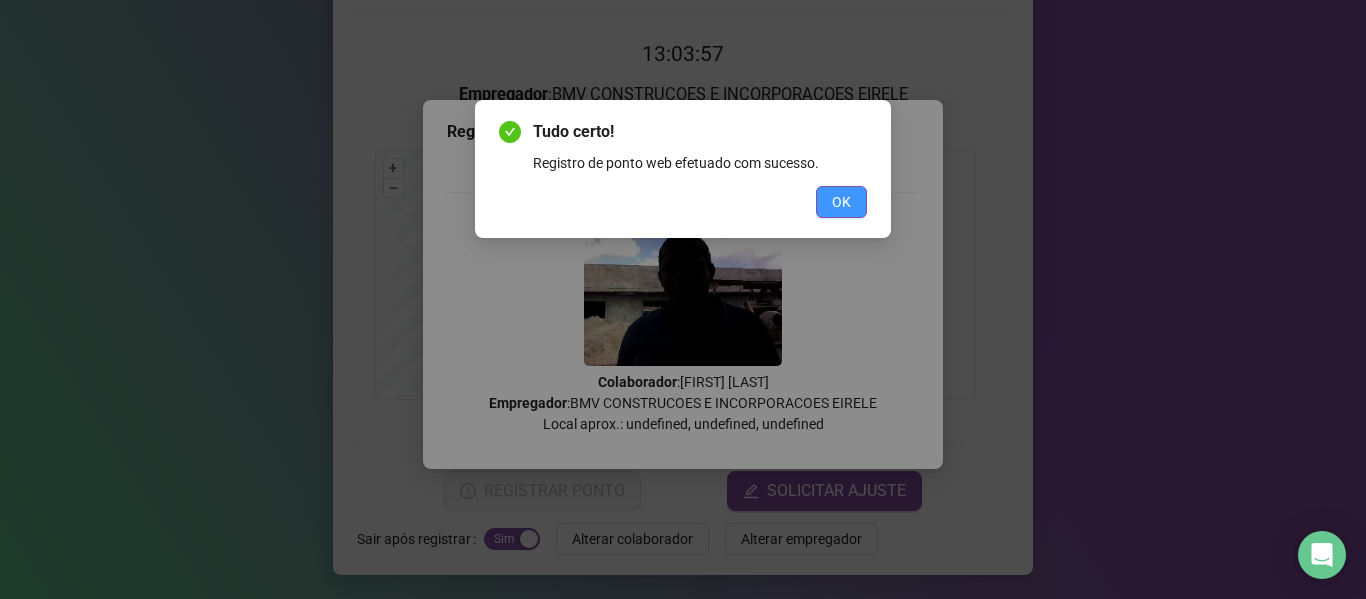 click on "OK" at bounding box center [841, 202] 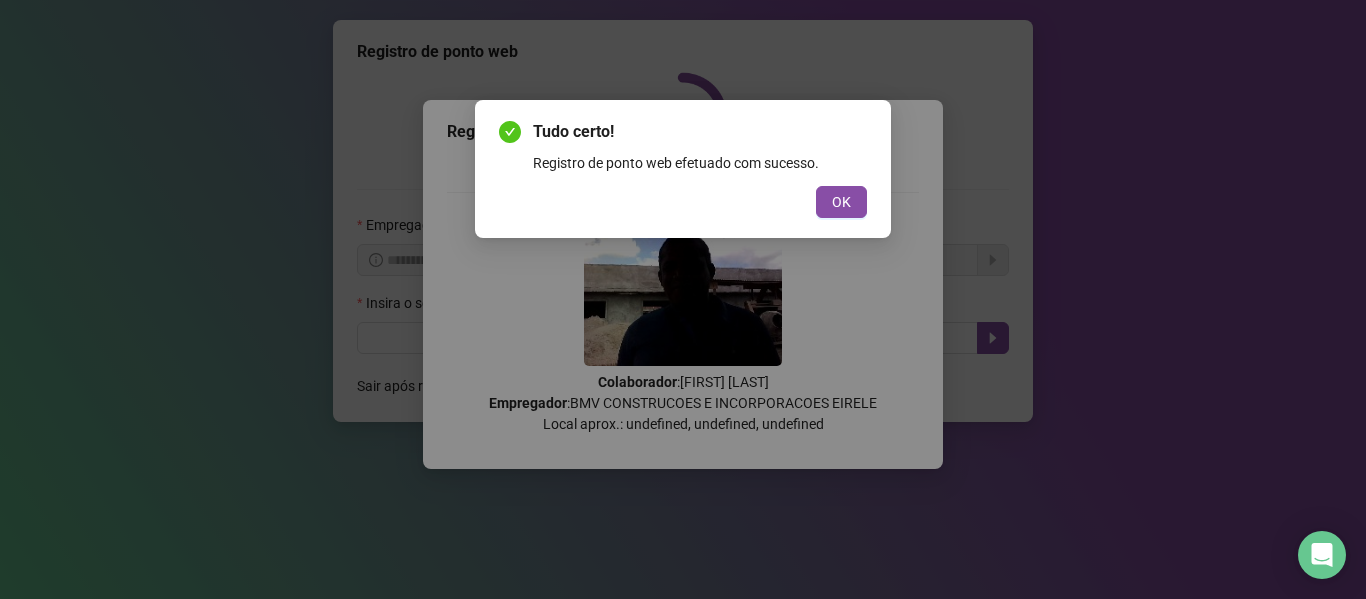 scroll, scrollTop: 0, scrollLeft: 0, axis: both 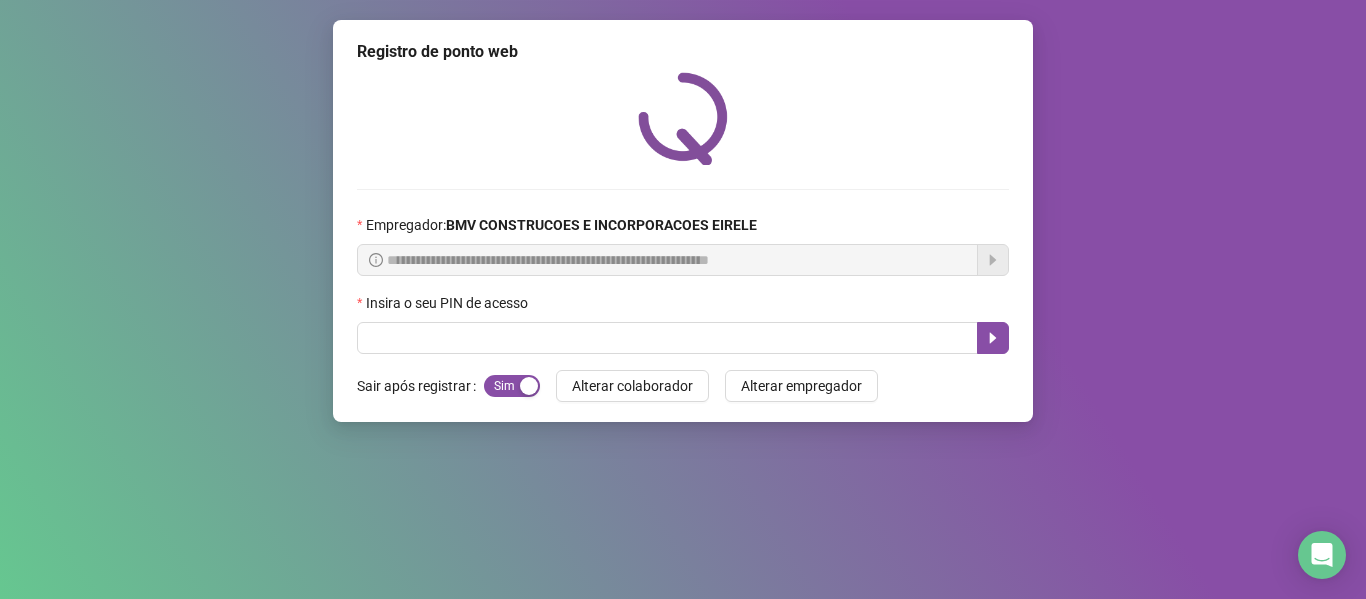 click on "**********" at bounding box center [683, 221] 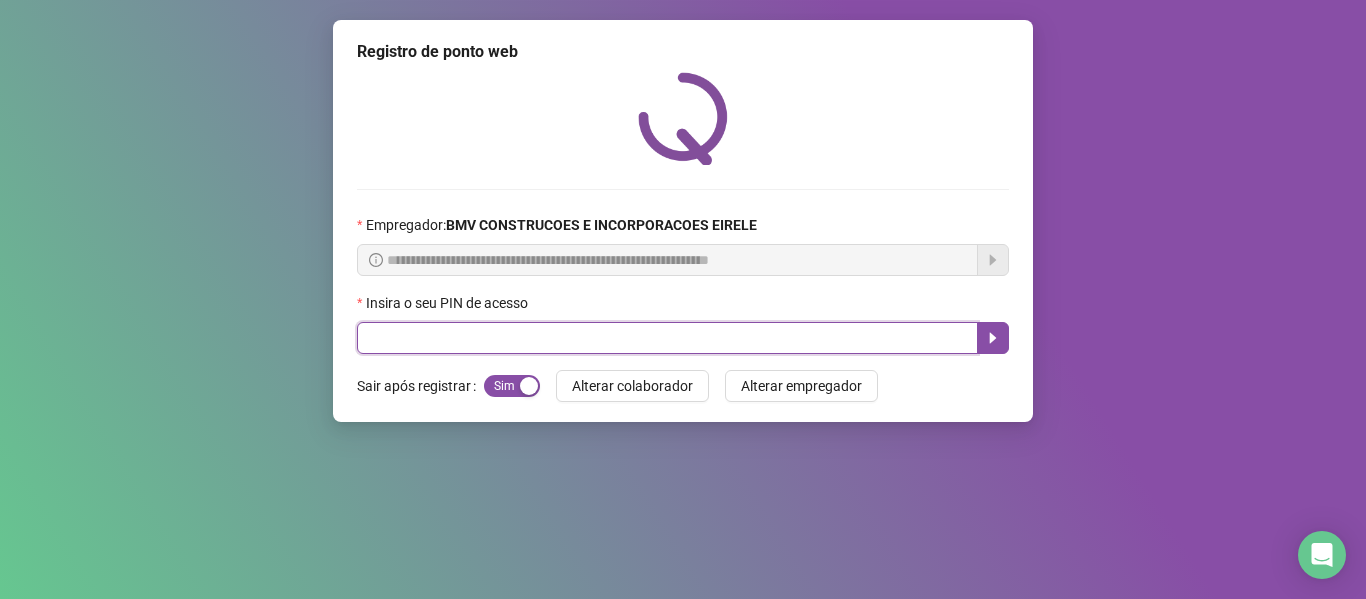 click at bounding box center (667, 338) 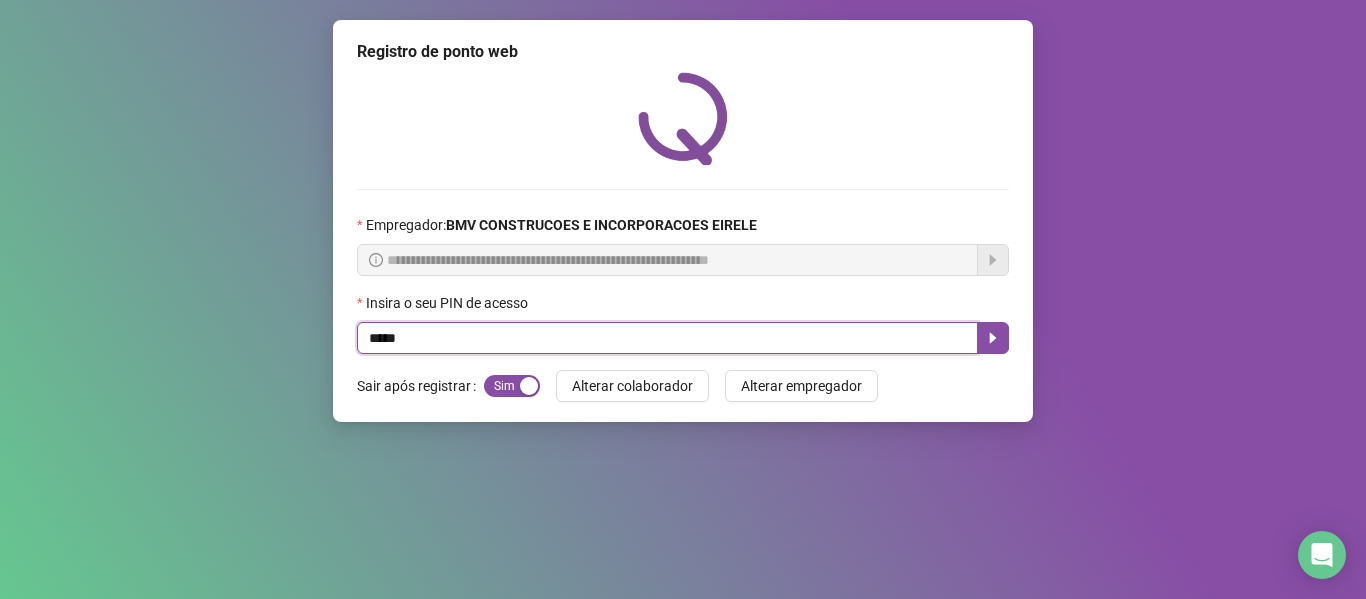 type on "*****" 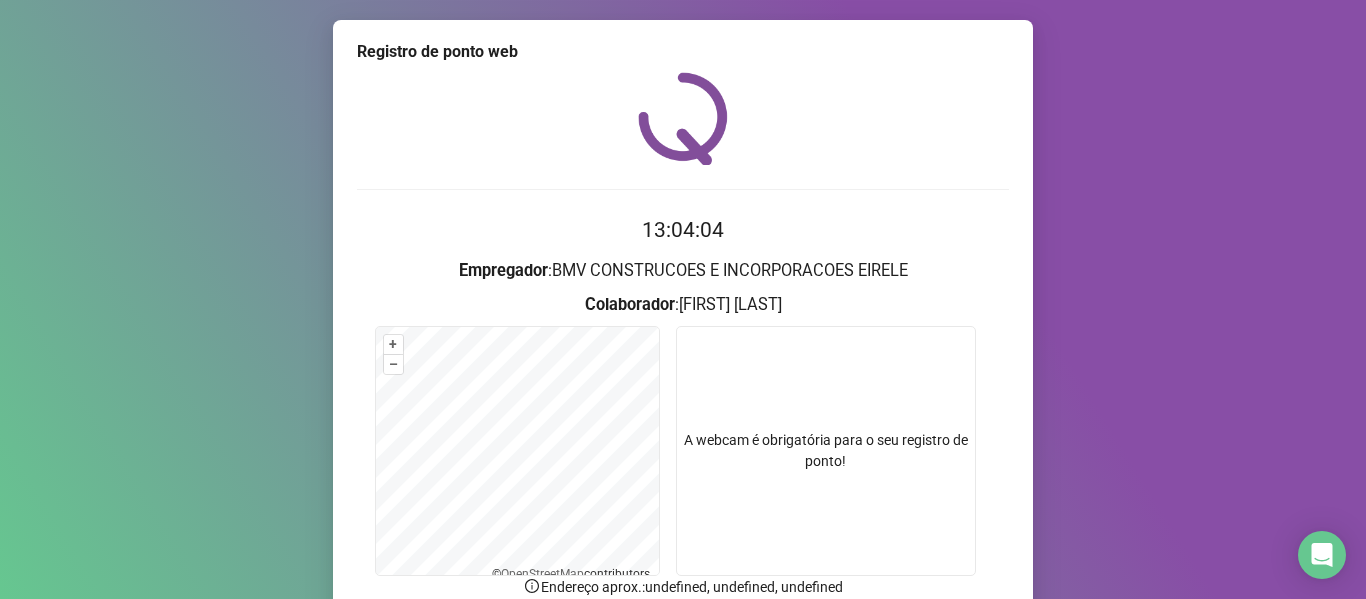 scroll, scrollTop: 176, scrollLeft: 0, axis: vertical 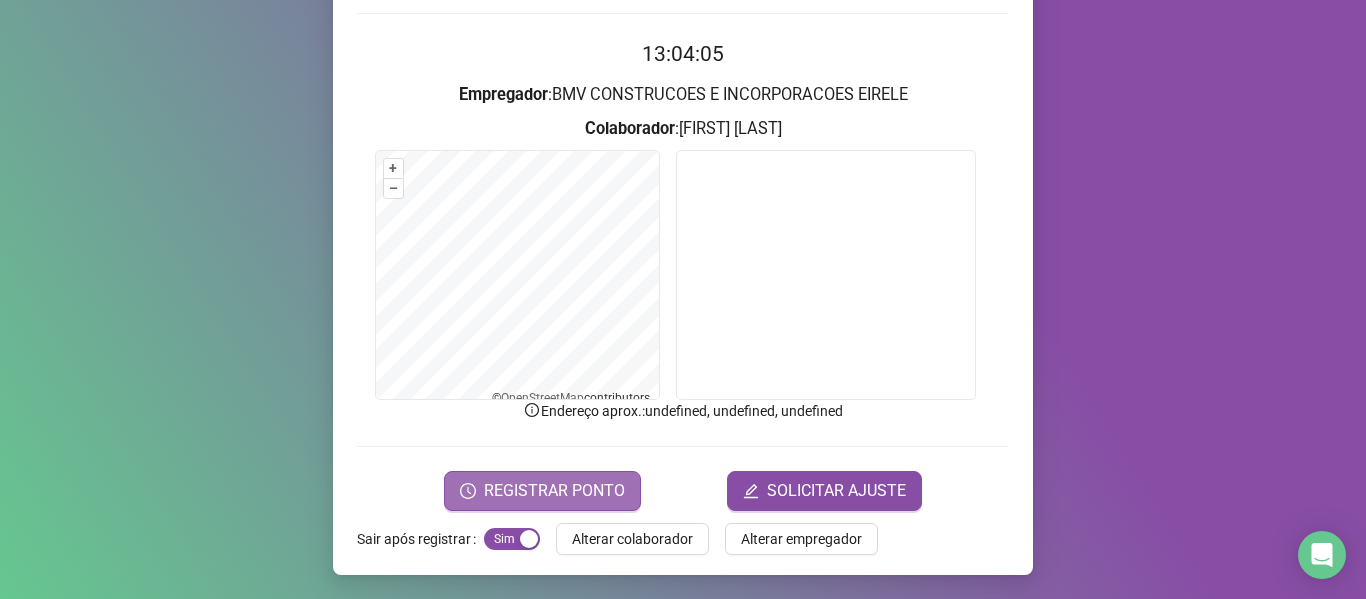 click on "REGISTRAR PONTO" at bounding box center [554, 491] 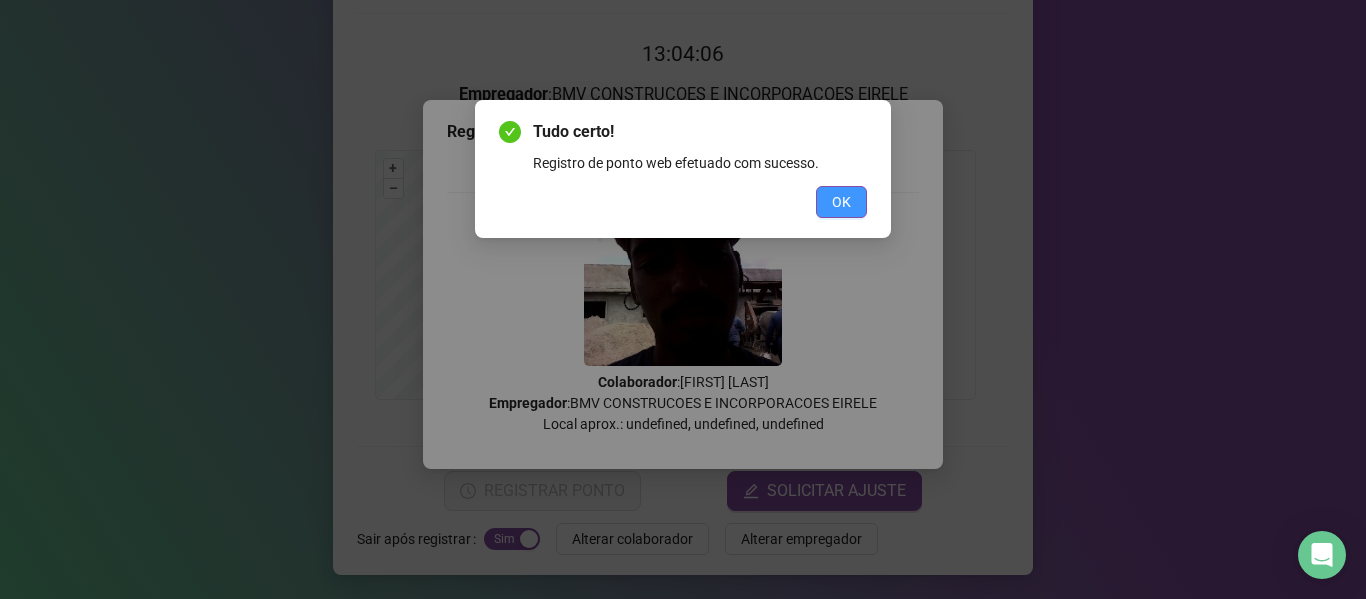 click on "OK" at bounding box center (841, 202) 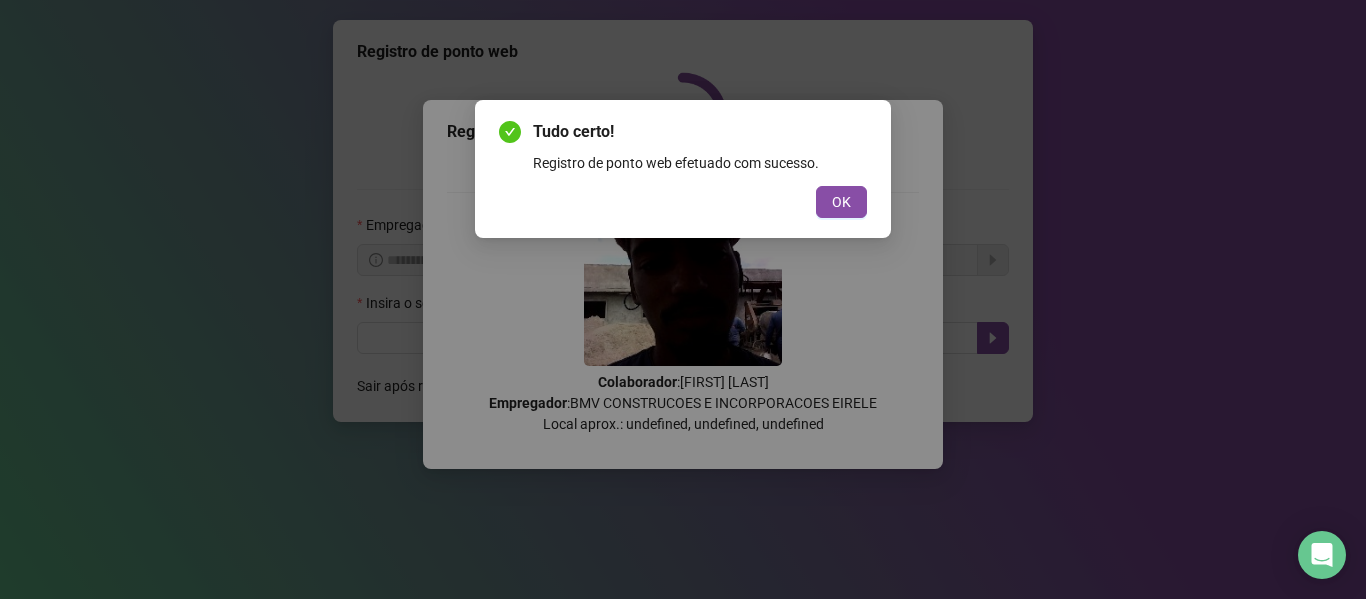scroll, scrollTop: 0, scrollLeft: 0, axis: both 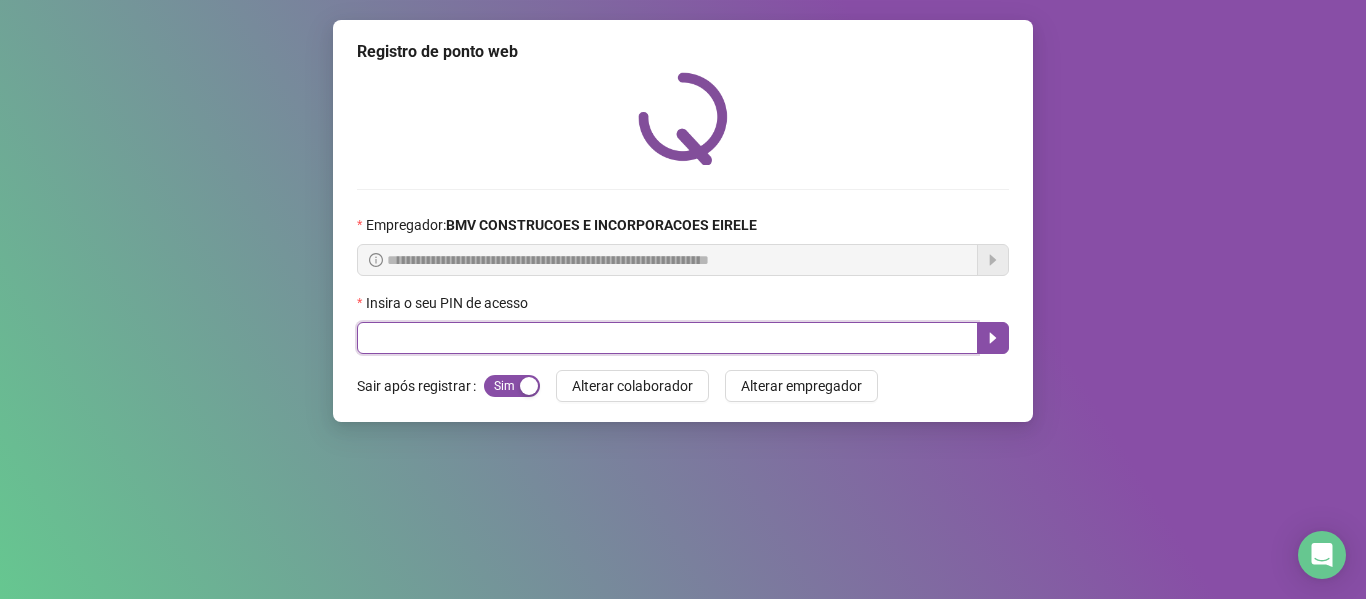 click at bounding box center (667, 338) 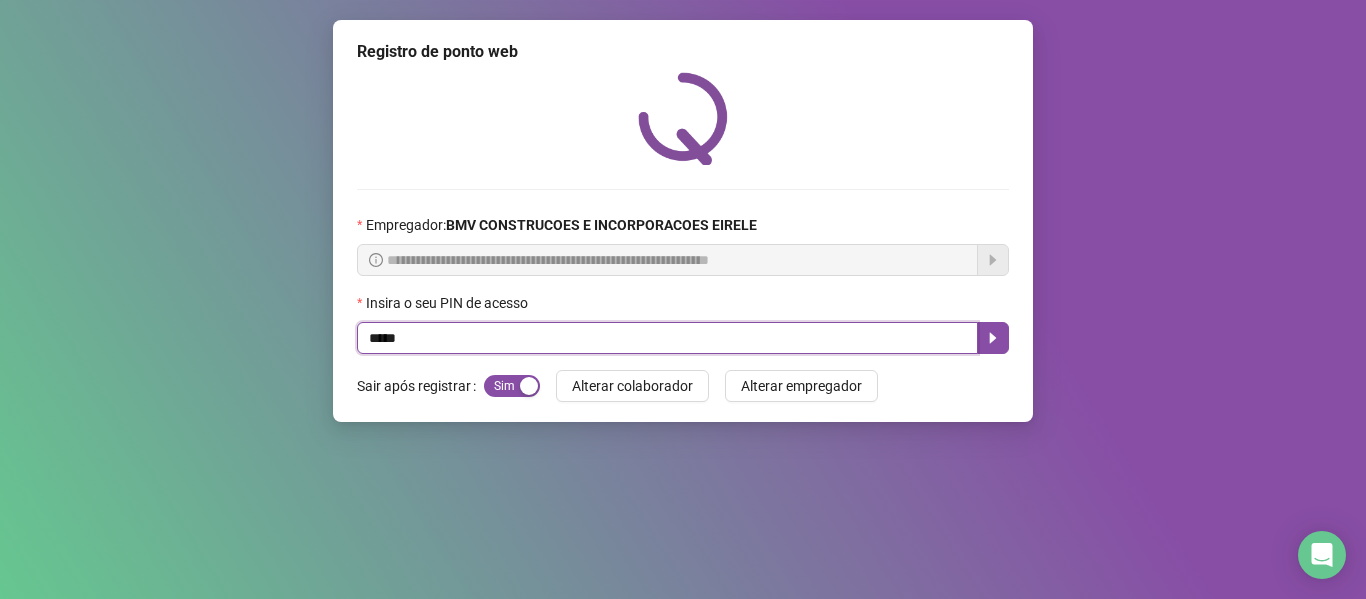 type on "*****" 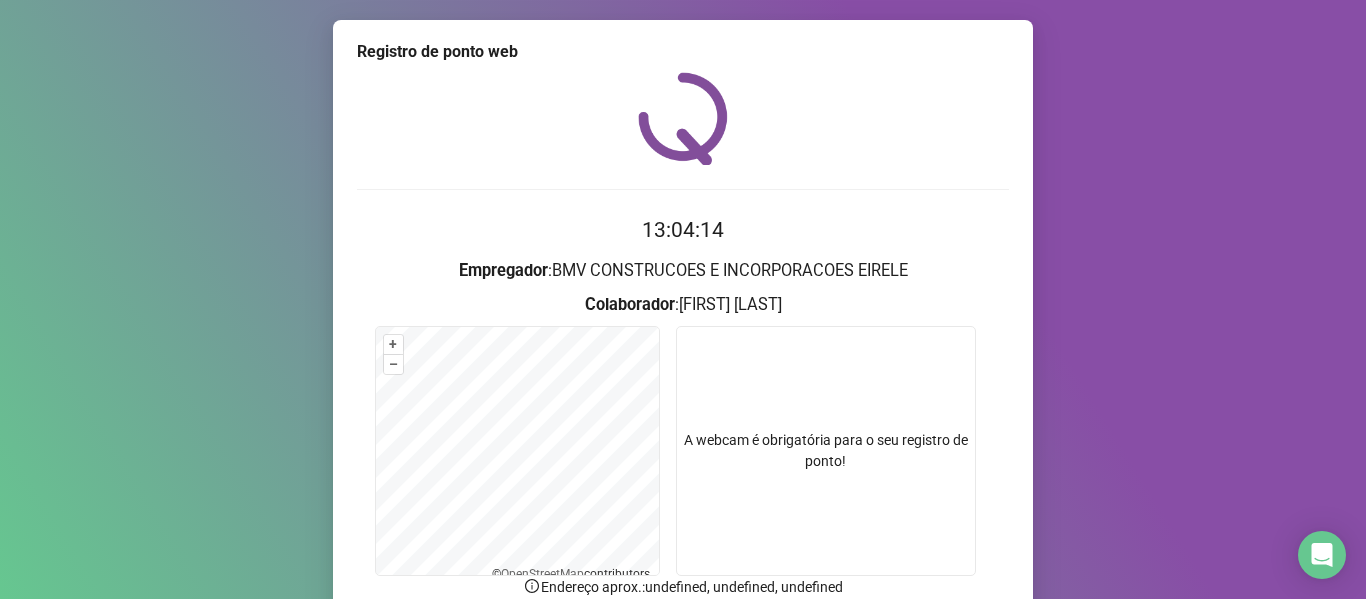 scroll, scrollTop: 164, scrollLeft: 0, axis: vertical 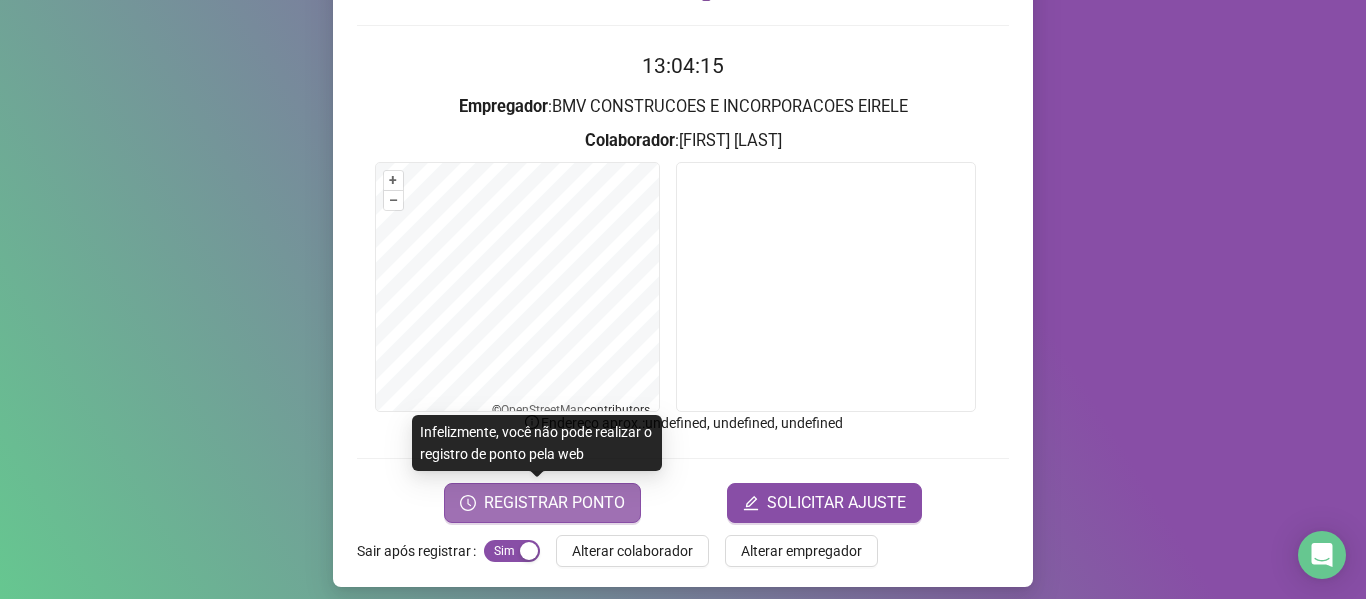 click on "REGISTRAR PONTO" at bounding box center (554, 503) 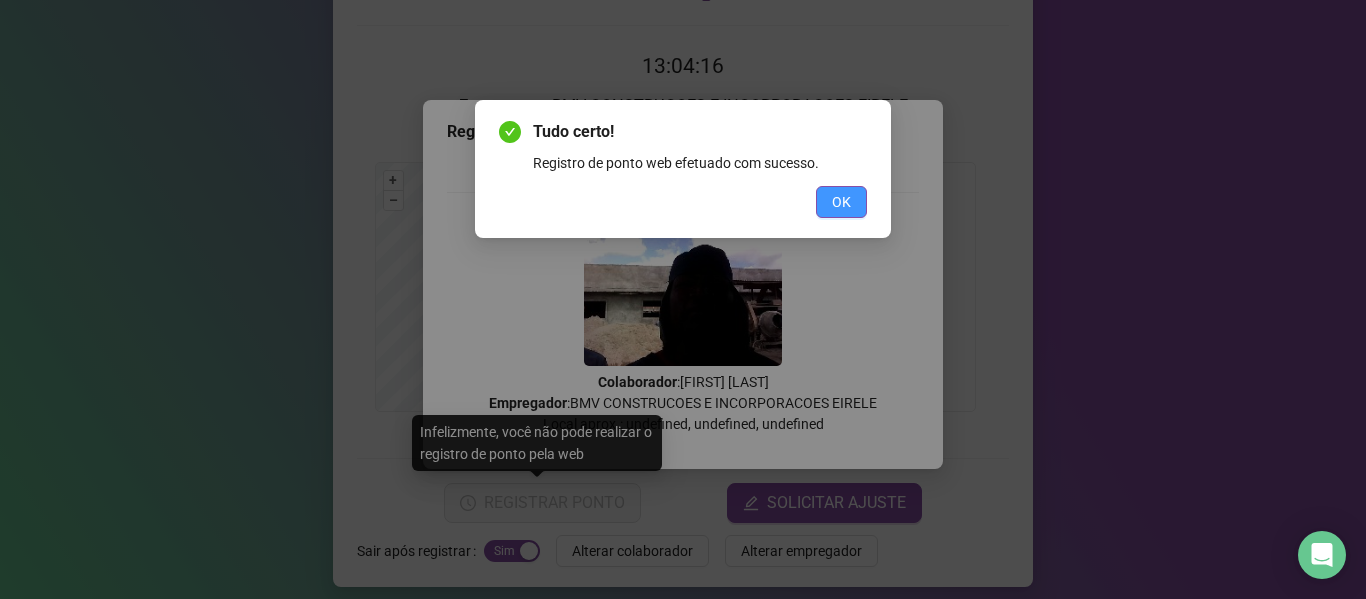 click on "OK" at bounding box center [841, 202] 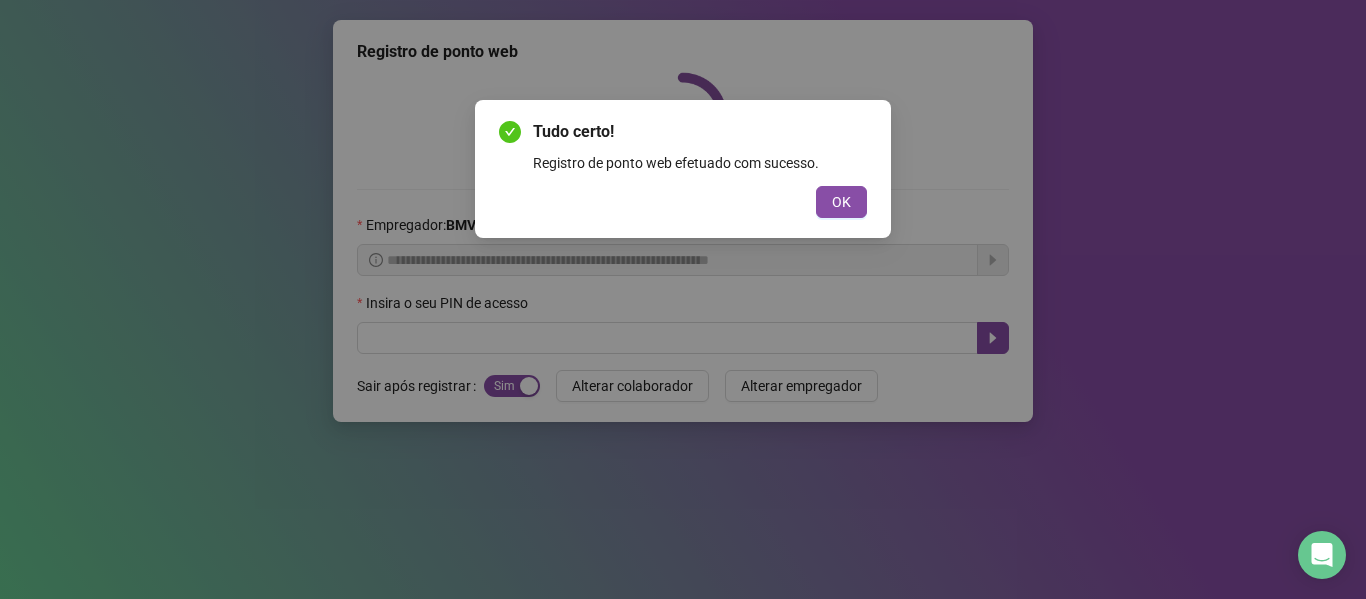 scroll, scrollTop: 0, scrollLeft: 0, axis: both 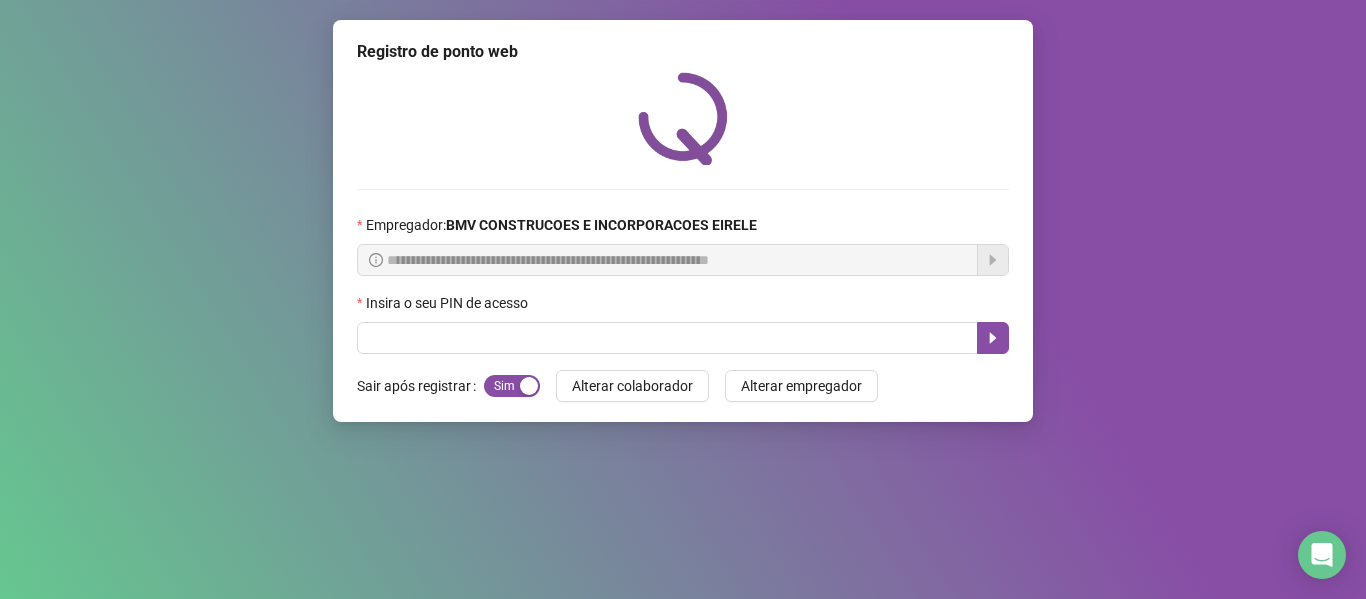 click on "Insira o seu PIN de acesso" at bounding box center [683, 307] 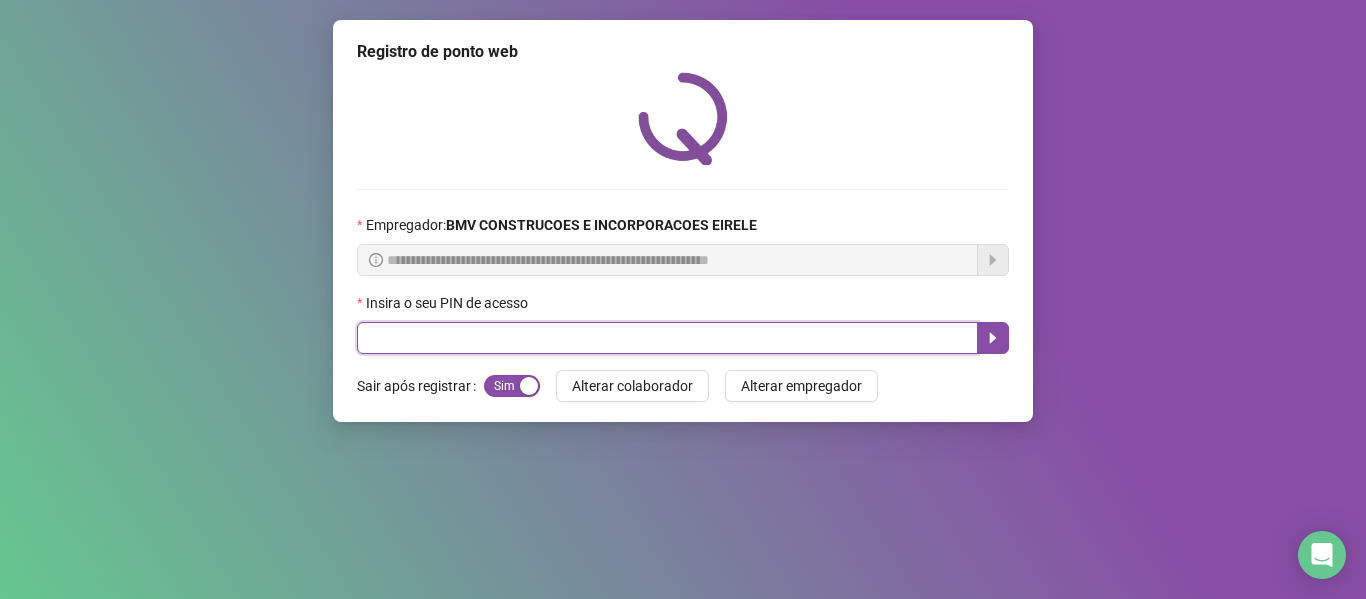 click at bounding box center [667, 338] 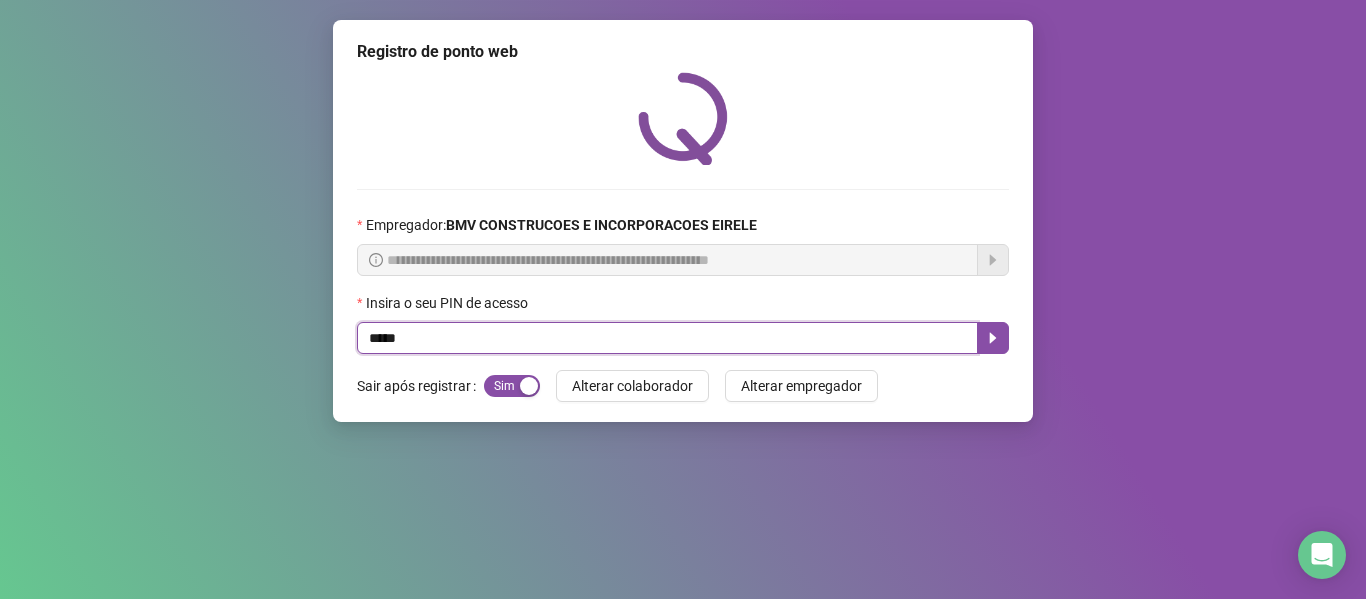type on "*****" 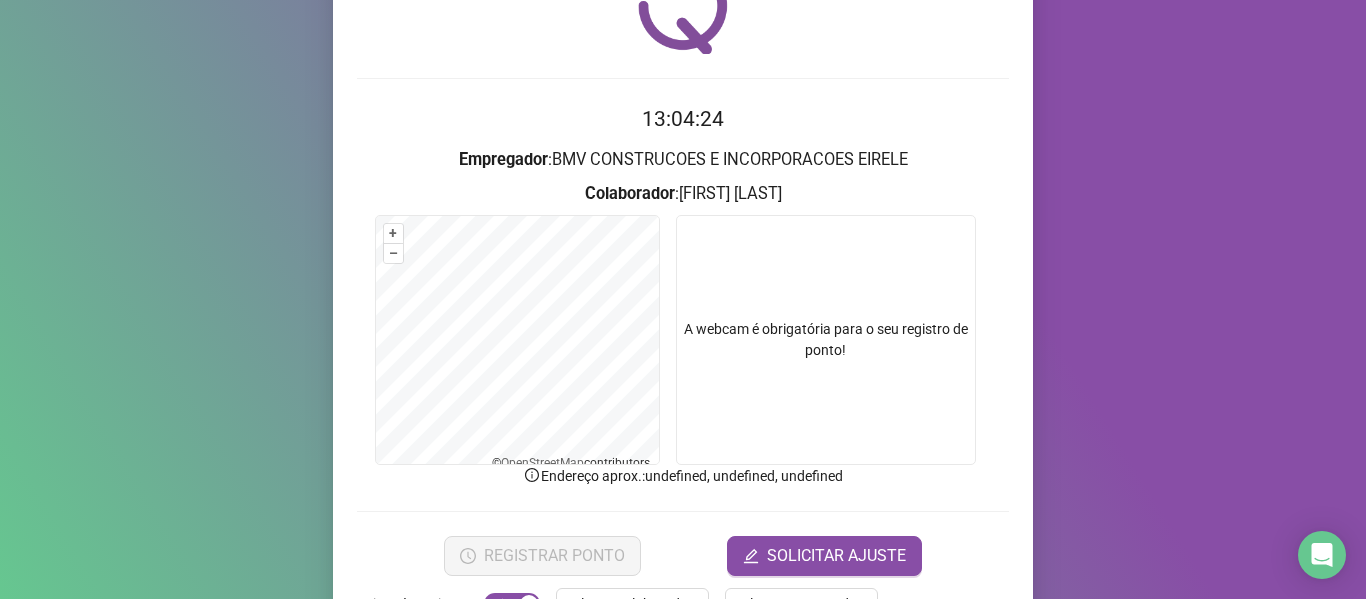 scroll, scrollTop: 176, scrollLeft: 0, axis: vertical 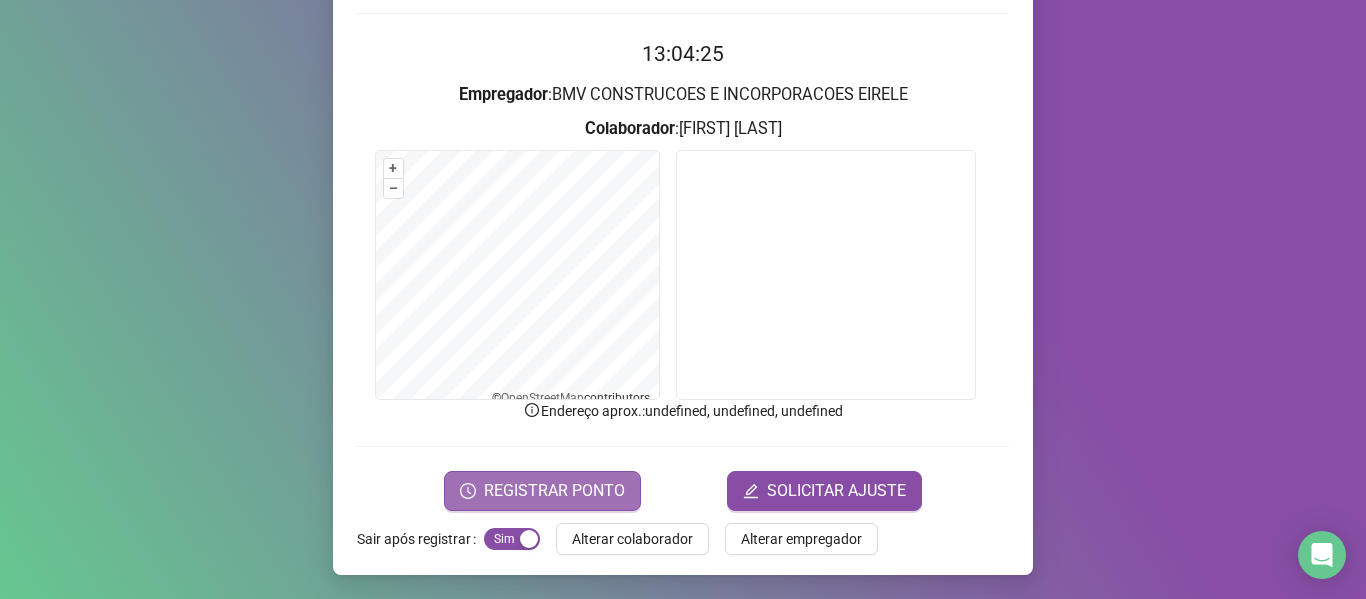 click on "REGISTRAR PONTO" at bounding box center (554, 491) 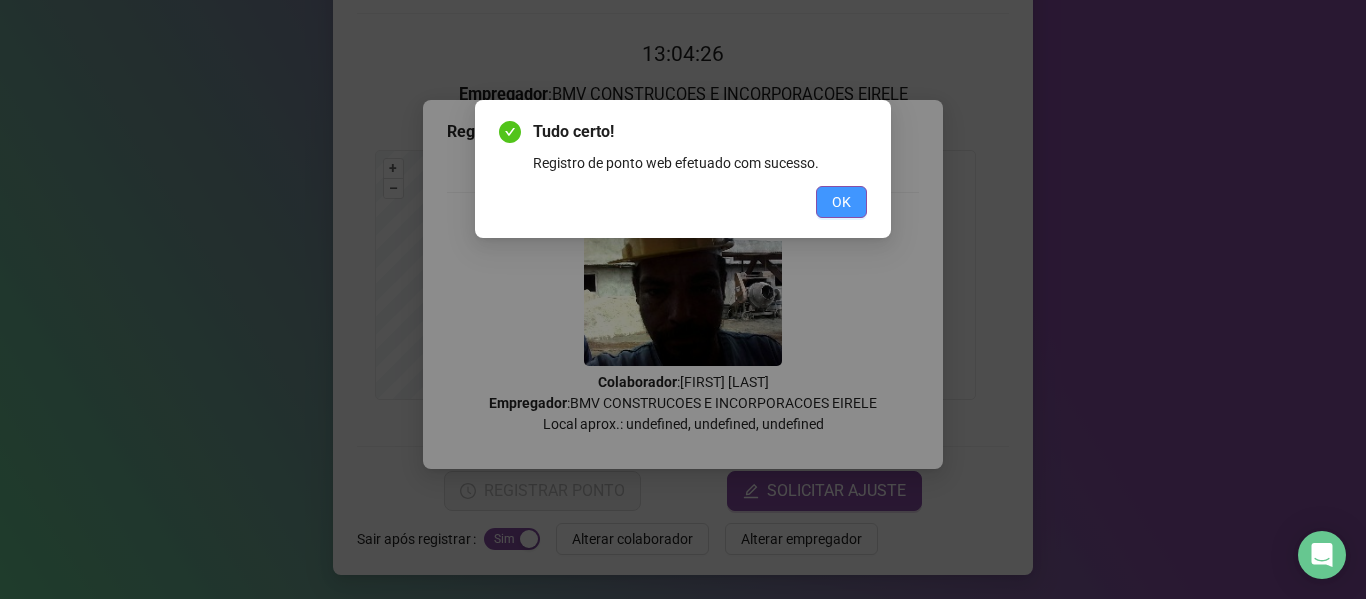 click on "OK" at bounding box center (841, 202) 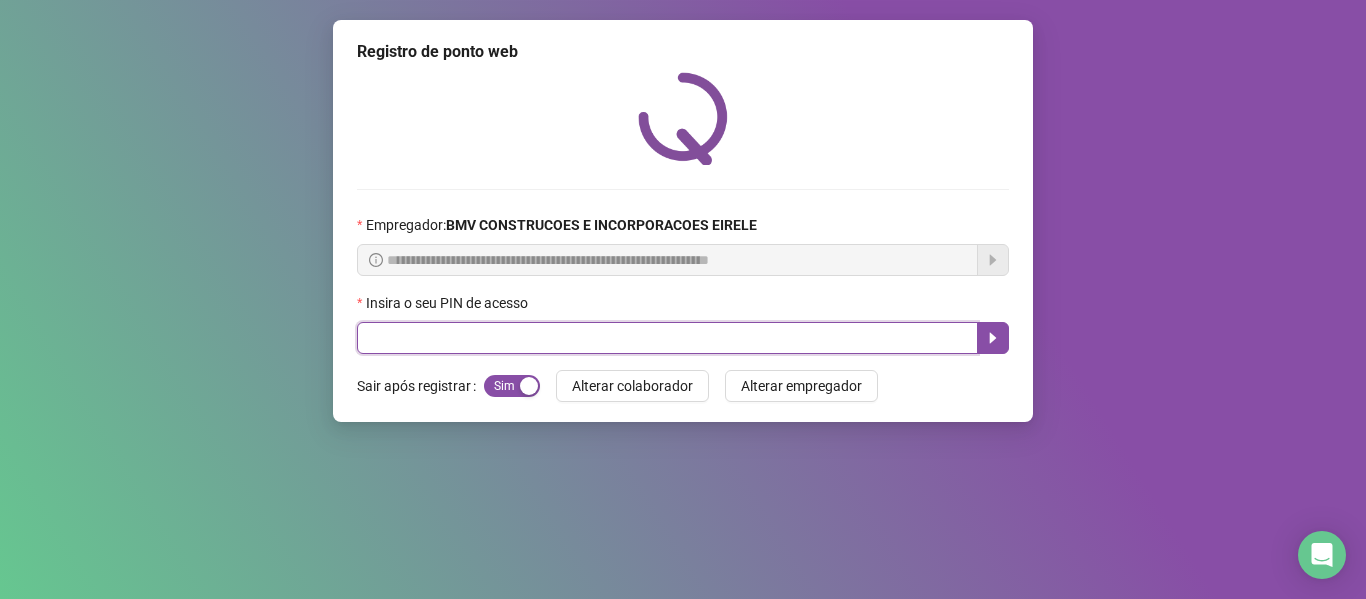 click at bounding box center (667, 338) 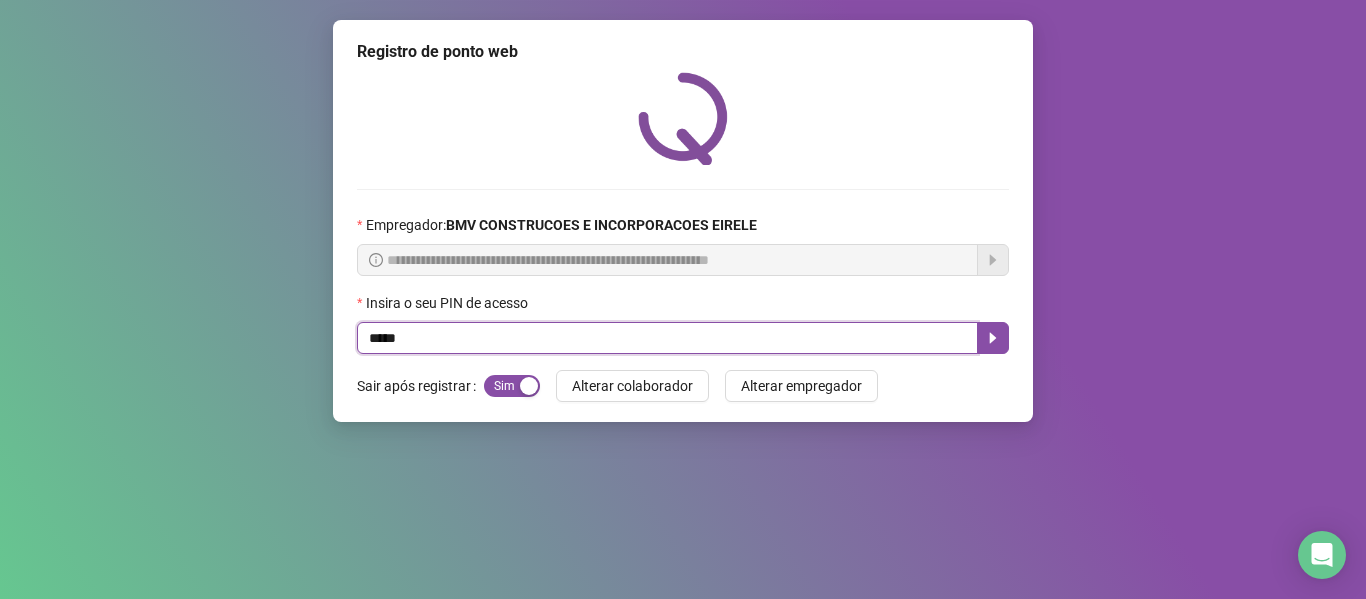 type on "*****" 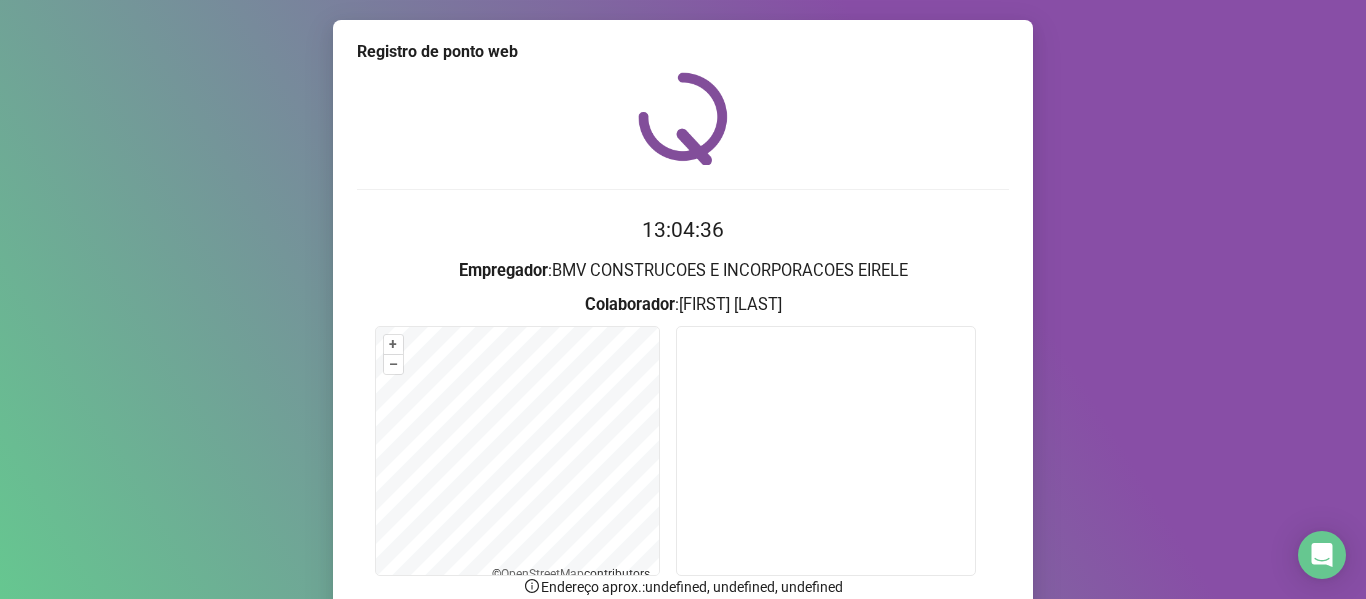 scroll, scrollTop: 176, scrollLeft: 0, axis: vertical 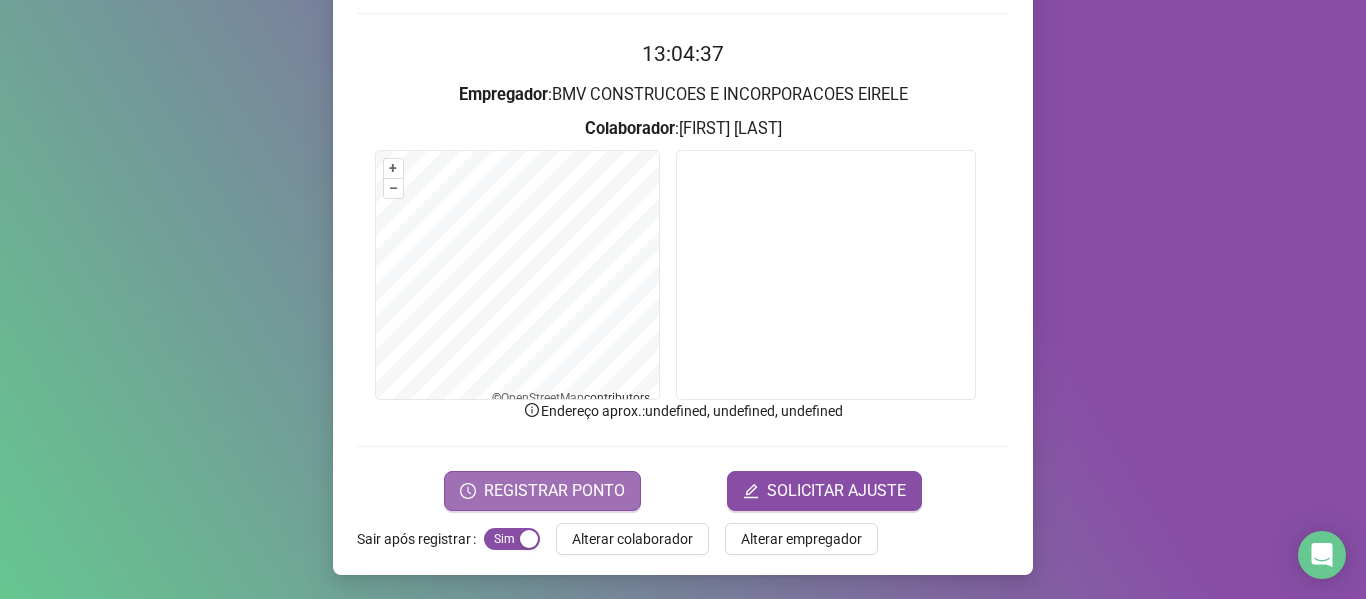 click on "REGISTRAR PONTO" at bounding box center (554, 491) 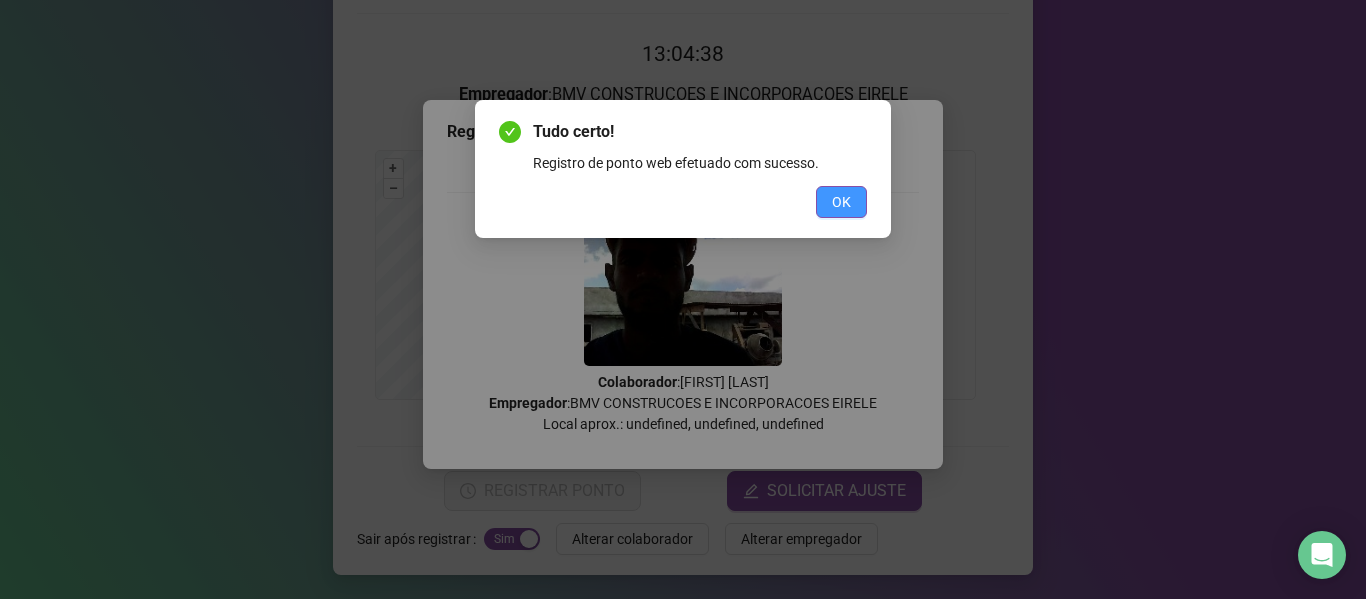 click on "OK" at bounding box center [841, 202] 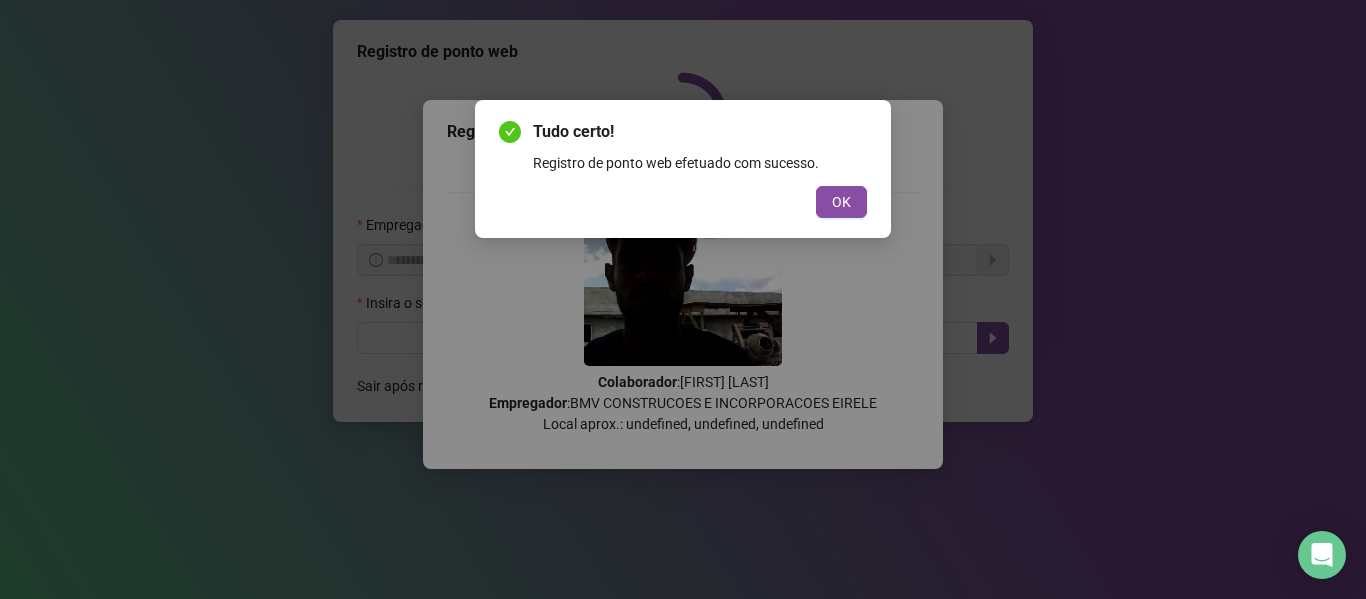 scroll, scrollTop: 0, scrollLeft: 0, axis: both 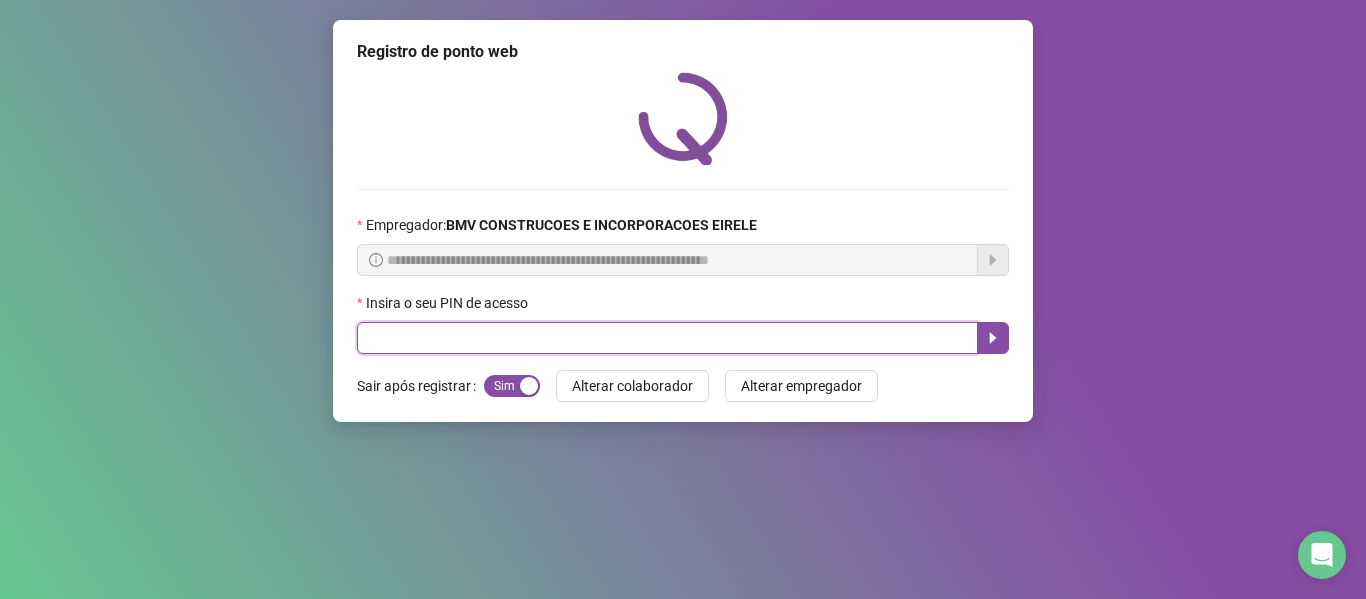 click at bounding box center (667, 338) 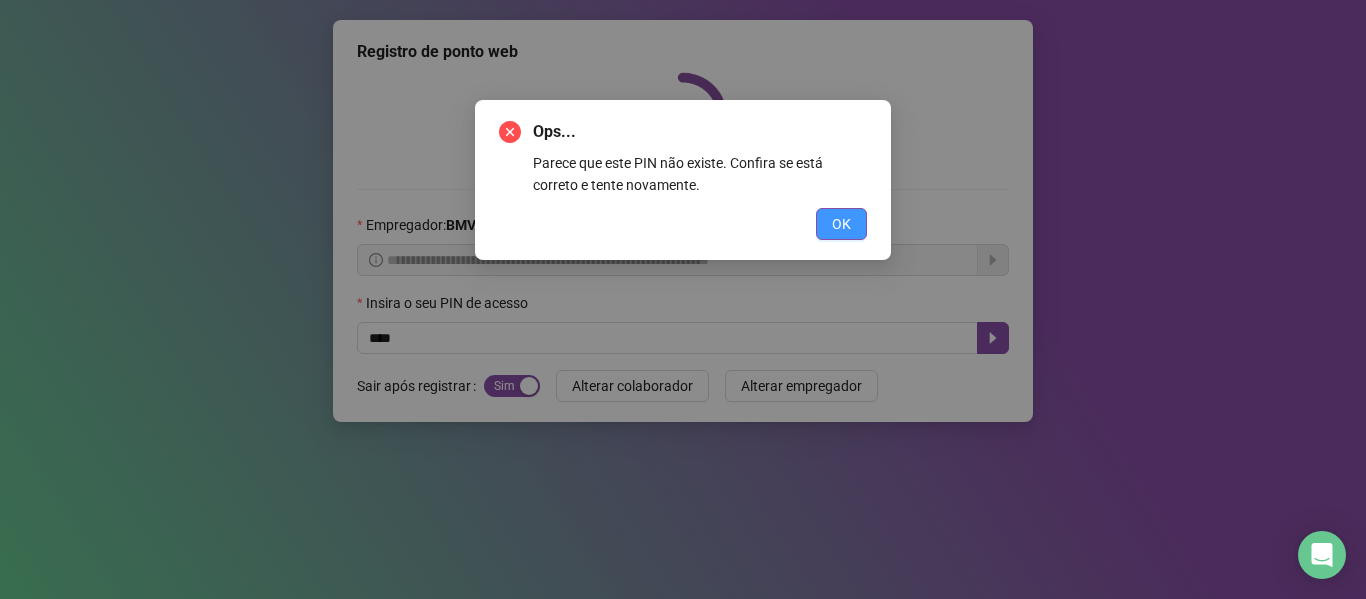 click on "OK" at bounding box center [841, 224] 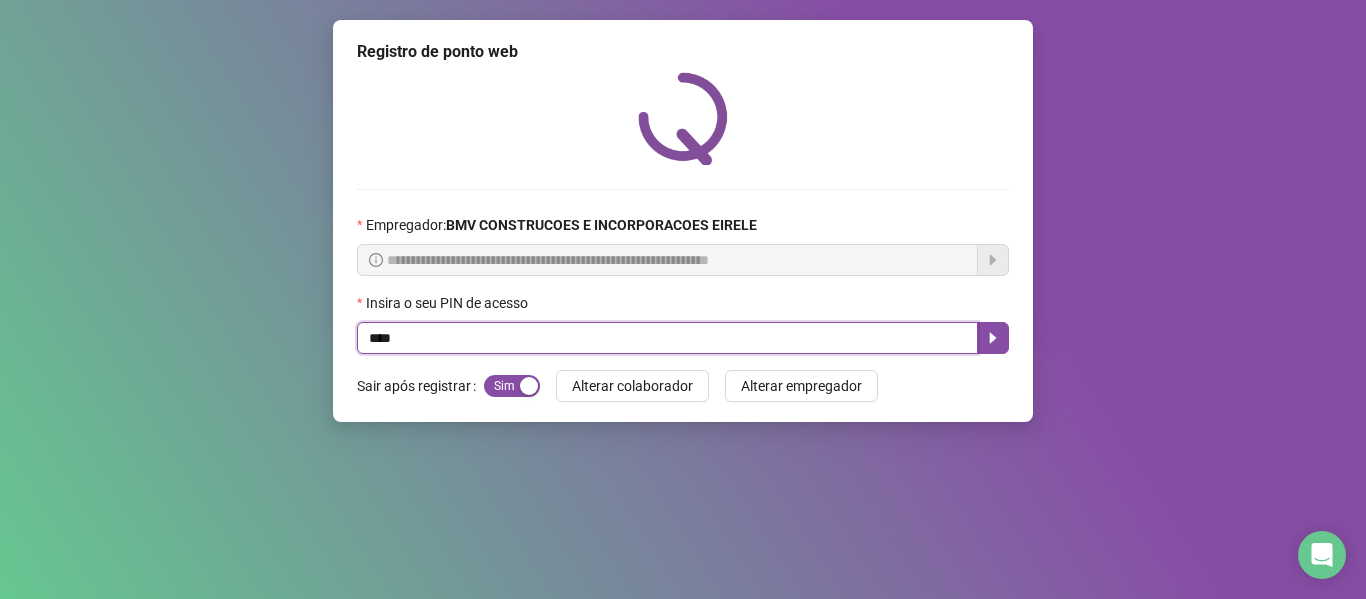 drag, startPoint x: 478, startPoint y: 327, endPoint x: 168, endPoint y: 363, distance: 312.0833 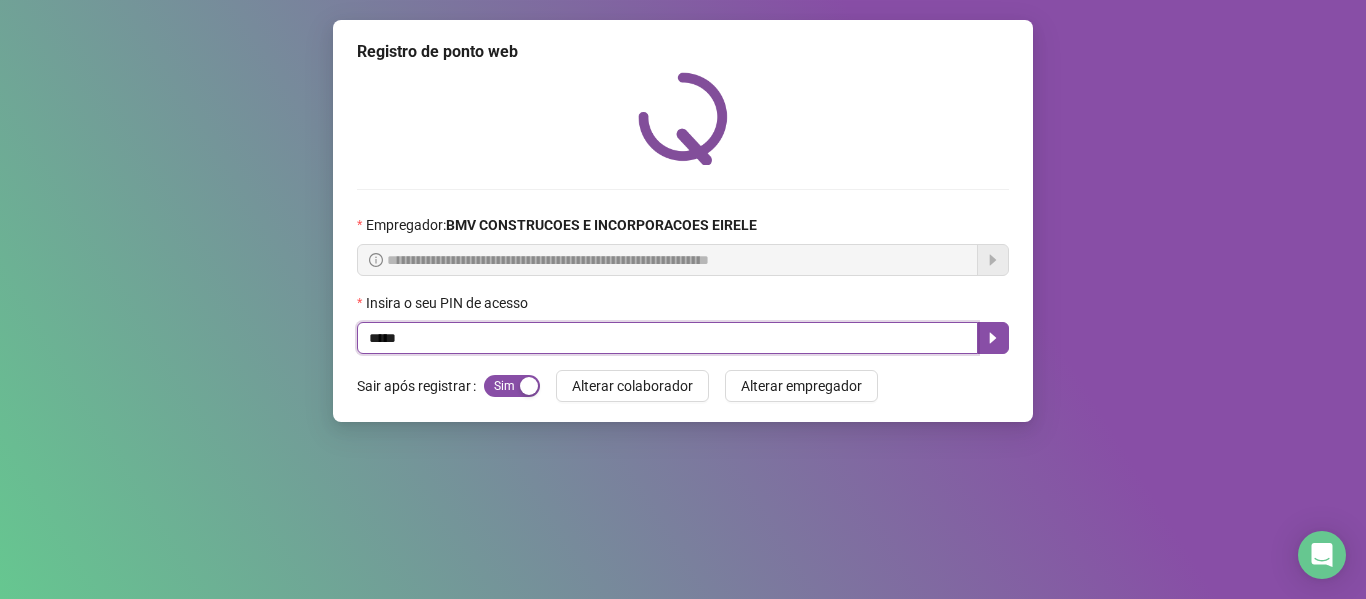 type on "*****" 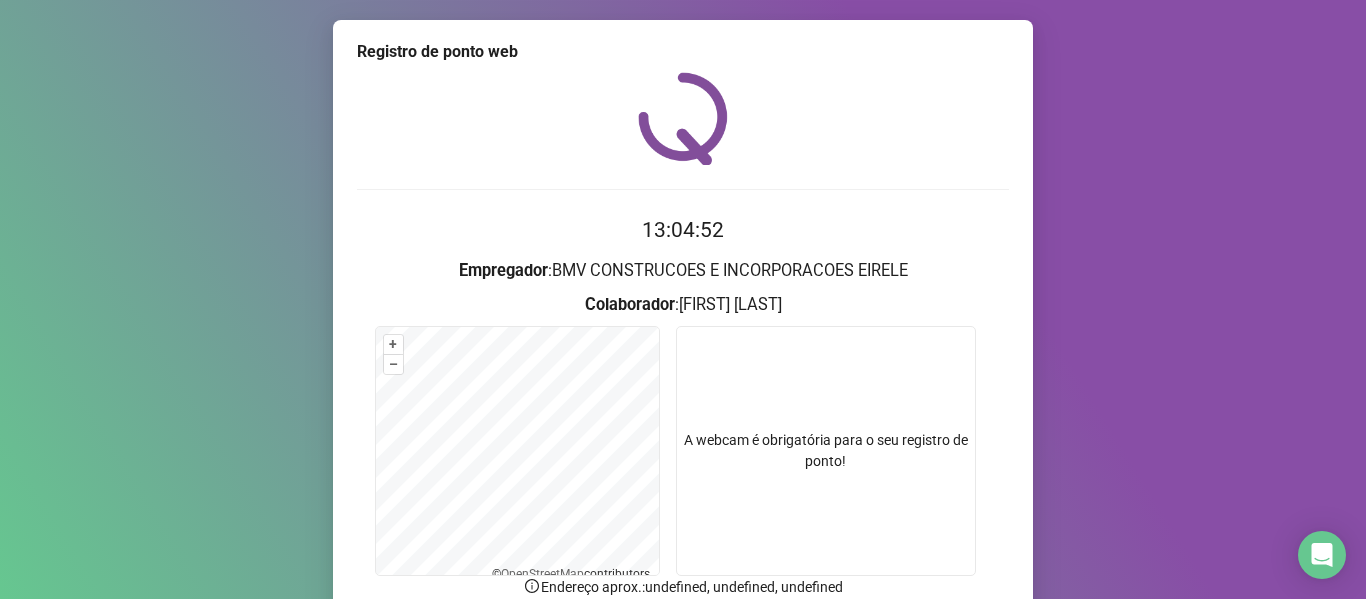 scroll, scrollTop: 176, scrollLeft: 0, axis: vertical 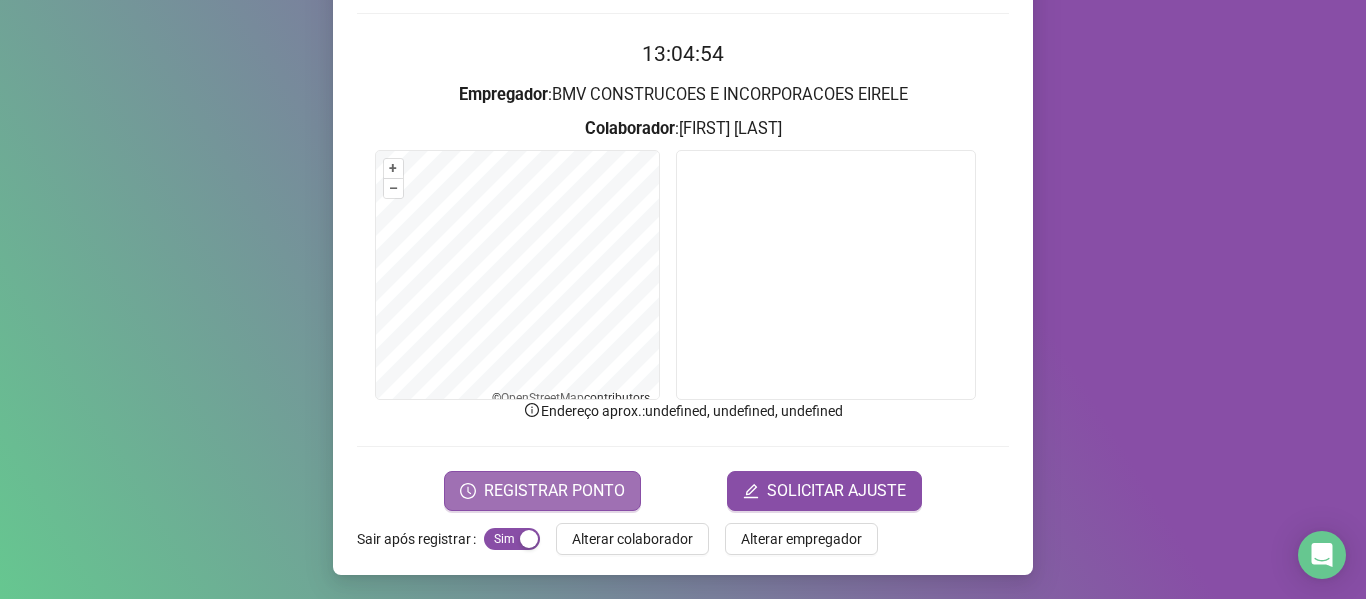 click on "REGISTRAR PONTO" at bounding box center (554, 491) 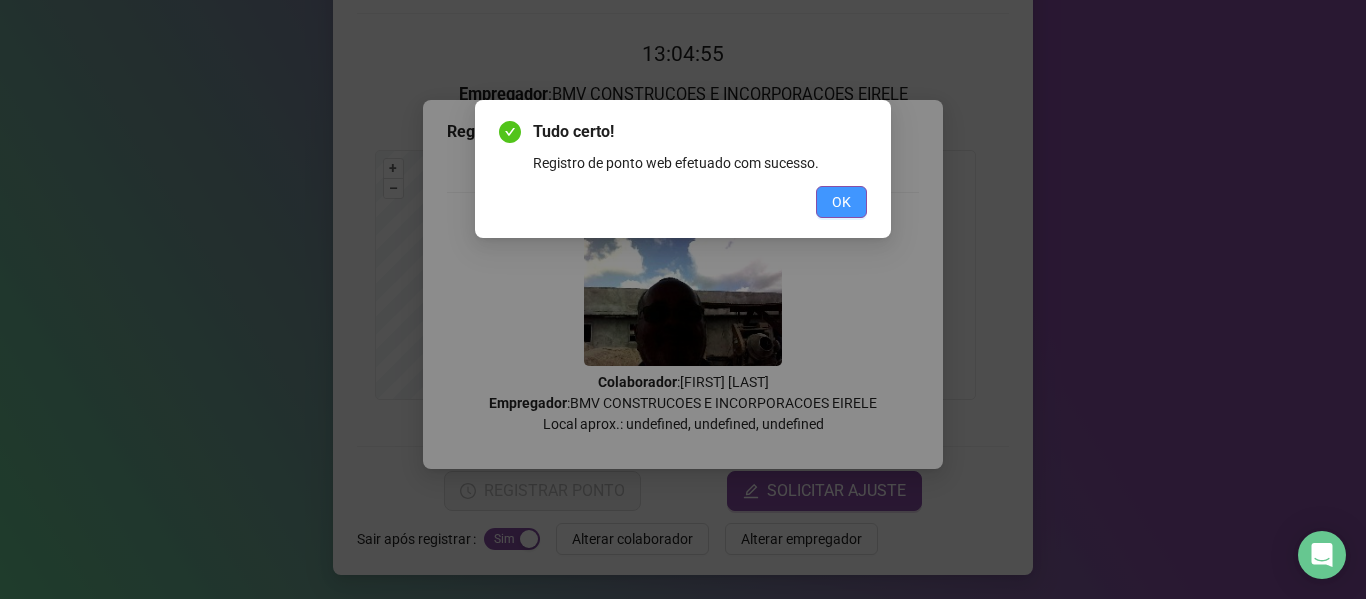 click on "OK" at bounding box center [841, 202] 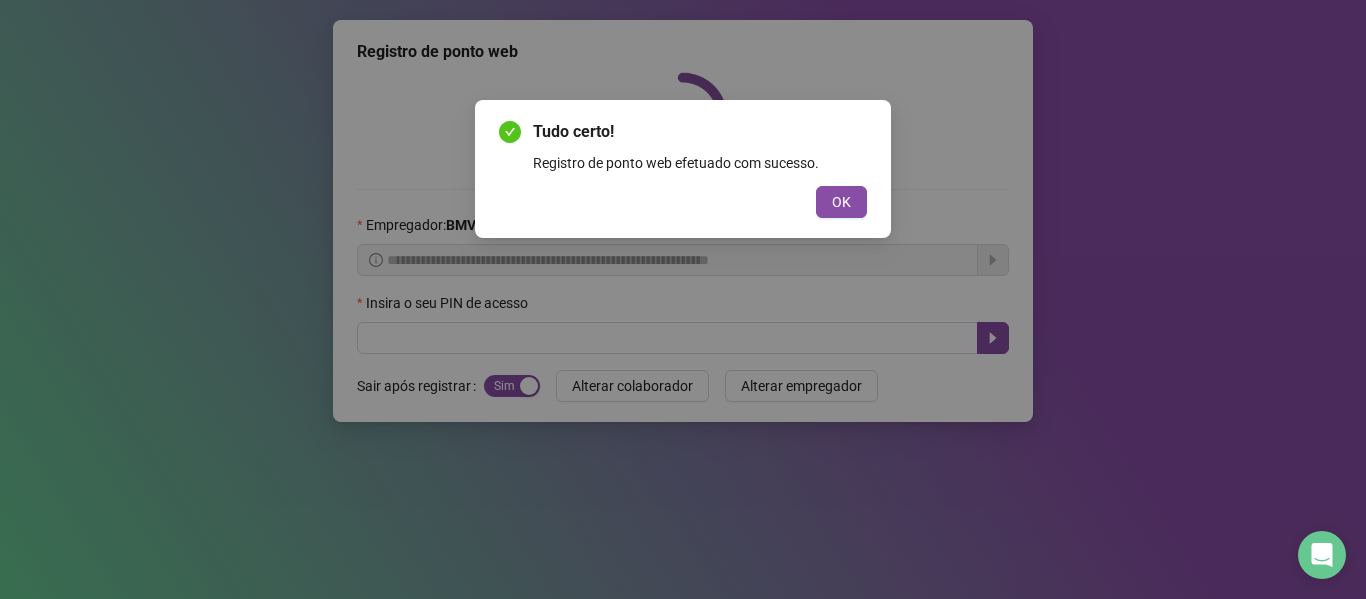 scroll, scrollTop: 0, scrollLeft: 0, axis: both 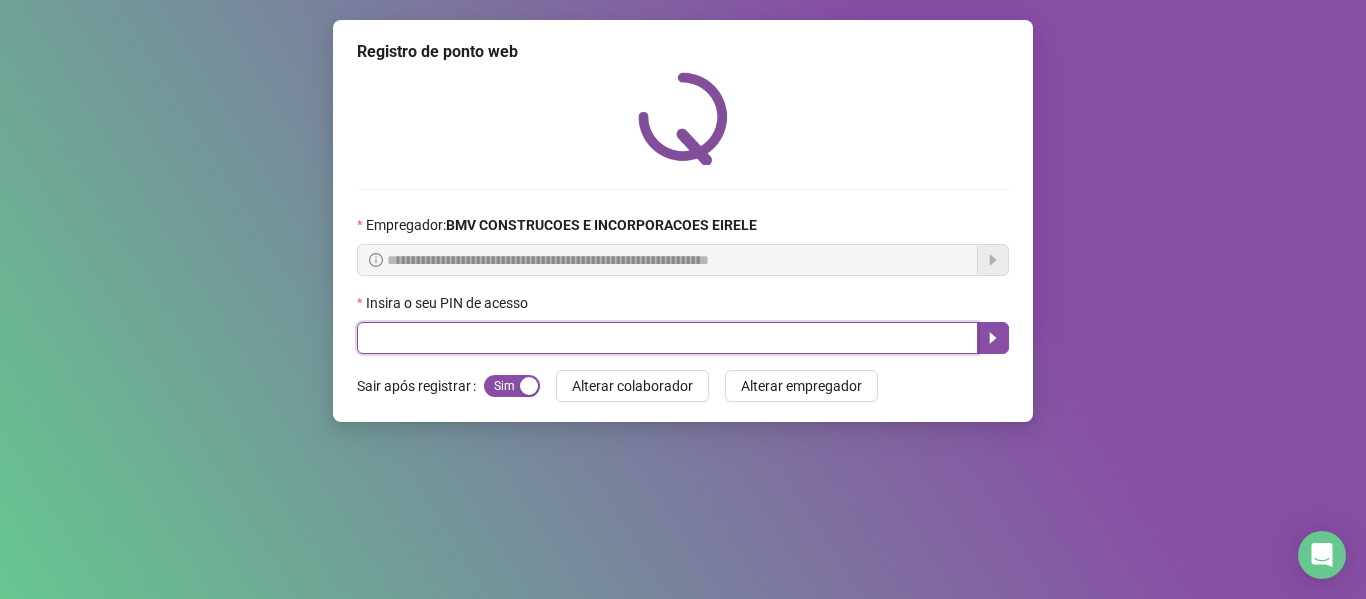 click at bounding box center [667, 338] 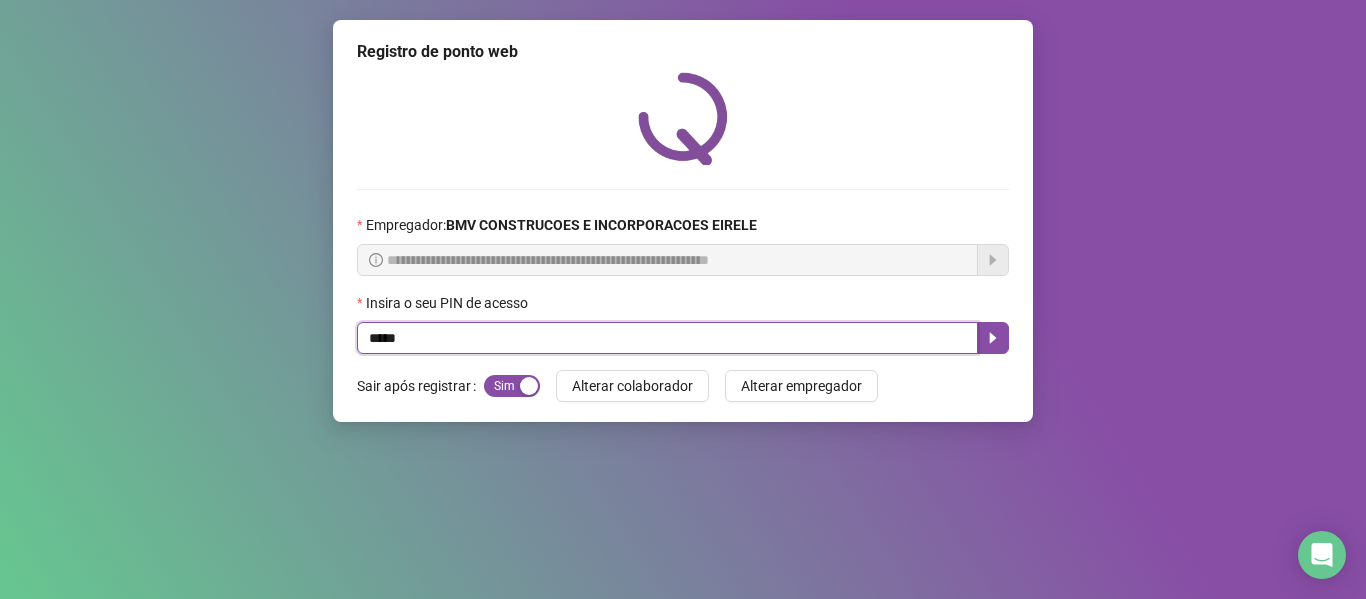 type on "*****" 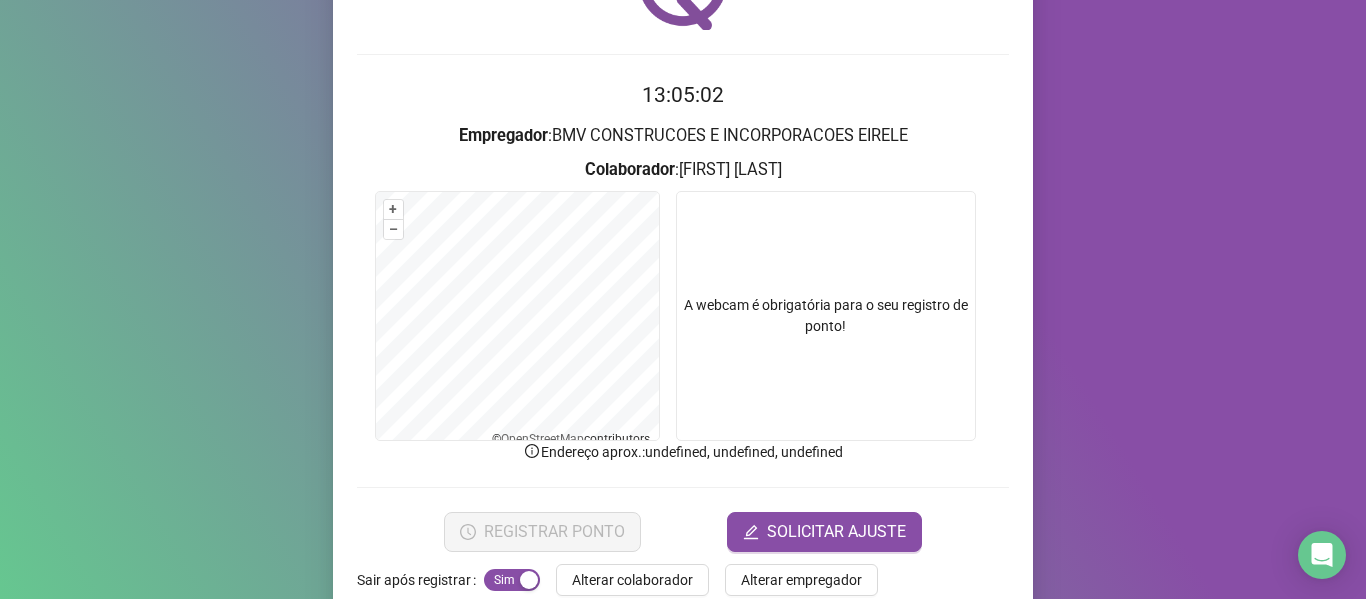scroll, scrollTop: 176, scrollLeft: 0, axis: vertical 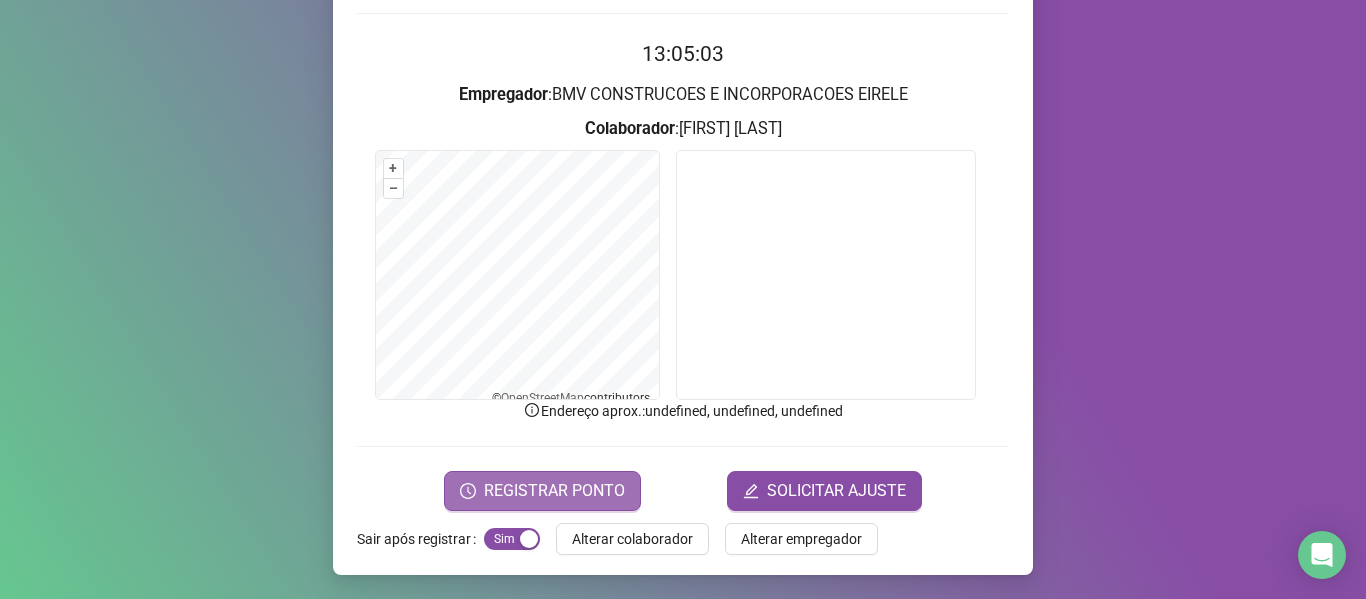 click on "REGISTRAR PONTO" at bounding box center (554, 491) 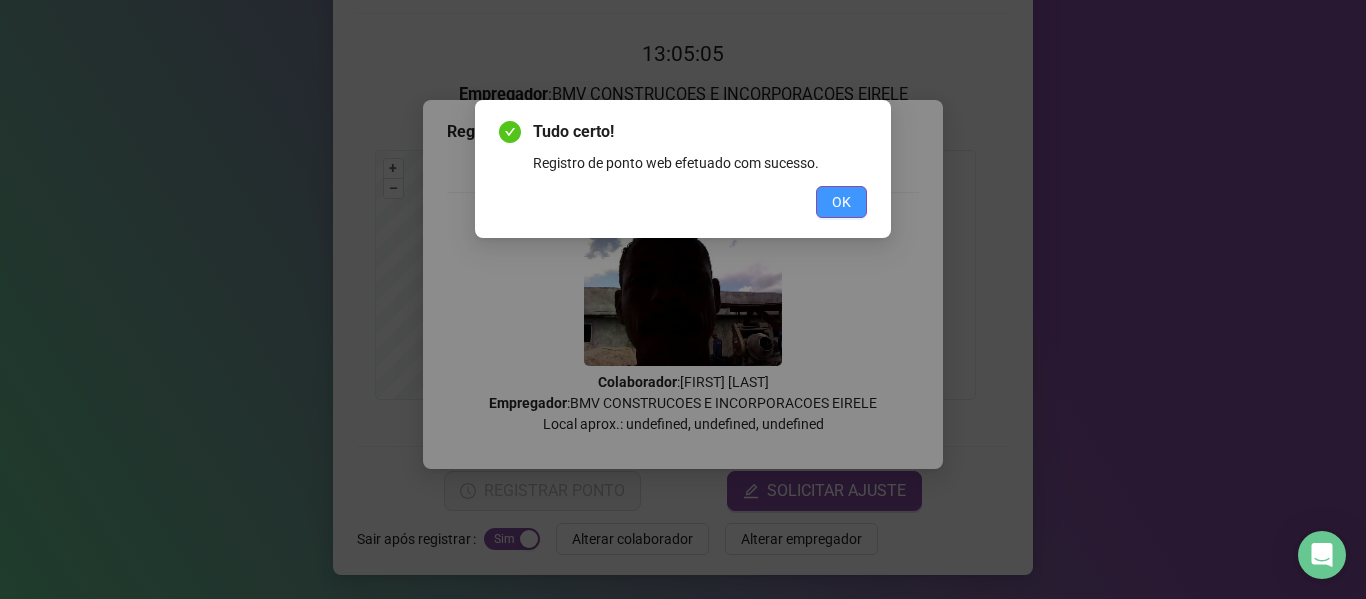 click on "OK" at bounding box center (841, 202) 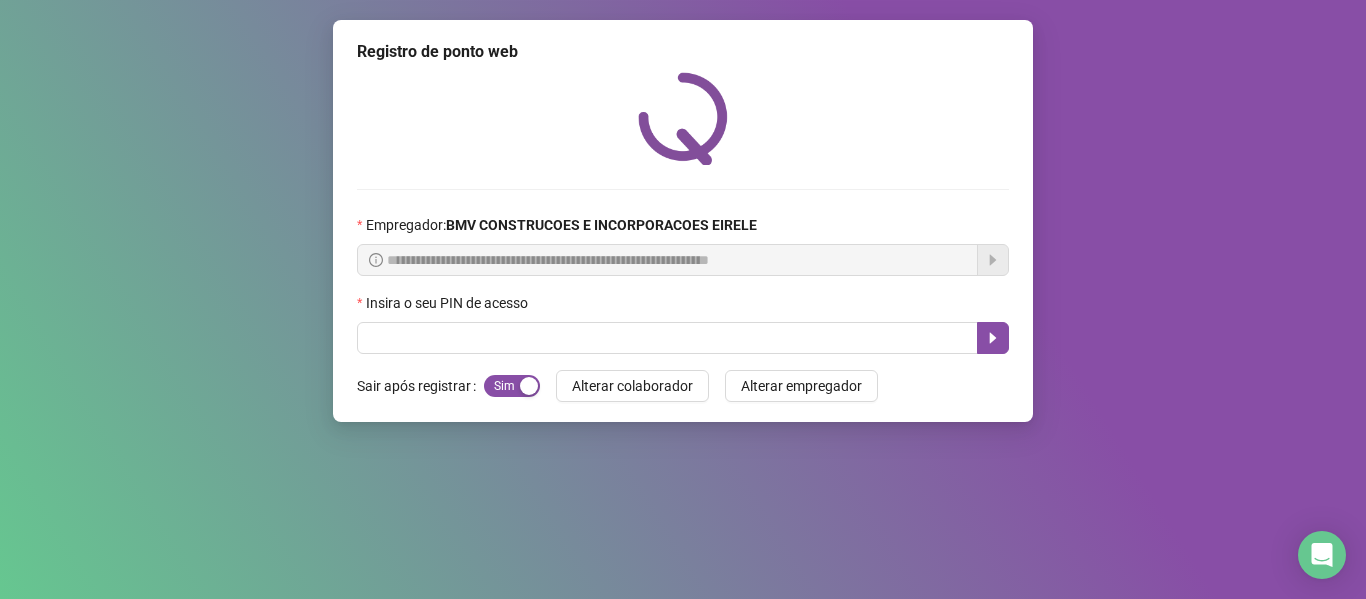 scroll, scrollTop: 0, scrollLeft: 0, axis: both 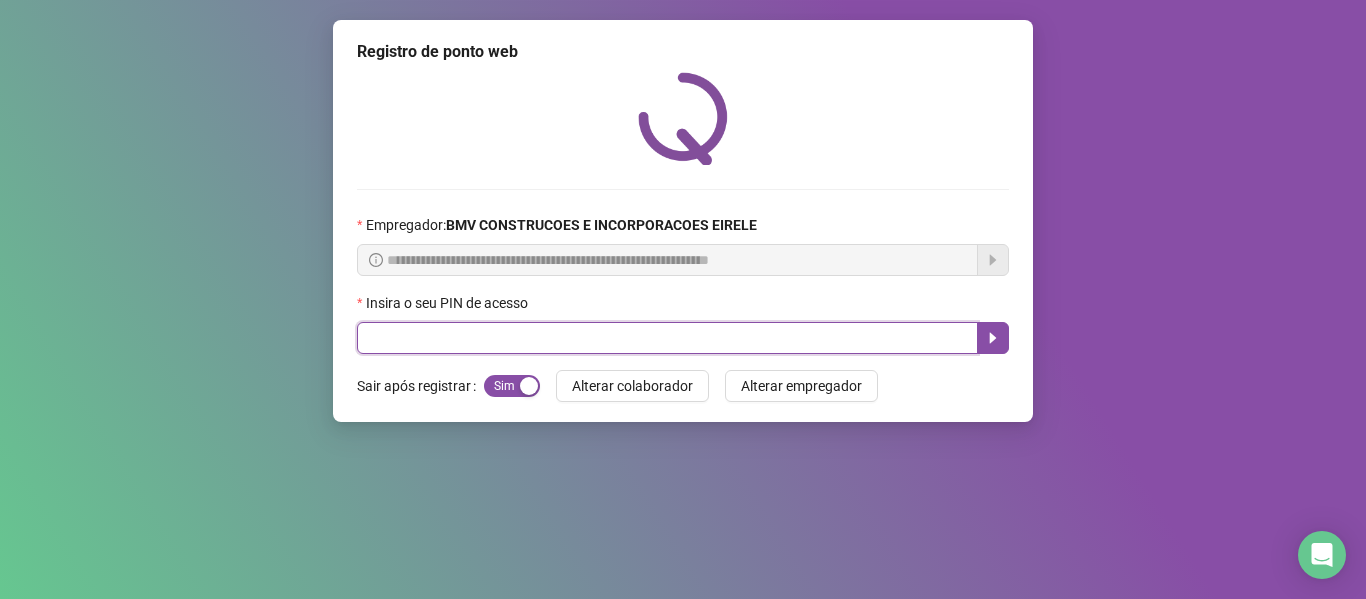 click at bounding box center (667, 338) 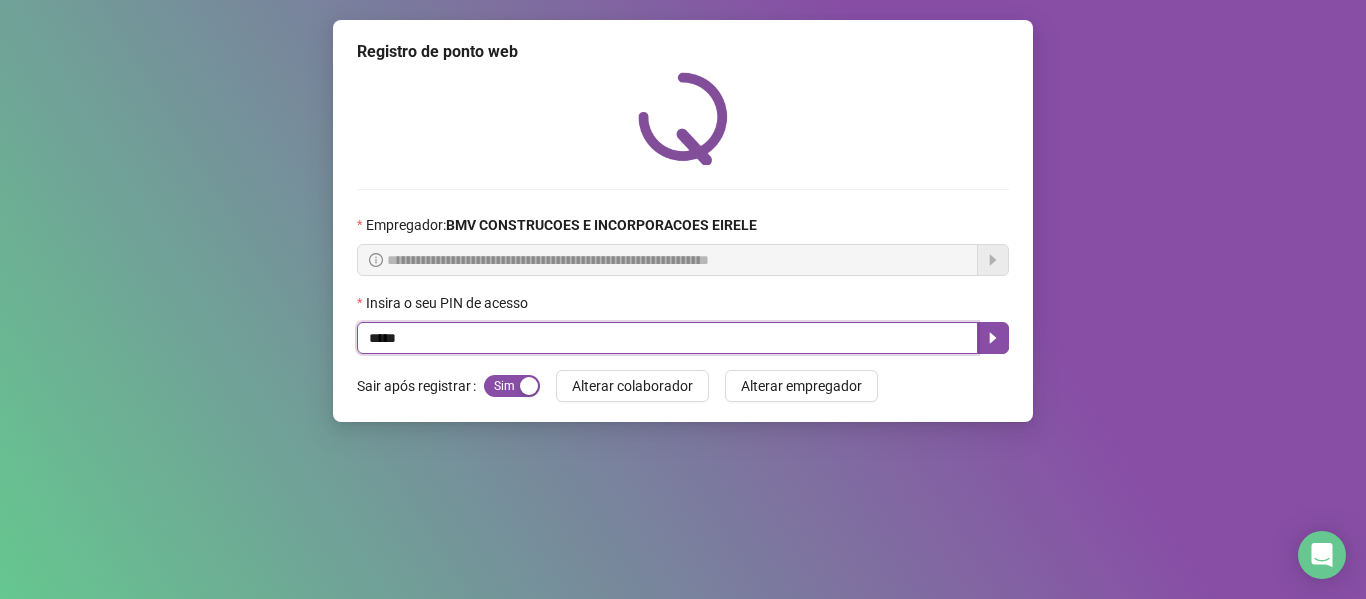 type on "*****" 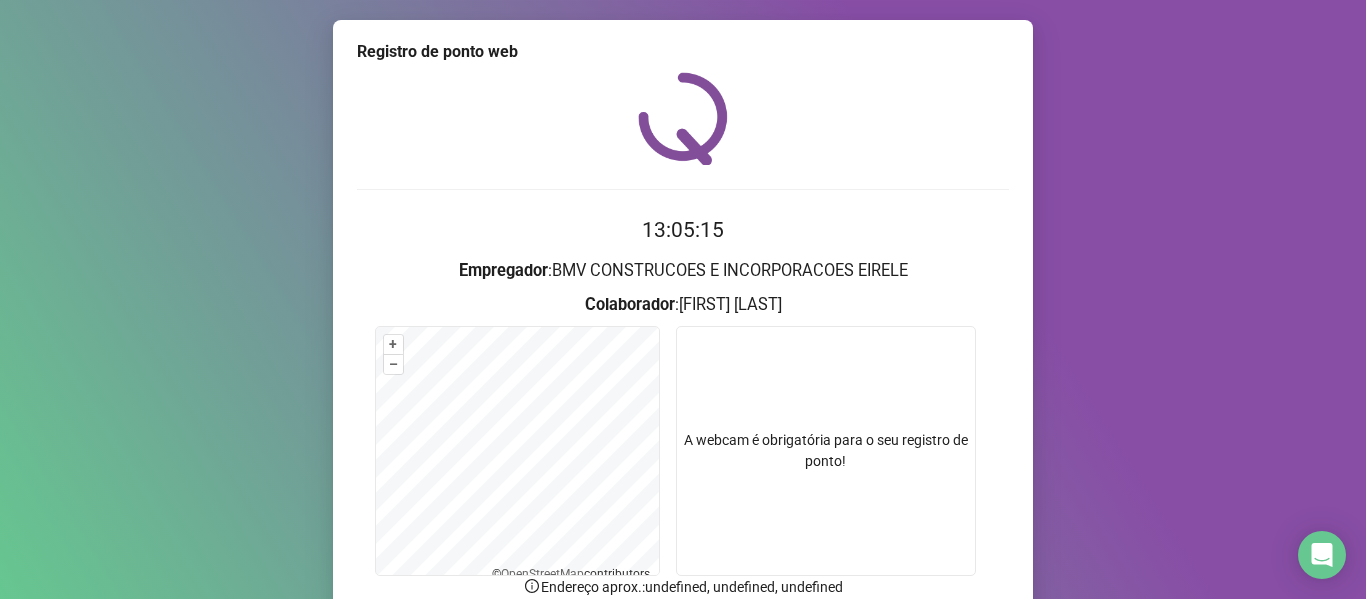 scroll, scrollTop: 176, scrollLeft: 0, axis: vertical 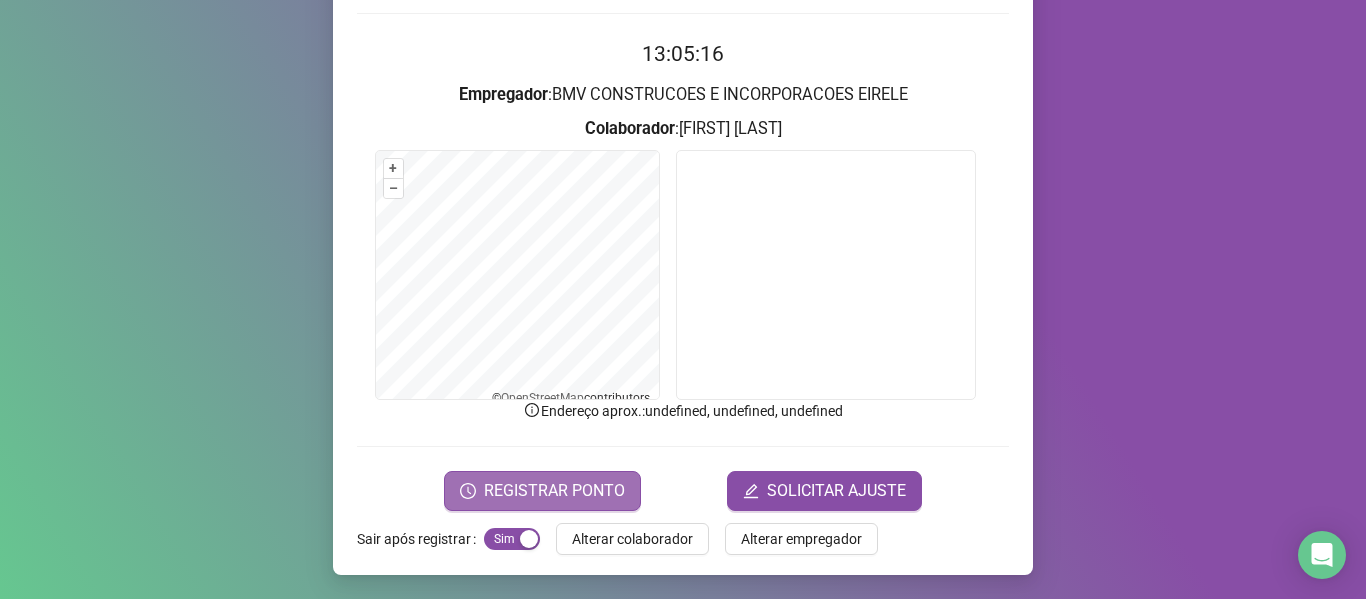 click on "REGISTRAR PONTO" at bounding box center (554, 491) 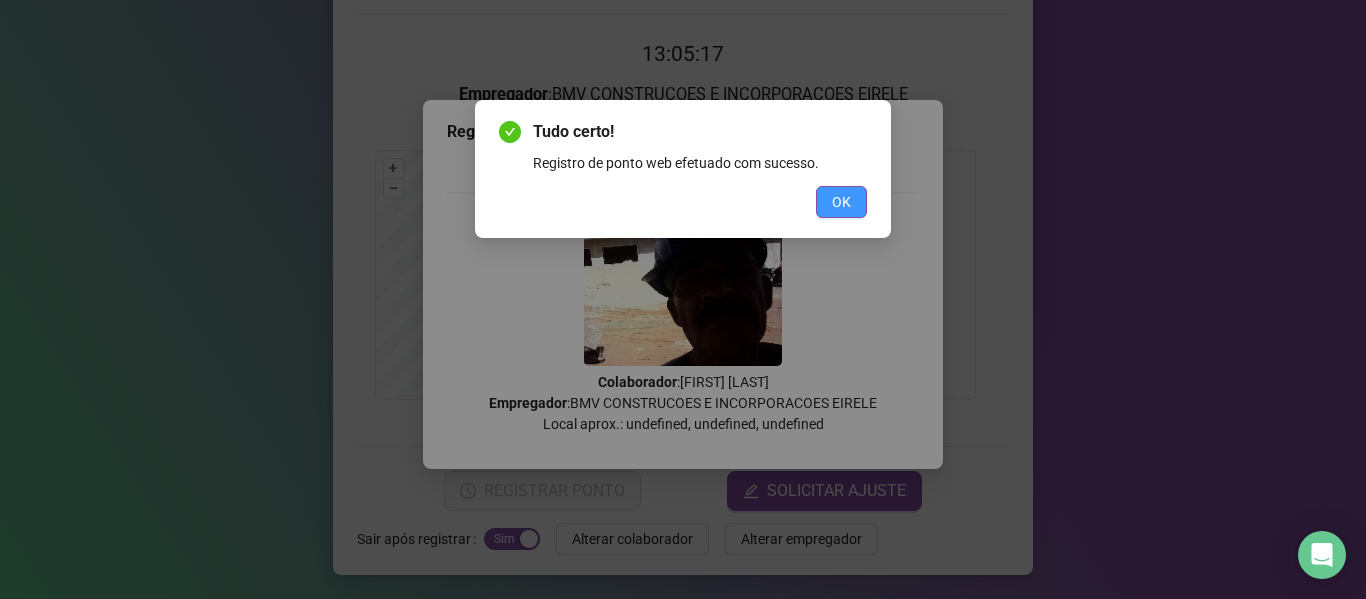 click on "OK" at bounding box center (841, 202) 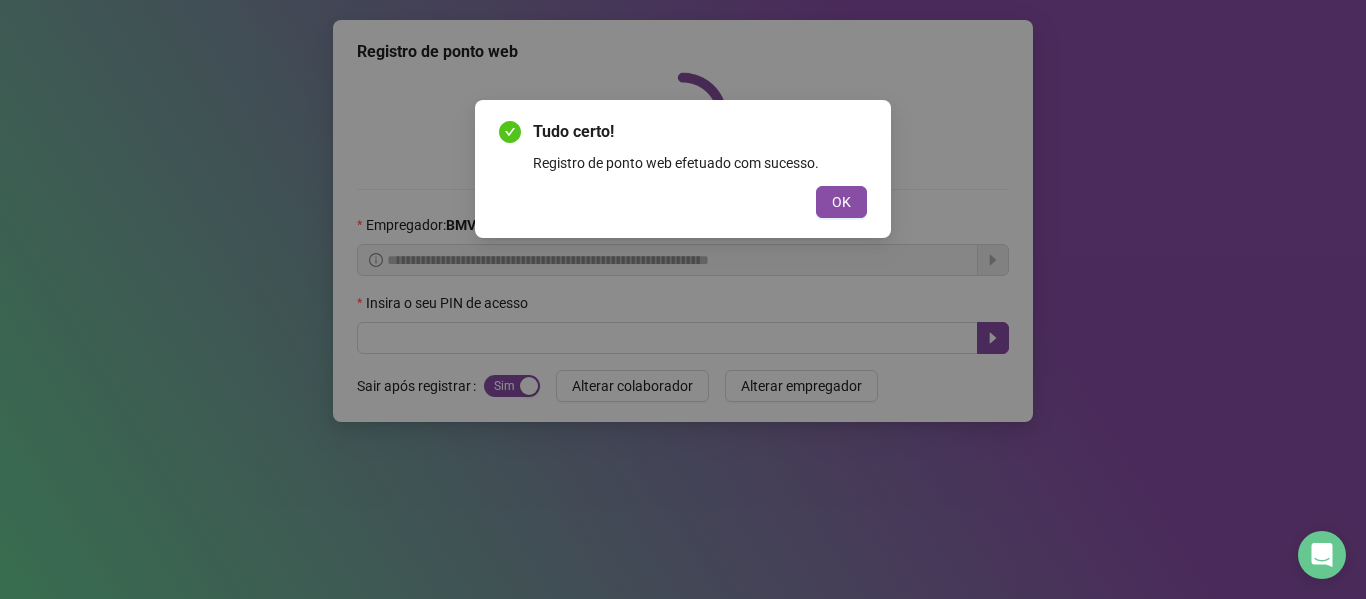 scroll, scrollTop: 0, scrollLeft: 0, axis: both 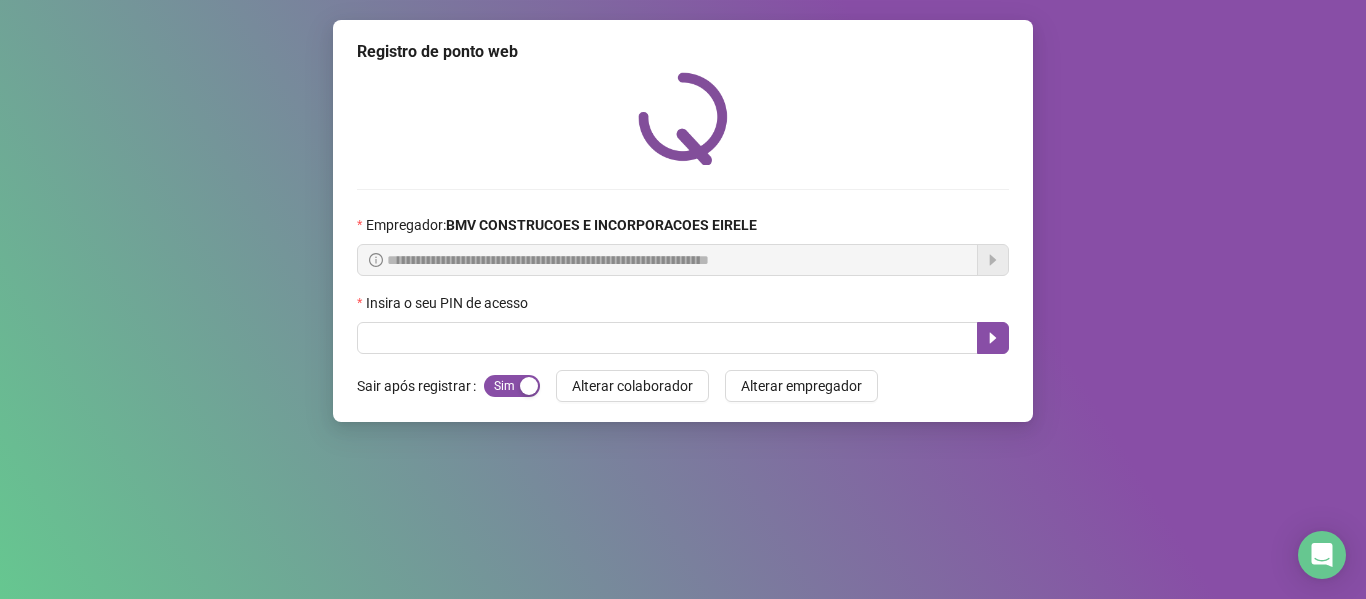click on "**********" at bounding box center (683, 221) 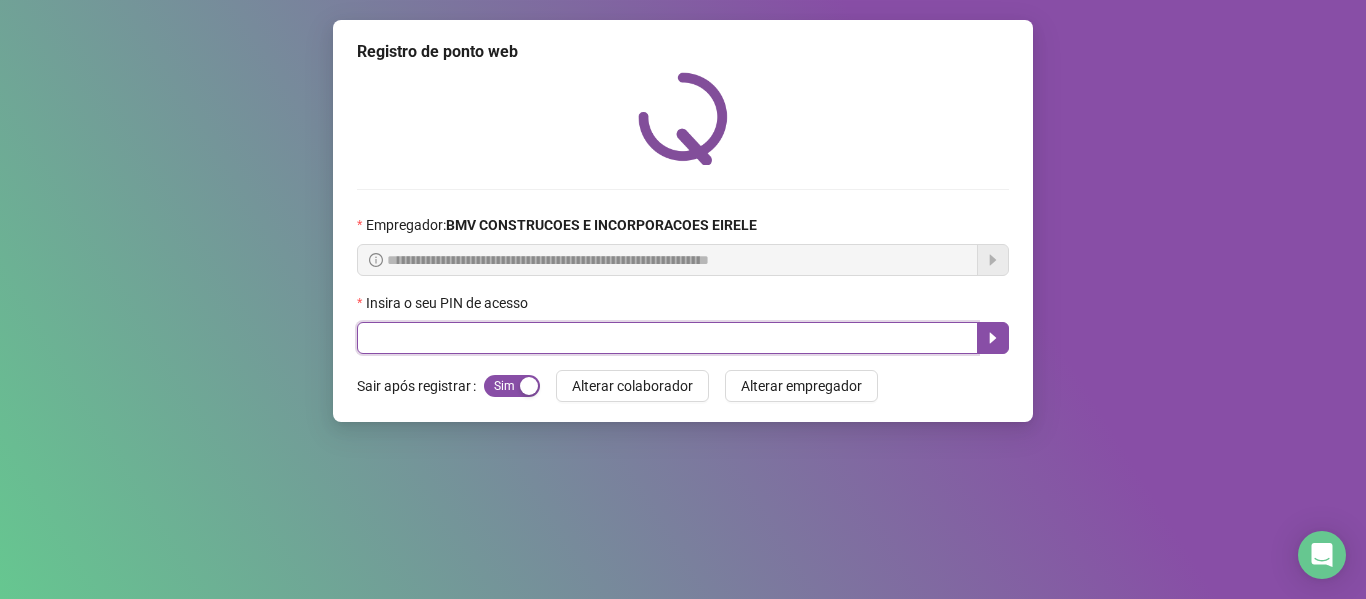 click at bounding box center [667, 338] 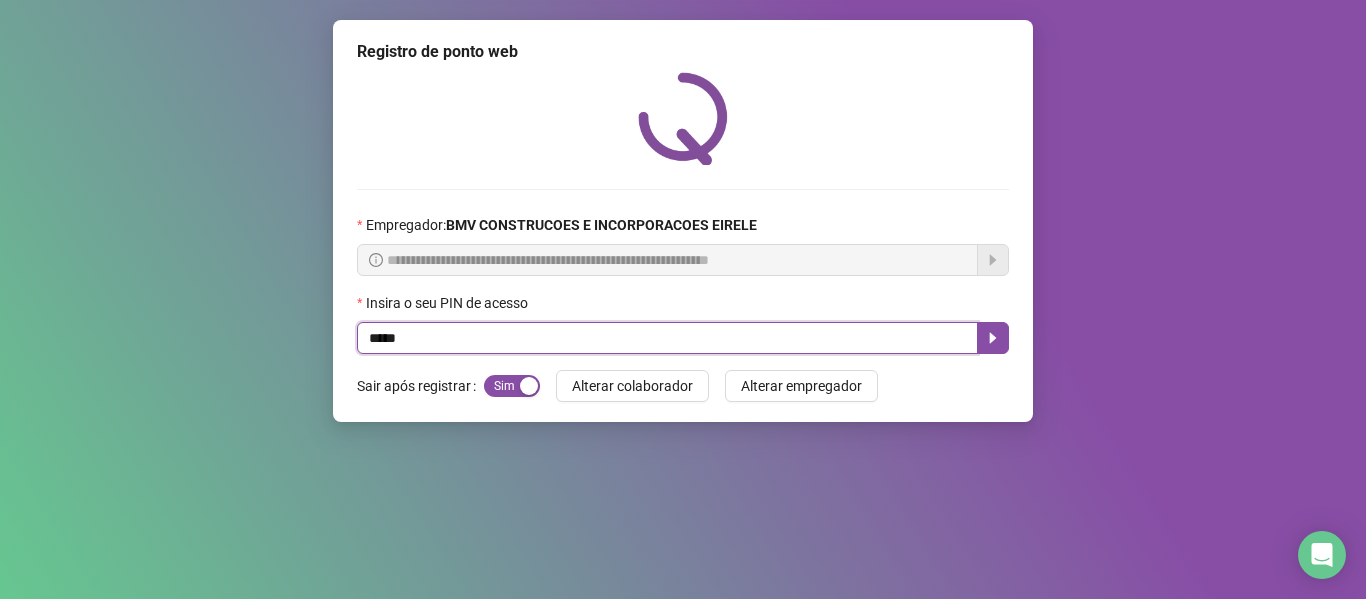type on "*****" 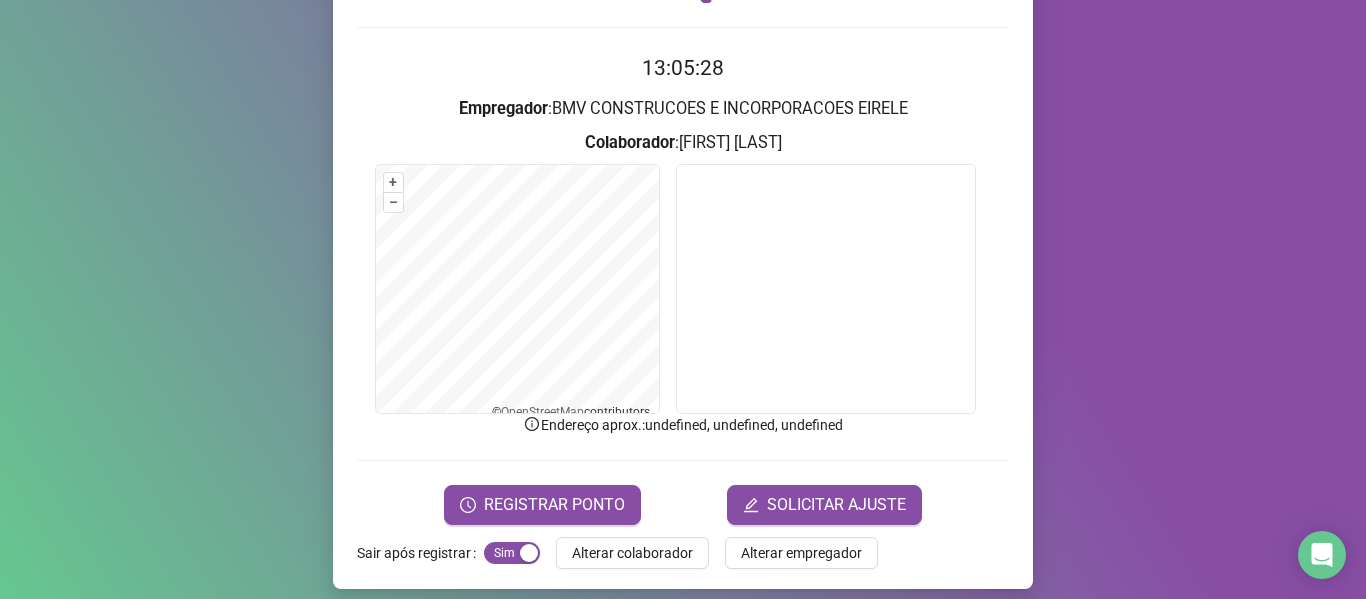 scroll, scrollTop: 176, scrollLeft: 0, axis: vertical 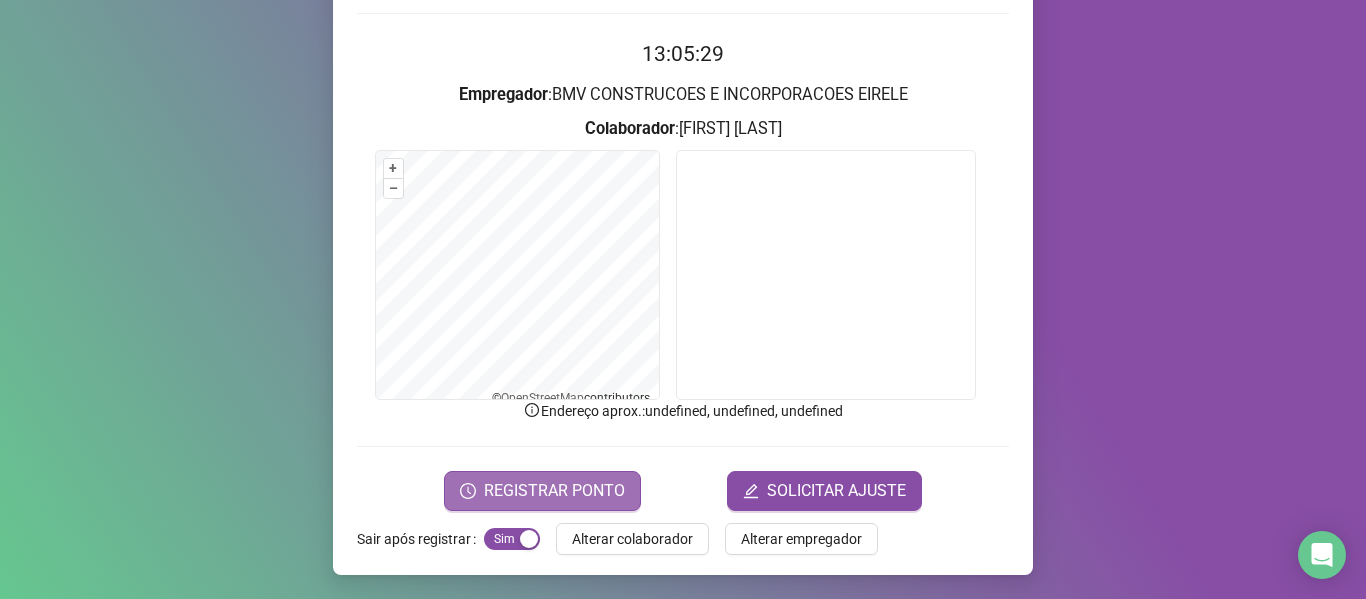 click on "REGISTRAR PONTO" at bounding box center [554, 491] 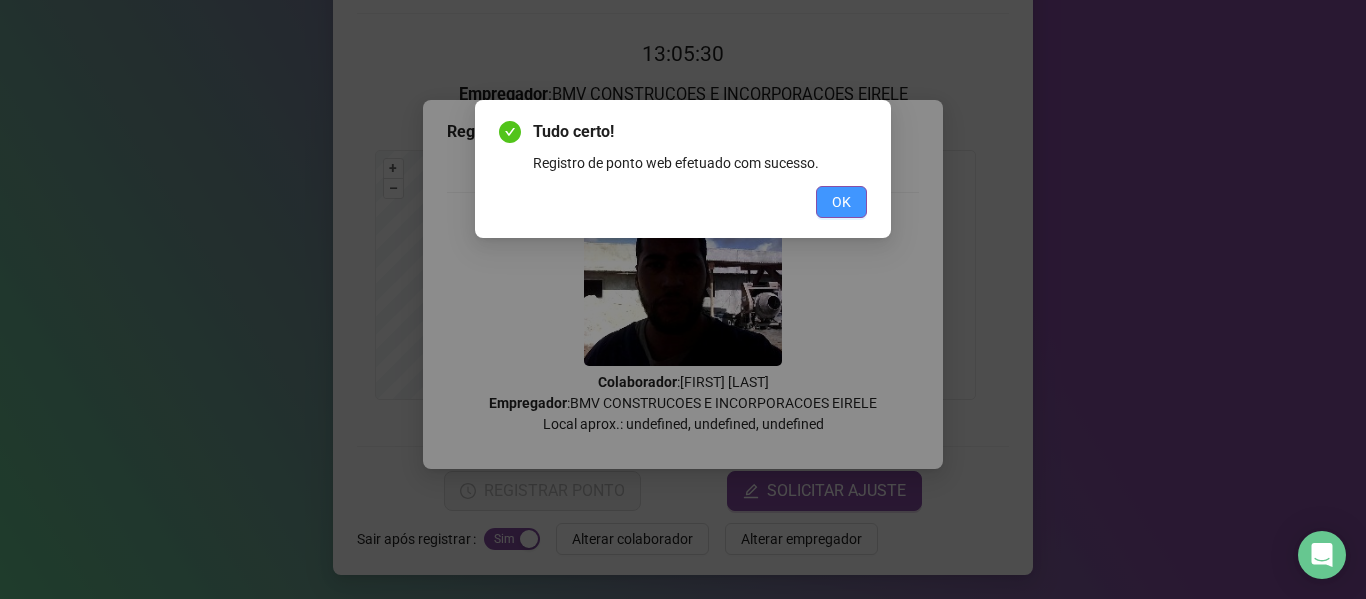 click on "OK" at bounding box center (841, 202) 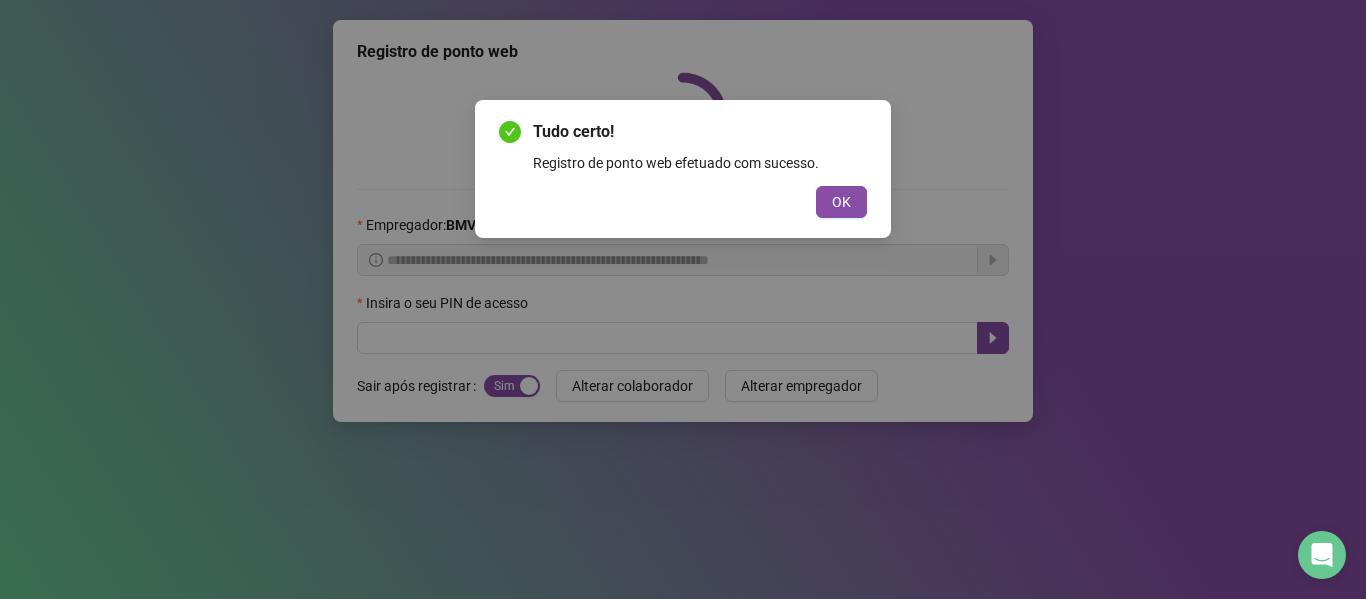 scroll, scrollTop: 0, scrollLeft: 0, axis: both 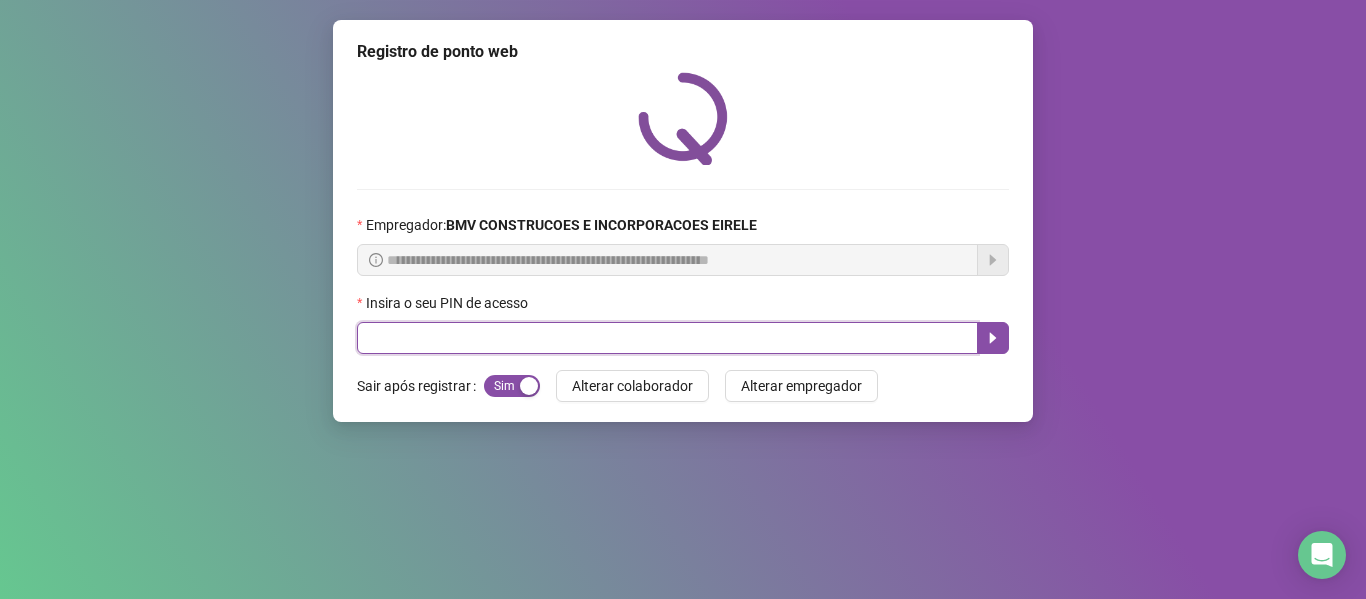 click at bounding box center (667, 338) 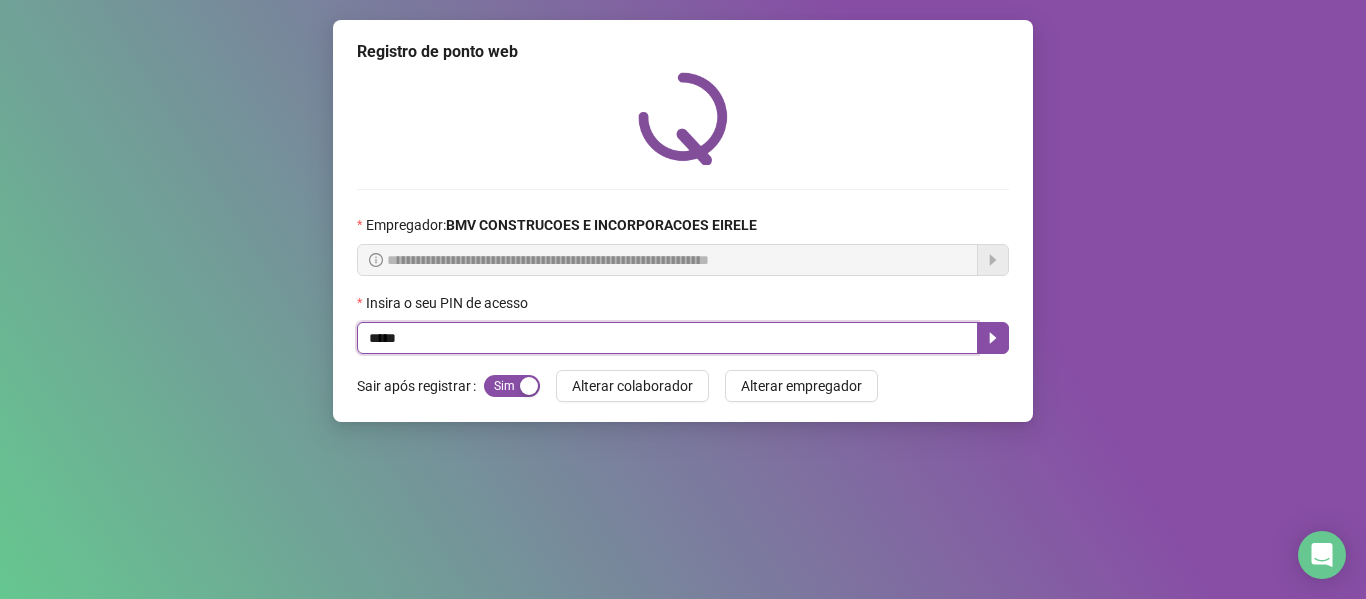 type on "*****" 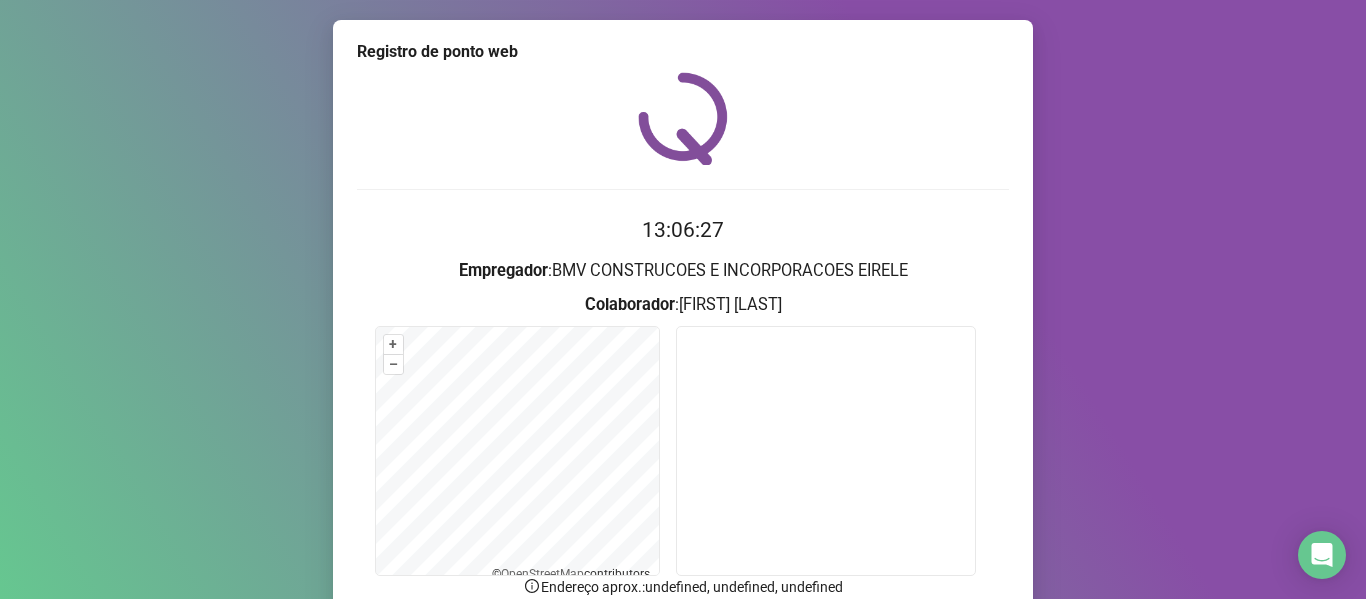 scroll, scrollTop: 176, scrollLeft: 0, axis: vertical 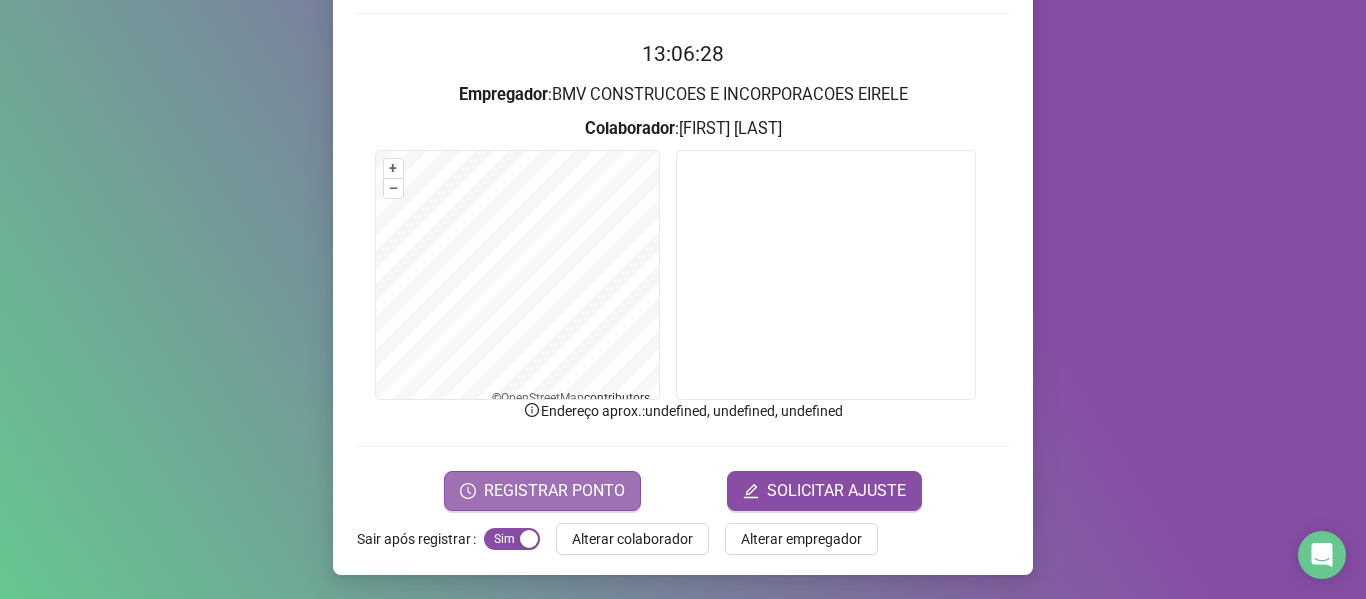 click on "REGISTRAR PONTO" at bounding box center (554, 491) 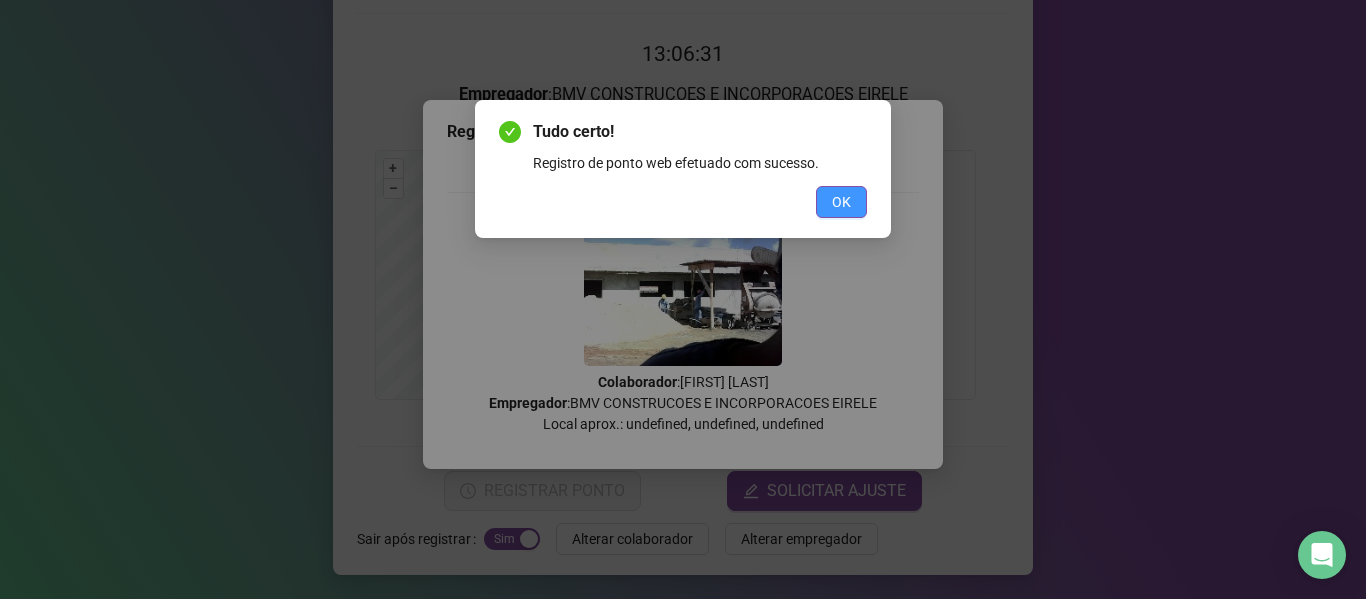 click on "OK" at bounding box center [841, 202] 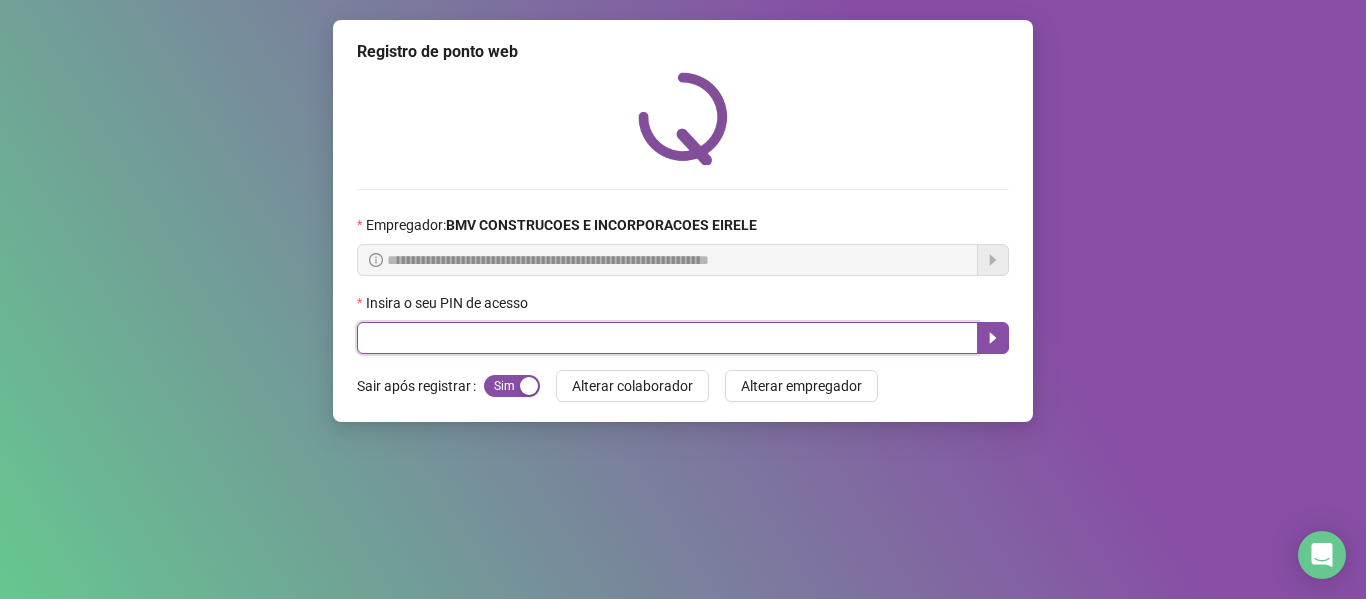 click at bounding box center [667, 338] 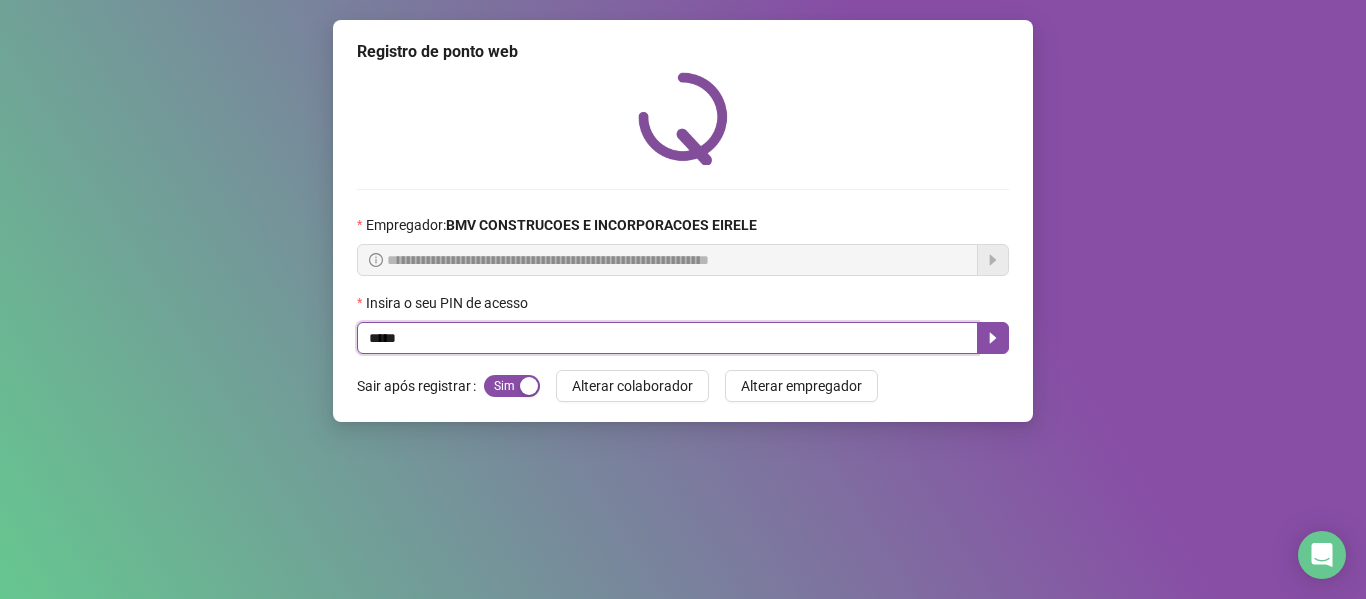 type on "*****" 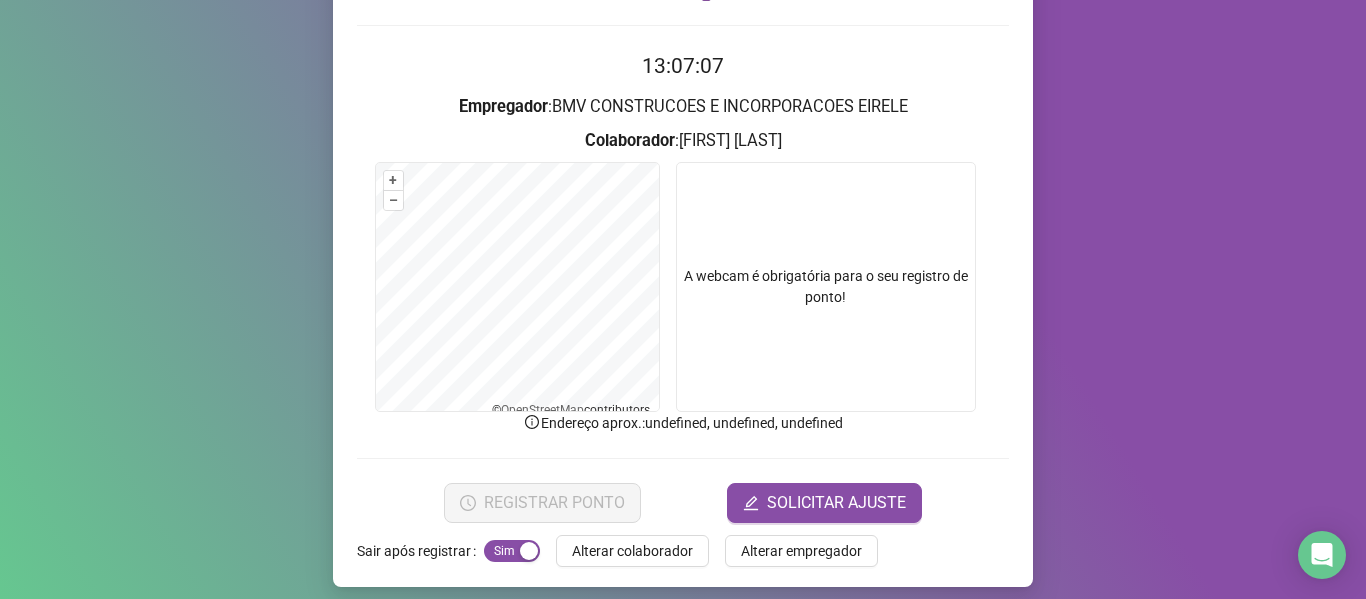scroll, scrollTop: 176, scrollLeft: 0, axis: vertical 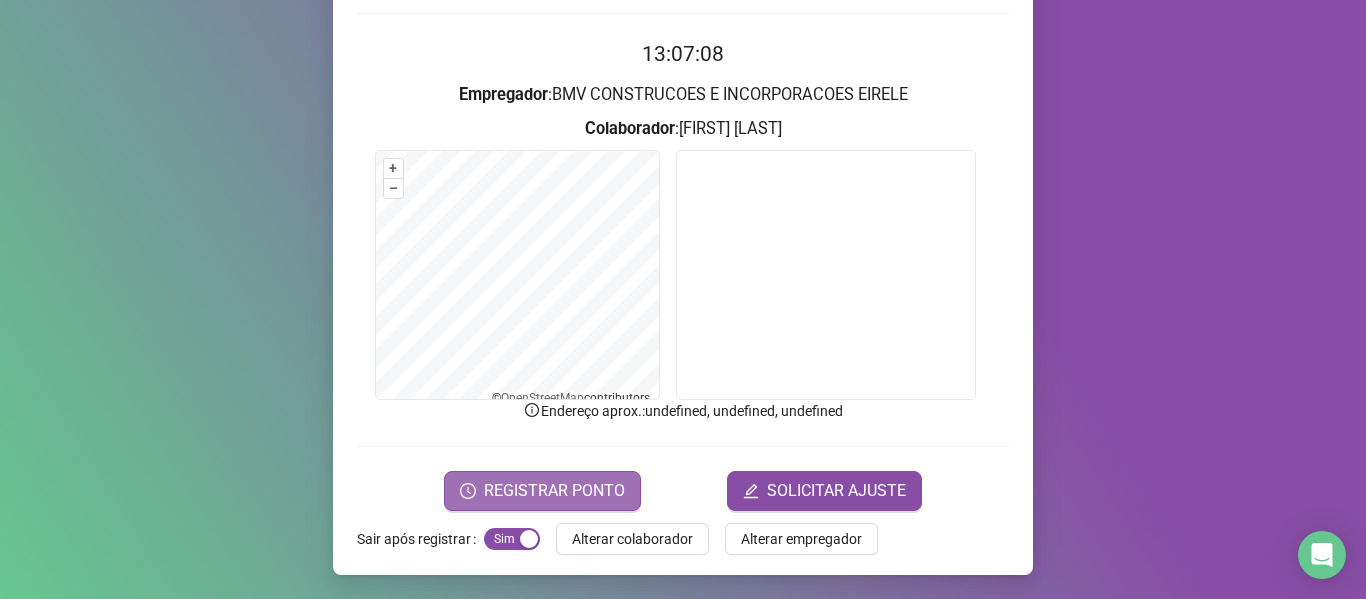 click on "REGISTRAR PONTO" at bounding box center (554, 491) 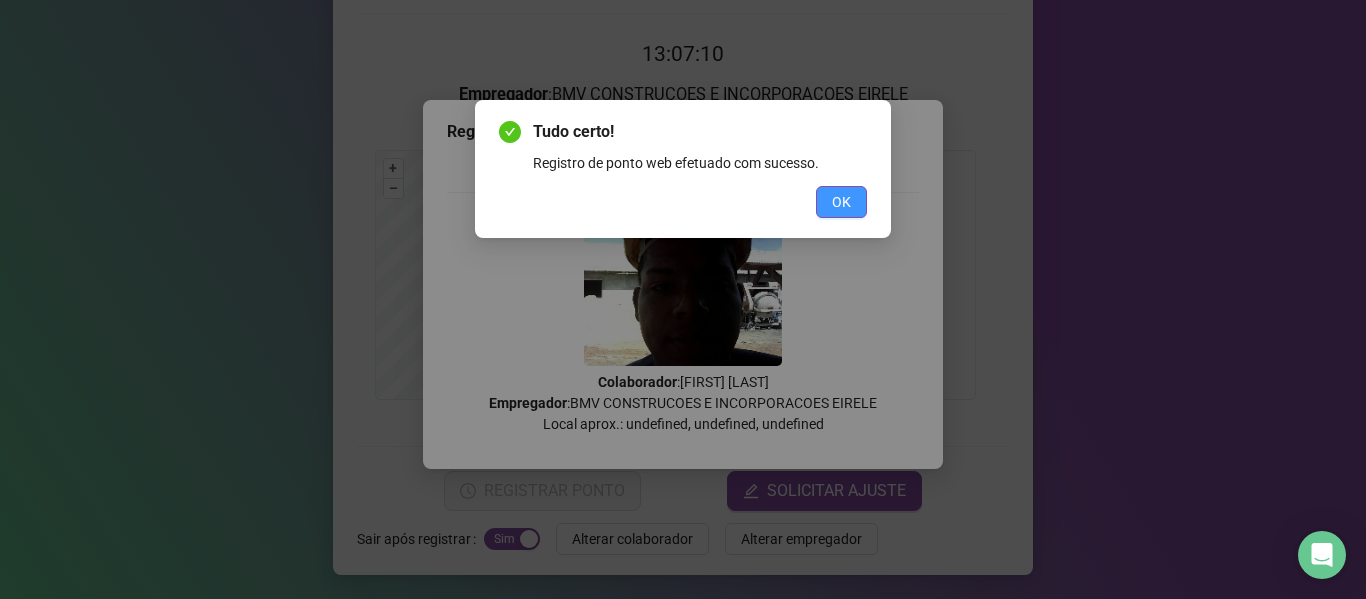 click on "OK" at bounding box center (841, 202) 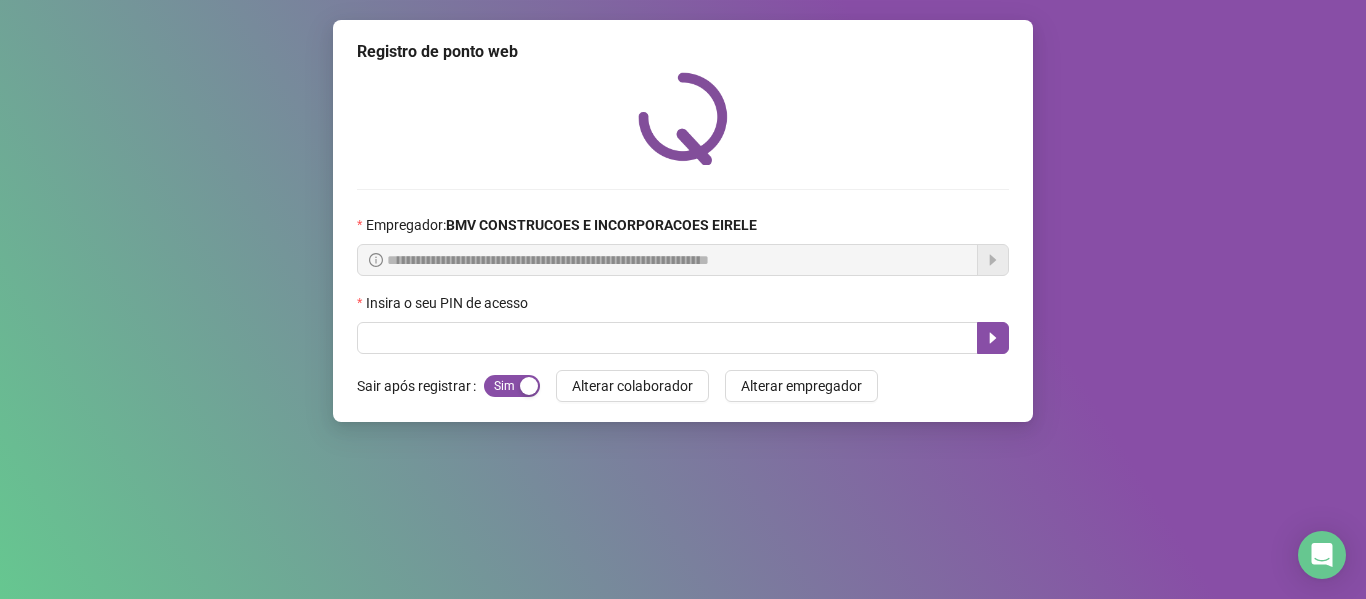 scroll, scrollTop: 0, scrollLeft: 0, axis: both 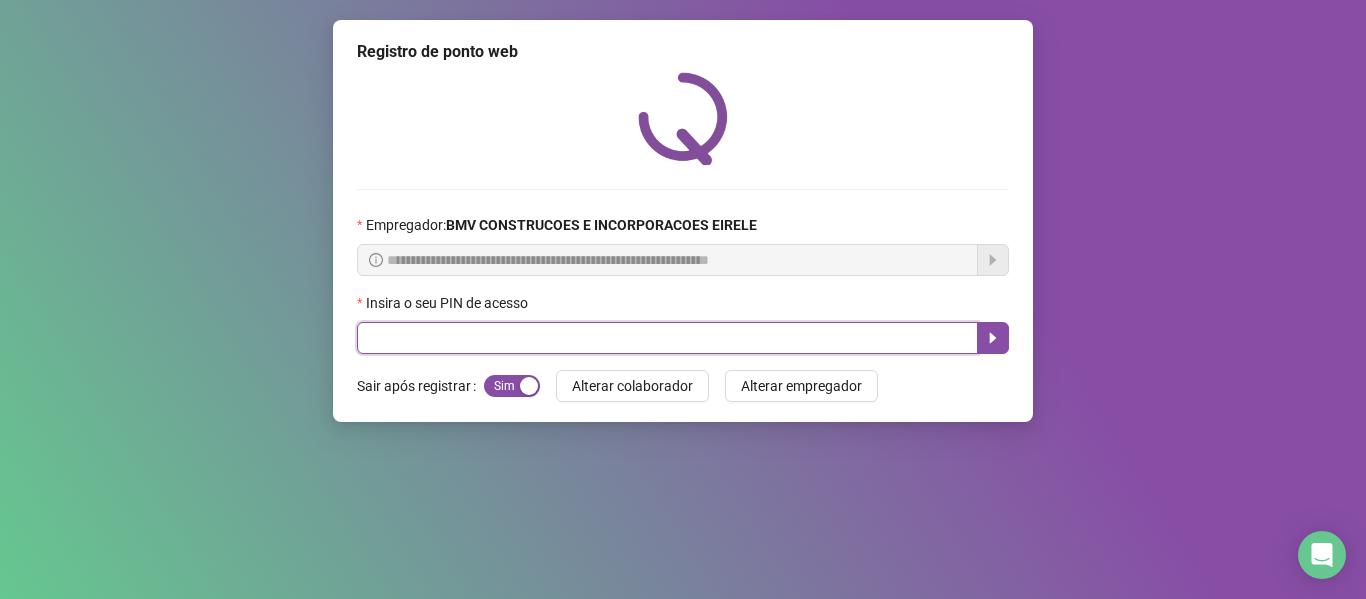 click at bounding box center [667, 338] 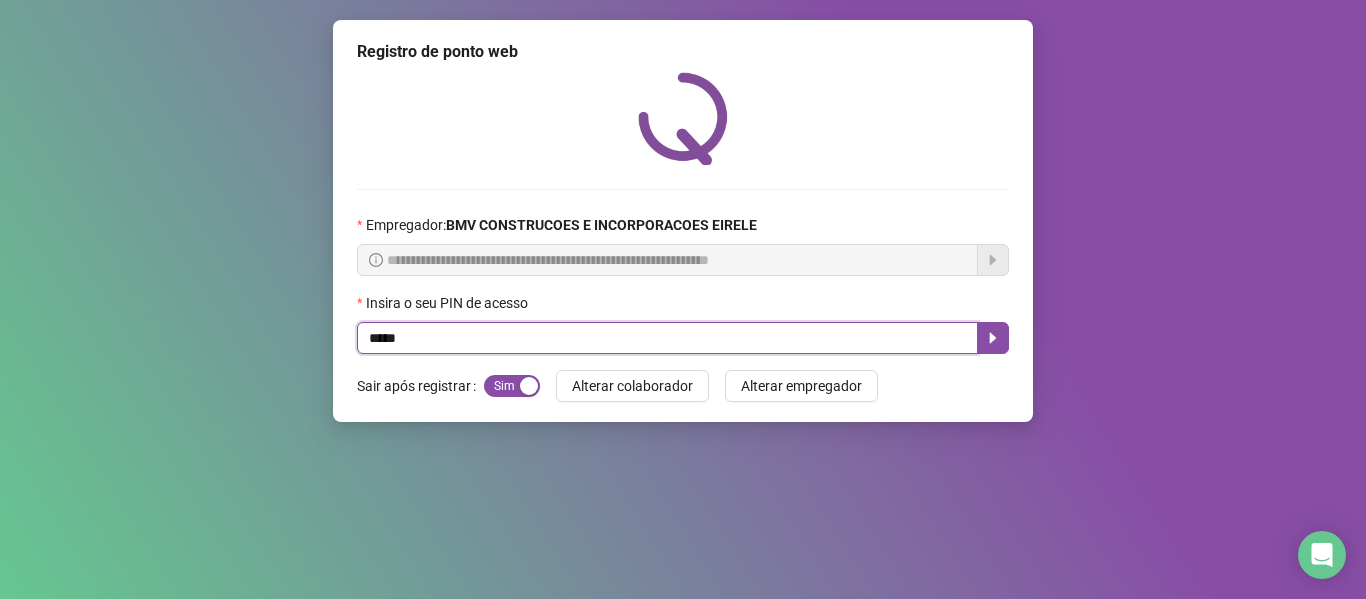type on "*****" 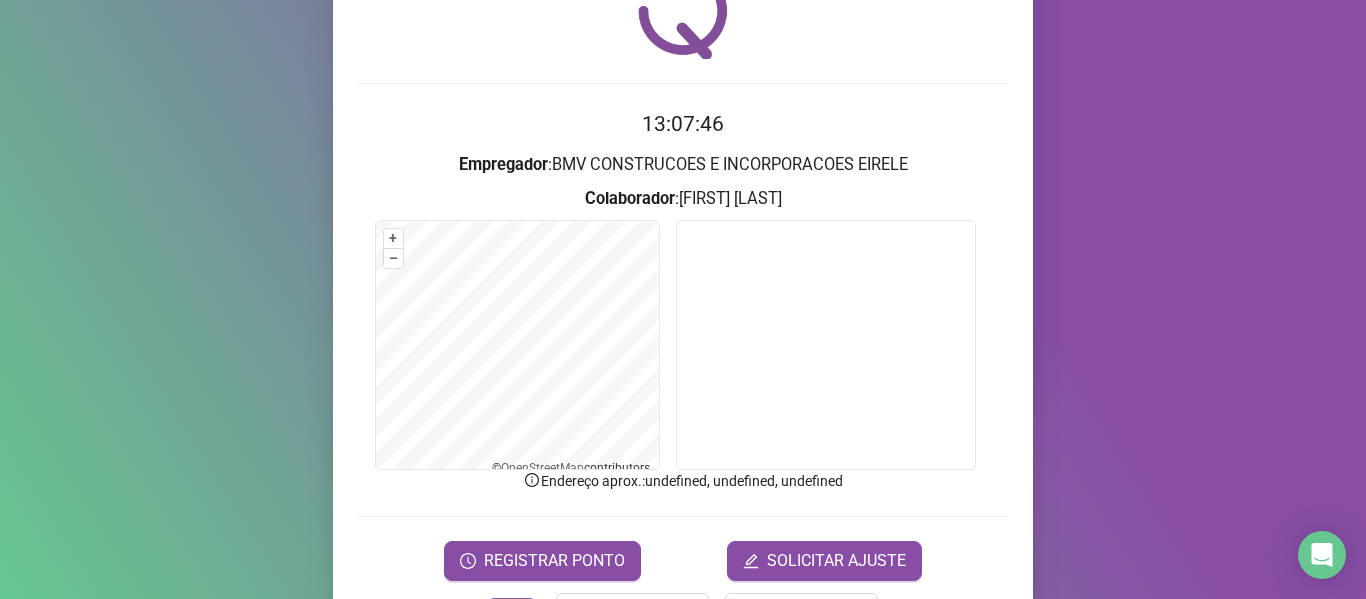 scroll, scrollTop: 176, scrollLeft: 0, axis: vertical 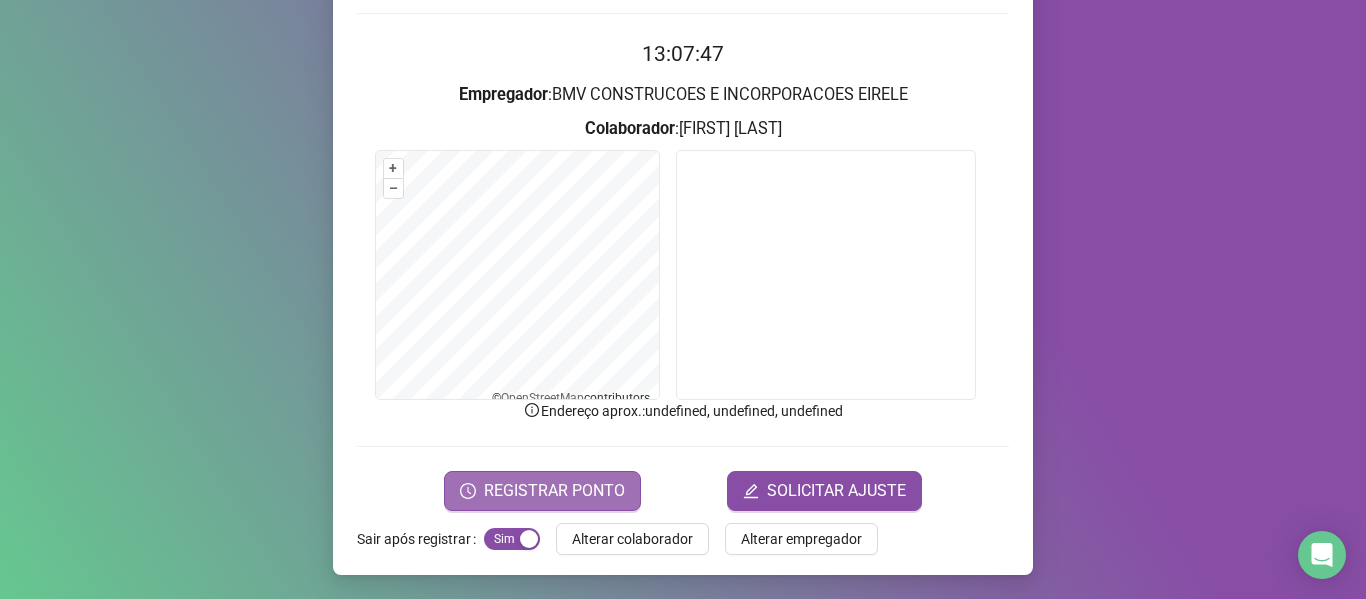 click on "REGISTRAR PONTO" at bounding box center [554, 491] 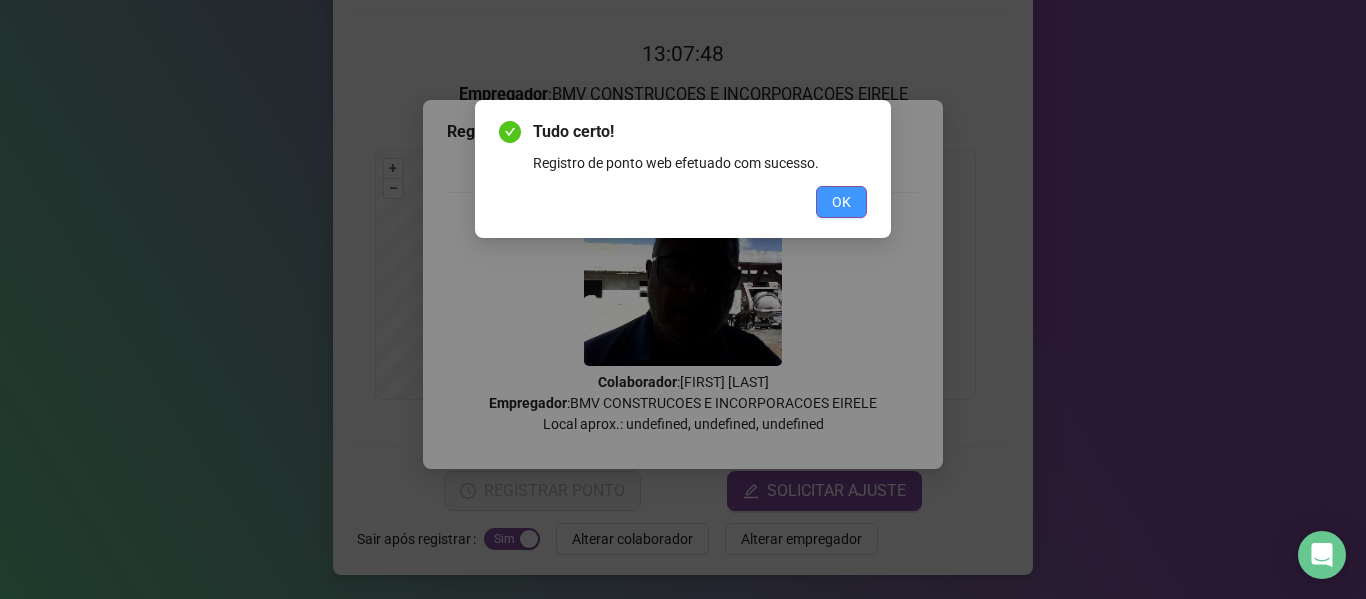 click on "OK" at bounding box center (841, 202) 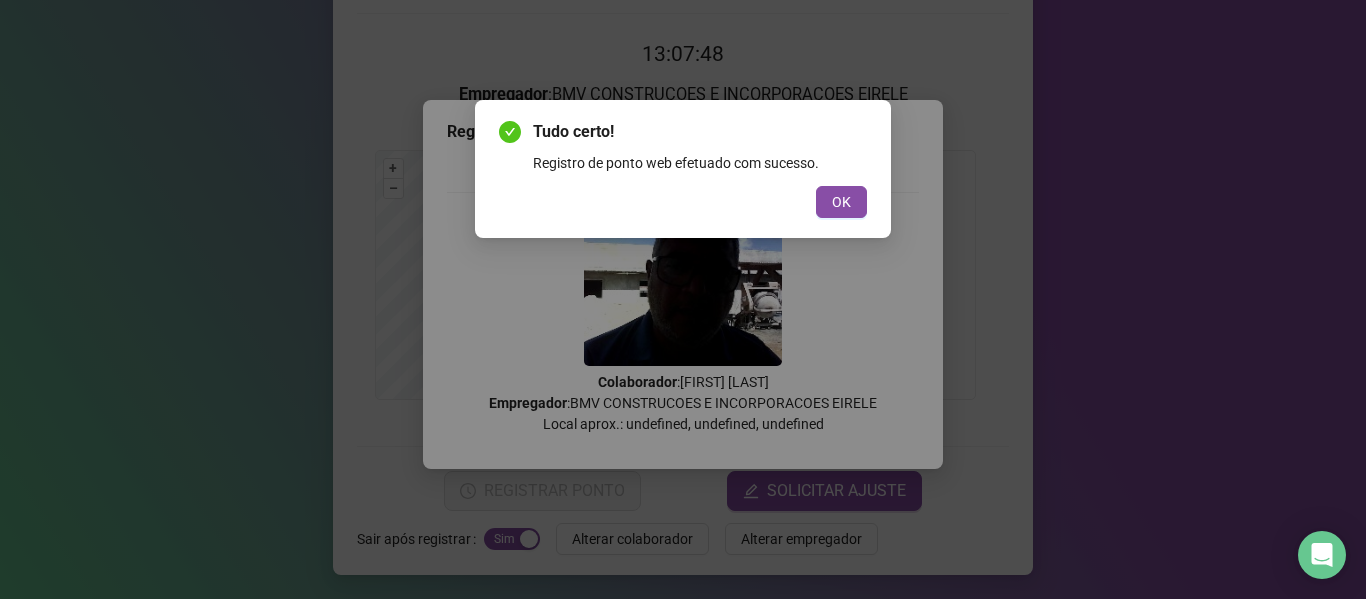 scroll, scrollTop: 0, scrollLeft: 0, axis: both 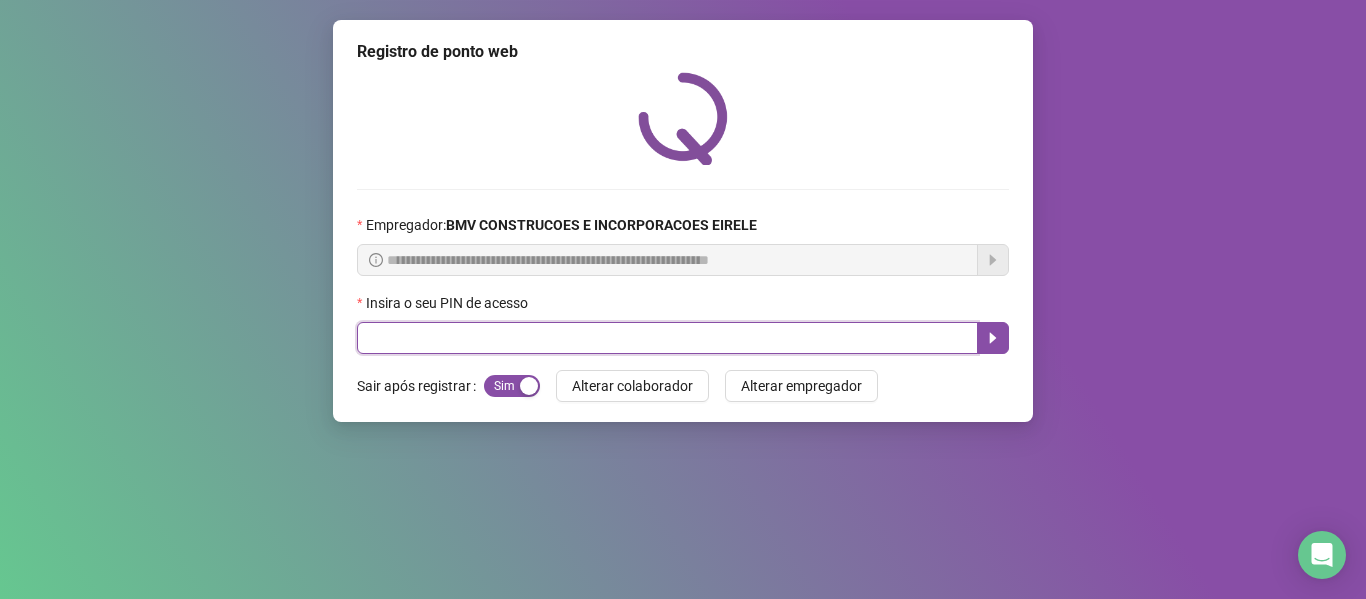 click at bounding box center [667, 338] 